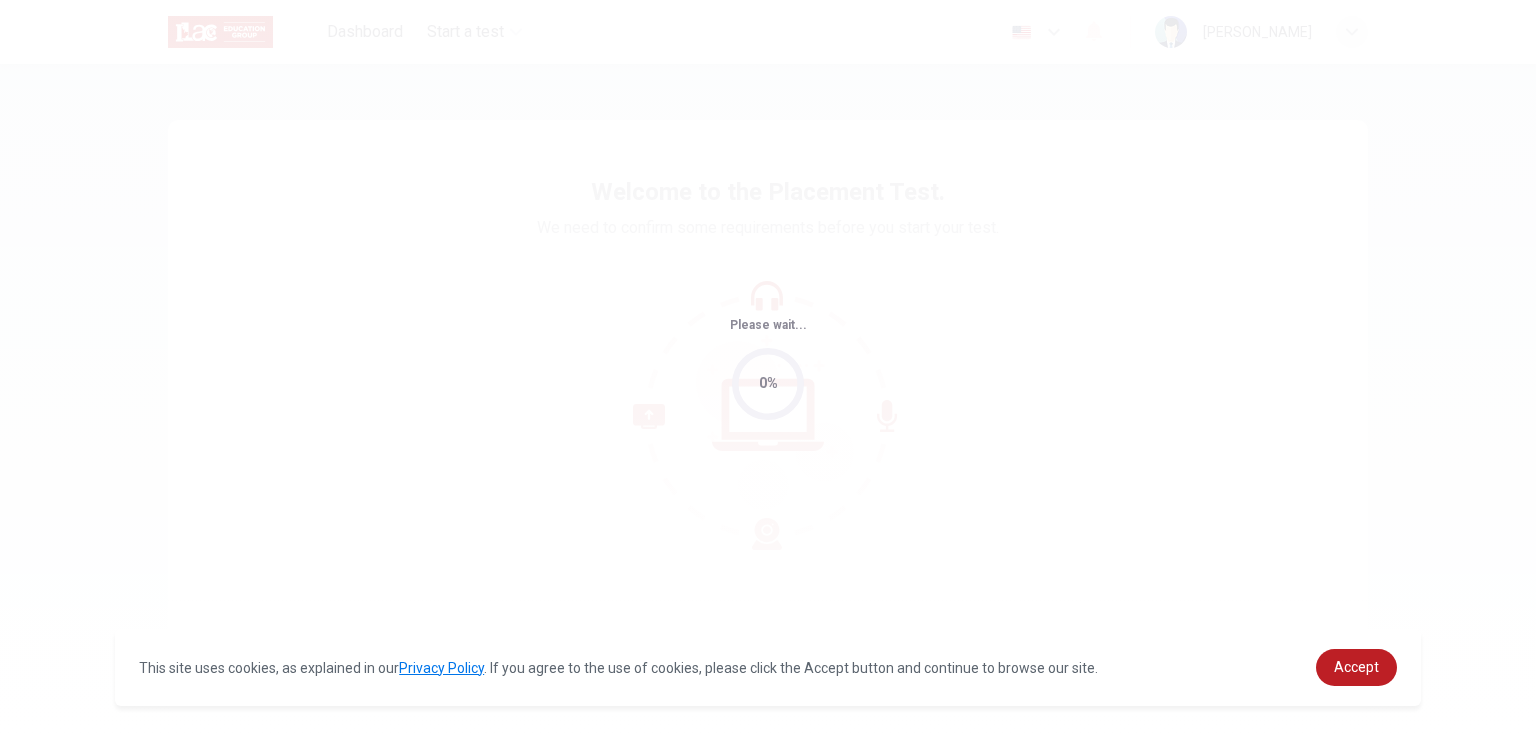 scroll, scrollTop: 0, scrollLeft: 0, axis: both 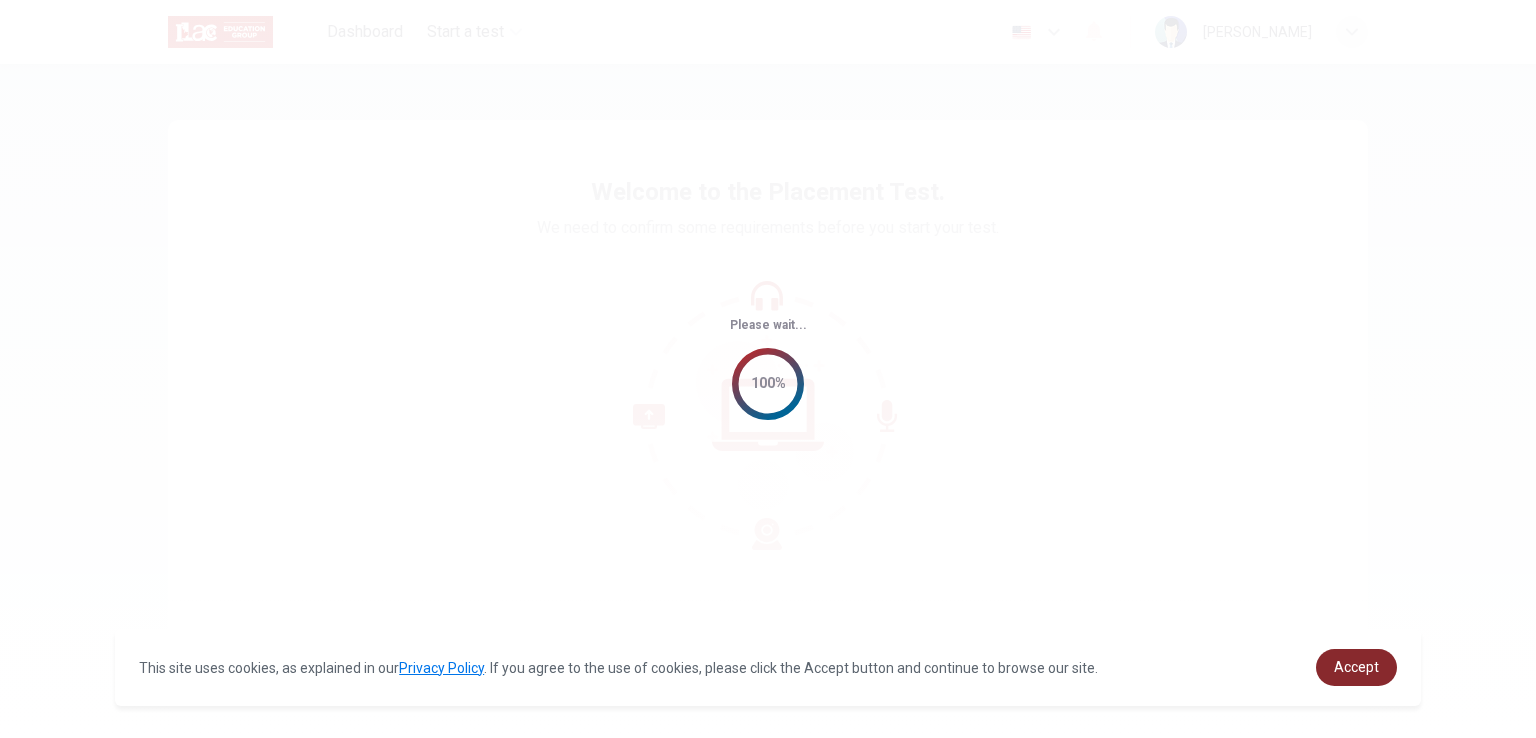 click on "Accept" at bounding box center (1356, 667) 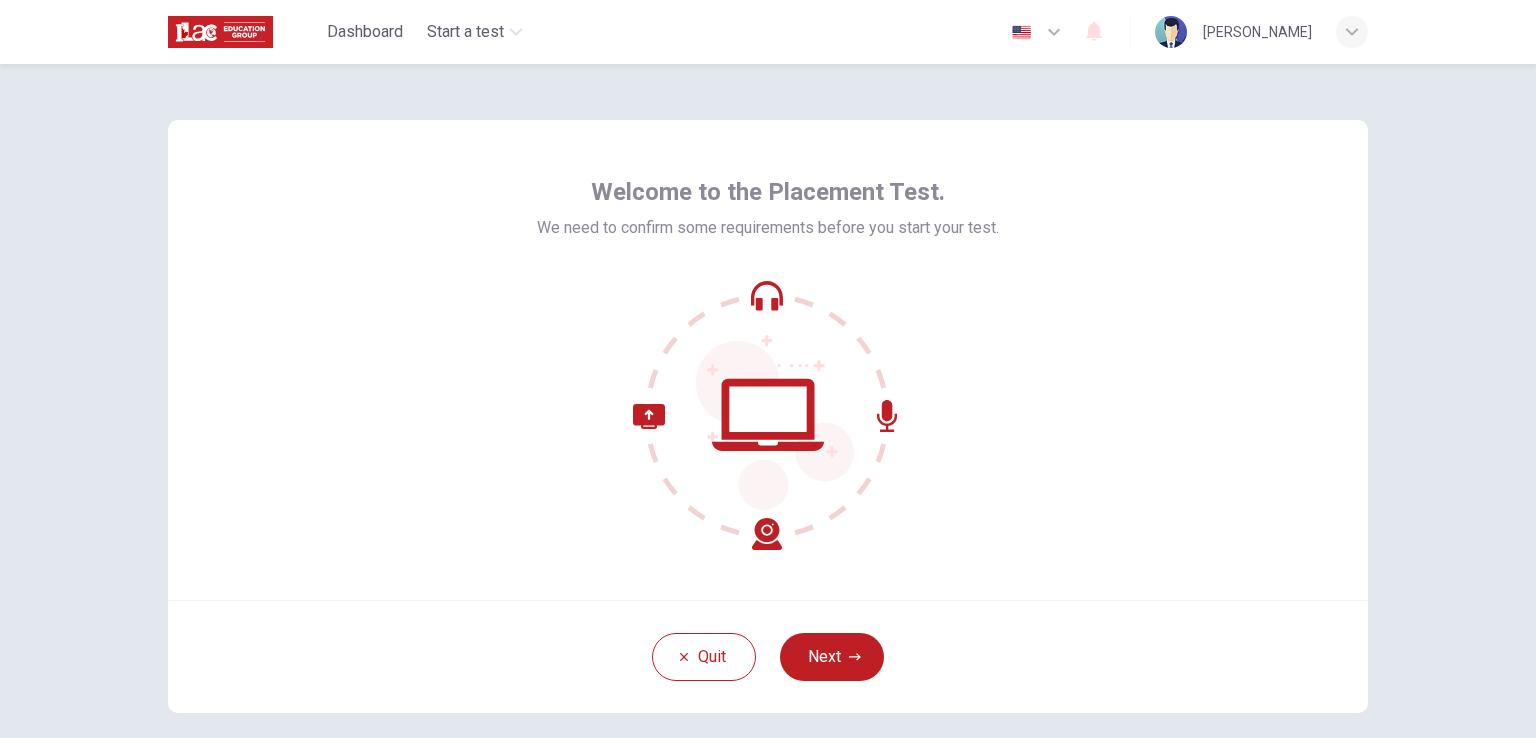 scroll, scrollTop: 7, scrollLeft: 0, axis: vertical 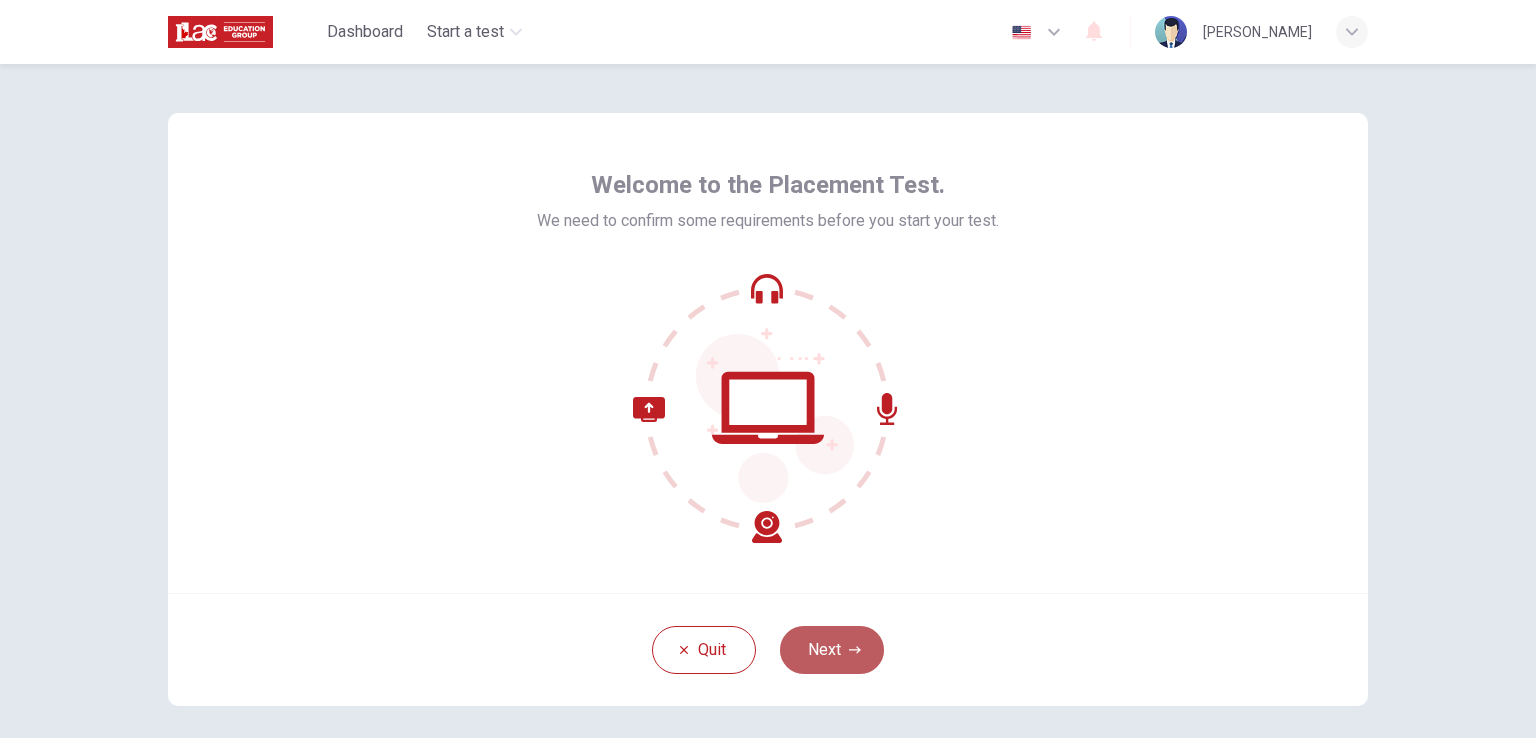 click on "Next" at bounding box center (832, 650) 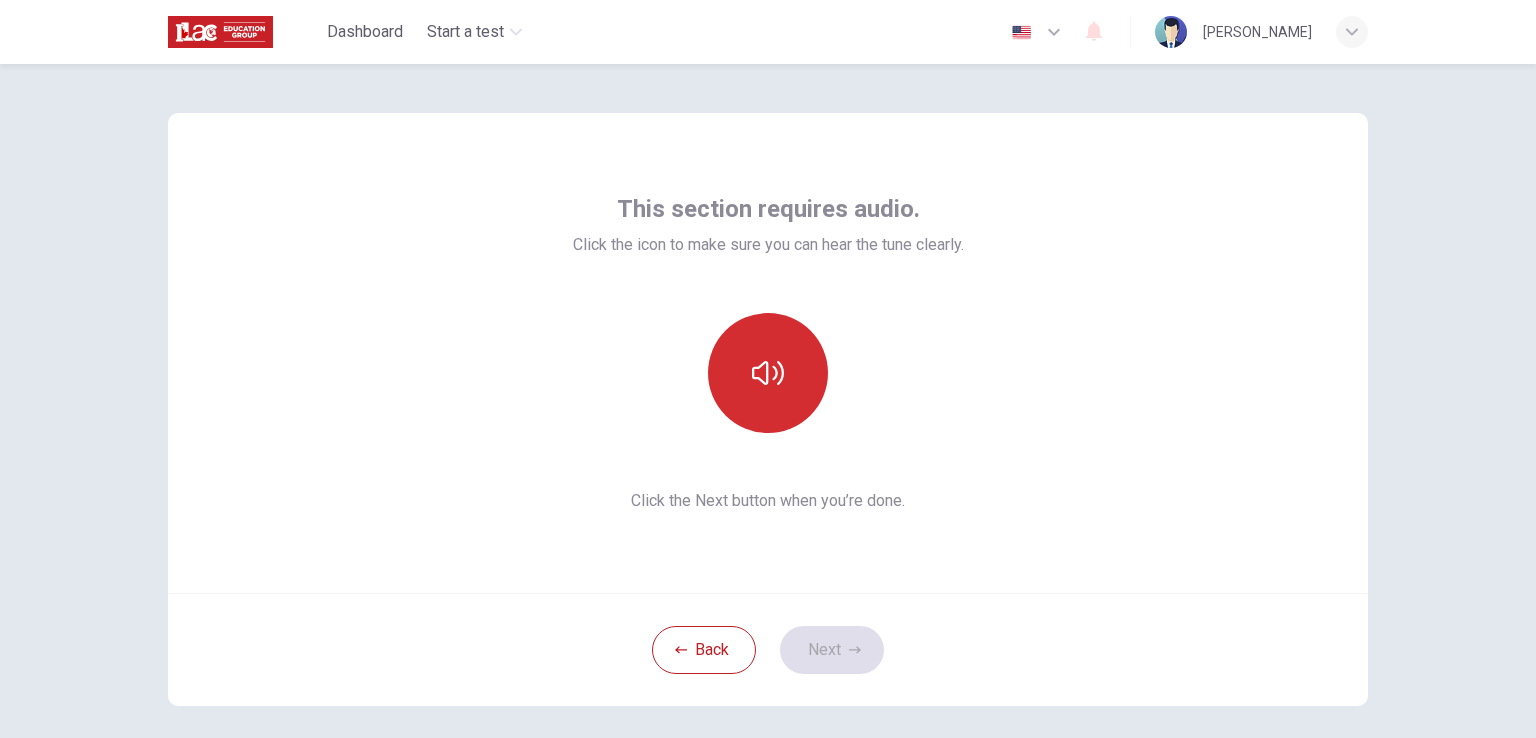 click at bounding box center (768, 373) 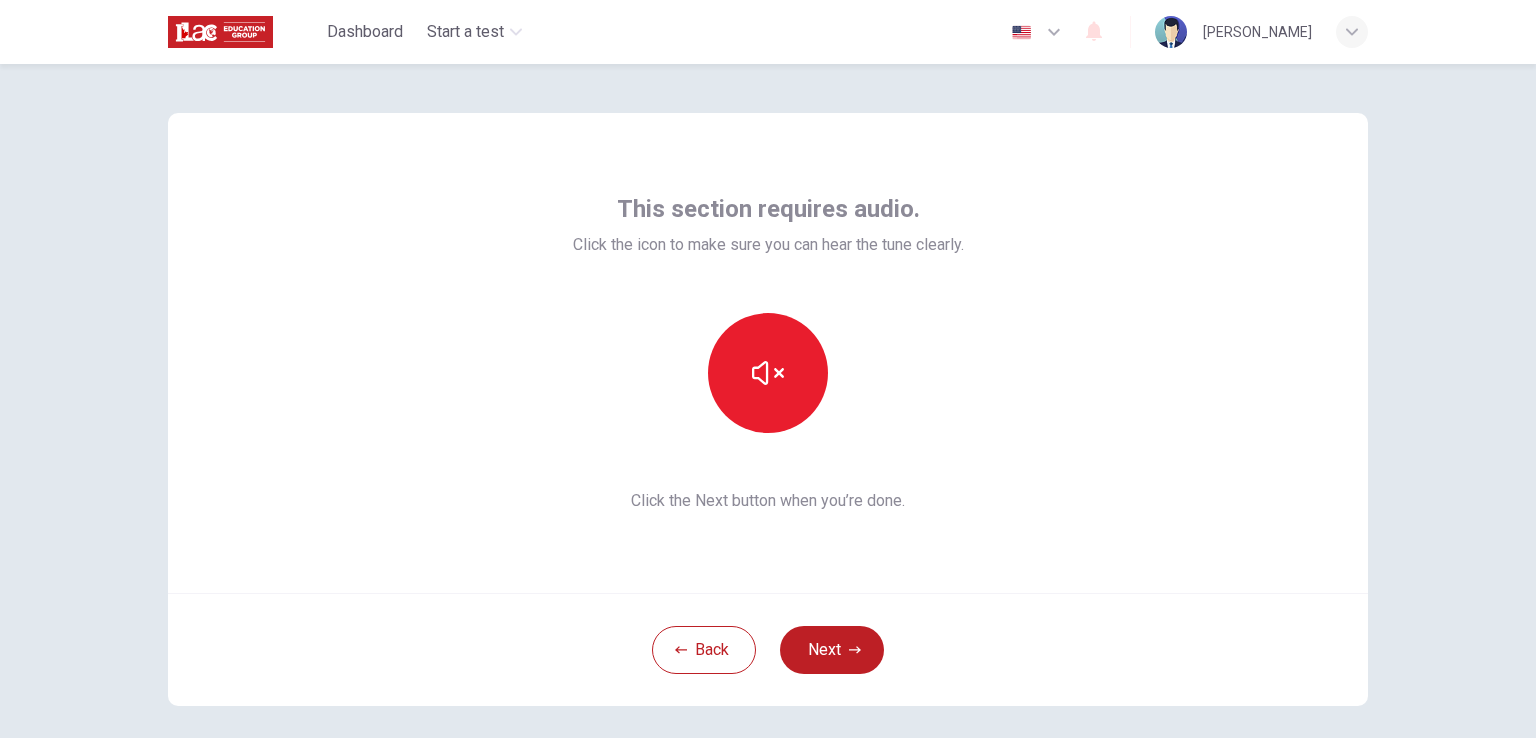 click at bounding box center (768, 373) 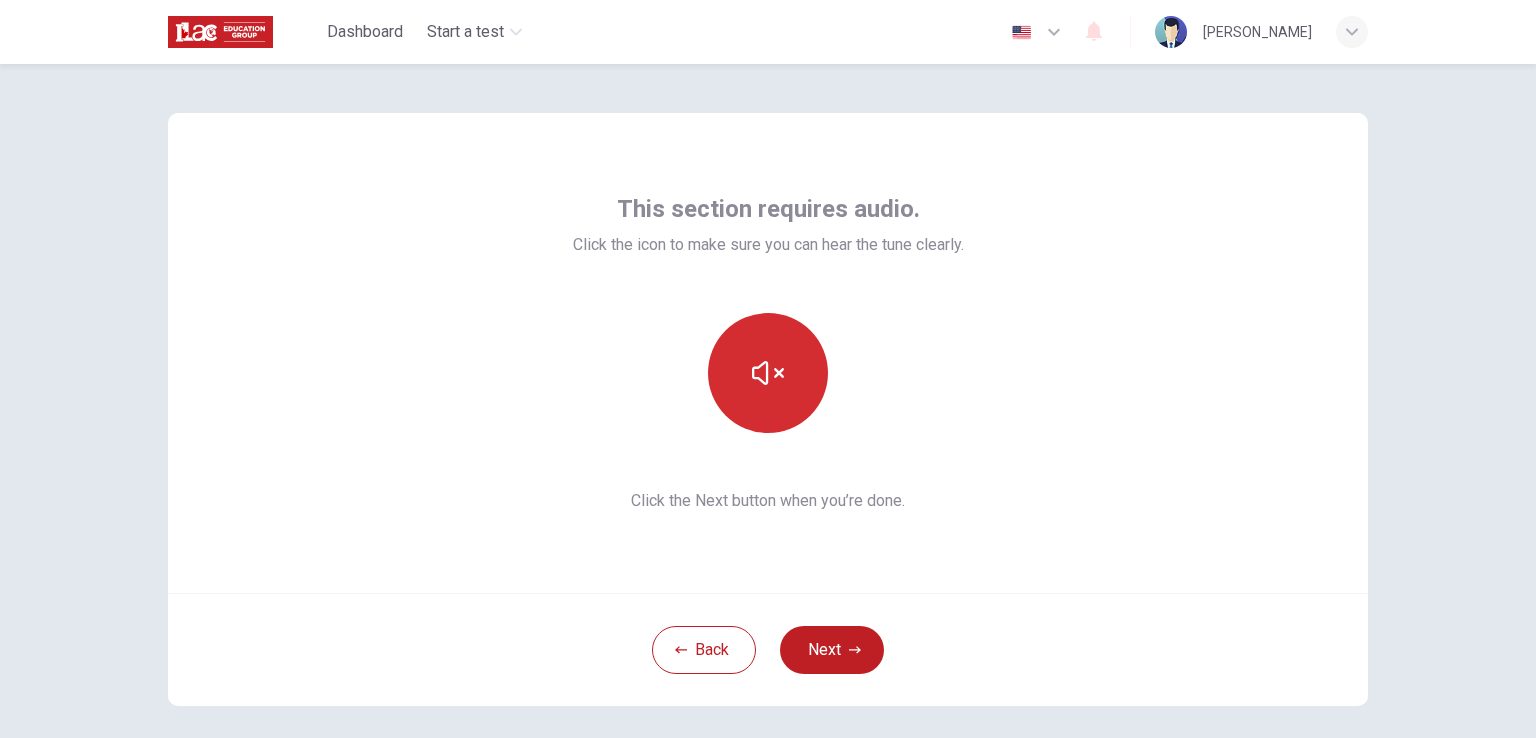 click at bounding box center [768, 373] 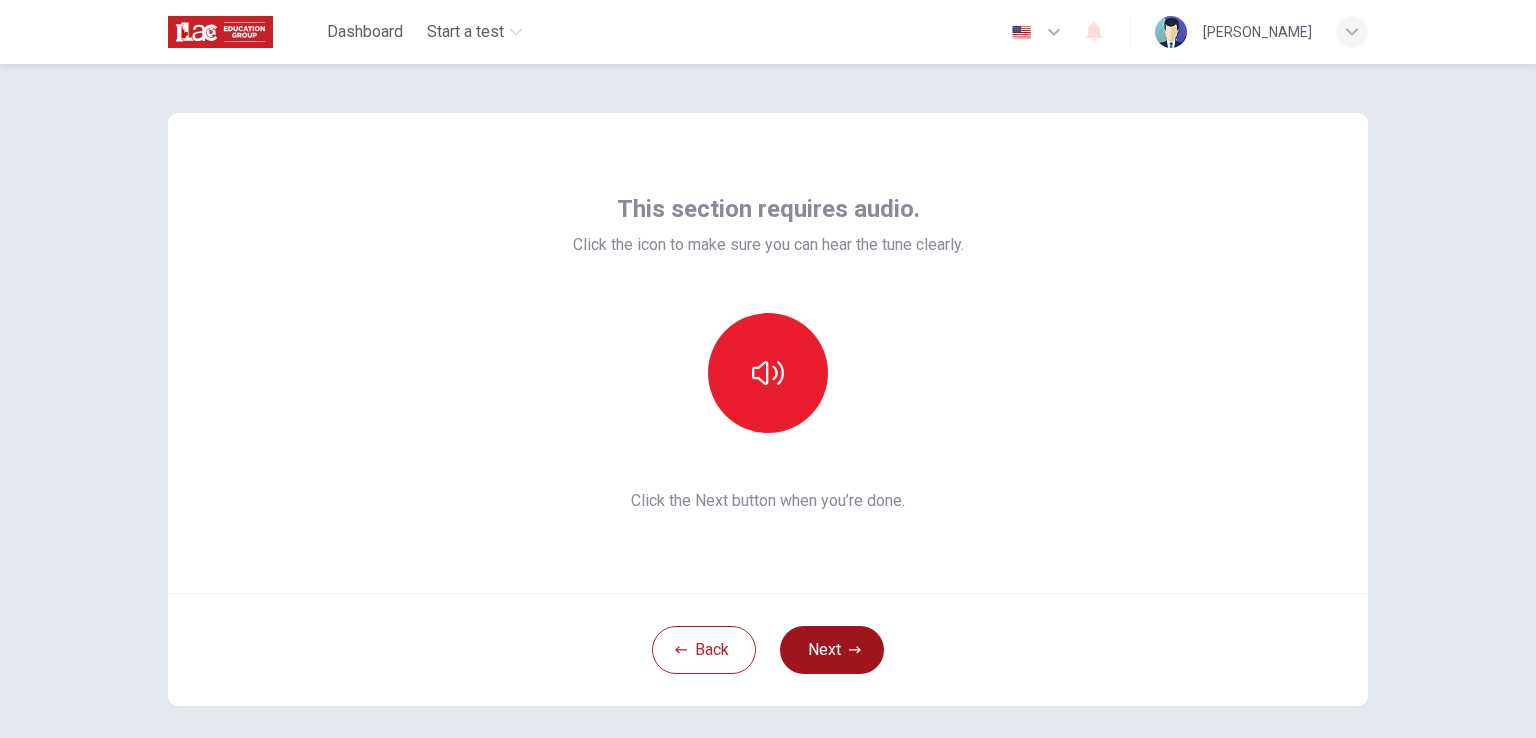 click on "Next" at bounding box center (832, 650) 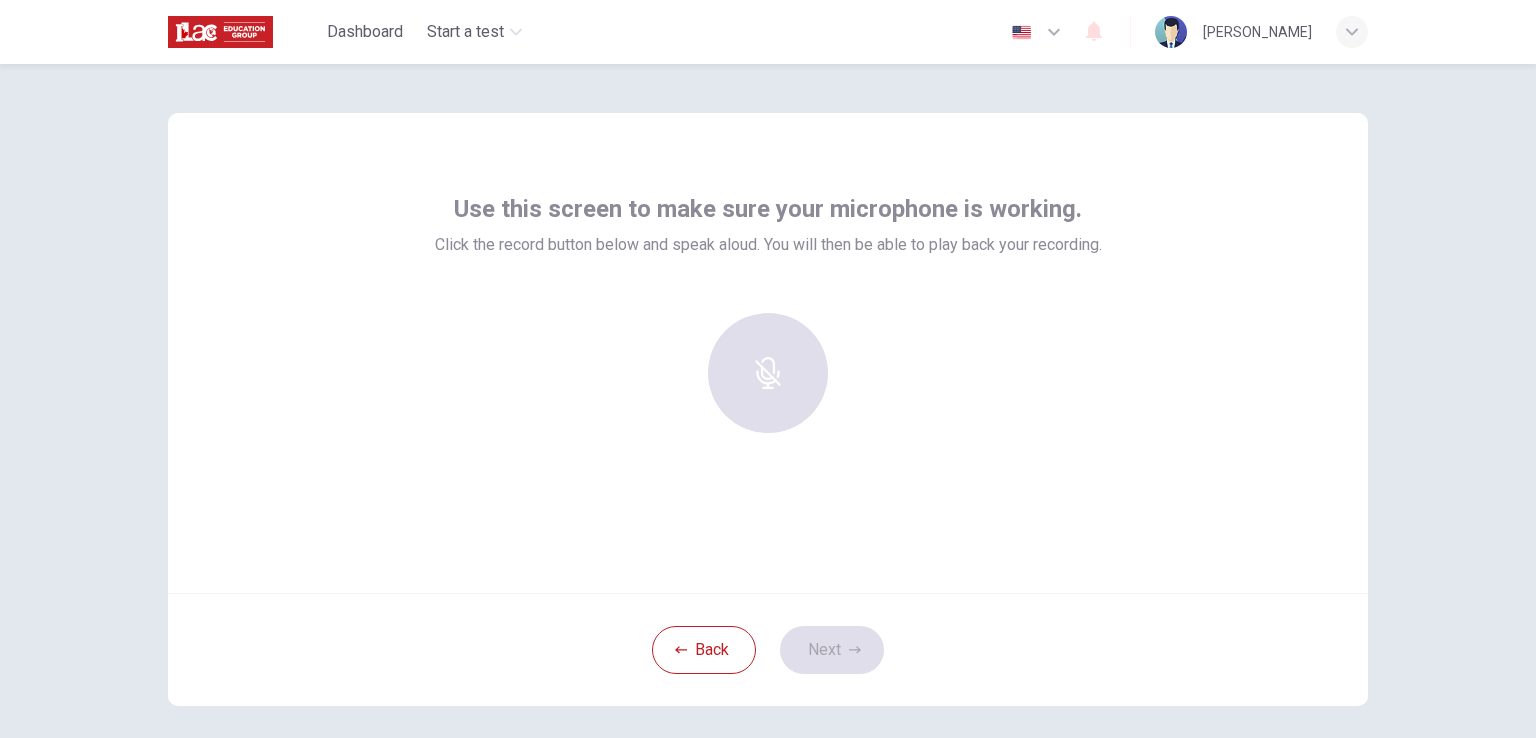 click on "Use this screen to make sure your microphone is working. Click the record button below and speak aloud. You will then be able to play back your recording." at bounding box center [768, 353] 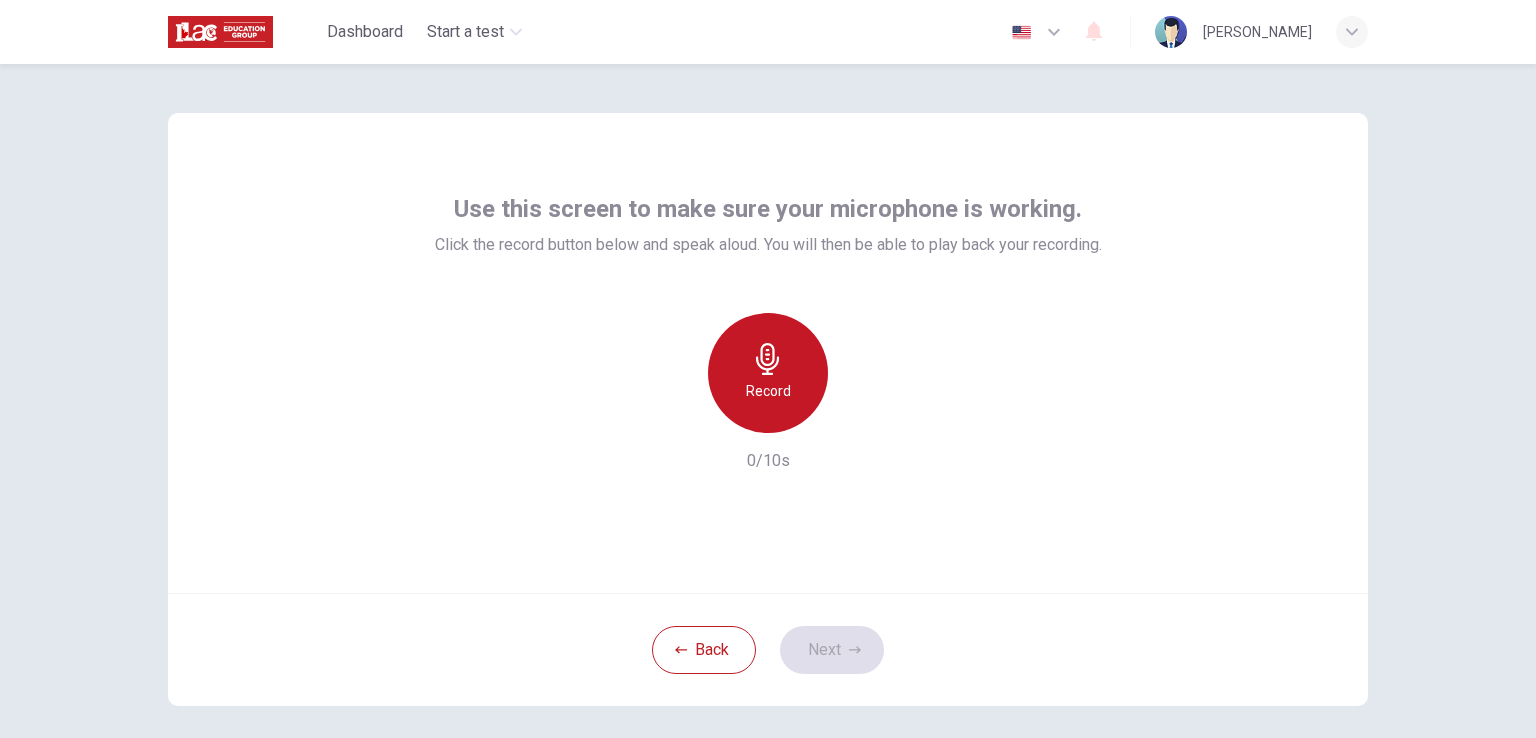 click on "Record" at bounding box center [768, 373] 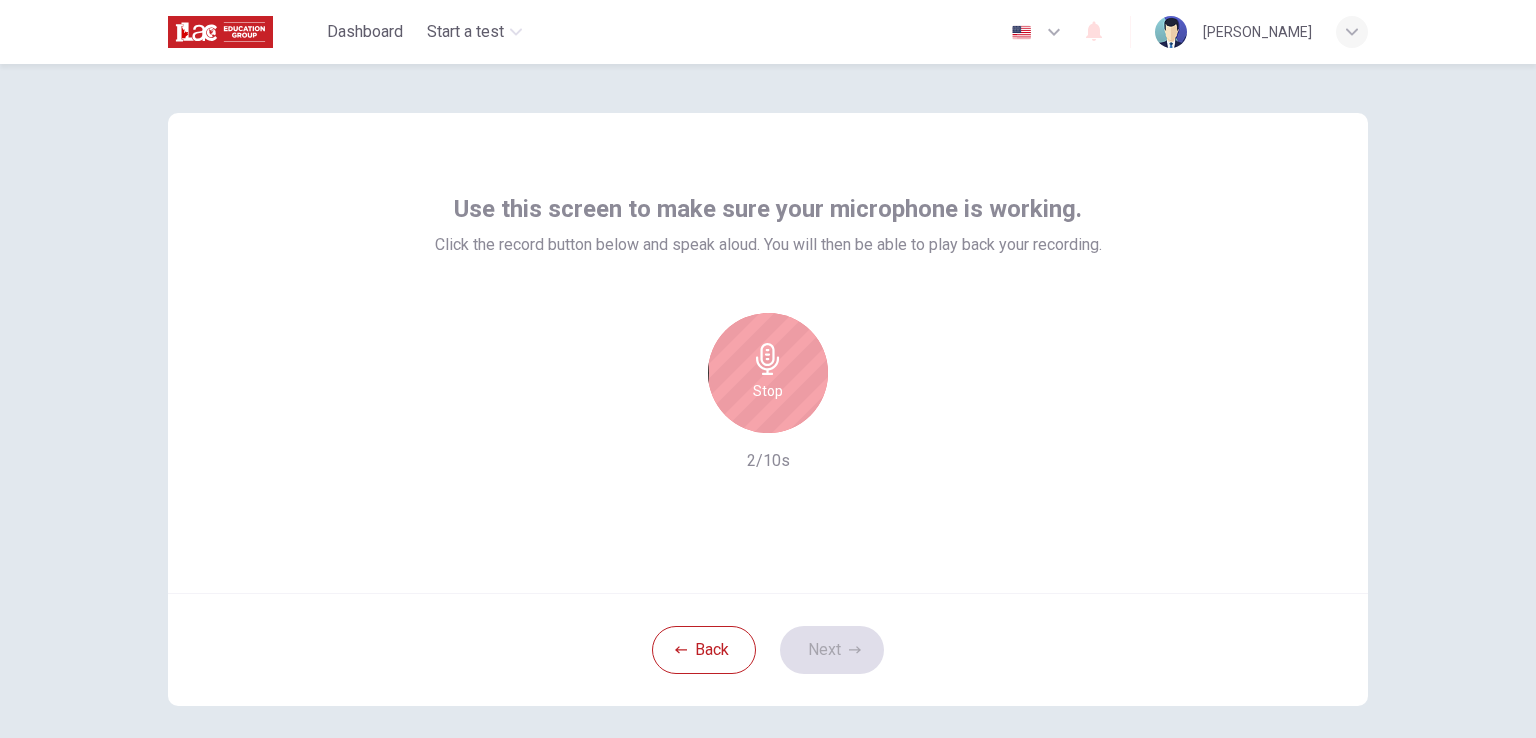drag, startPoint x: 738, startPoint y: 429, endPoint x: 738, endPoint y: 443, distance: 14 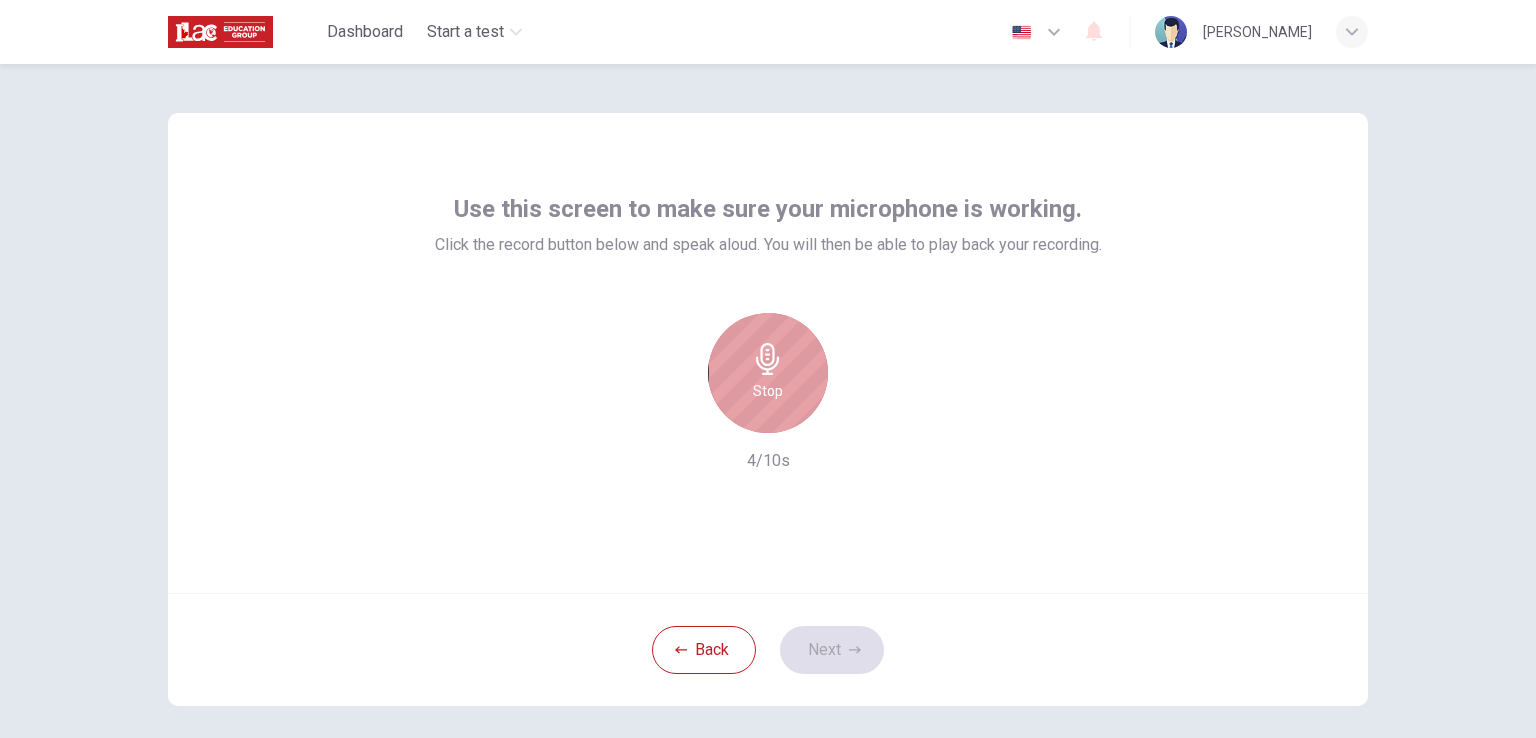 click on "Stop" at bounding box center (768, 373) 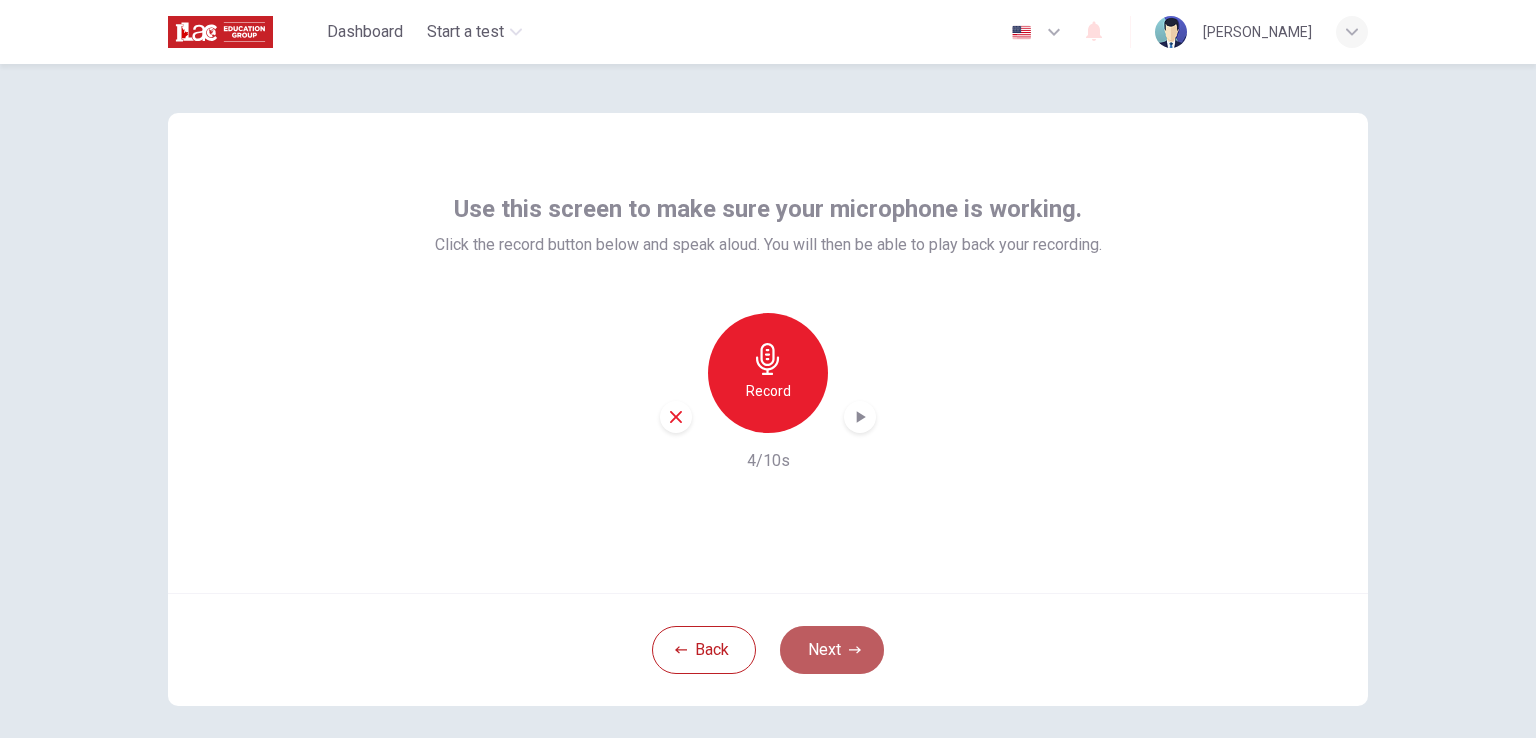 click on "Next" at bounding box center (832, 650) 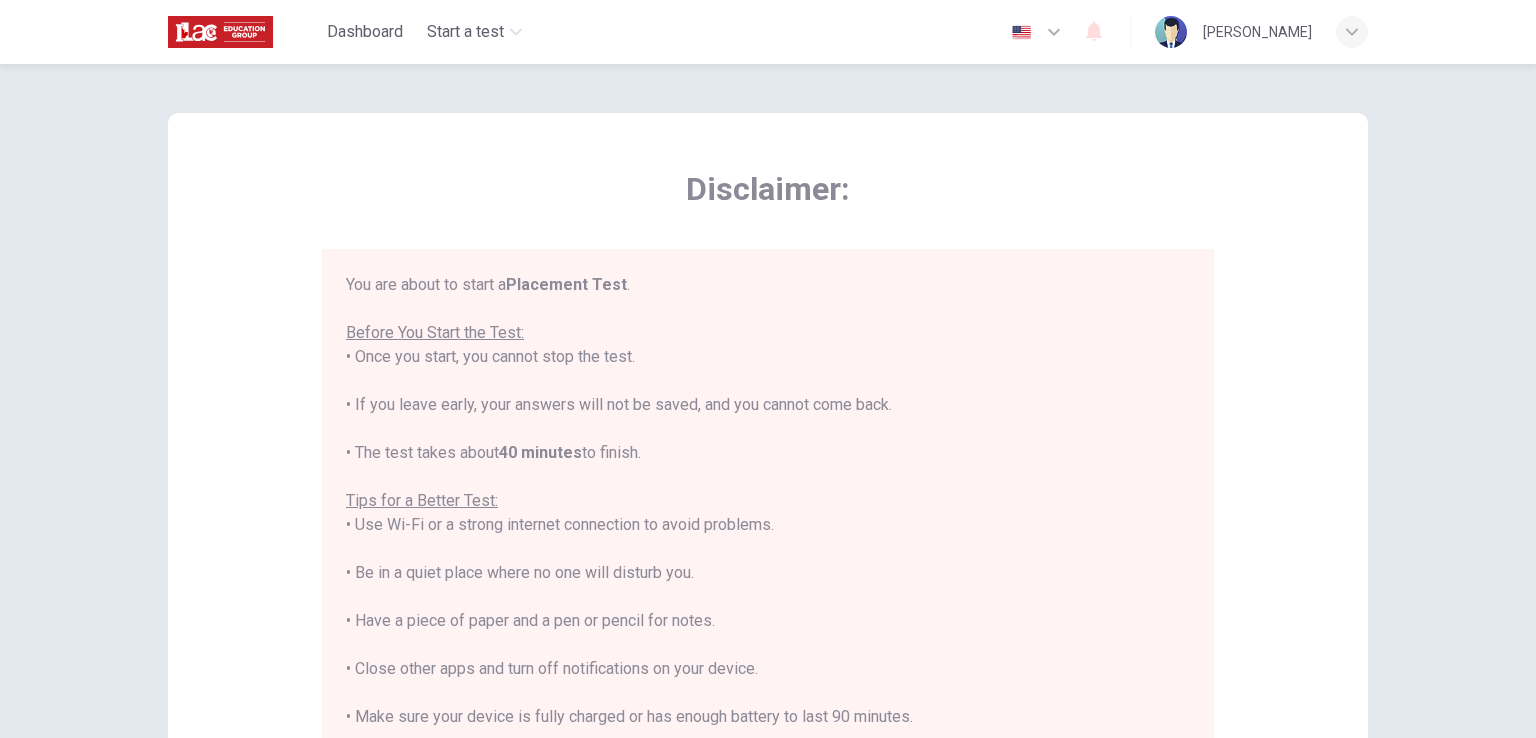 scroll, scrollTop: 23, scrollLeft: 0, axis: vertical 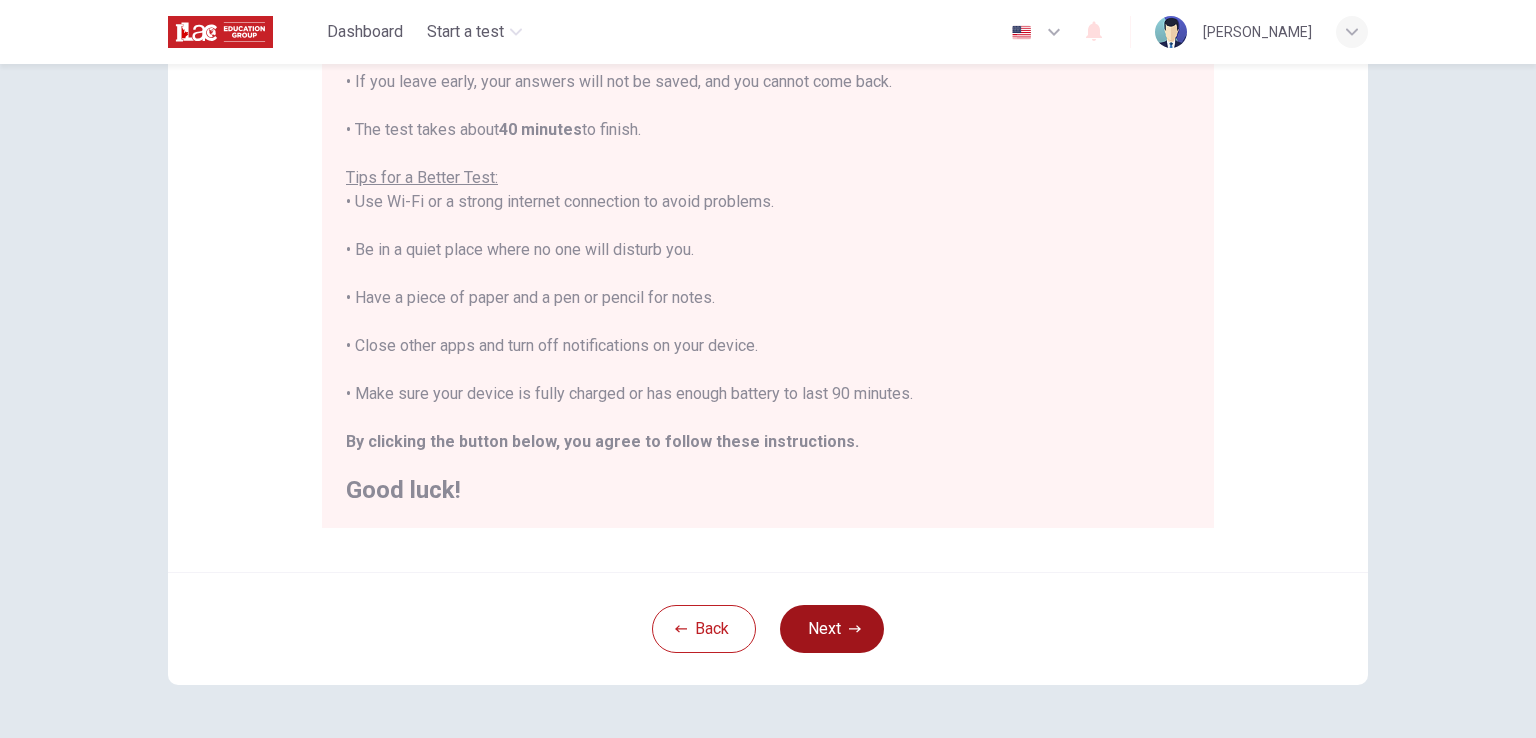 click on "Next" at bounding box center (832, 629) 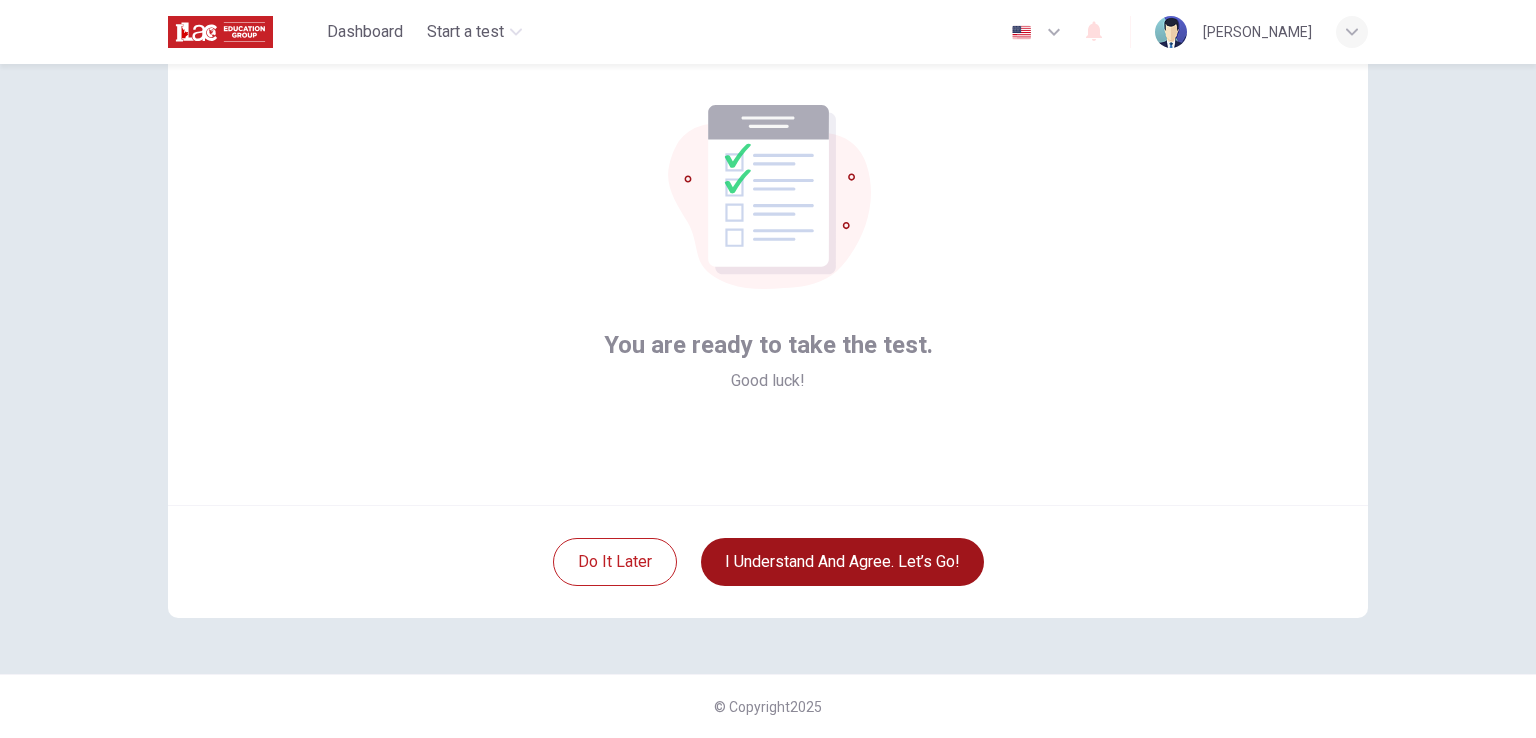 scroll, scrollTop: 95, scrollLeft: 0, axis: vertical 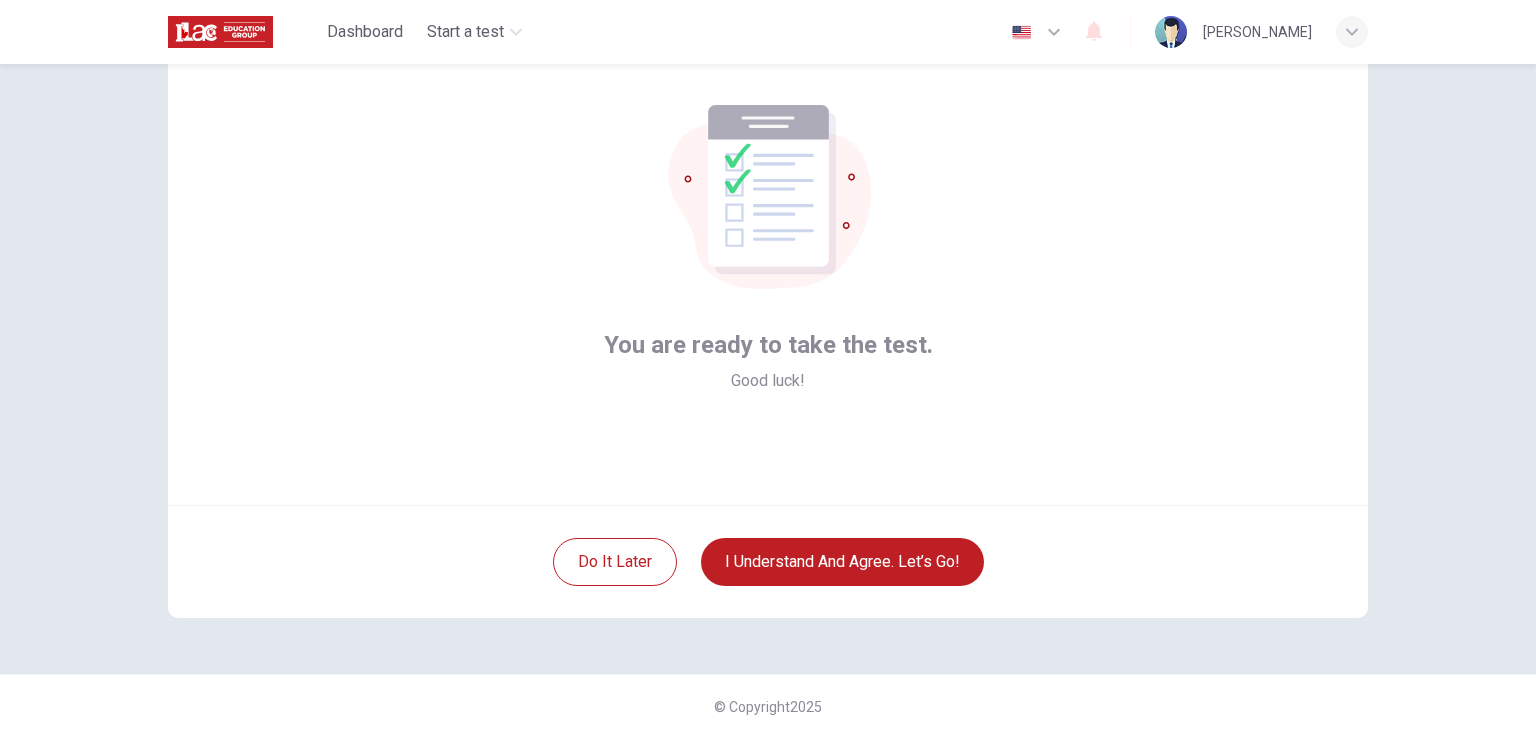 click on "You are ready to take the test. Good luck!" at bounding box center [768, 265] 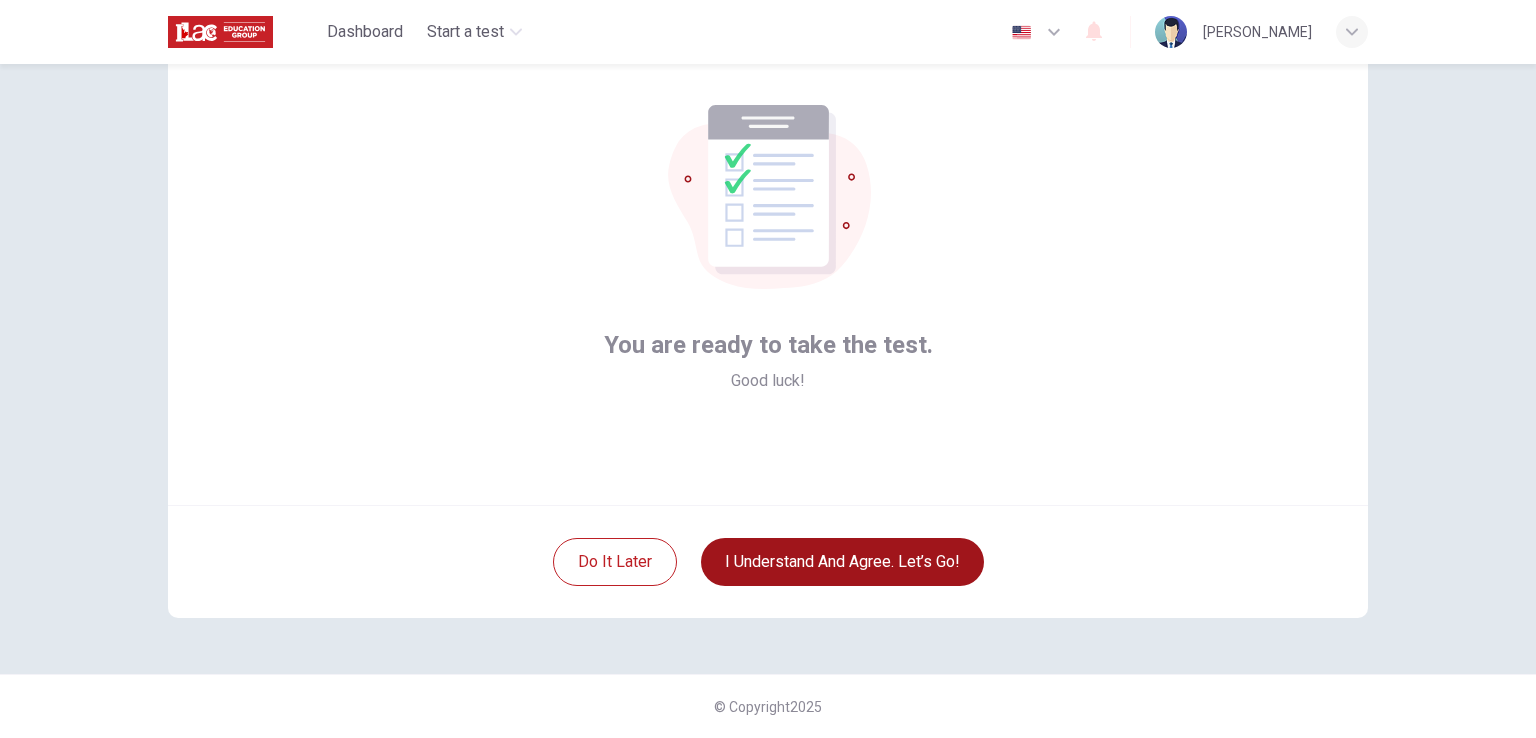 click on "I understand and agree. Let’s go!" at bounding box center (842, 562) 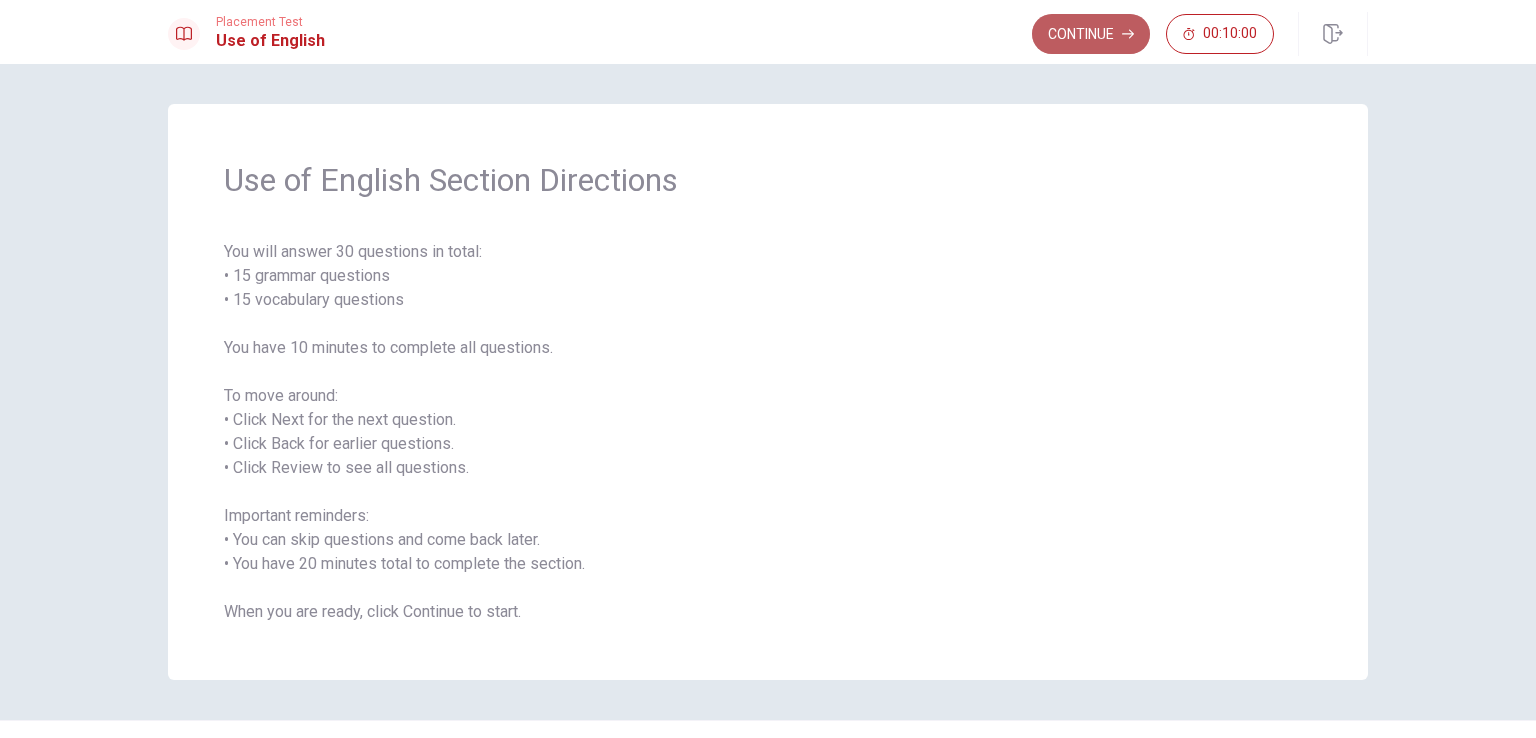 click on "Continue" at bounding box center (1091, 34) 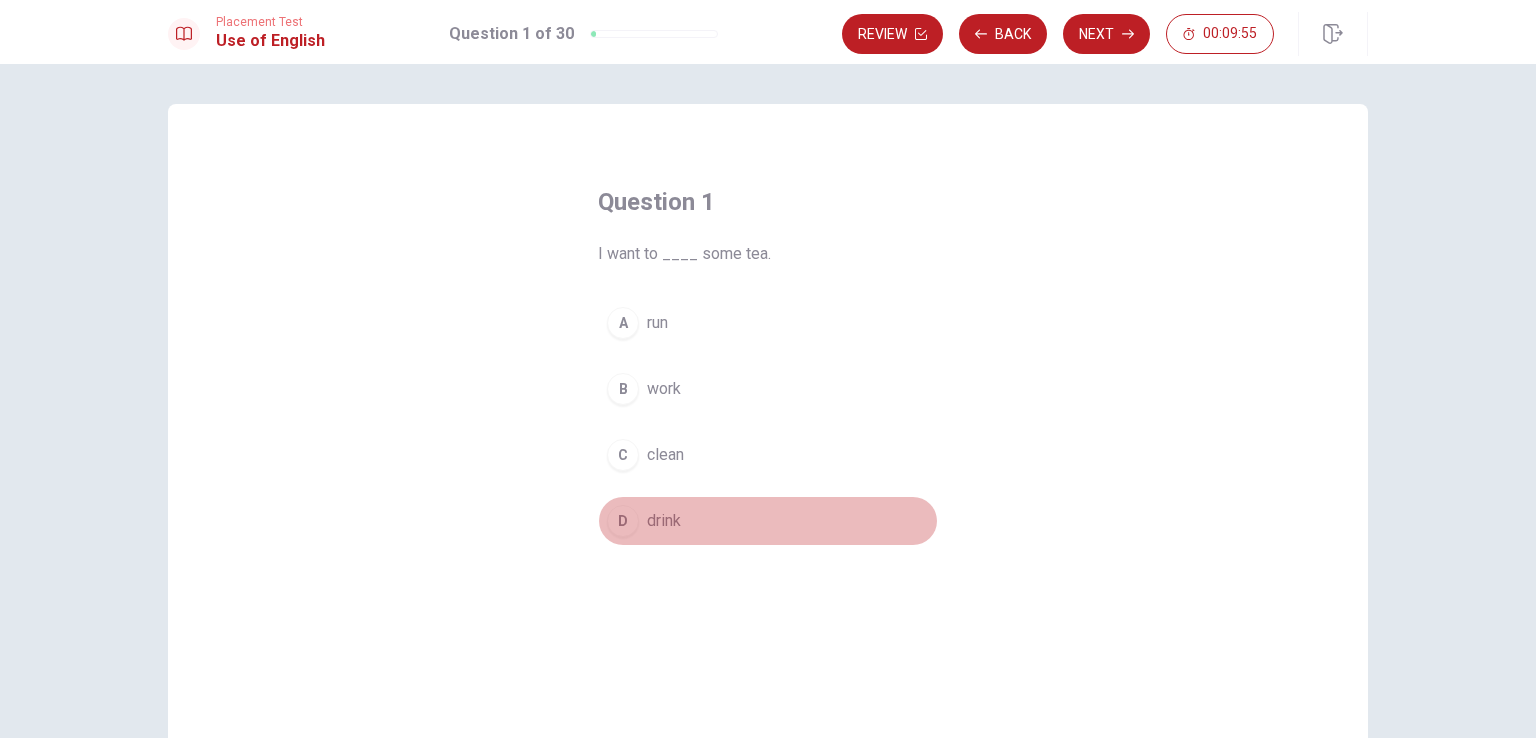 click on "D" at bounding box center [623, 521] 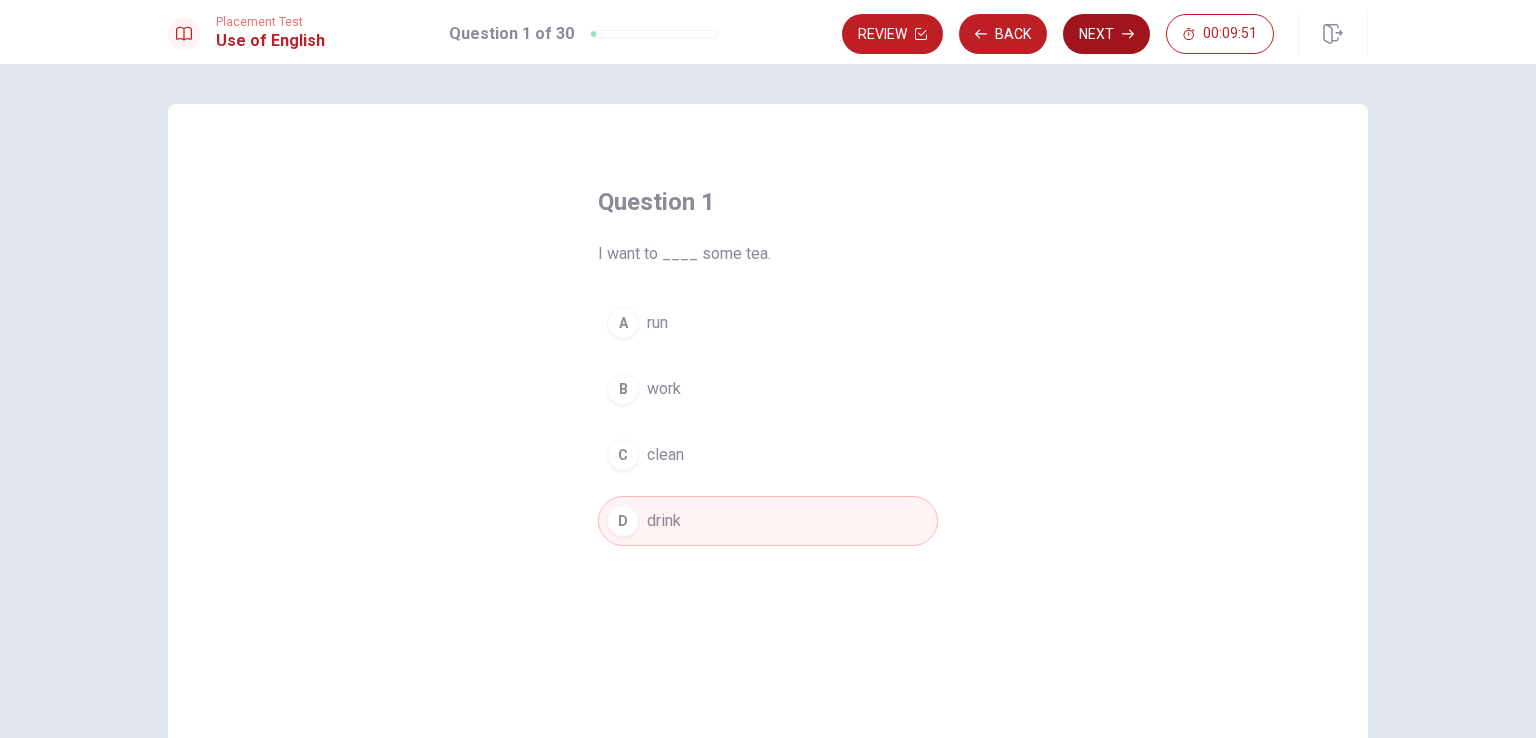 click on "Next" at bounding box center [1106, 34] 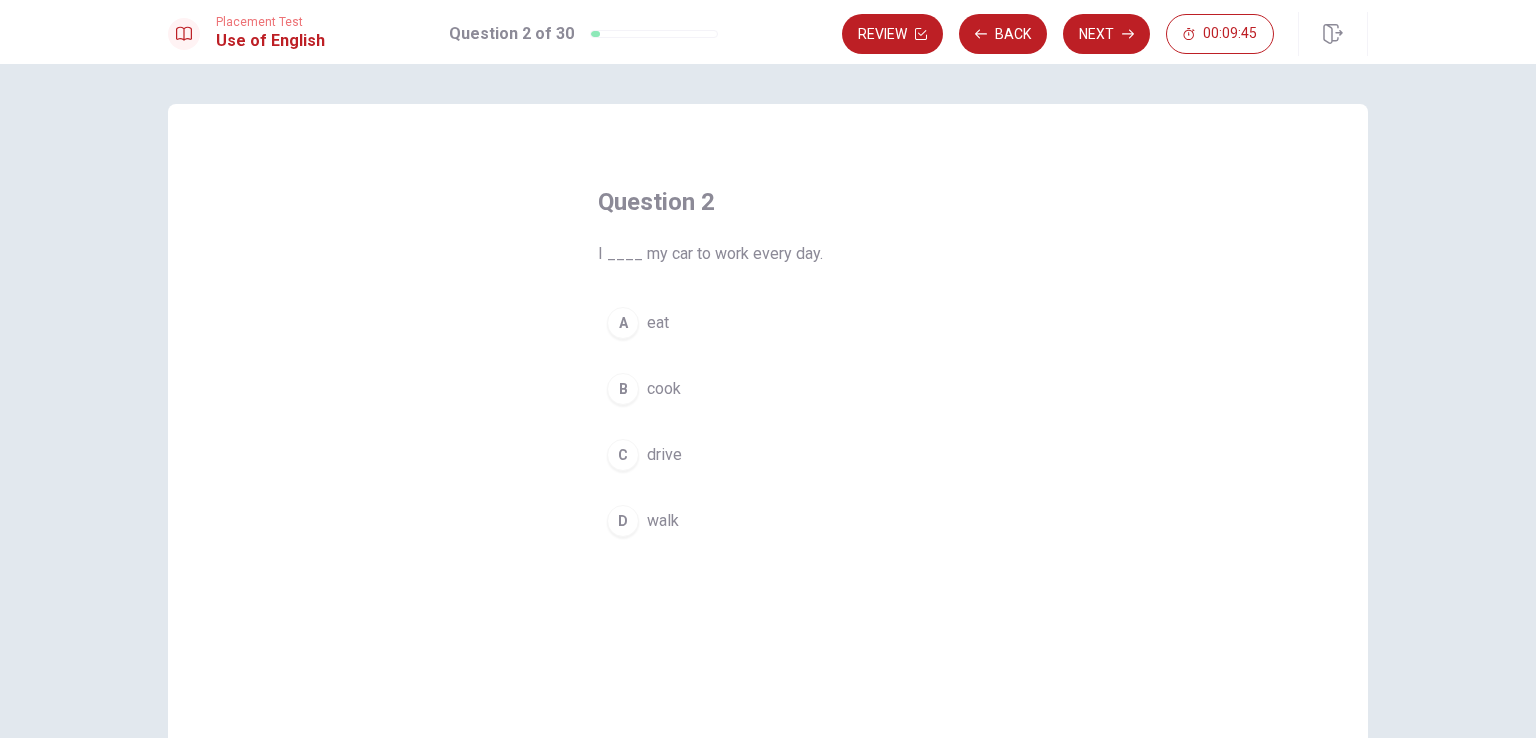 click on "C" at bounding box center (623, 455) 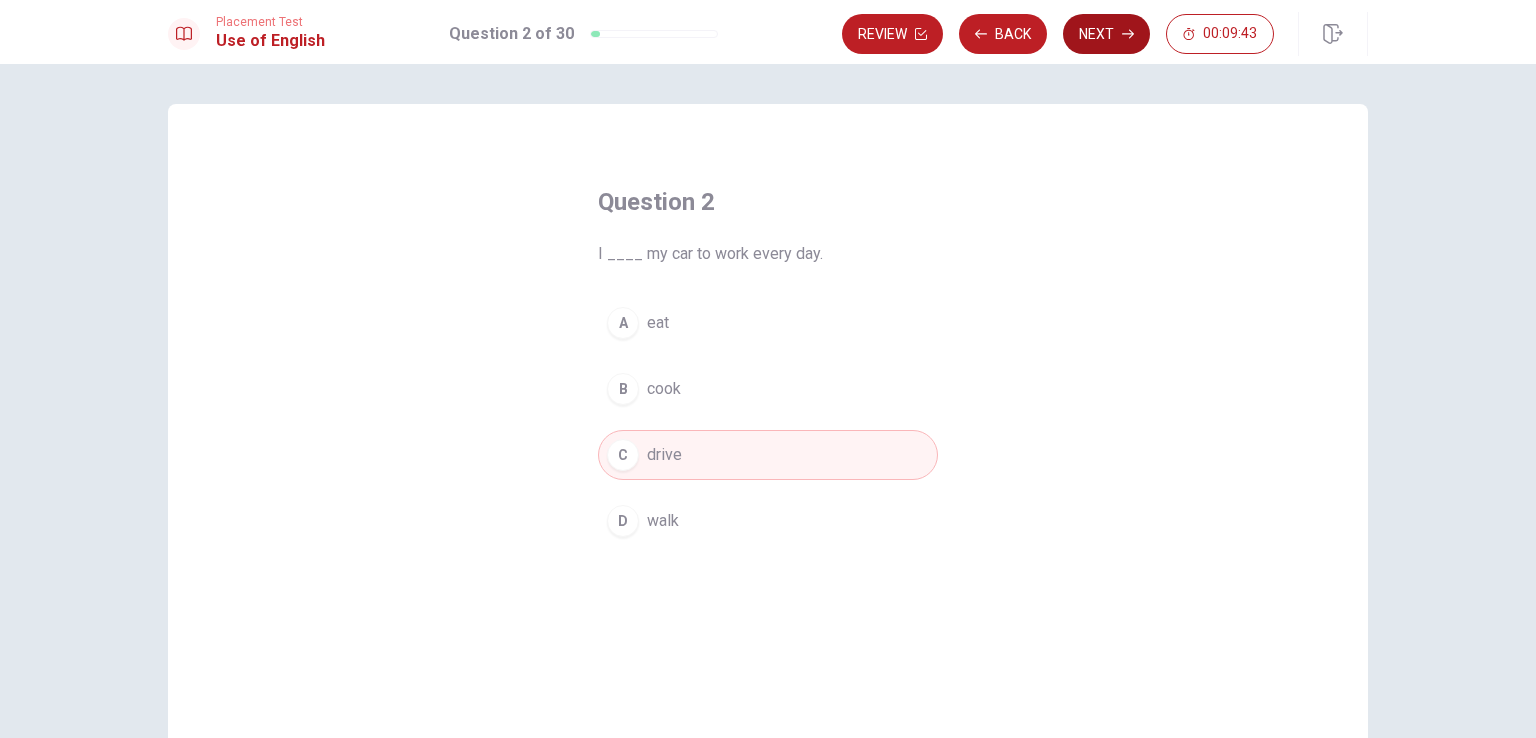 click on "Next" at bounding box center (1106, 34) 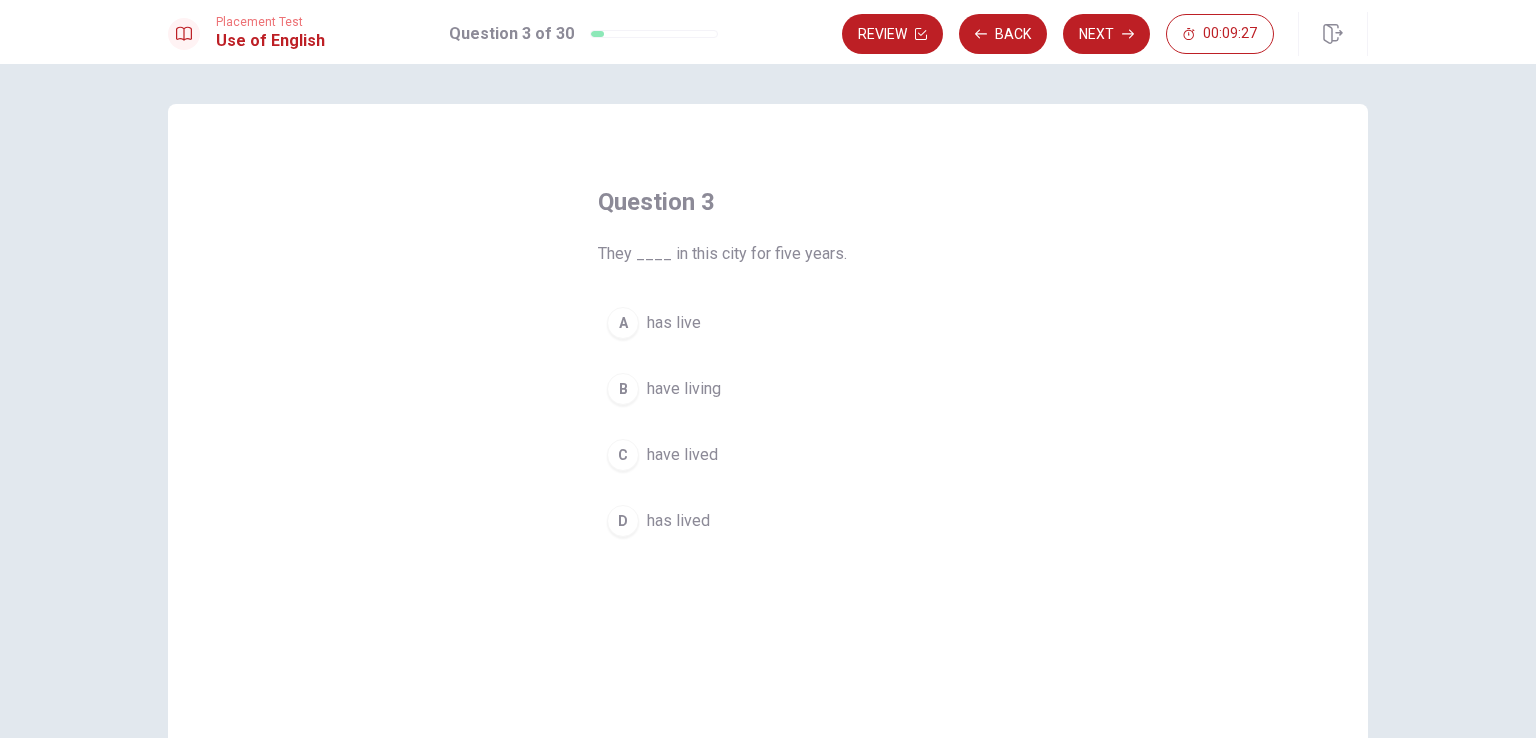 click on "C" at bounding box center (623, 455) 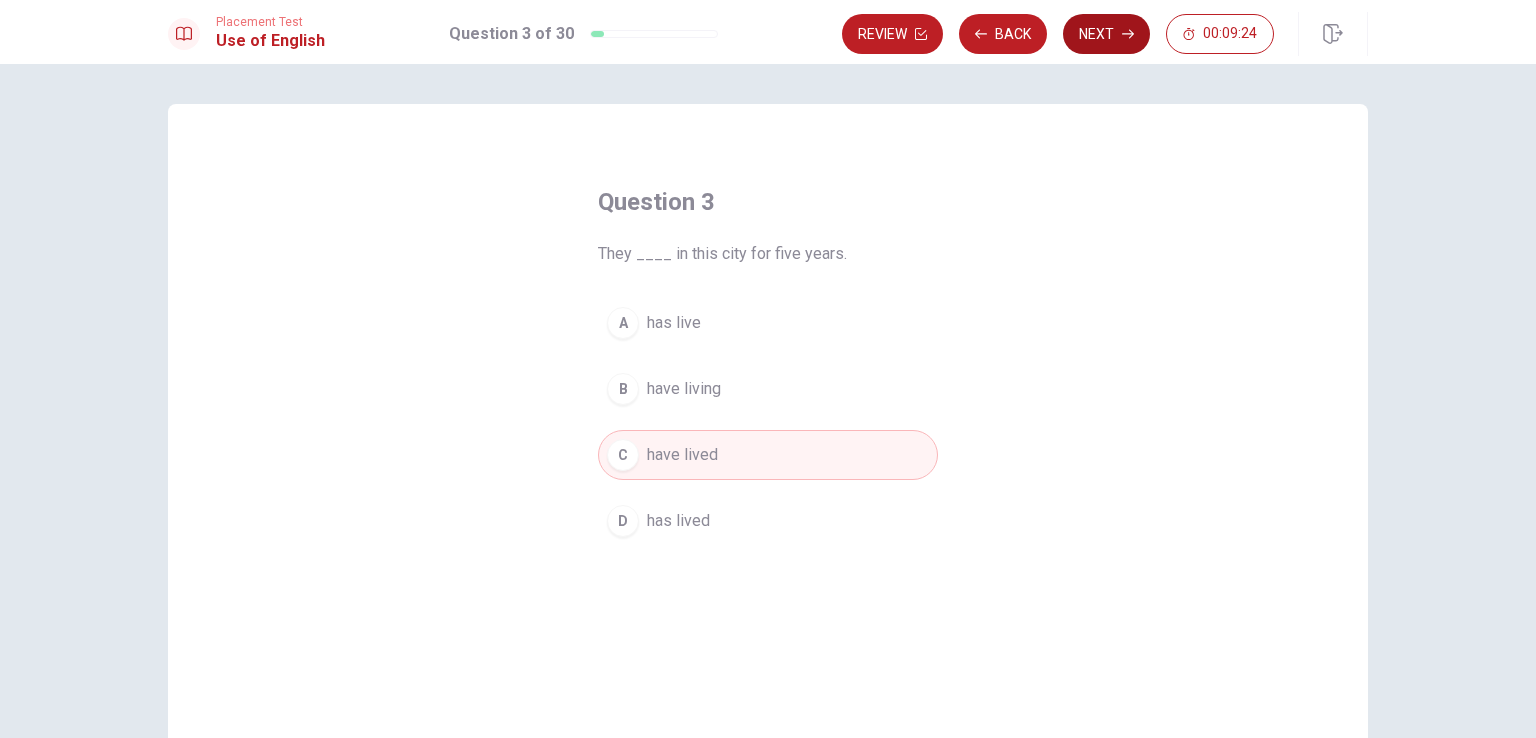click on "Next" at bounding box center (1106, 34) 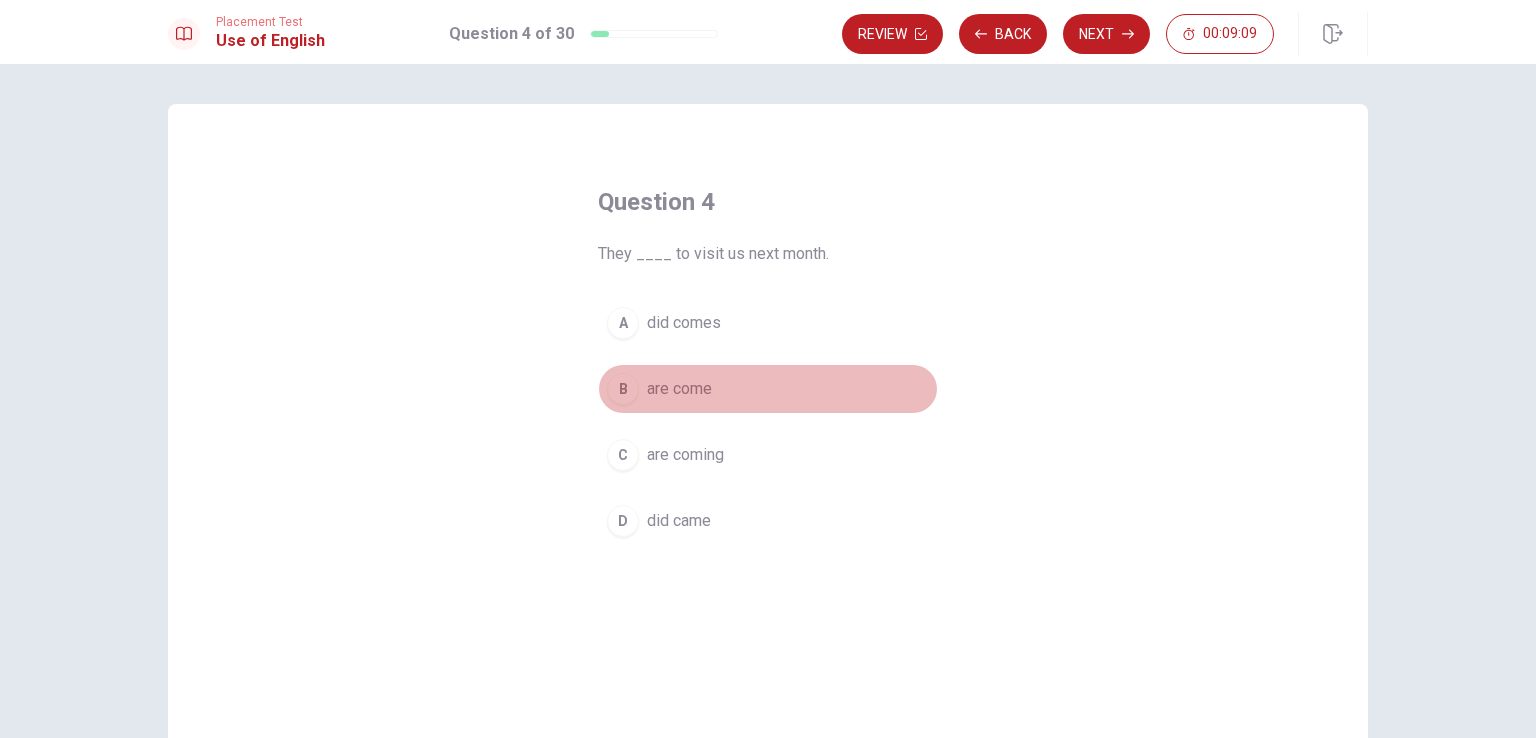 click on "B" at bounding box center [623, 389] 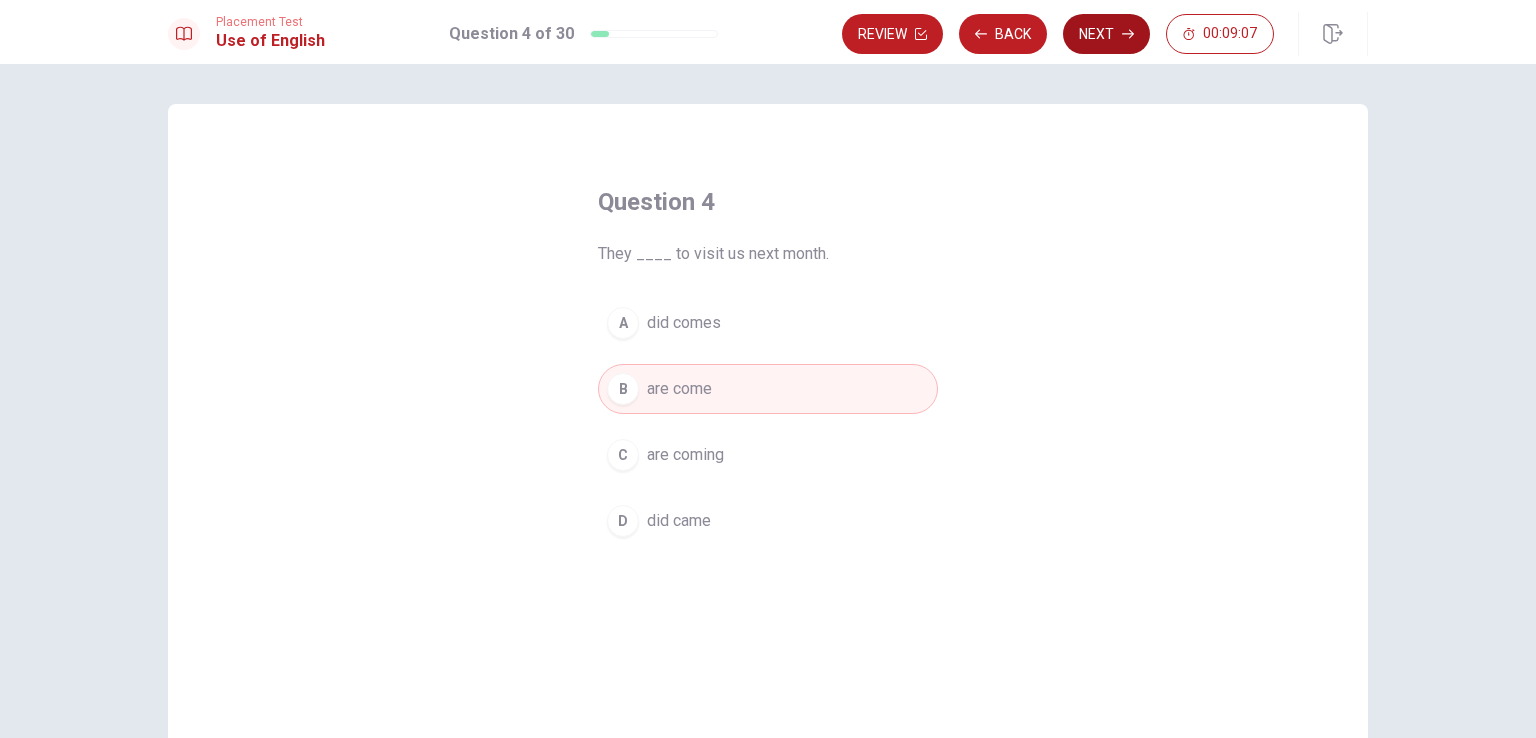 click on "Next" at bounding box center [1106, 34] 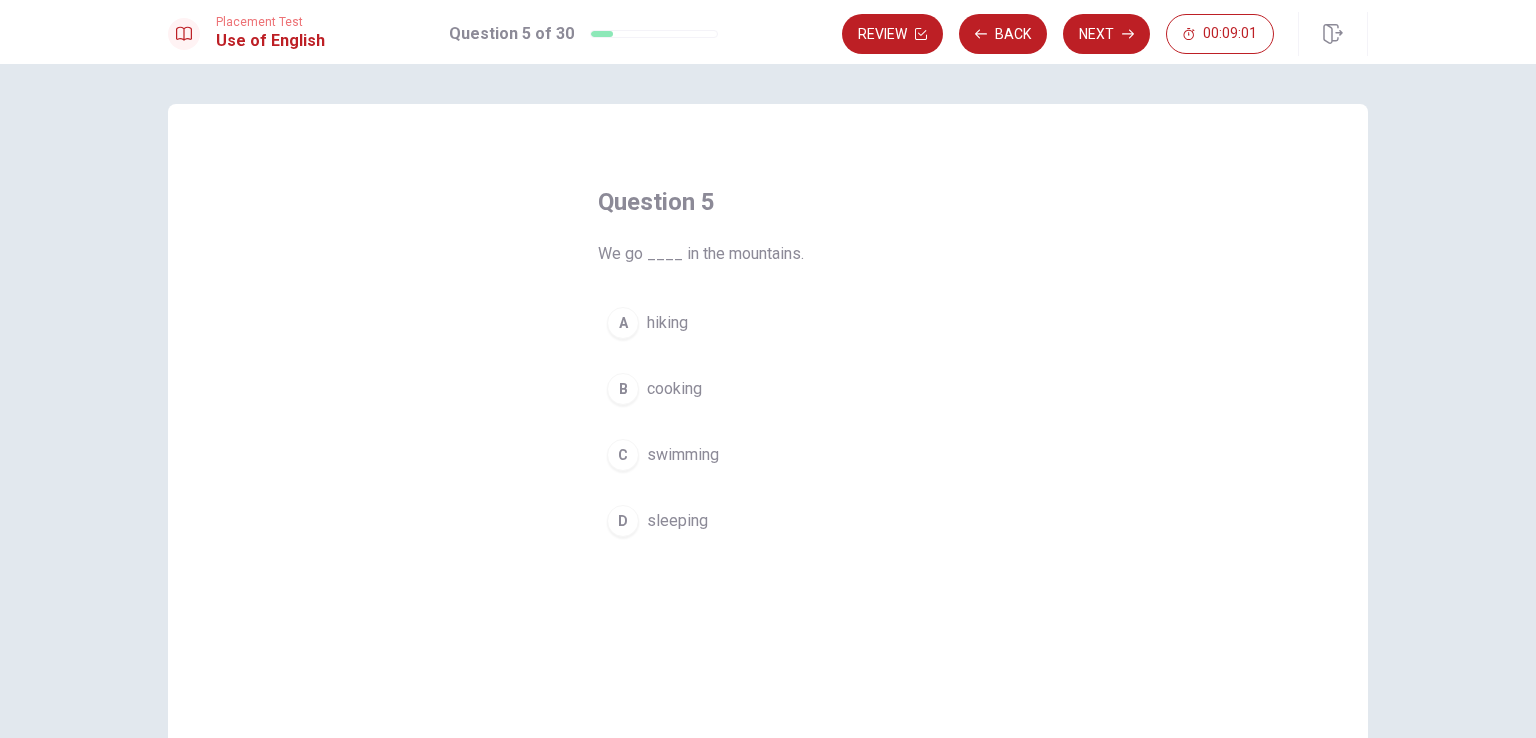 drag, startPoint x: 620, startPoint y: 317, endPoint x: 627, endPoint y: 305, distance: 13.892444 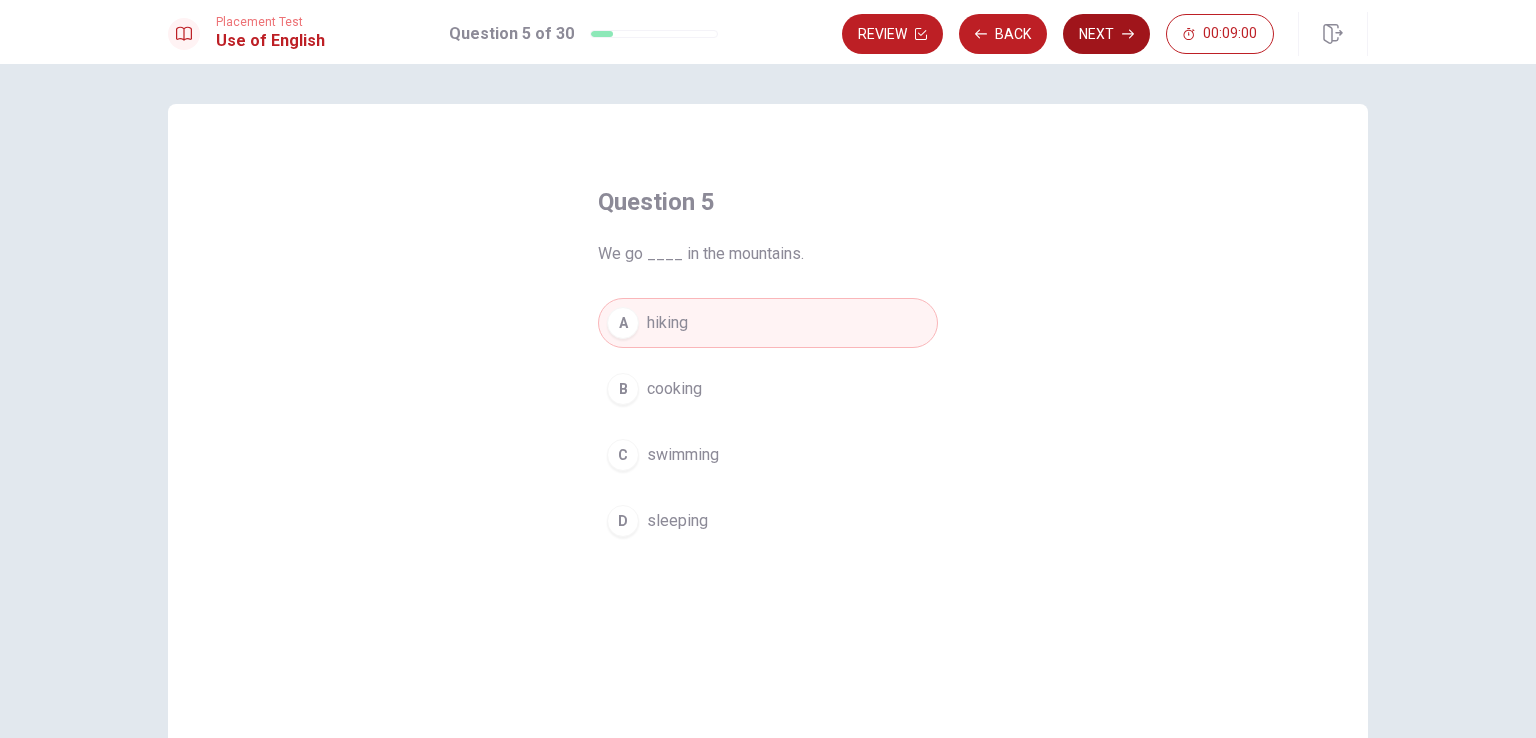 click on "Next" at bounding box center [1106, 34] 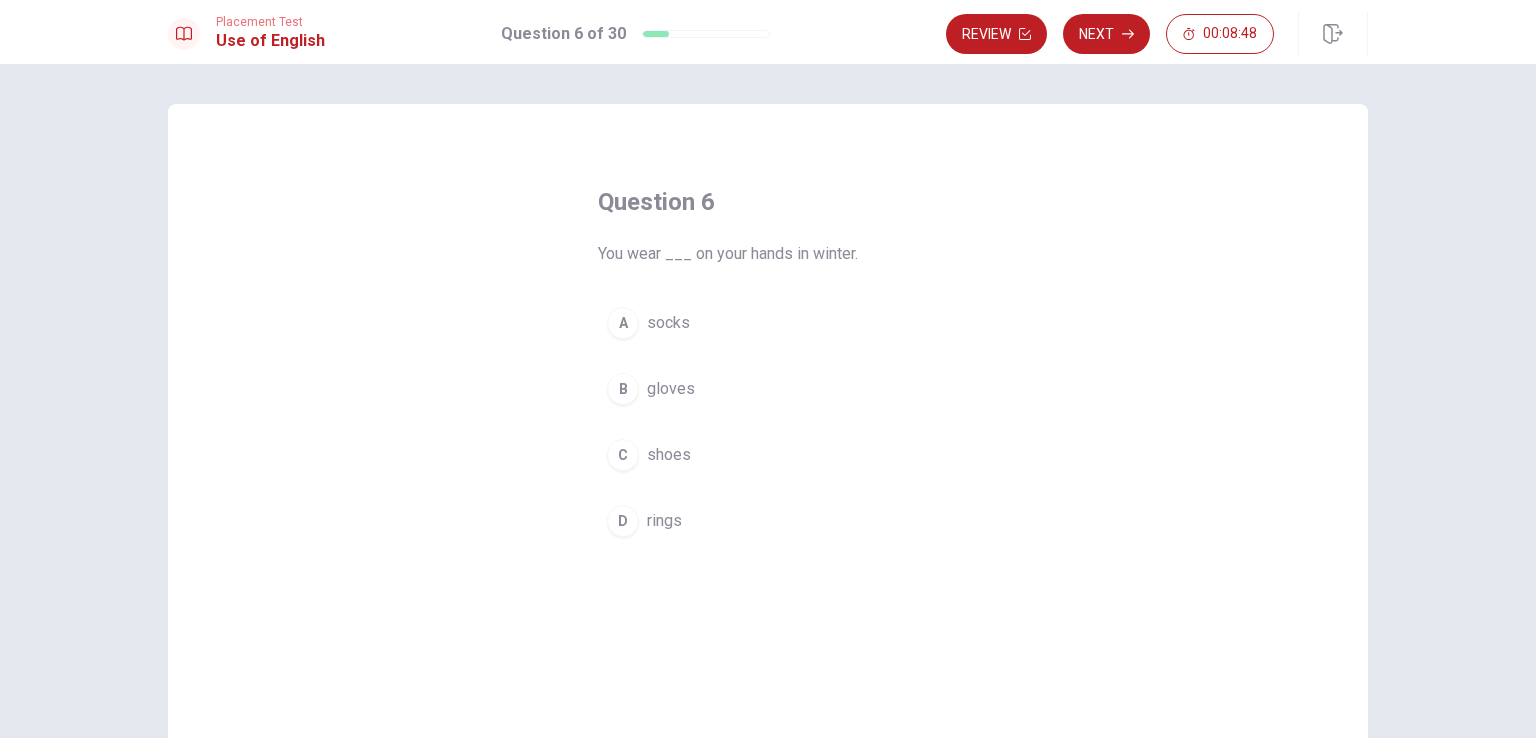 click on "B" at bounding box center [623, 389] 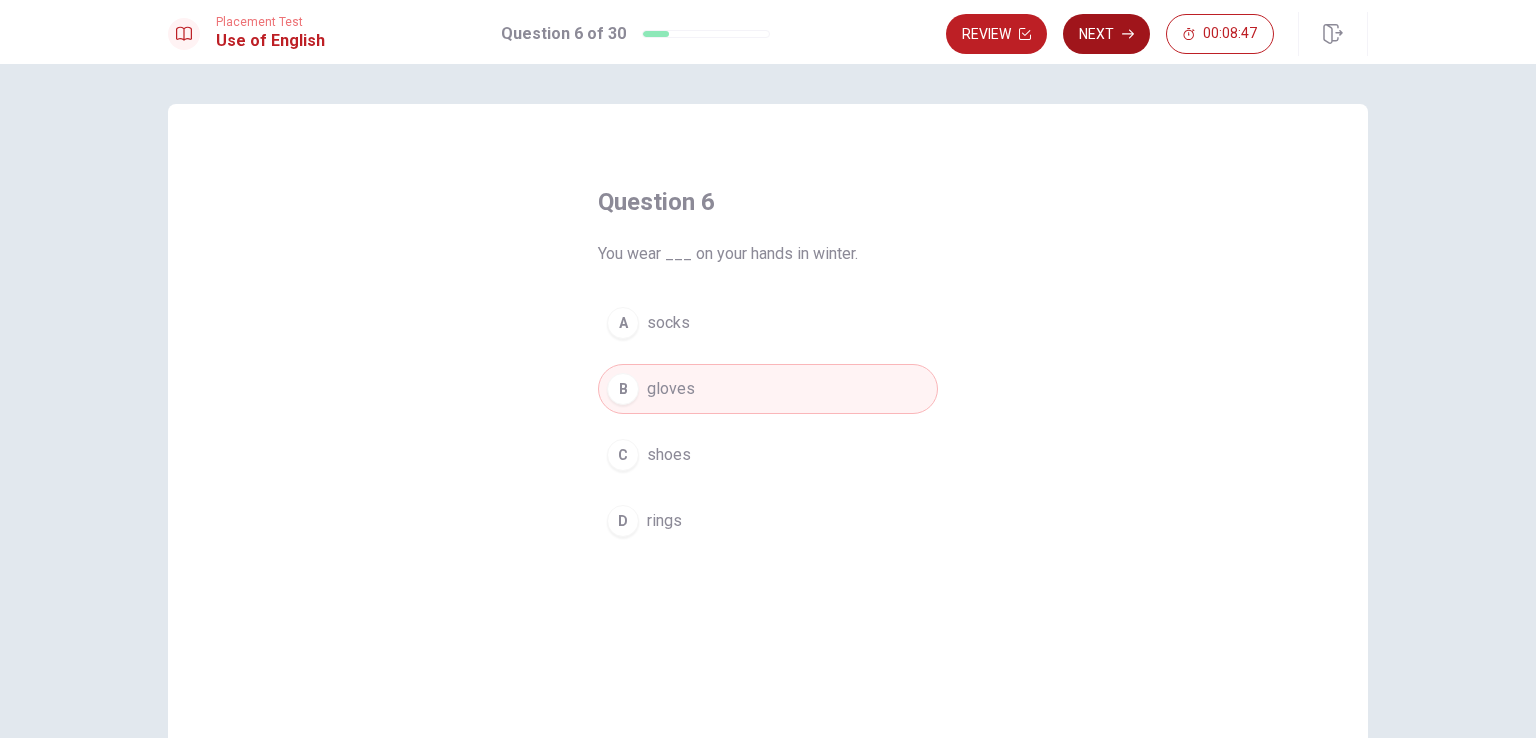 click on "Next" at bounding box center [1106, 34] 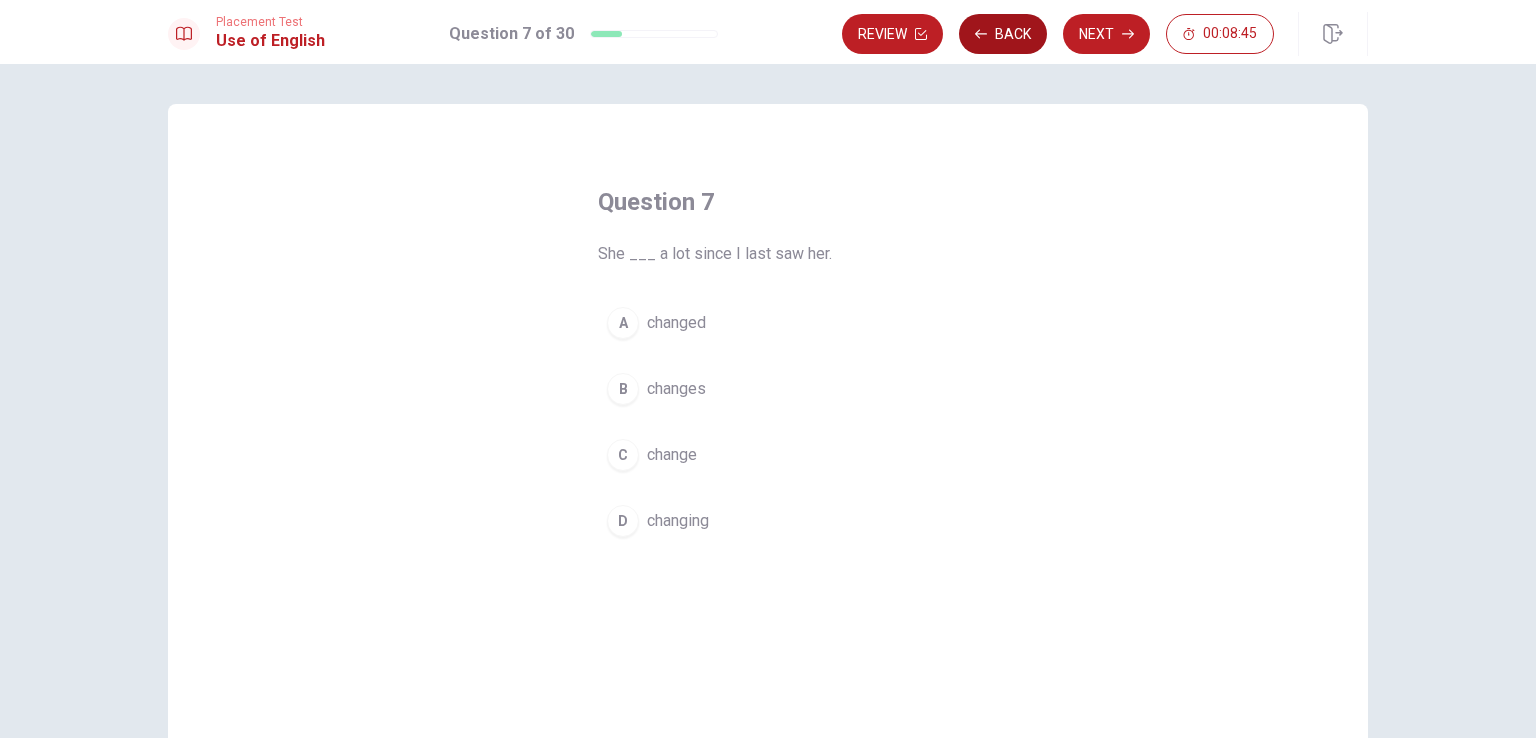 click on "Back" at bounding box center [1003, 34] 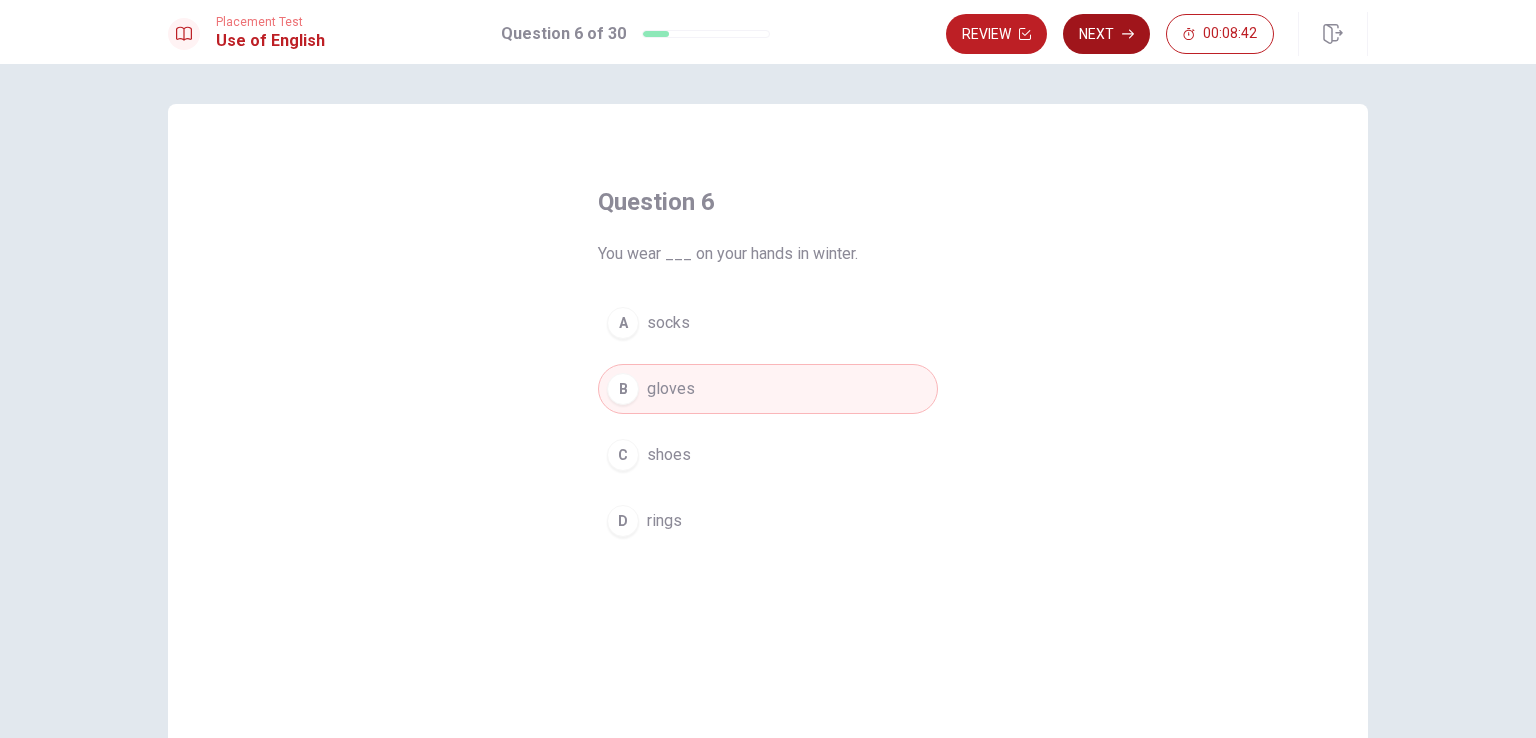click on "Next" at bounding box center [1106, 34] 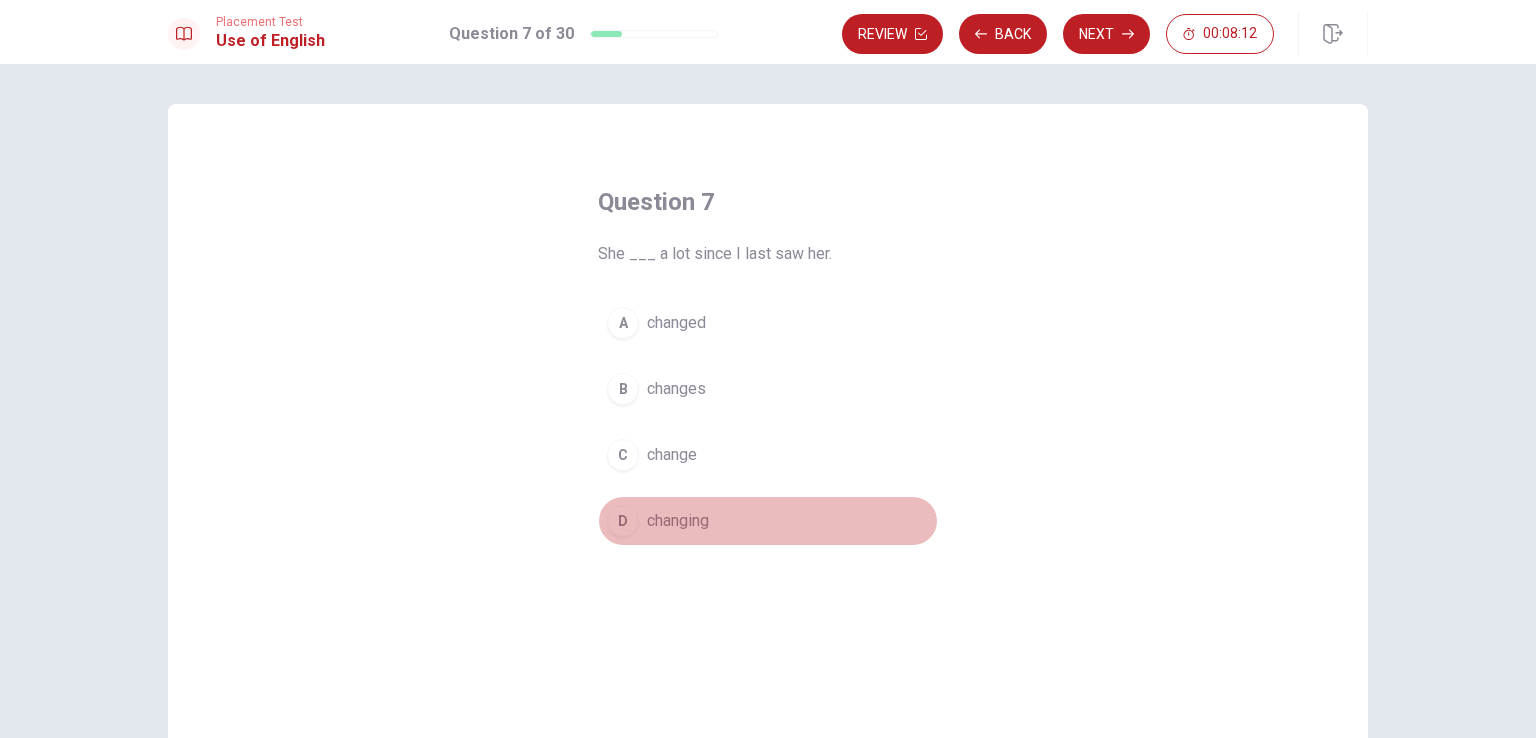 click on "D" at bounding box center [623, 521] 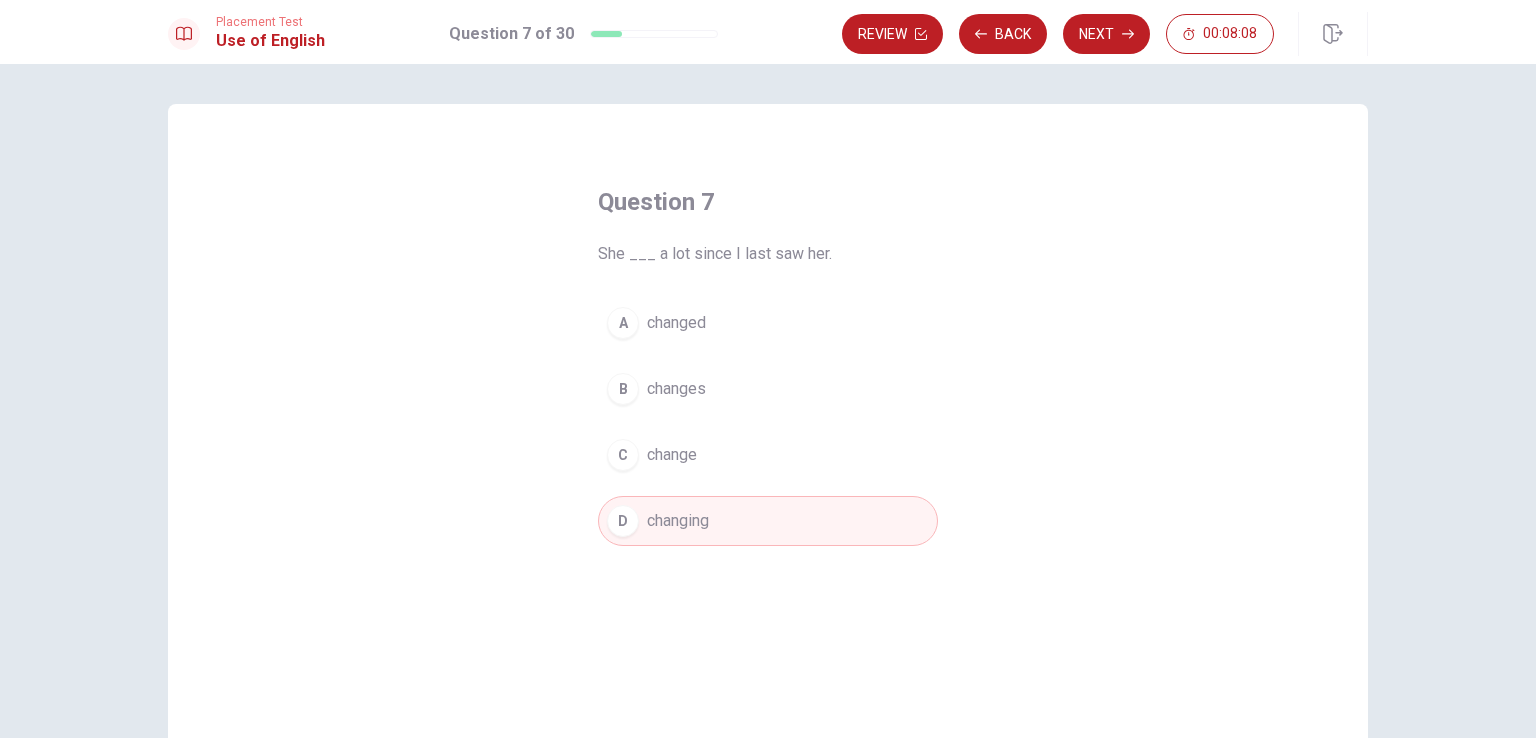 click on "Next" at bounding box center (1106, 34) 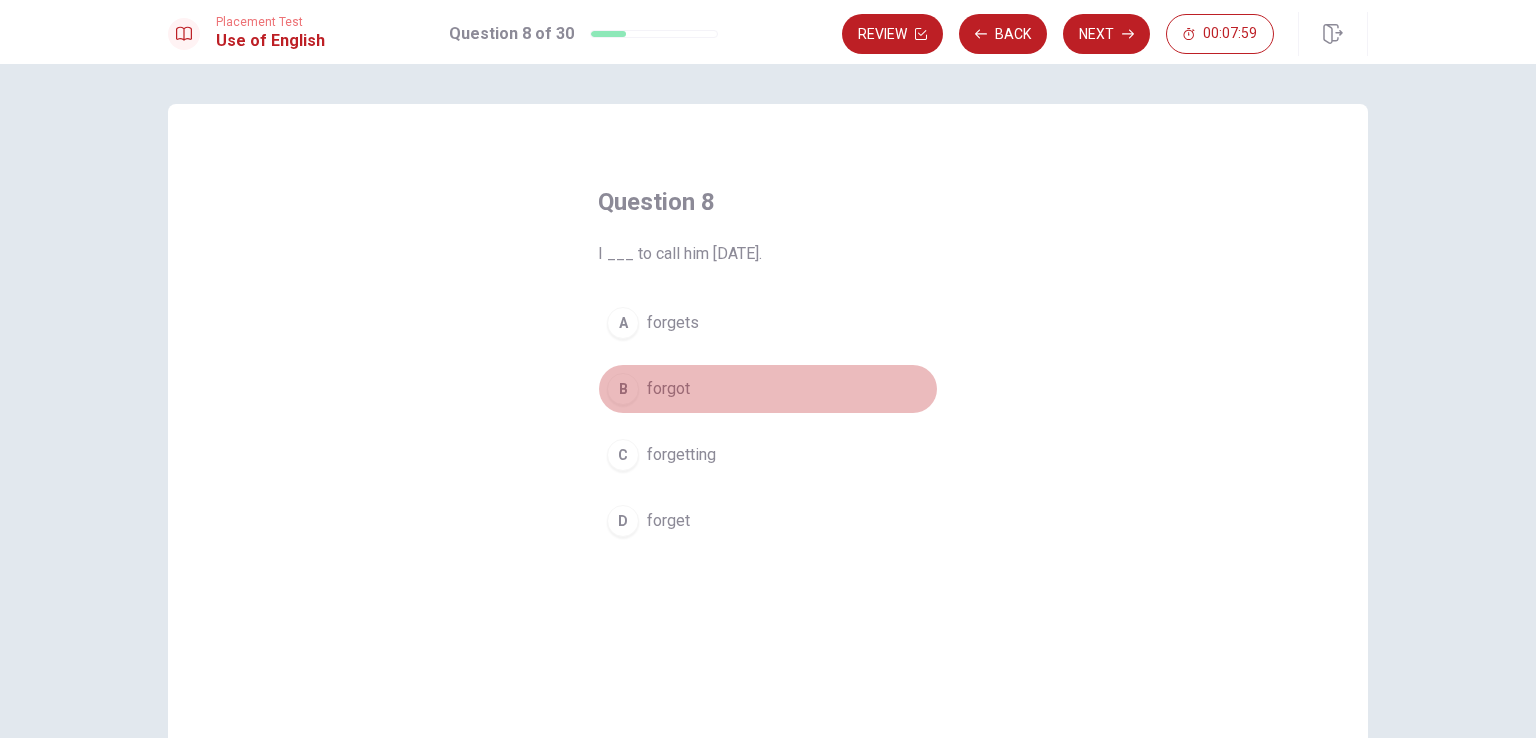 click on "B" at bounding box center [623, 389] 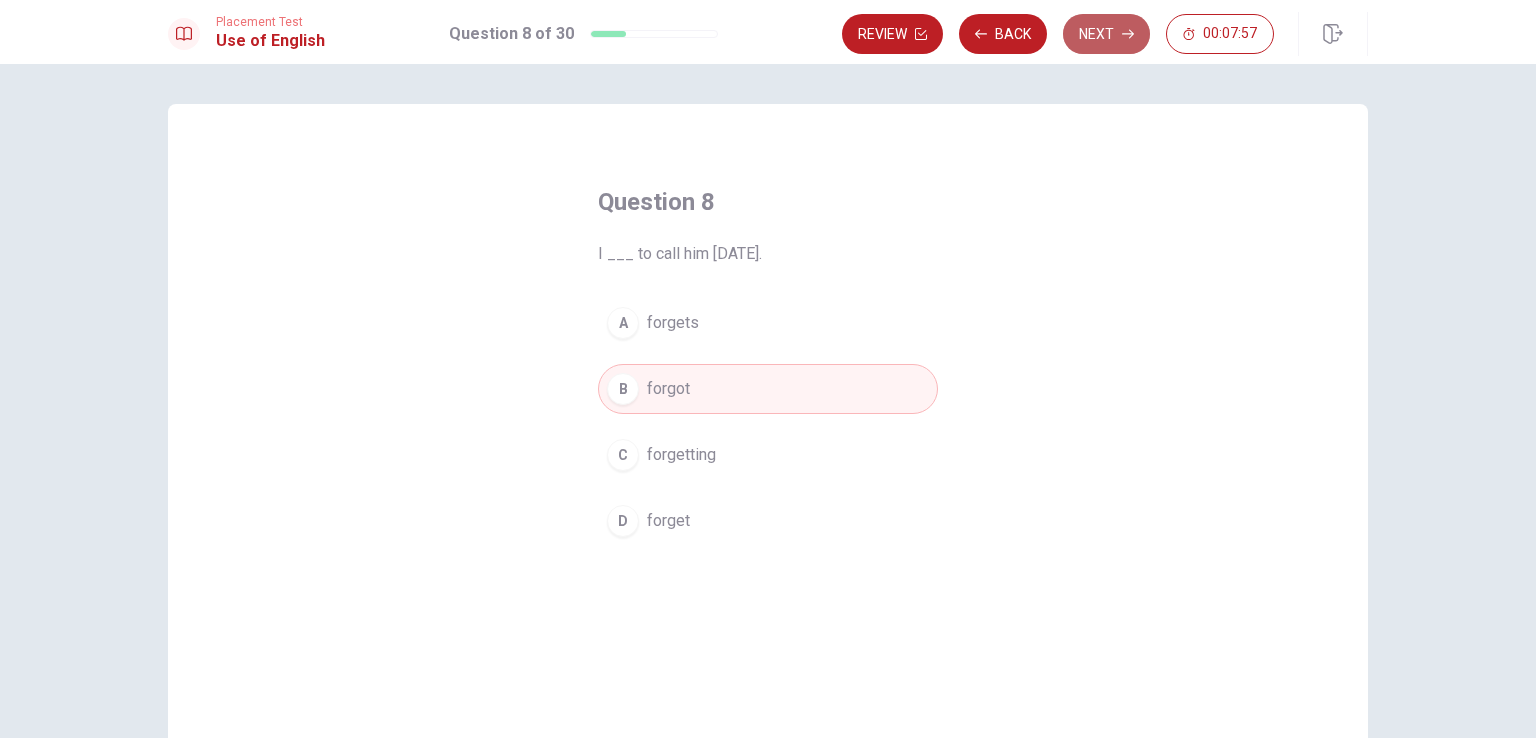 click on "Next" at bounding box center [1106, 34] 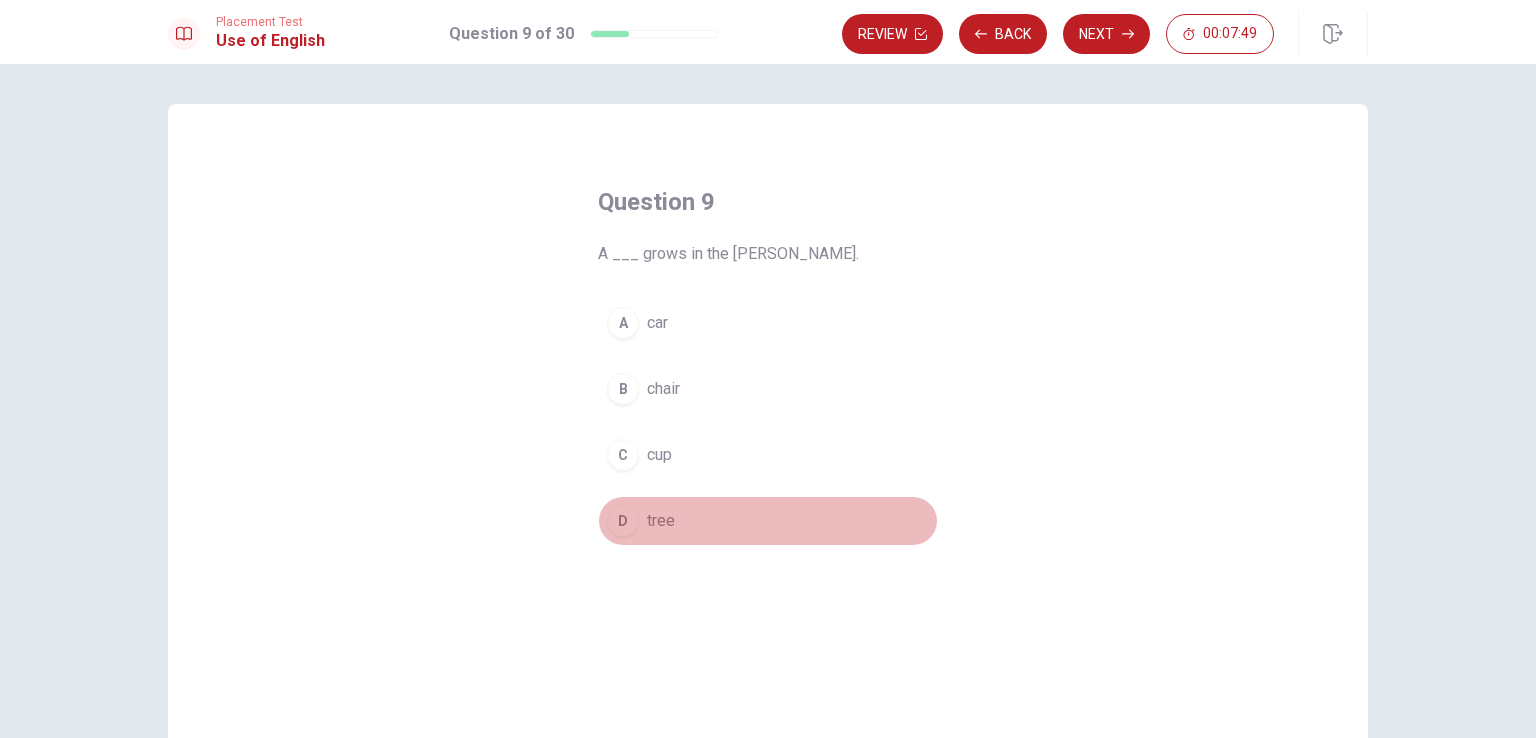 click on "D" at bounding box center [623, 521] 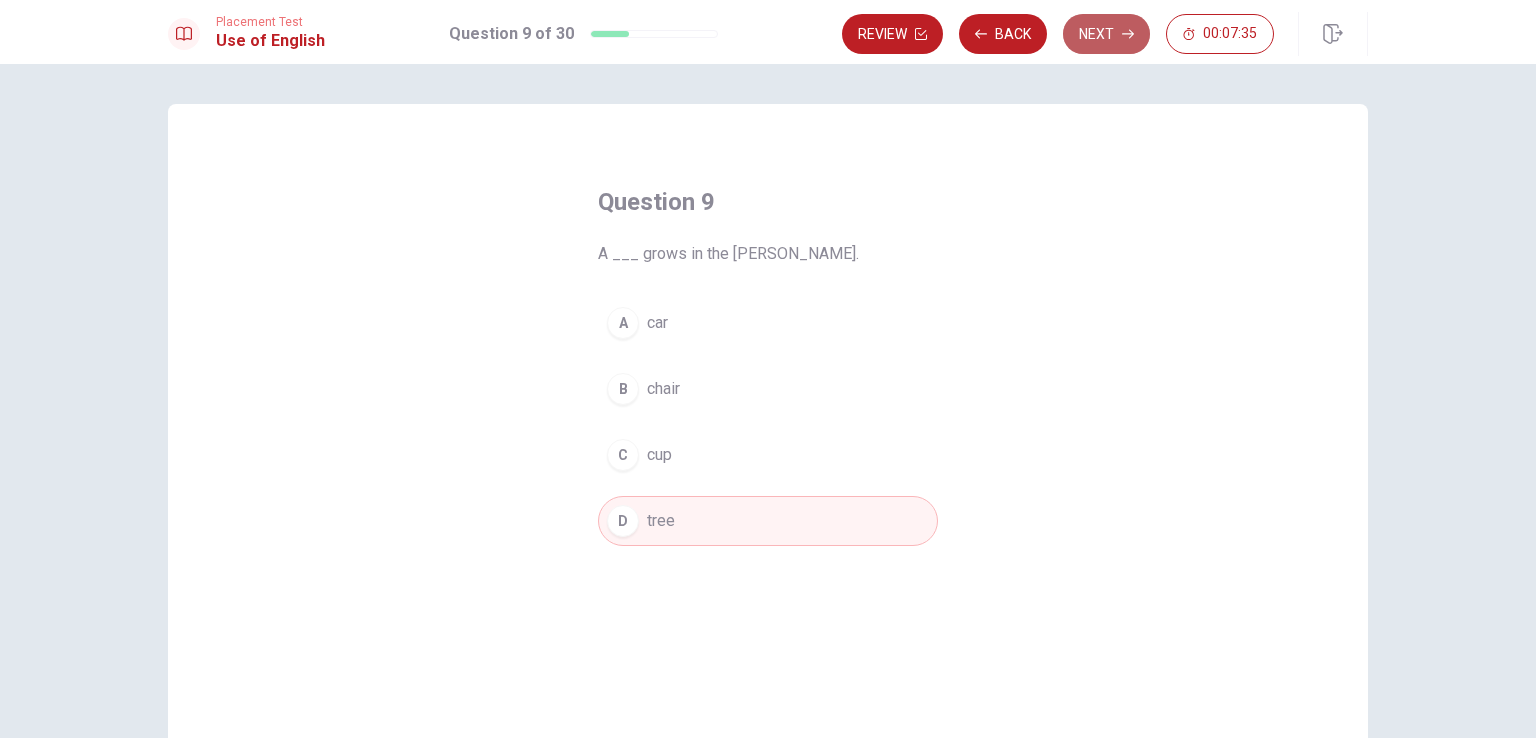 click on "Next" at bounding box center [1106, 34] 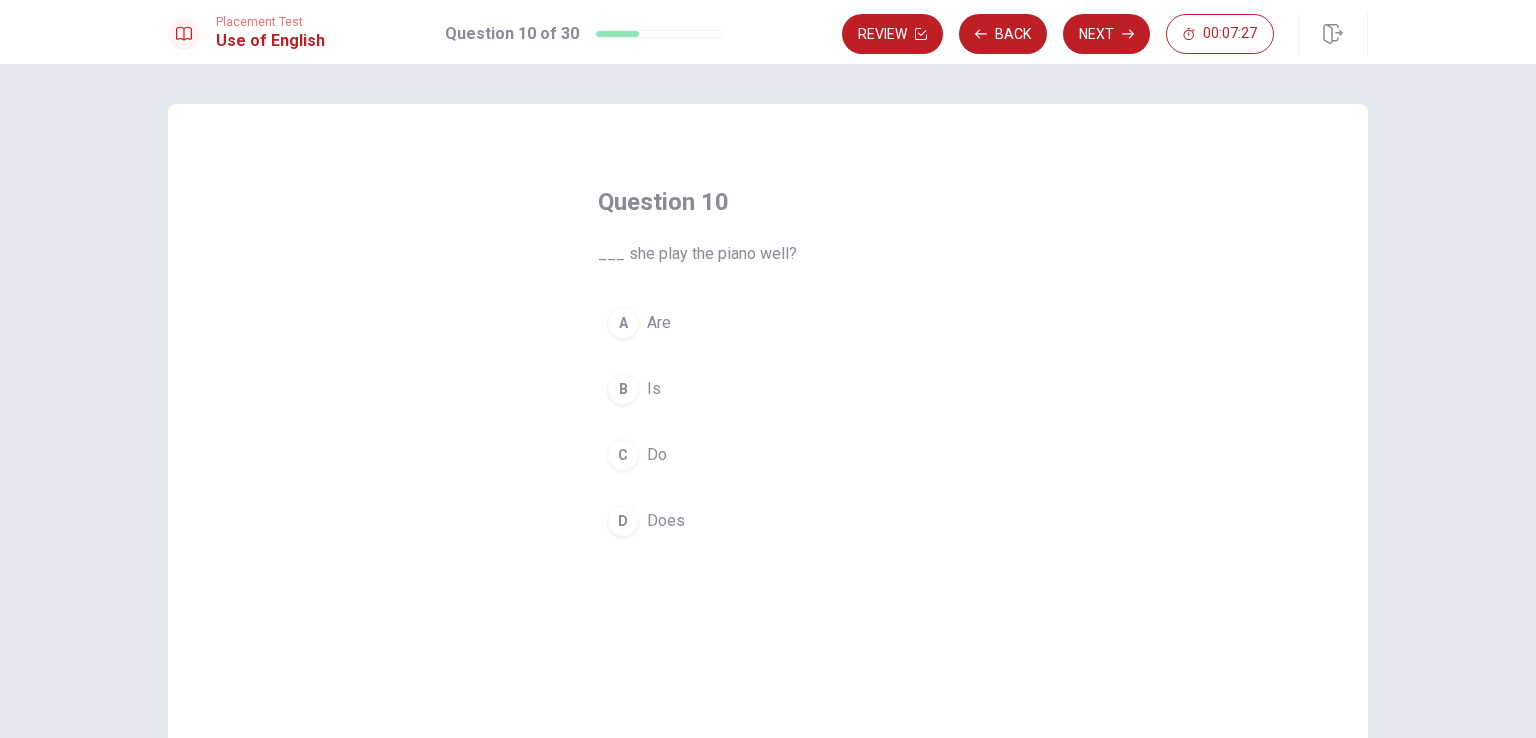 click on "B" at bounding box center (623, 389) 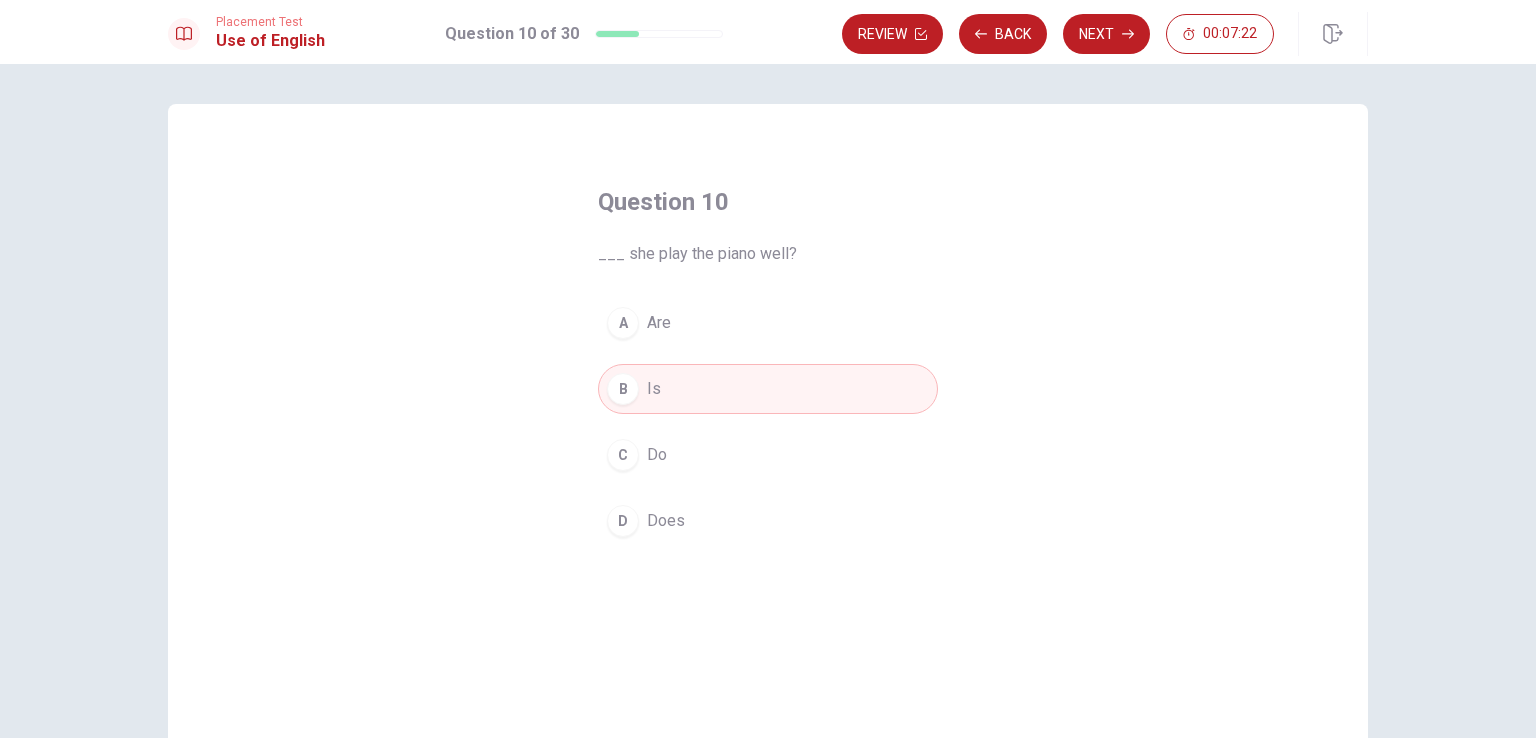 drag, startPoint x: 1084, startPoint y: 34, endPoint x: 1080, endPoint y: 263, distance: 229.03493 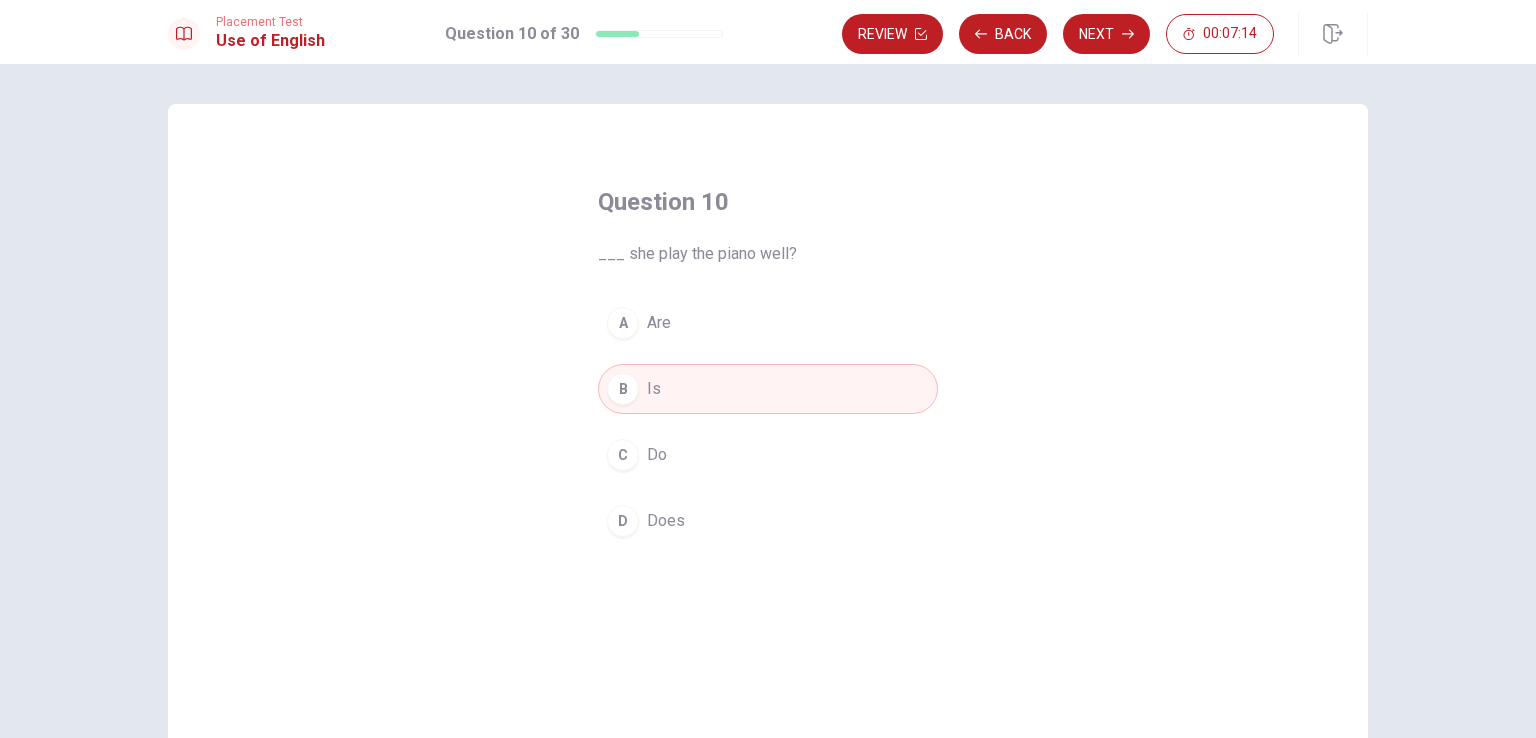 click on "D" at bounding box center (623, 521) 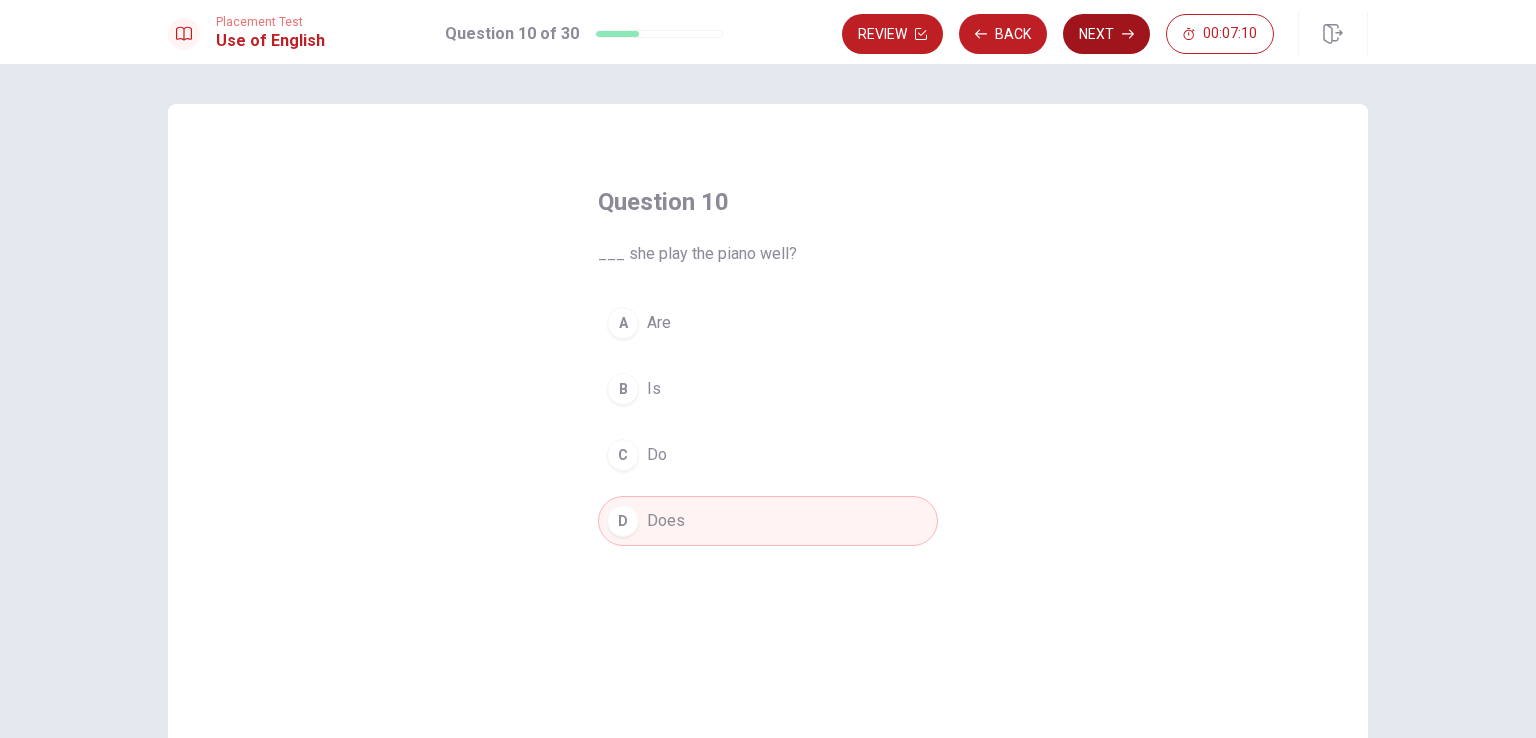 click on "Next" at bounding box center [1106, 34] 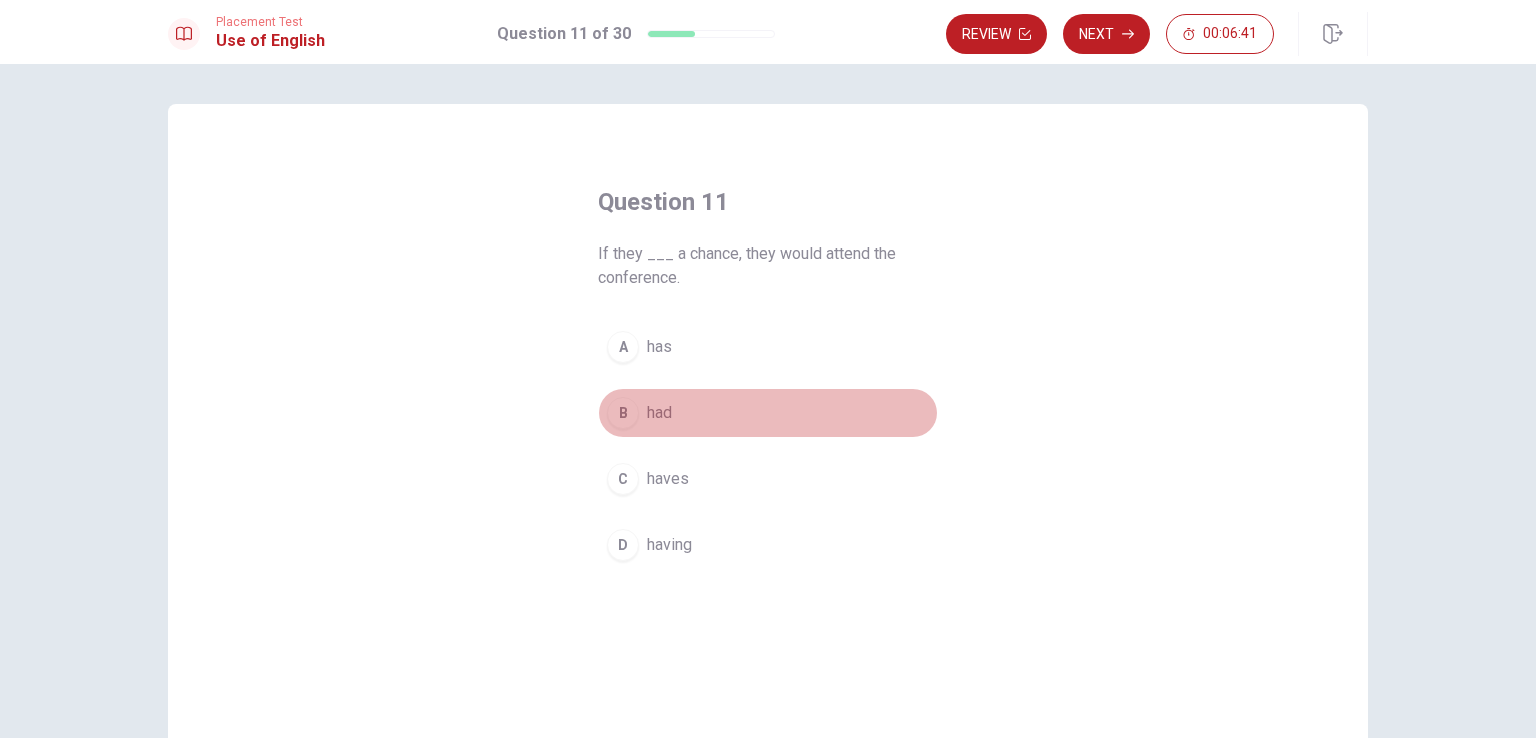 click on "B" at bounding box center [623, 413] 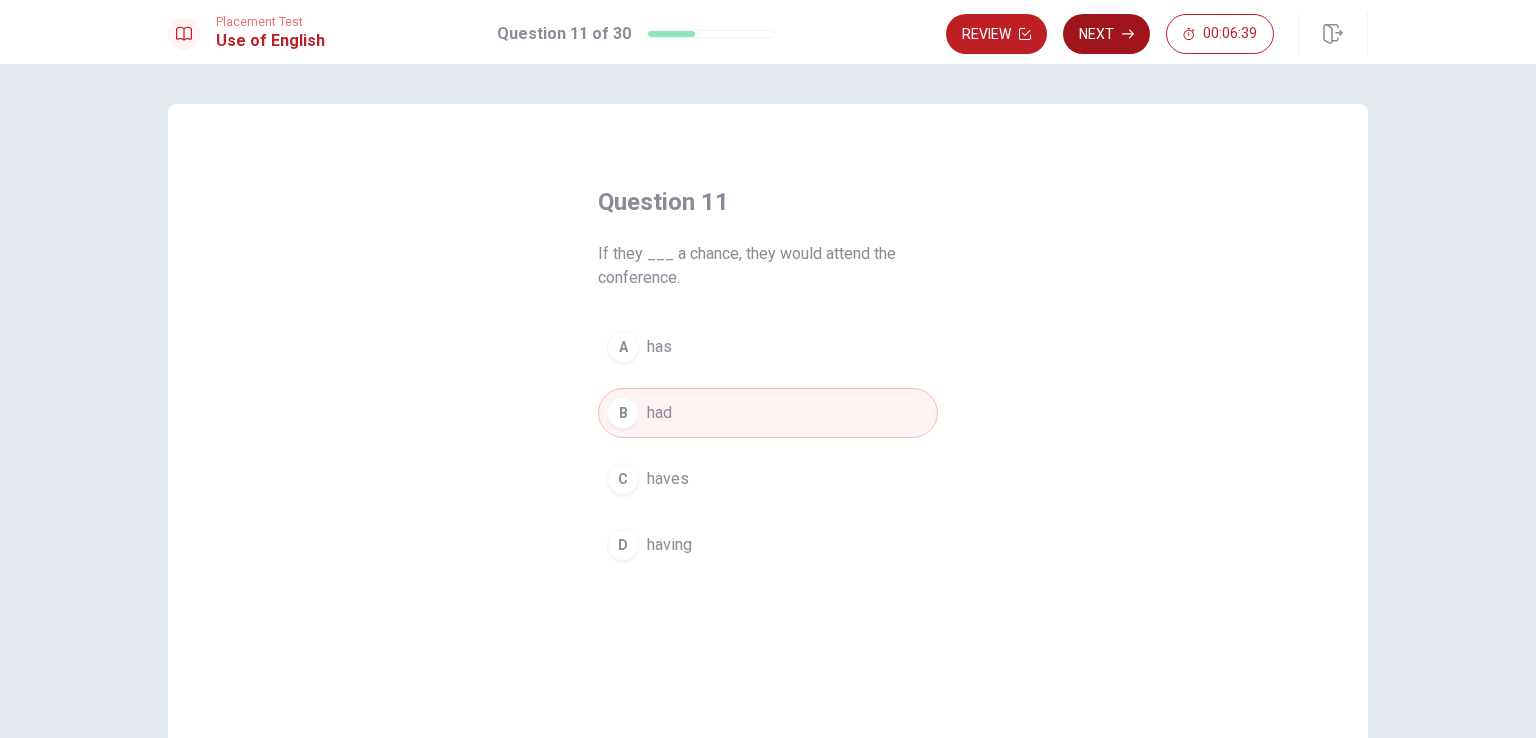 click on "Next" at bounding box center [1106, 34] 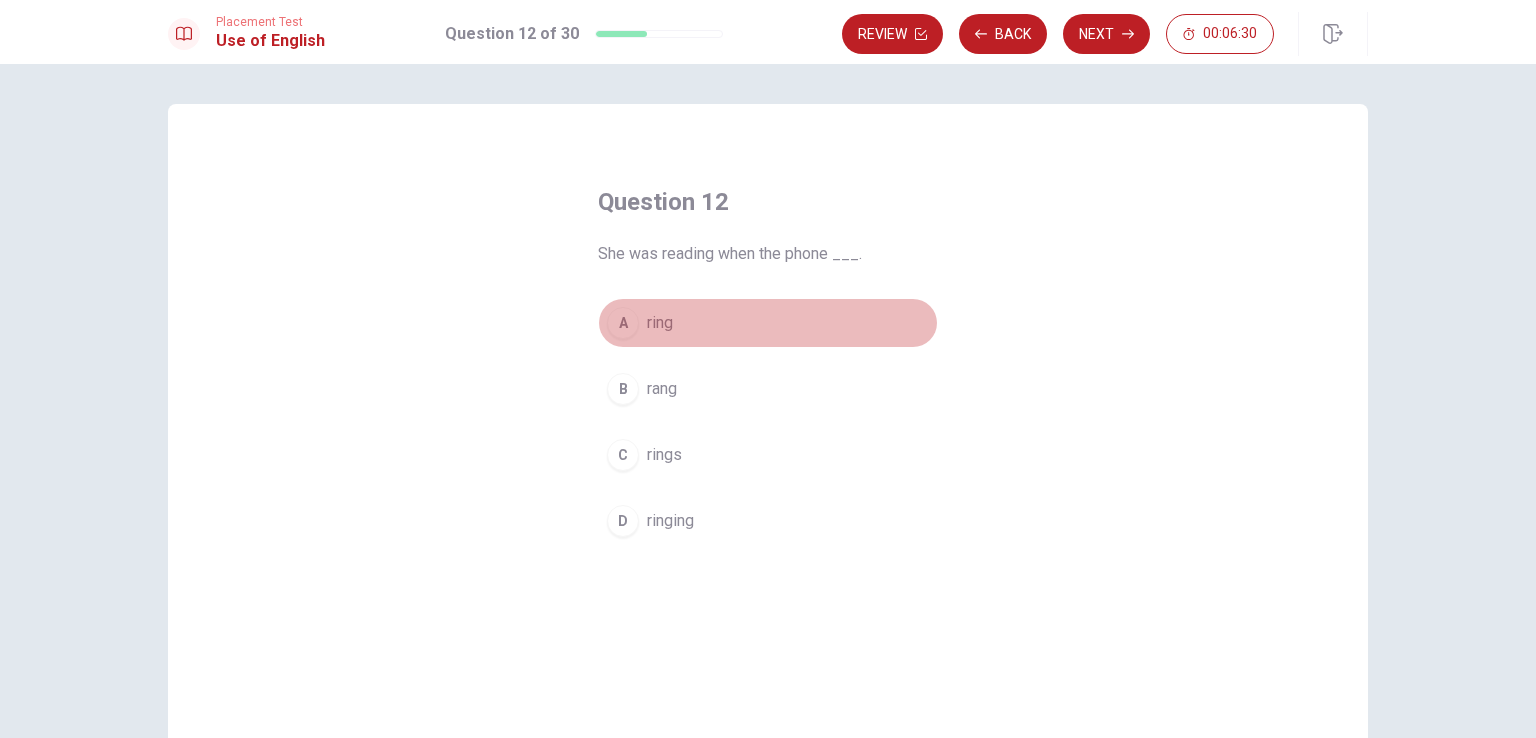 click on "A" at bounding box center (623, 323) 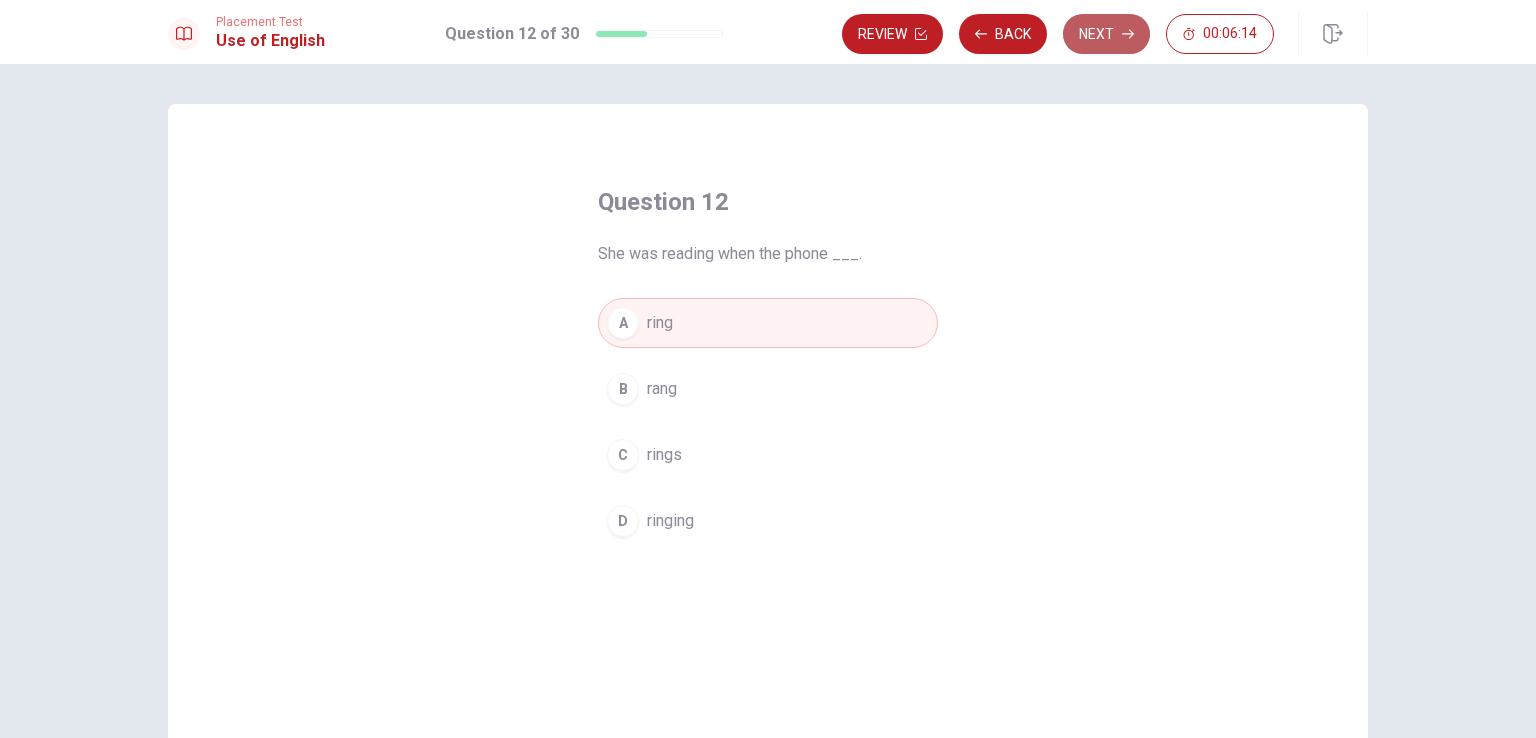click on "Next" at bounding box center [1106, 34] 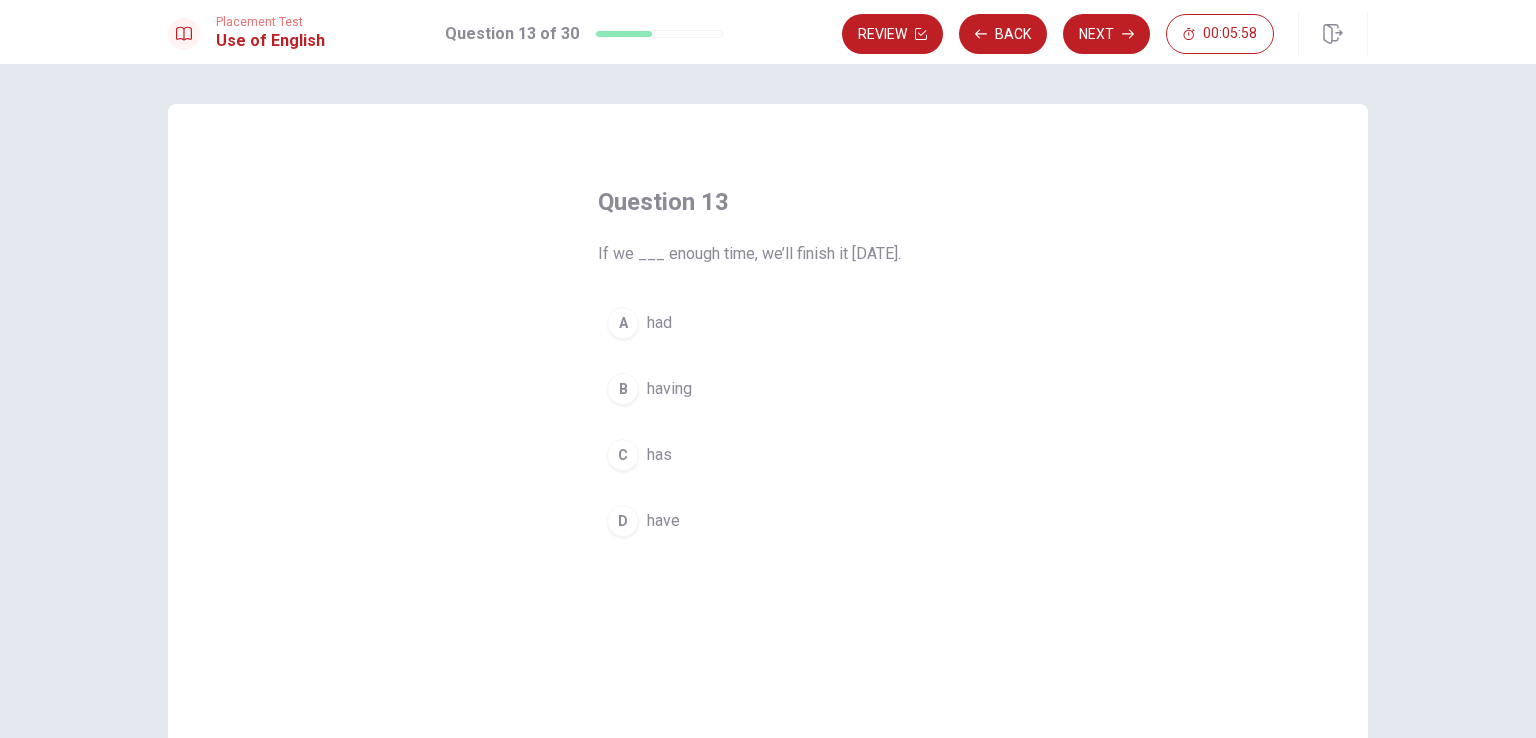 click on "D" at bounding box center [623, 521] 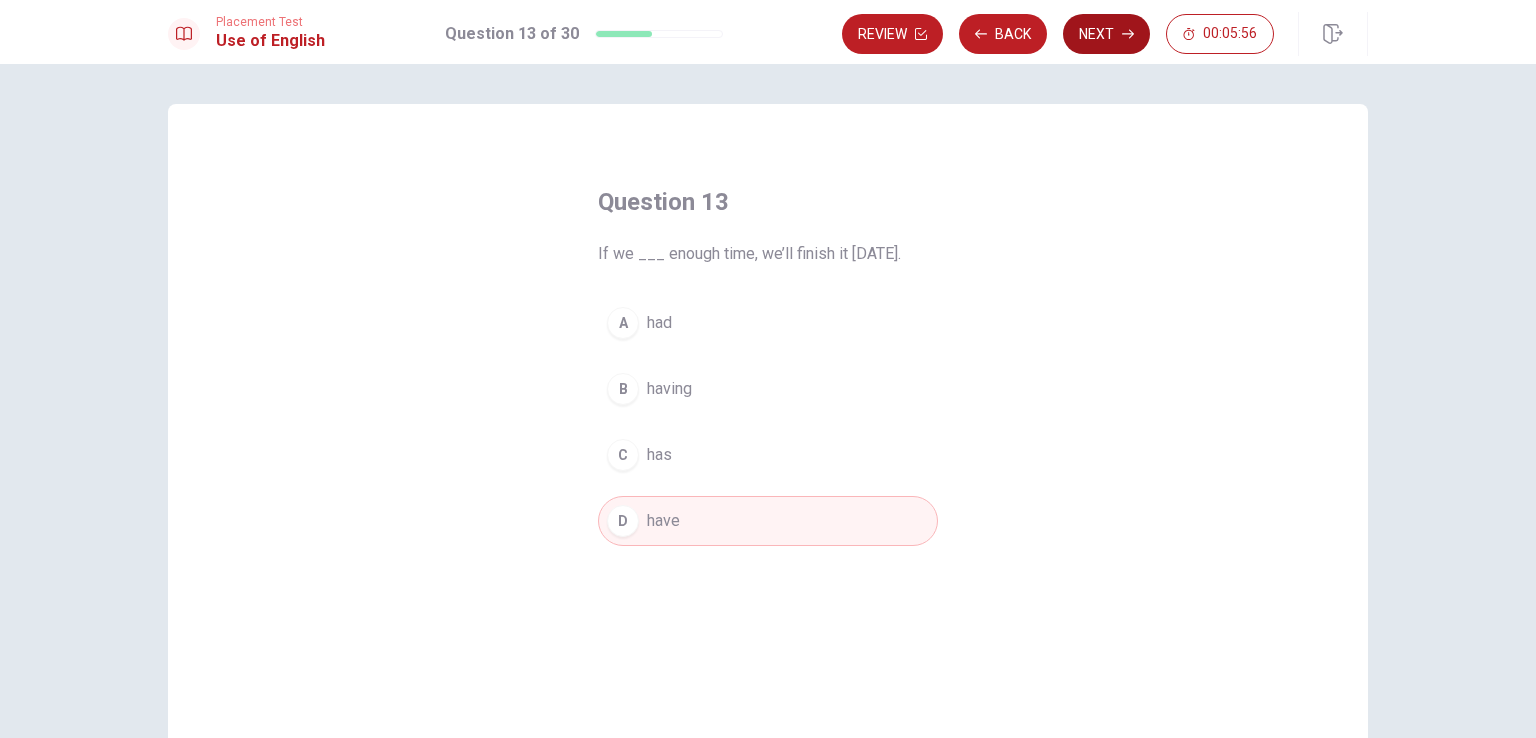 click on "Next" at bounding box center [1106, 34] 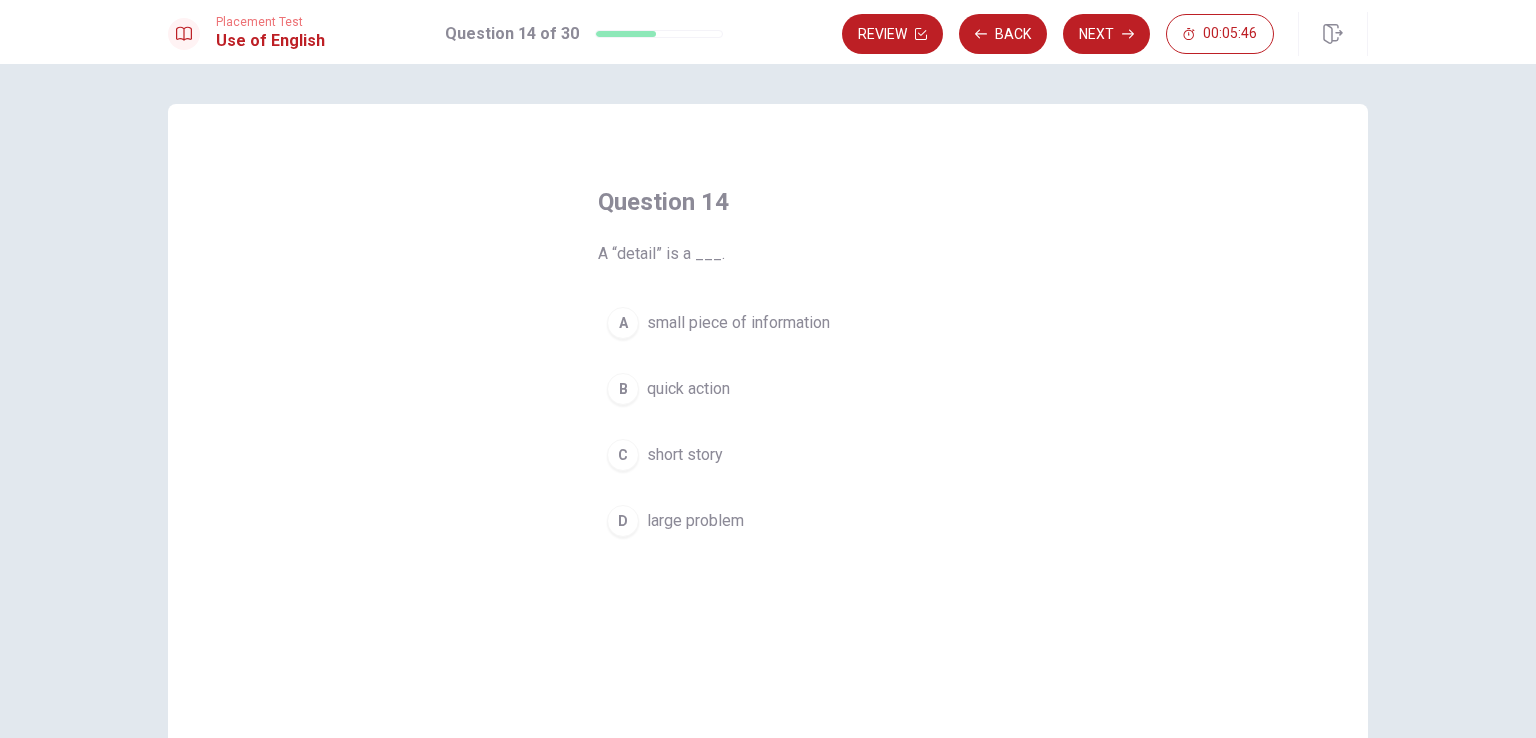 click on "A" at bounding box center [623, 323] 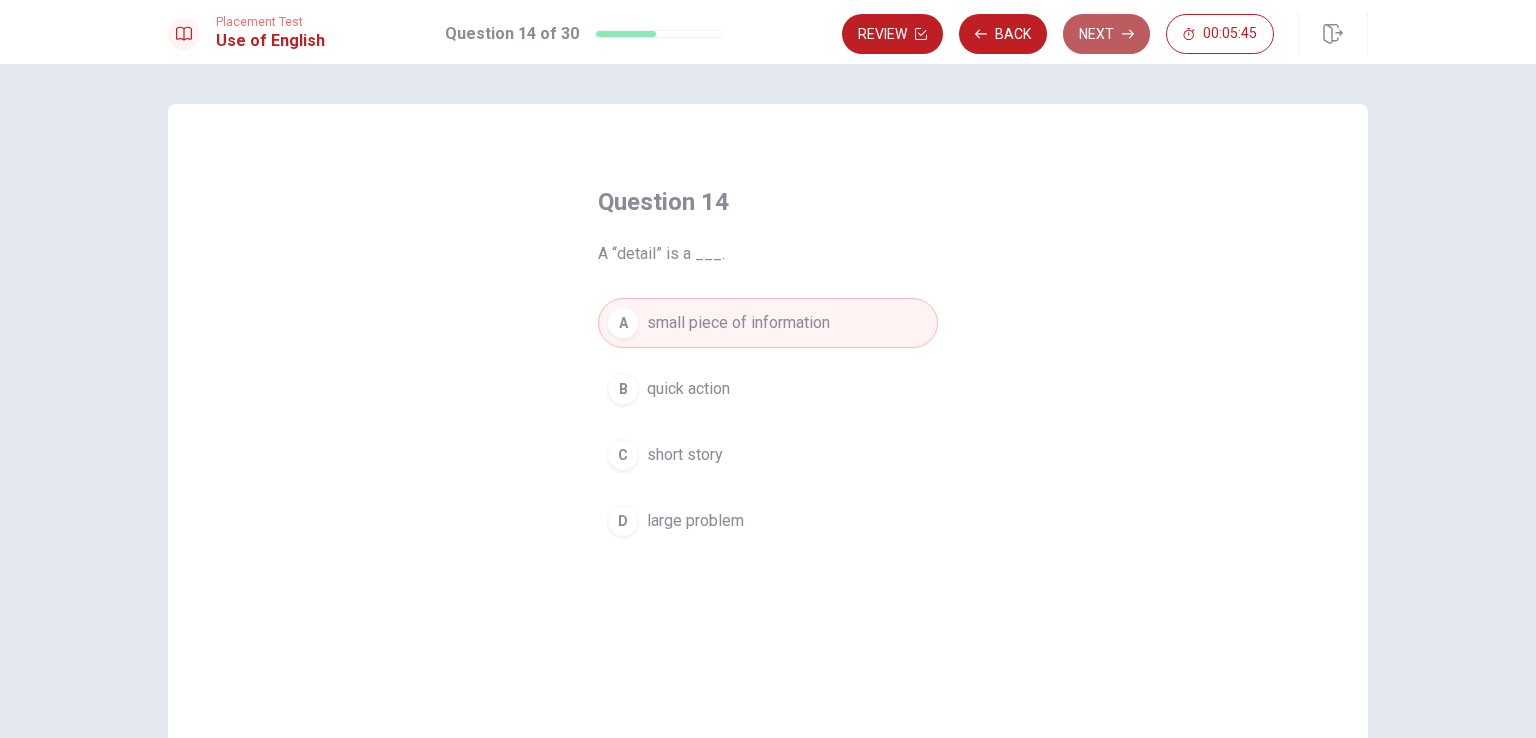 click on "Next" at bounding box center [1106, 34] 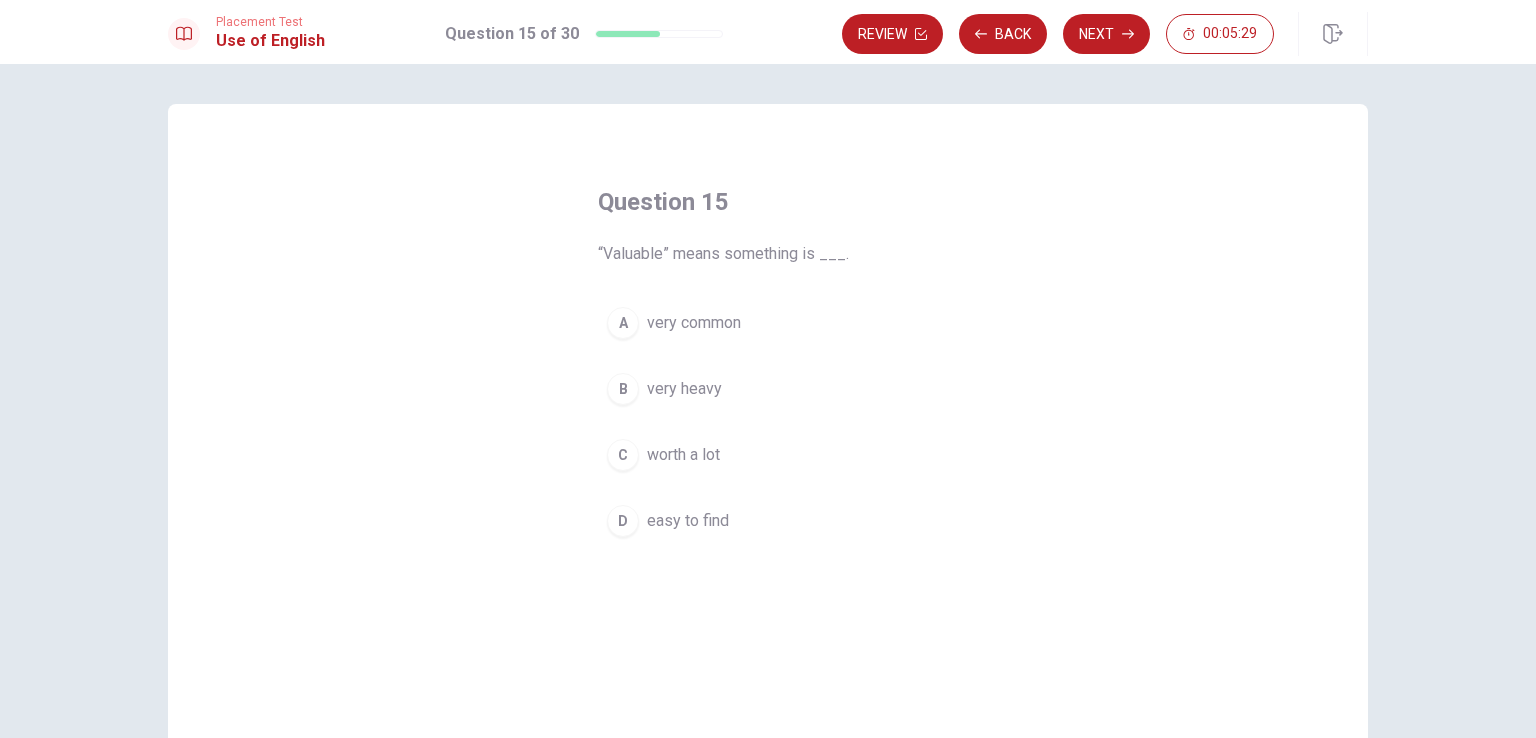 click on "C" at bounding box center (623, 455) 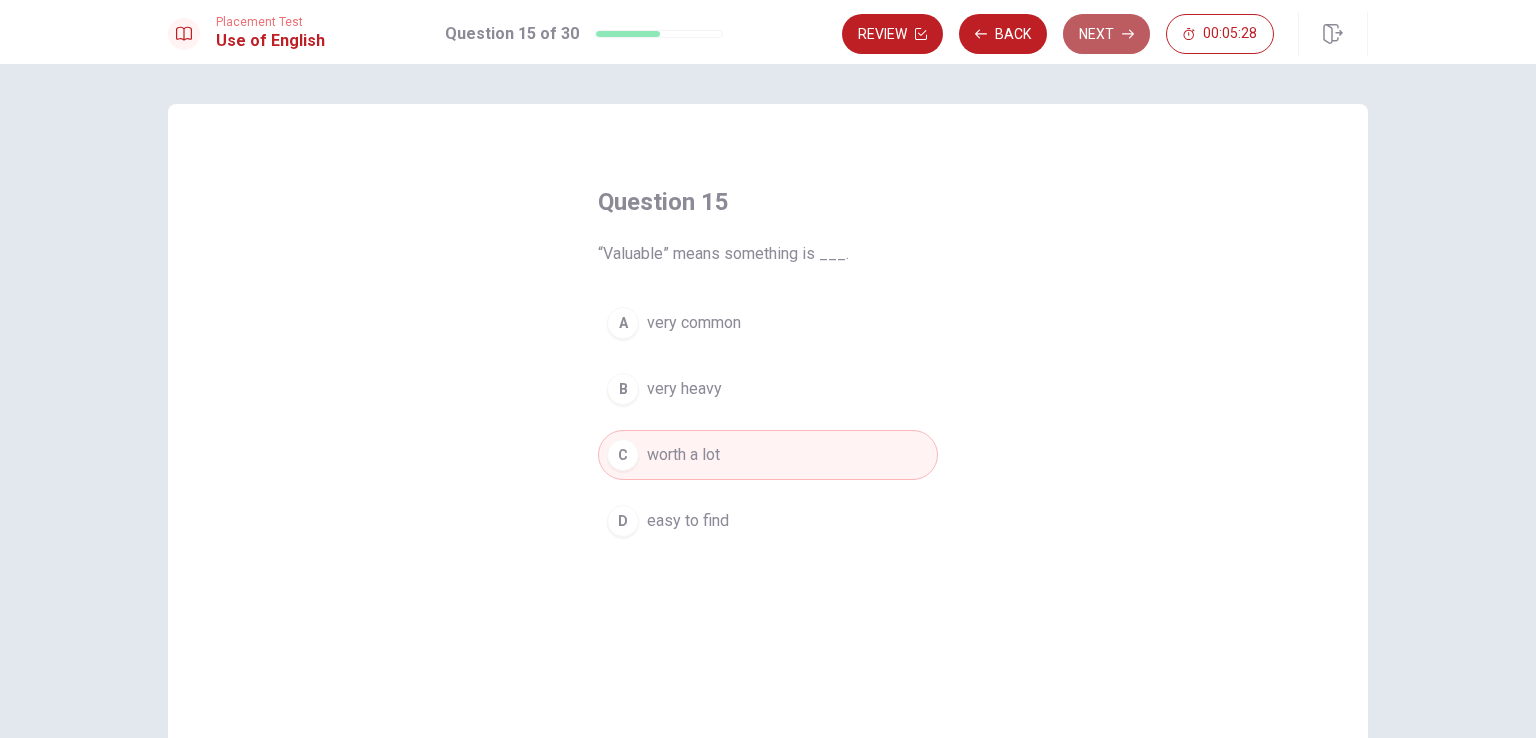 click on "Next" at bounding box center [1106, 34] 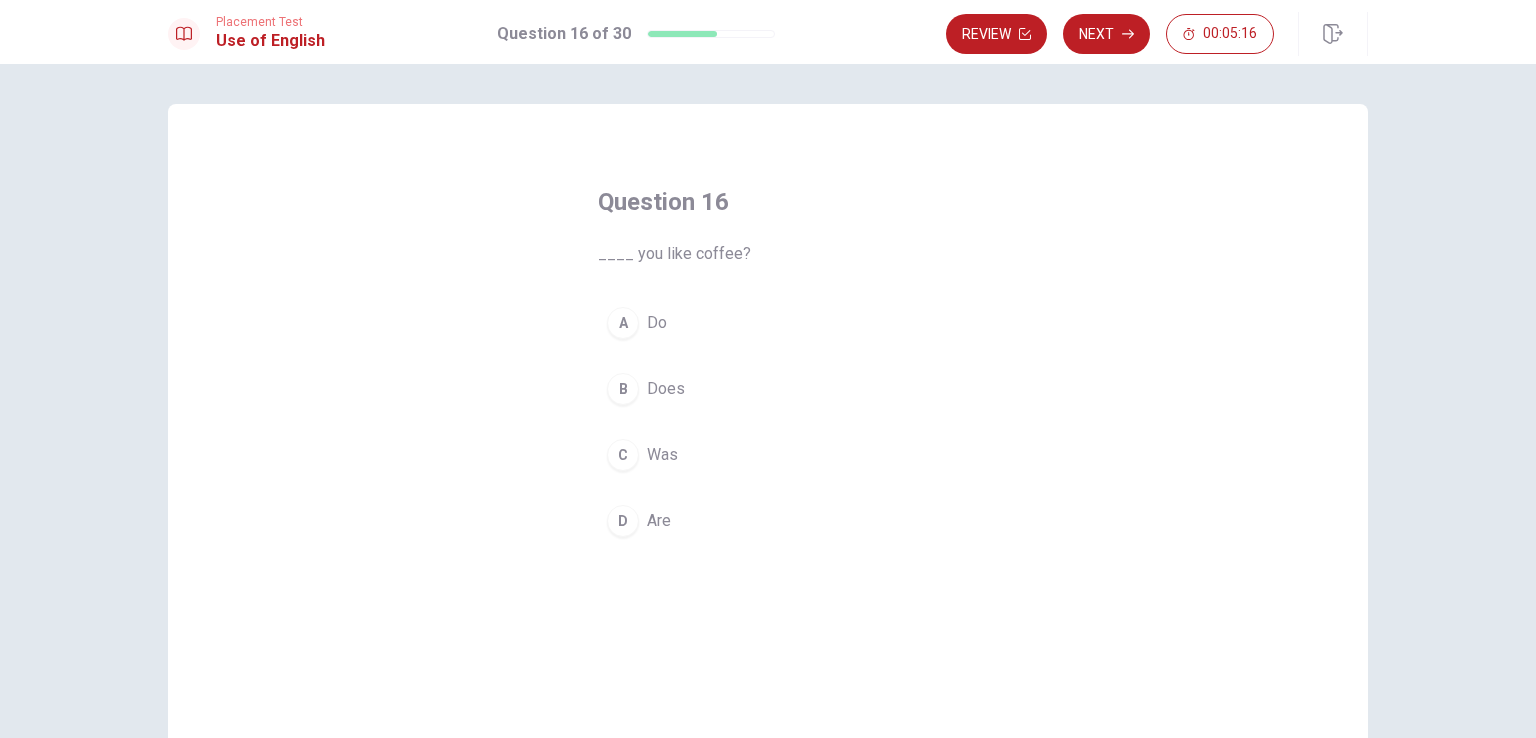 click on "A" at bounding box center (623, 323) 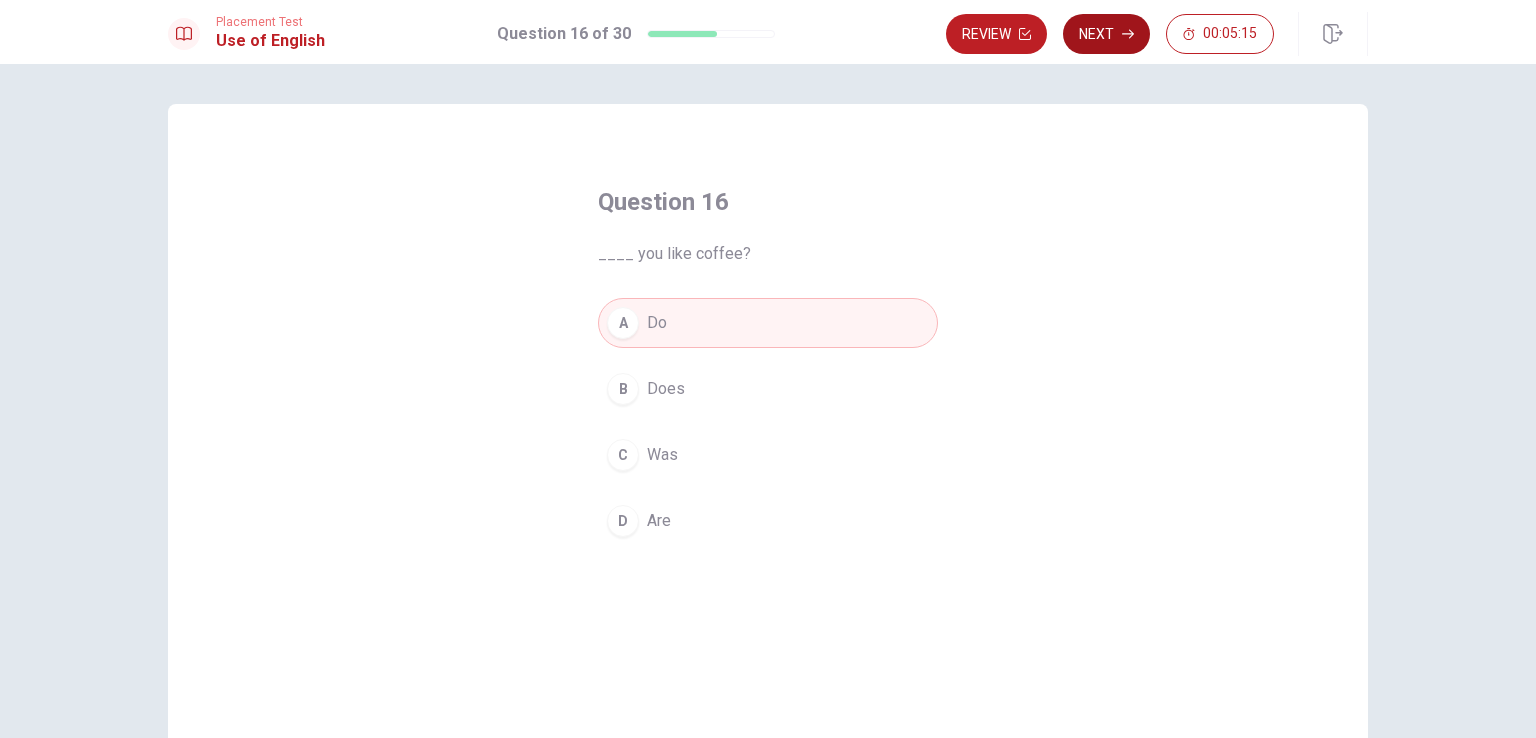 click on "Next" at bounding box center (1106, 34) 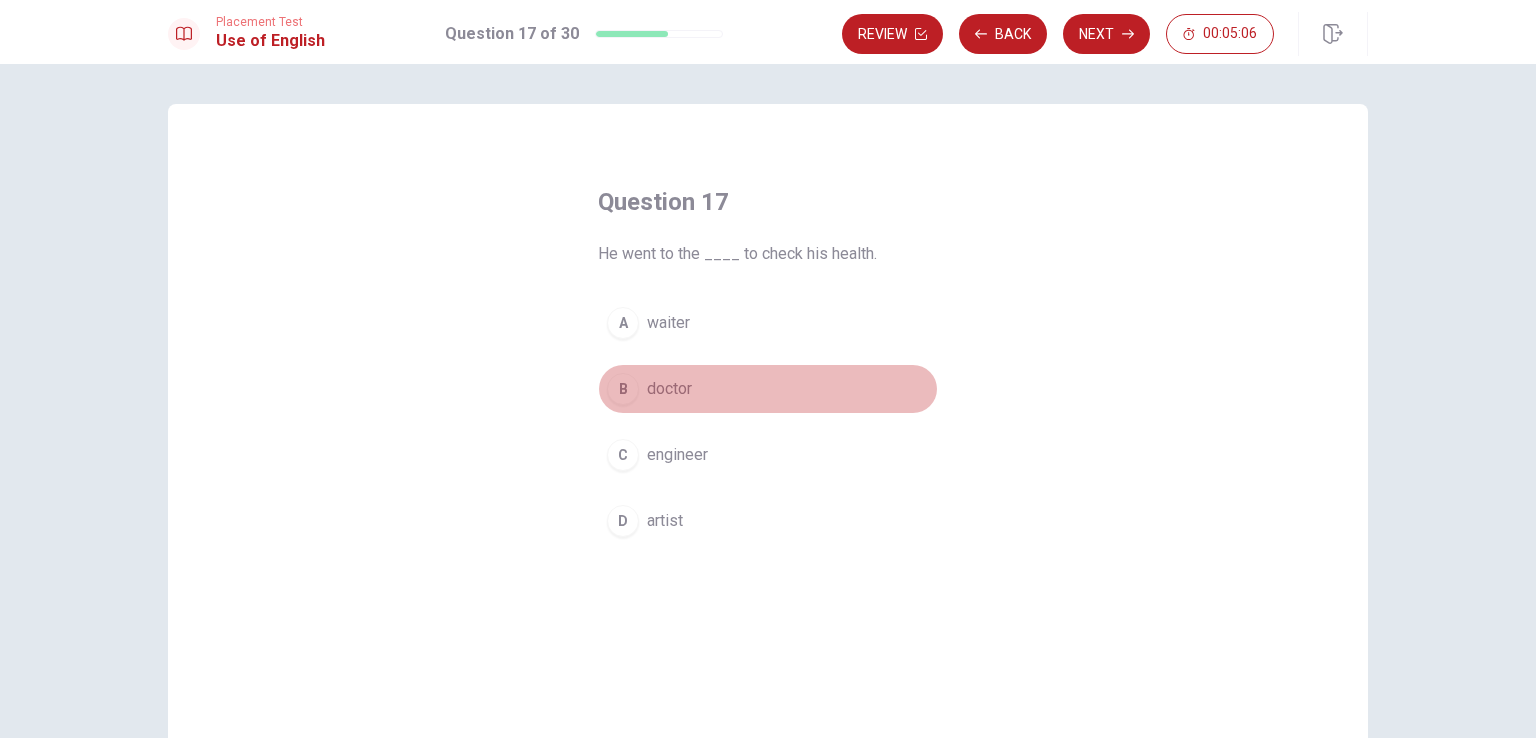 click on "B" at bounding box center (623, 389) 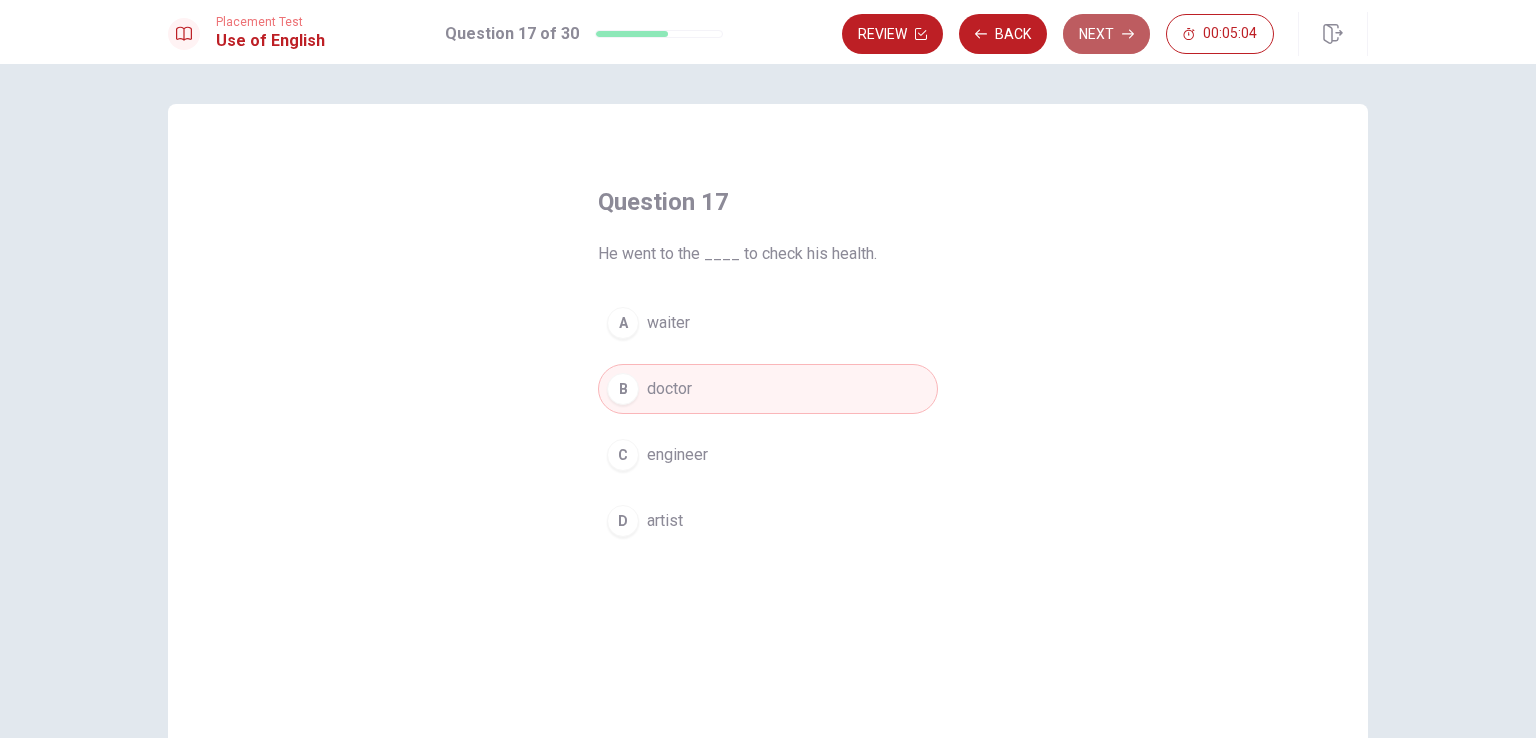 click on "Next" at bounding box center [1106, 34] 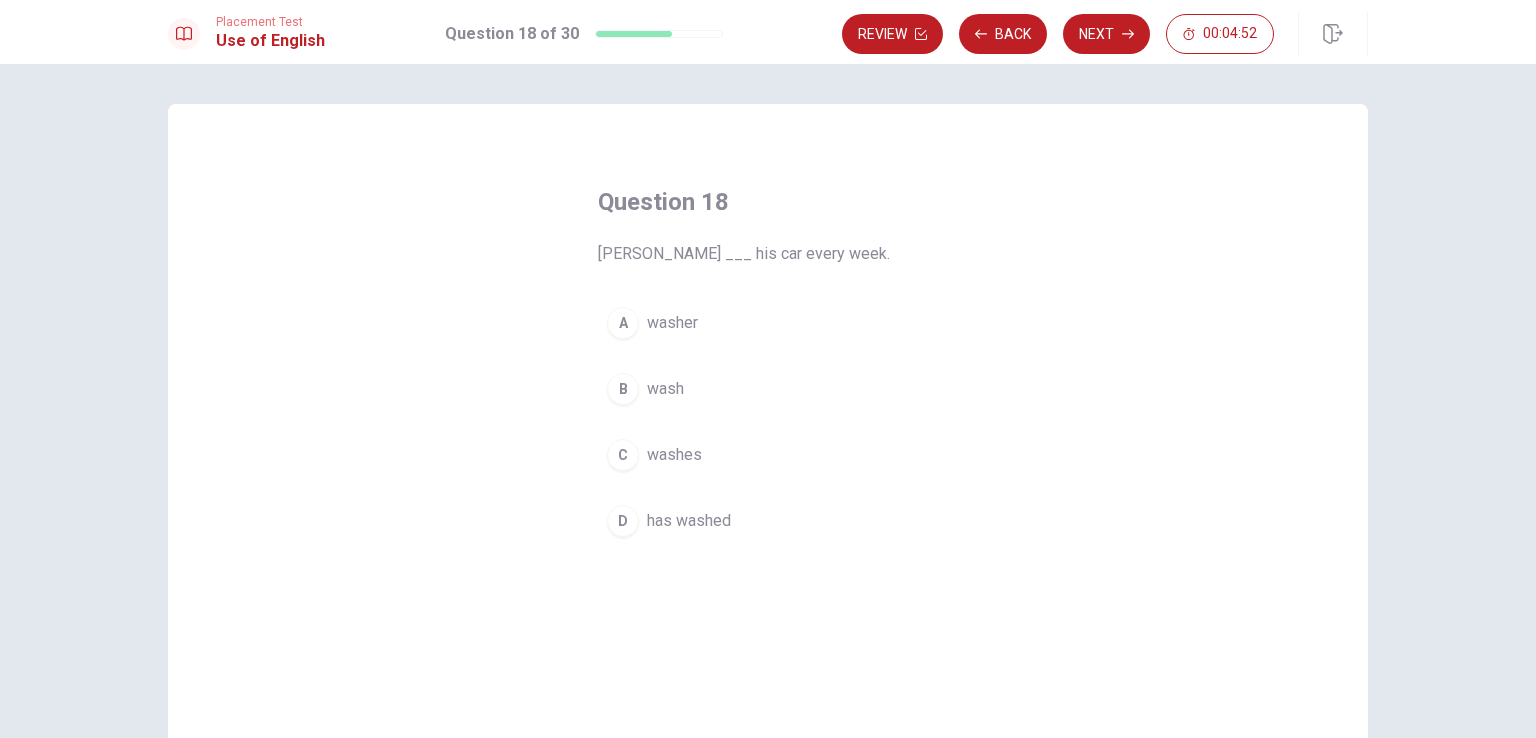 click on "C" at bounding box center (623, 455) 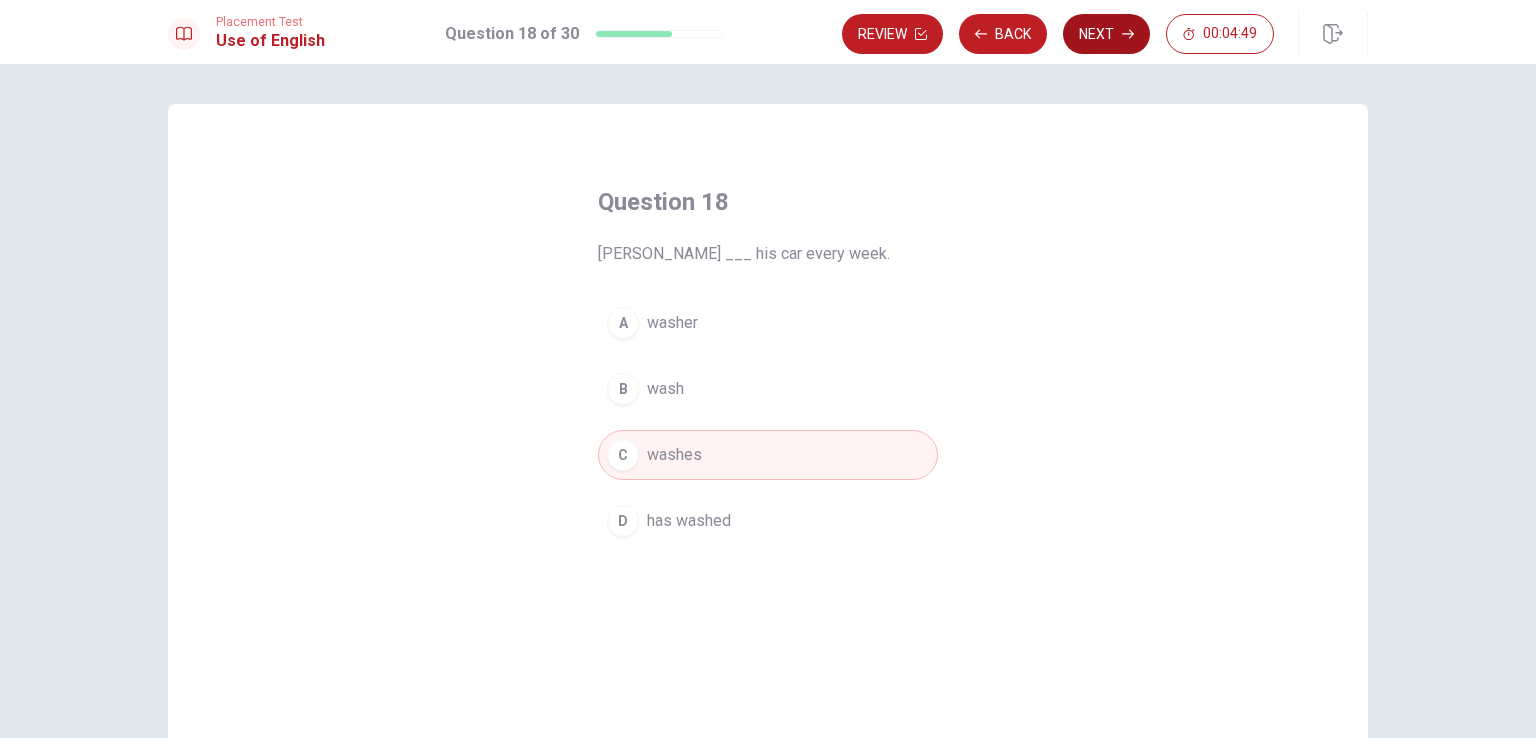 click on "Next" at bounding box center [1106, 34] 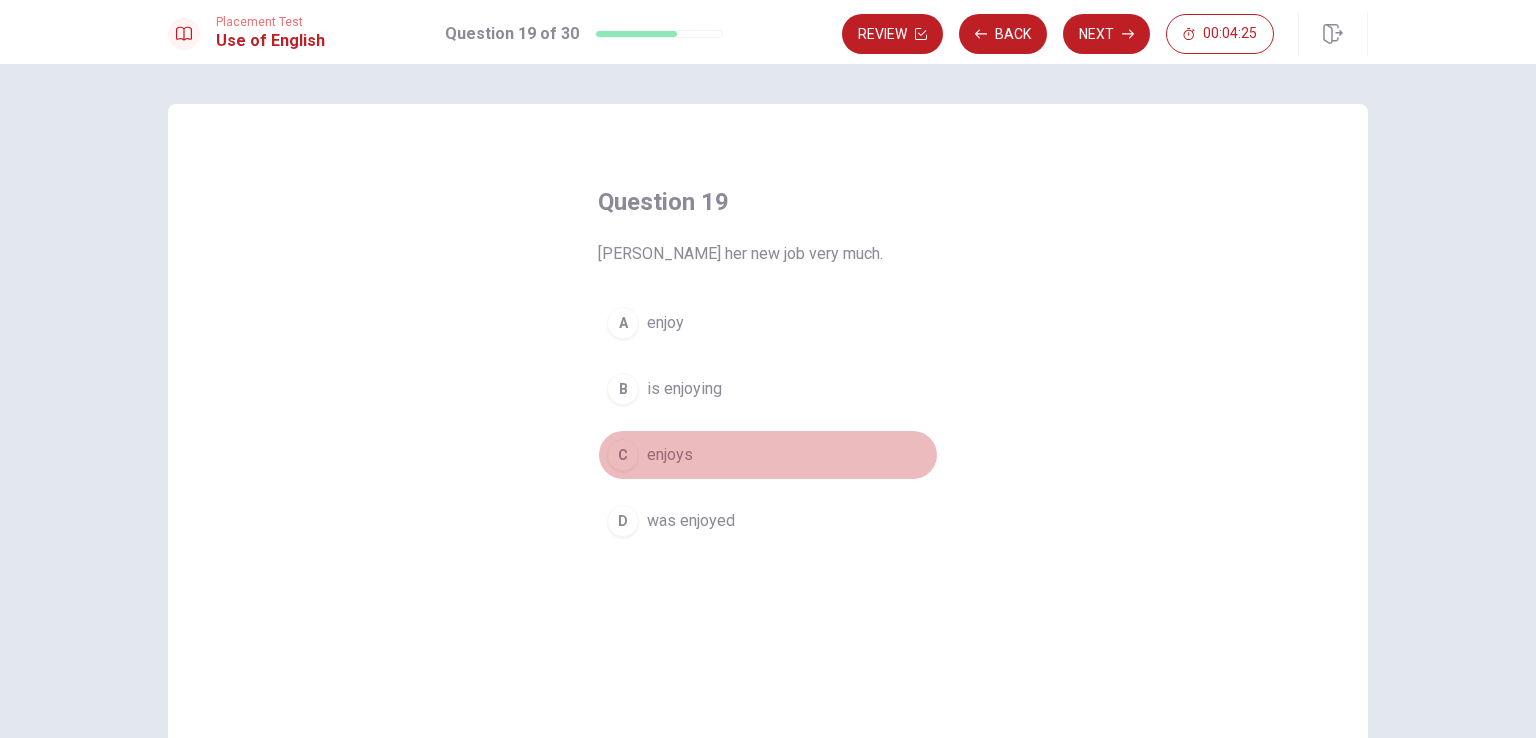 click on "C" at bounding box center [623, 455] 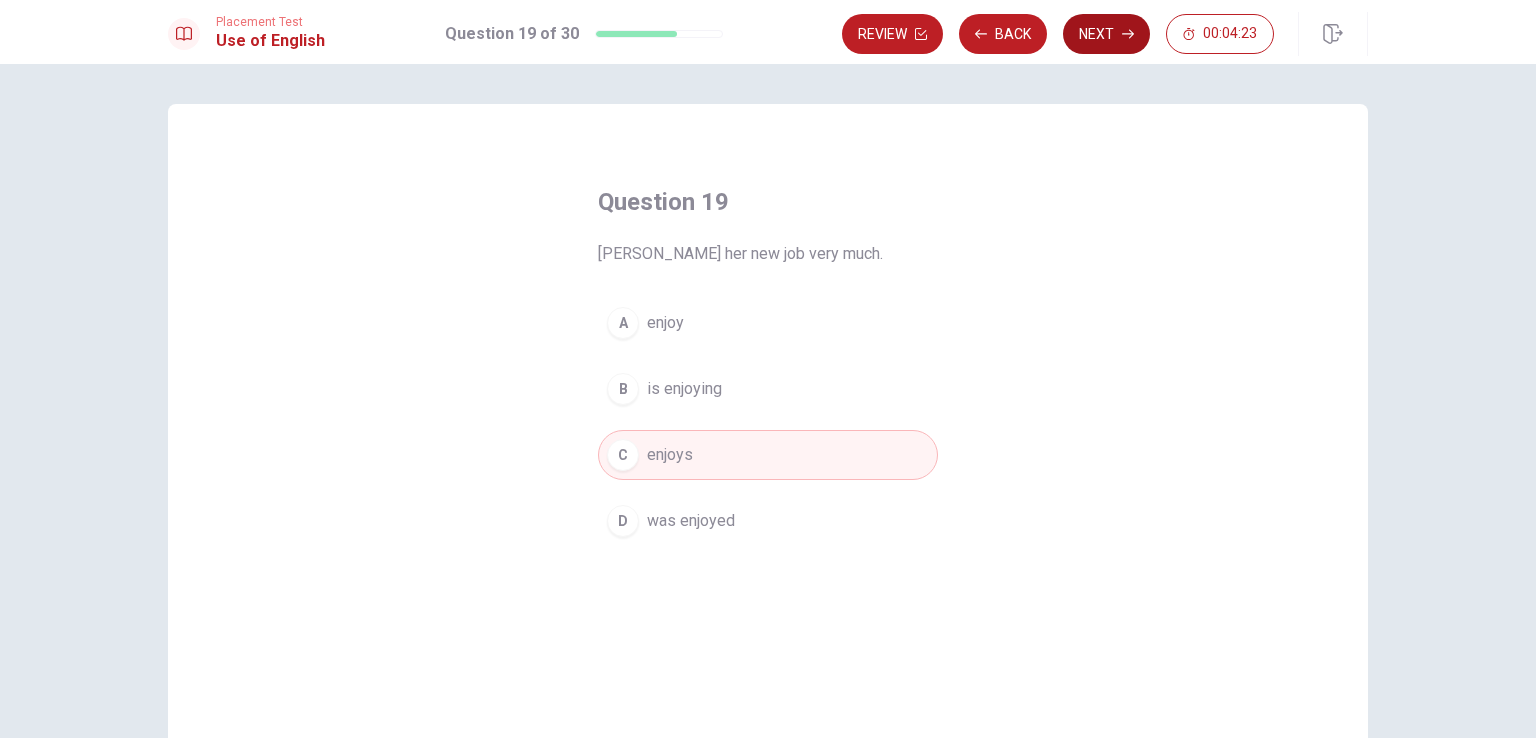 click on "Next" at bounding box center (1106, 34) 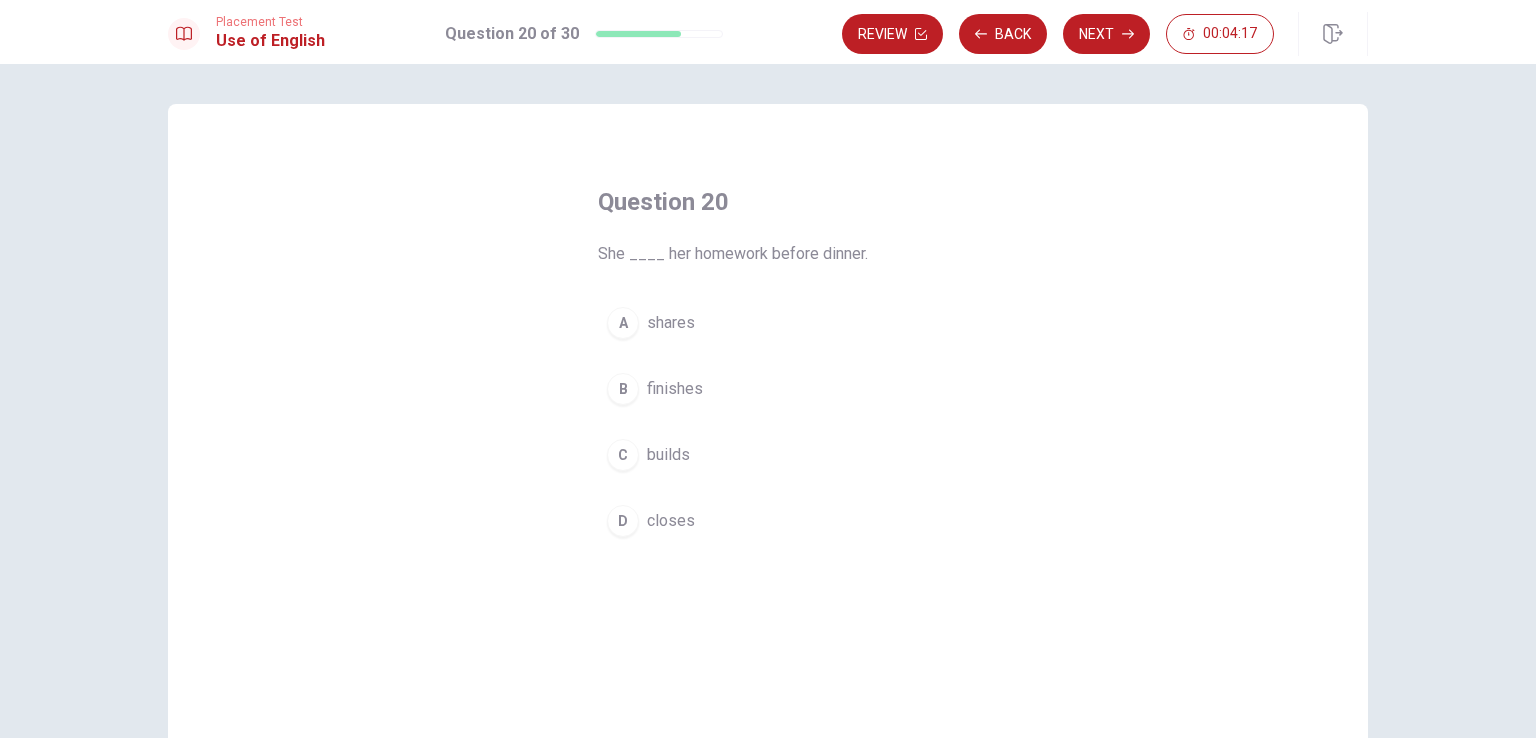 click on "B" at bounding box center (623, 389) 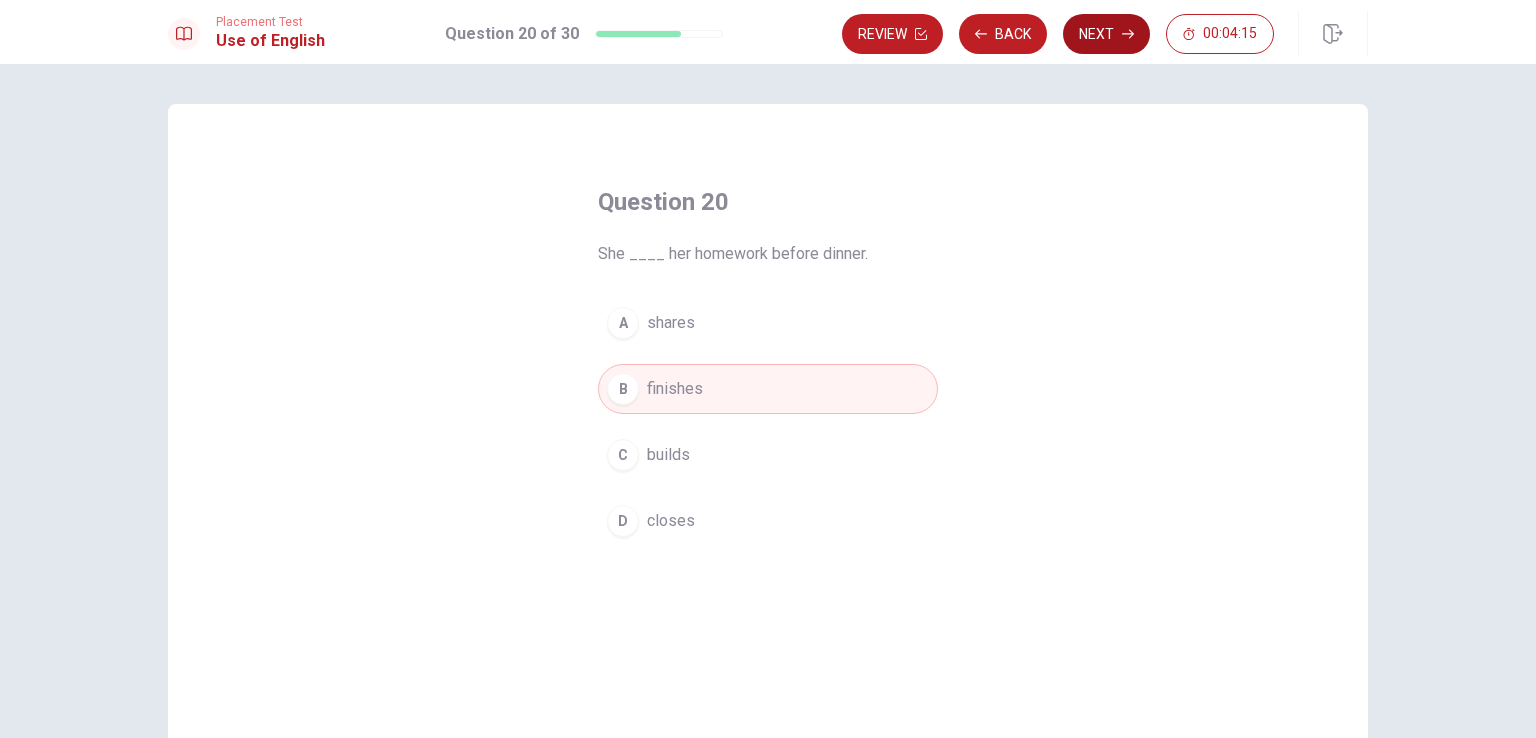 click on "Next" at bounding box center [1106, 34] 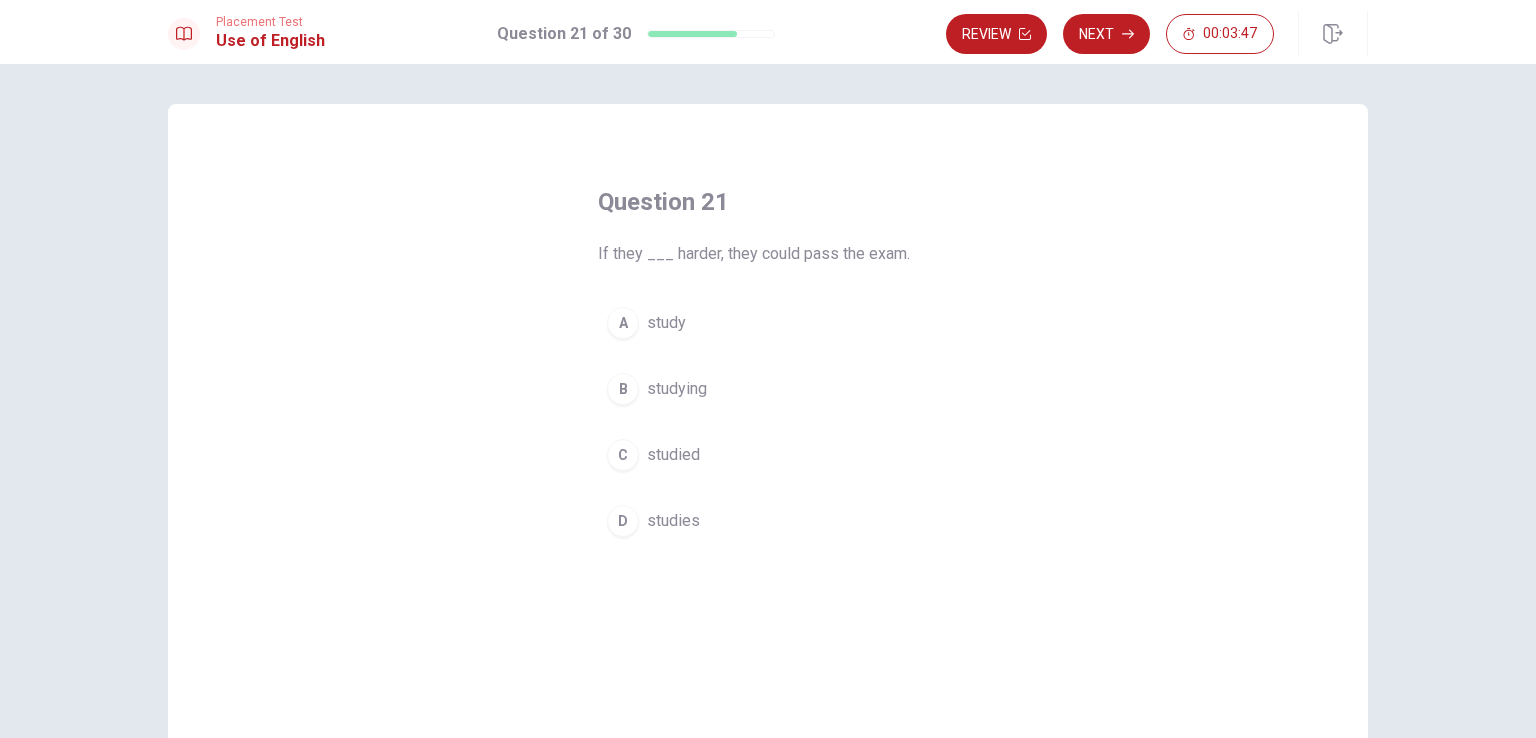 click on "A" at bounding box center [623, 323] 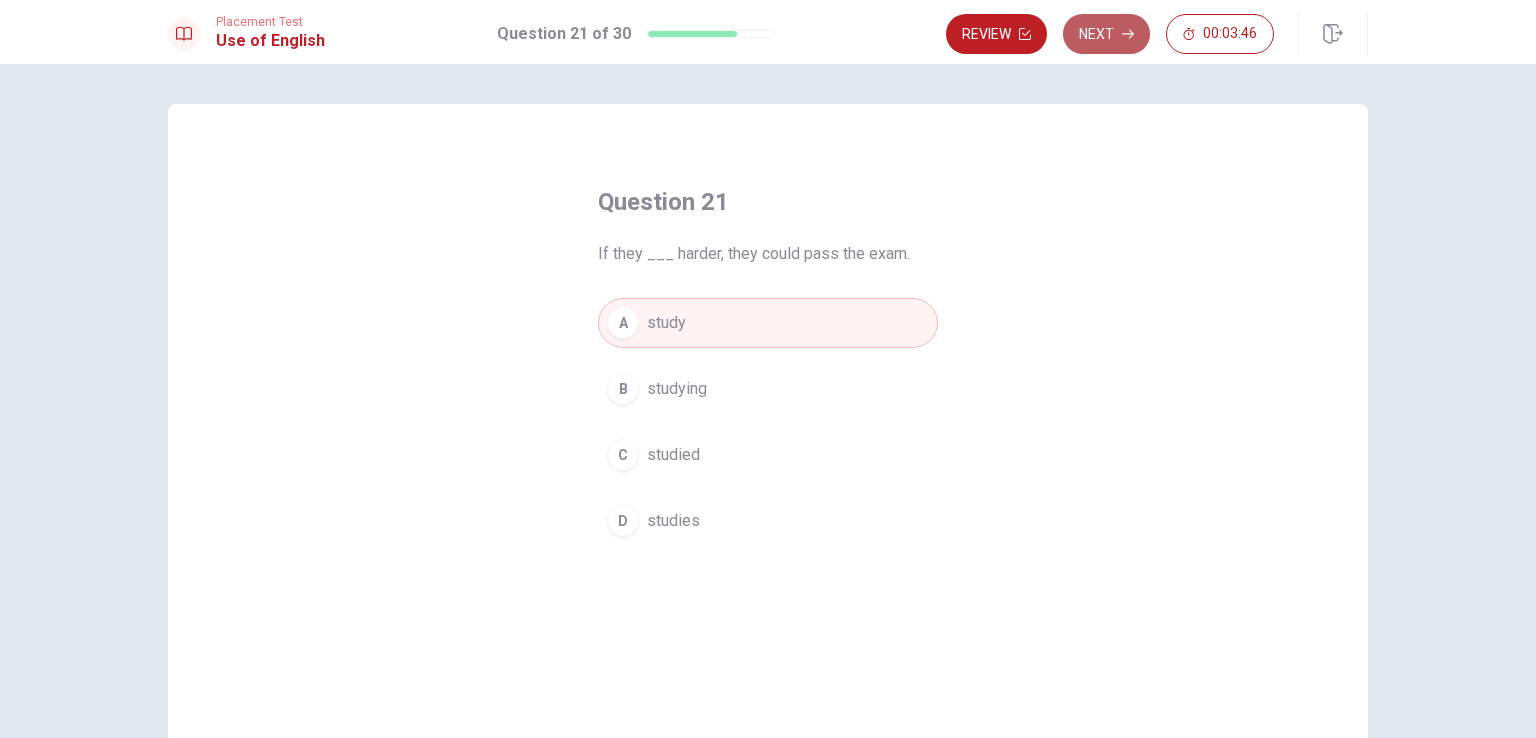 click on "Next" at bounding box center (1106, 34) 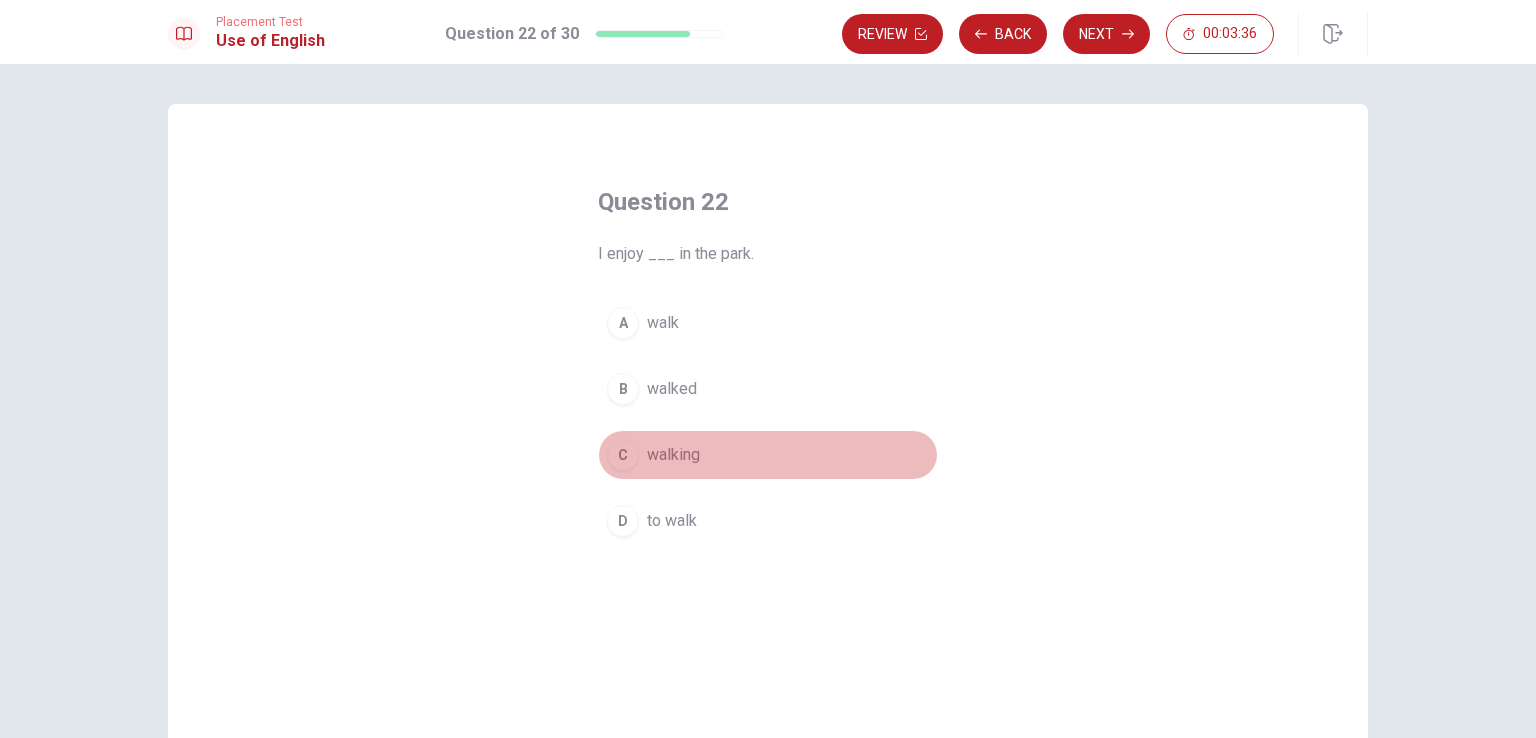 click on "C" at bounding box center [623, 455] 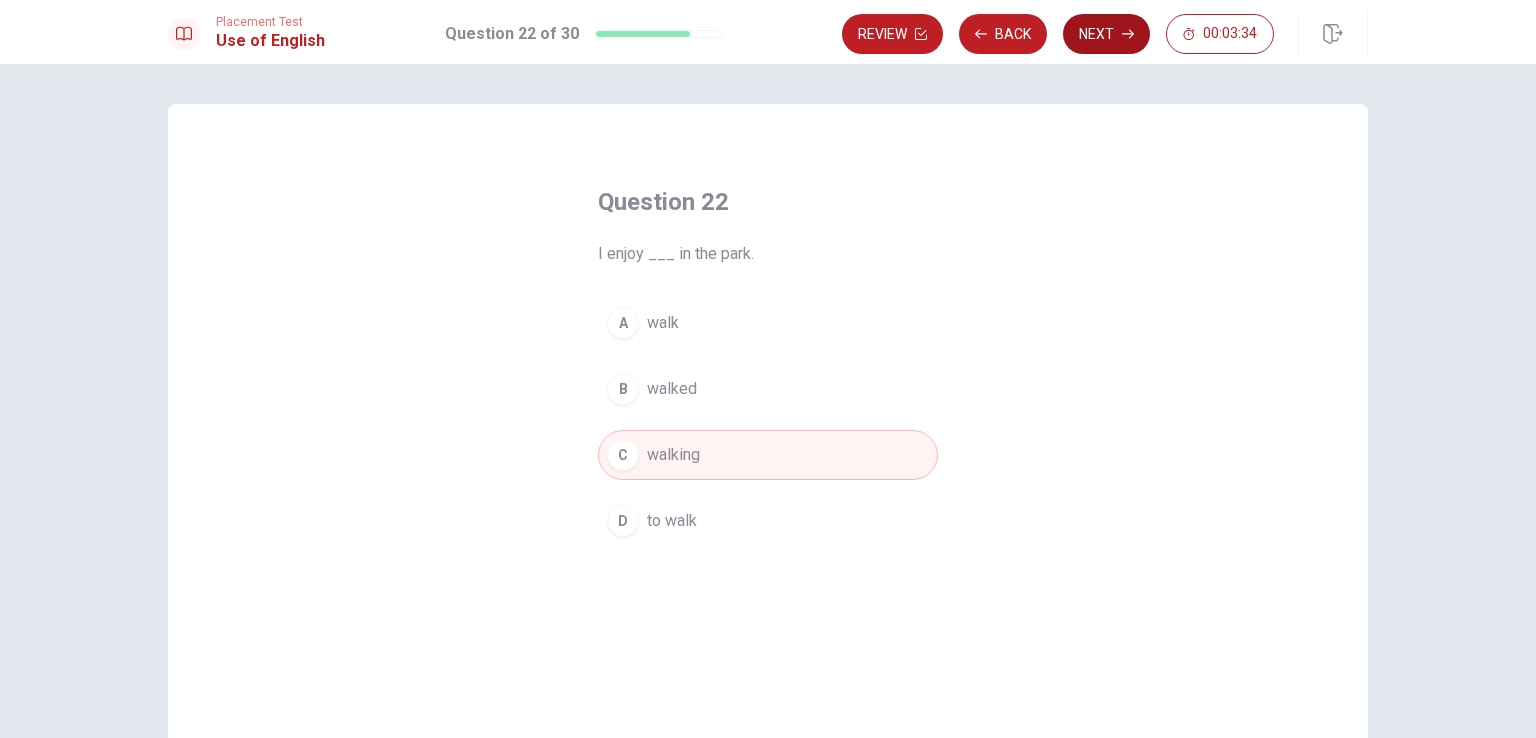 click 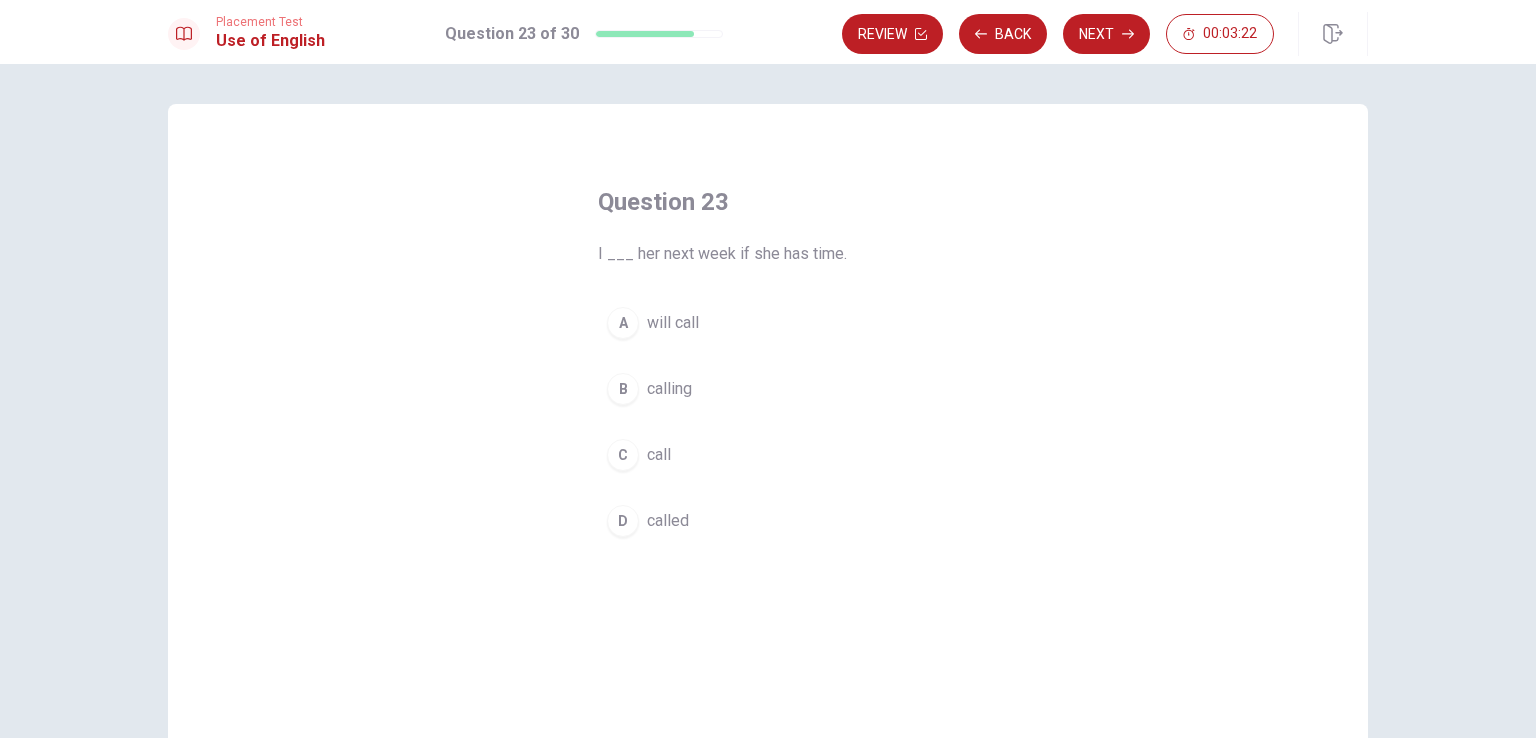 click on "A" at bounding box center [623, 323] 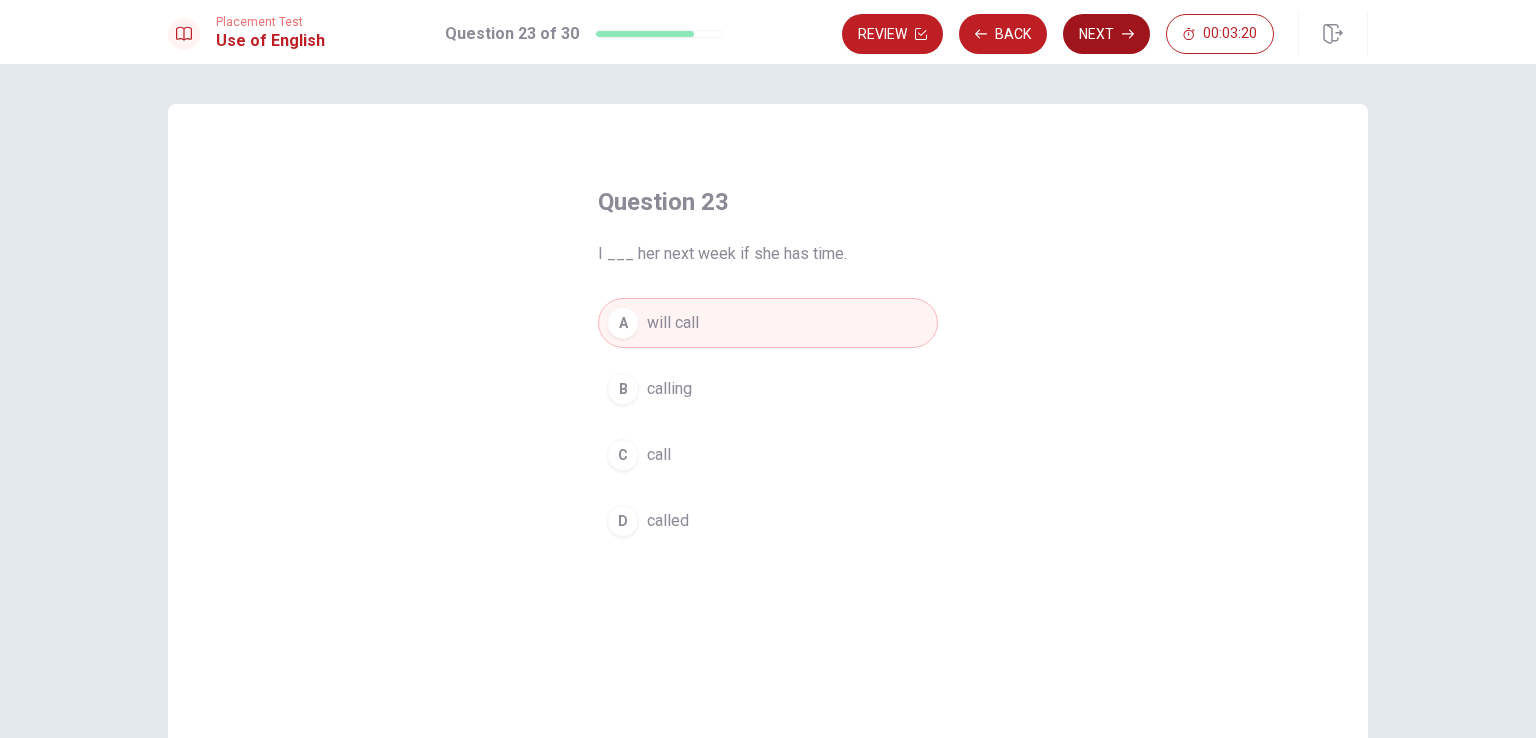 click on "Next" at bounding box center [1106, 34] 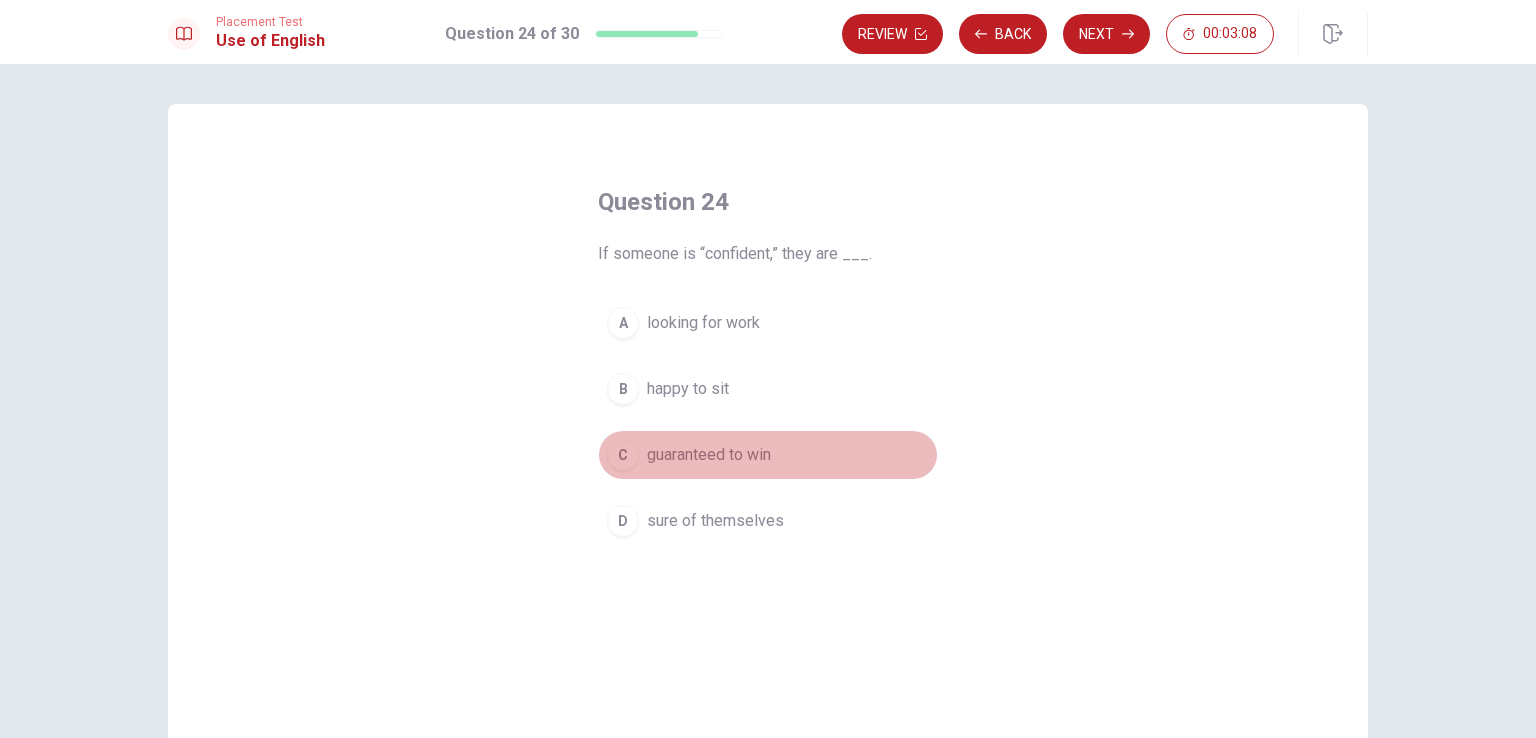 click on "C" at bounding box center [623, 455] 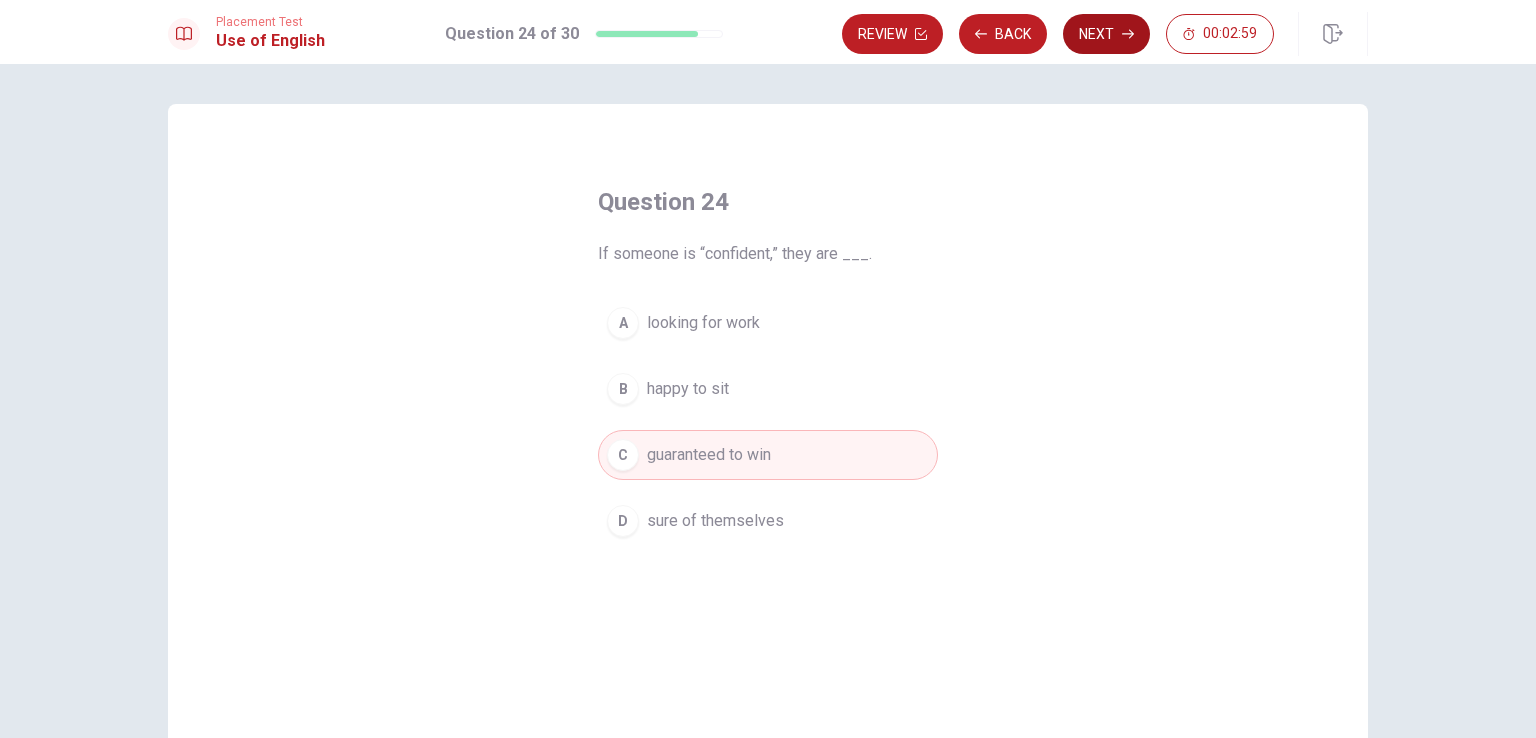 click on "Next" at bounding box center [1106, 34] 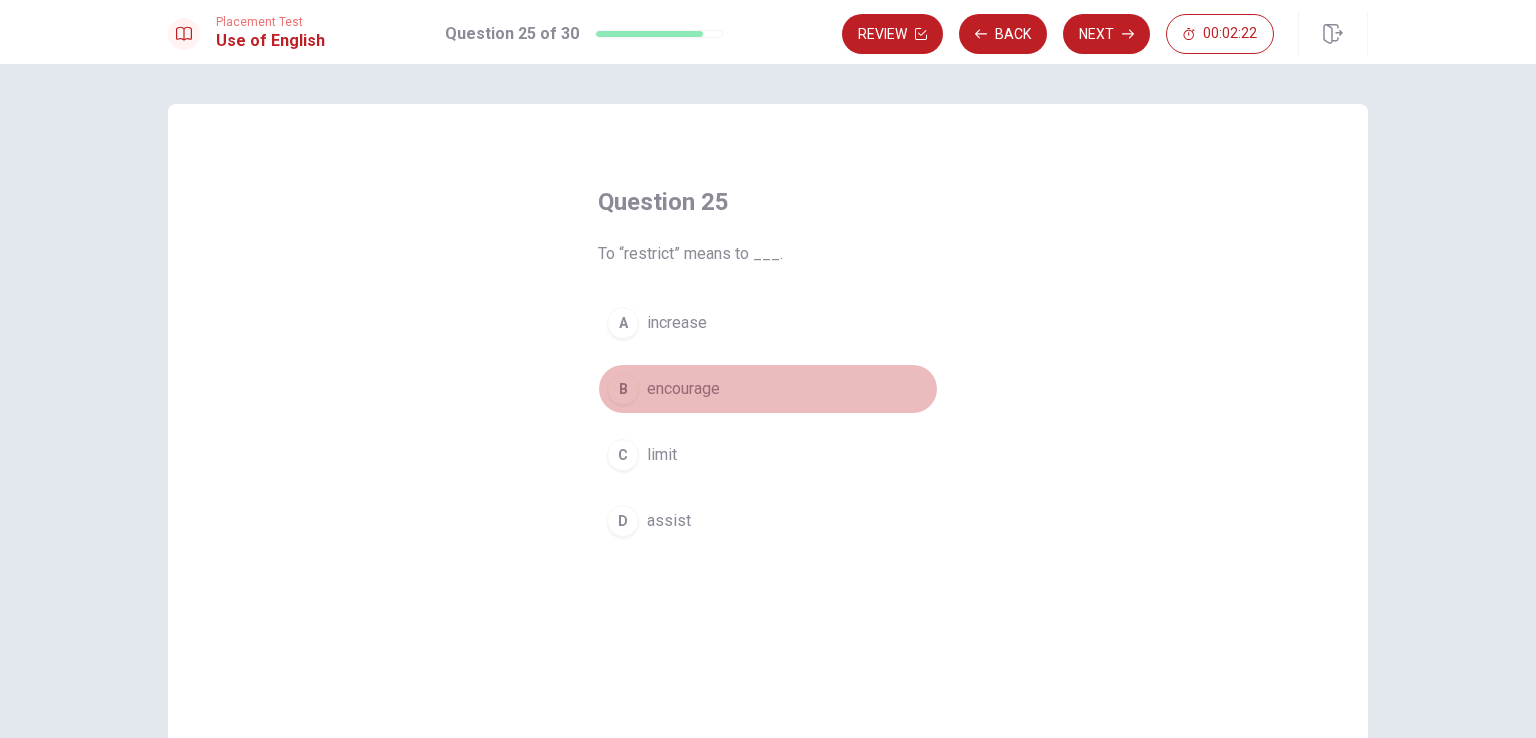 click on "B encourage" at bounding box center (768, 389) 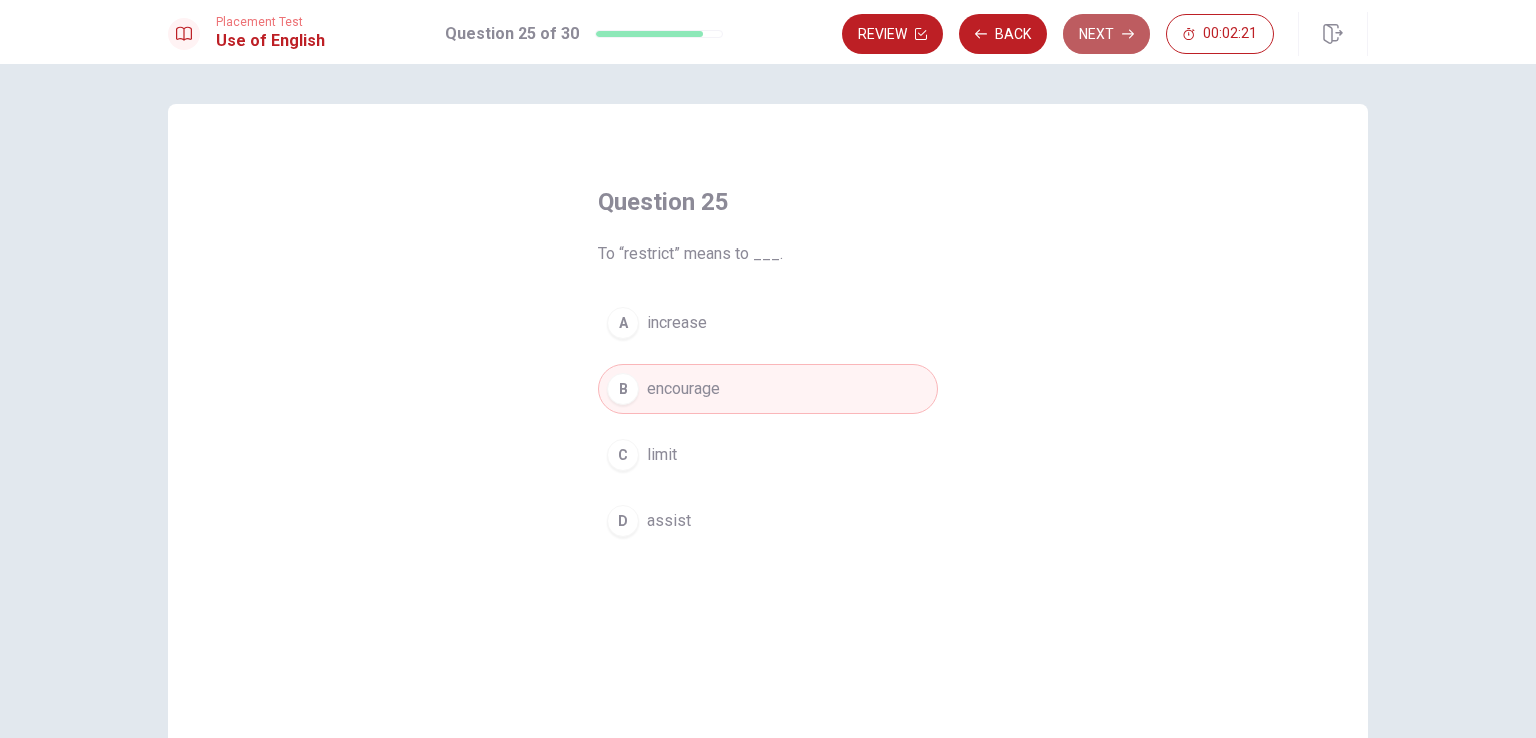 click on "Next" at bounding box center (1106, 34) 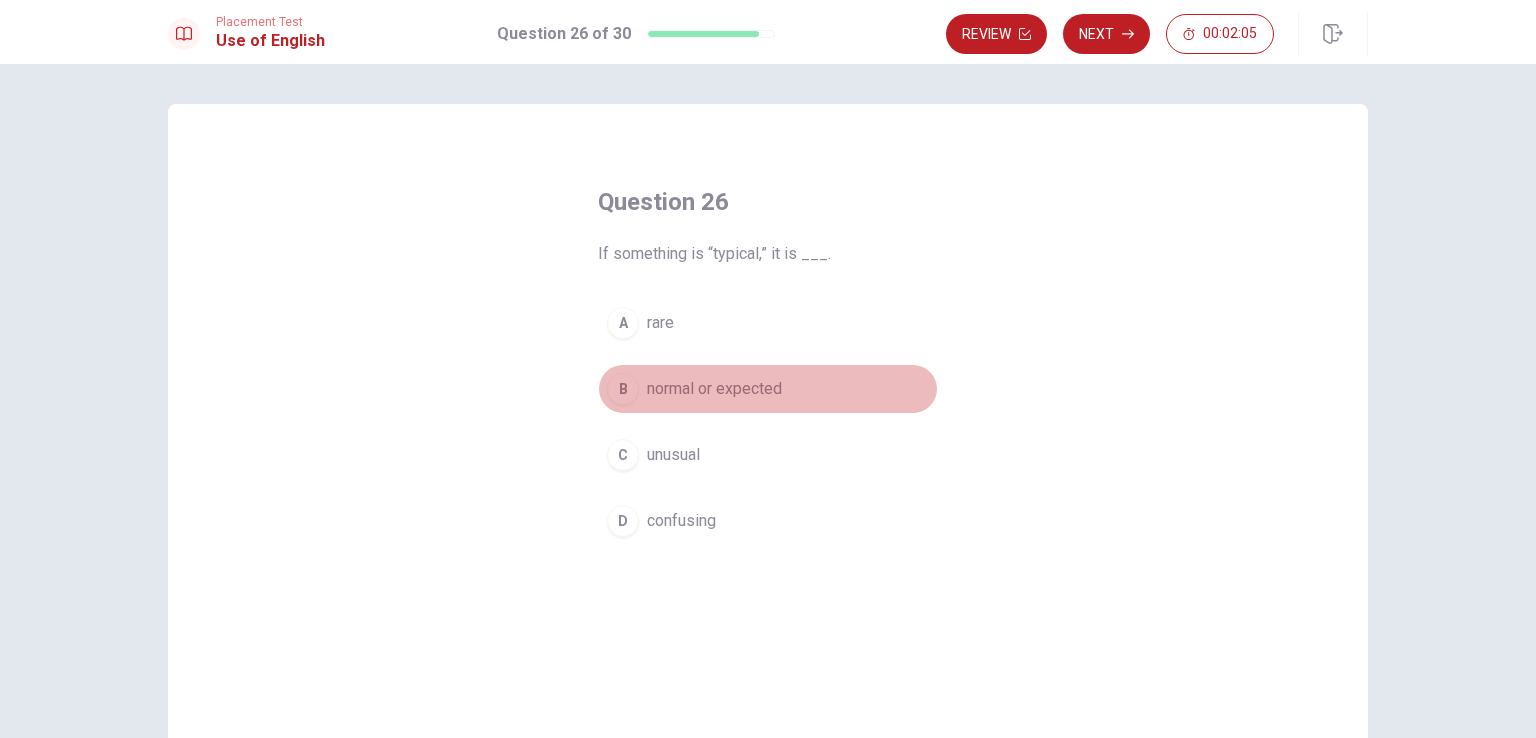 click on "B" at bounding box center (623, 389) 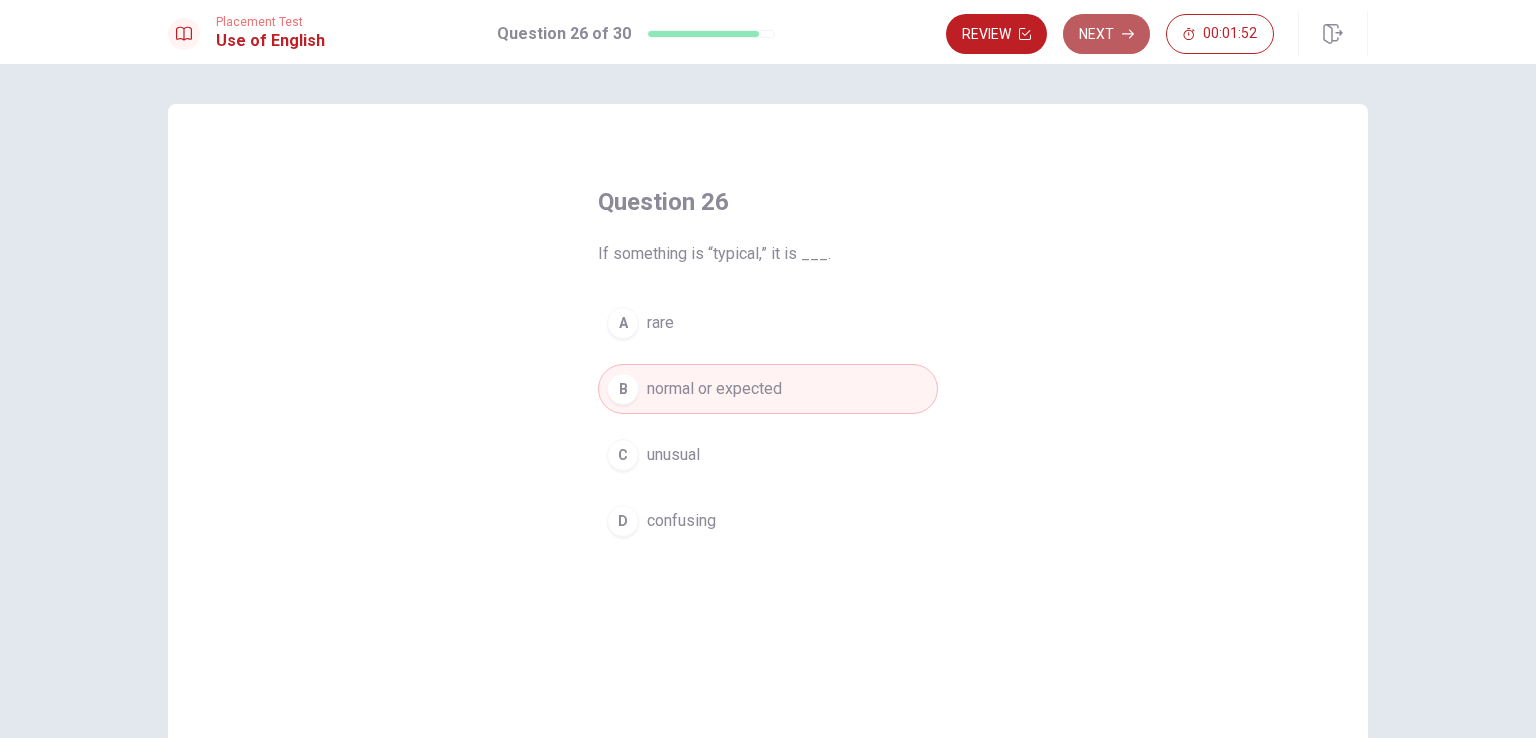 click 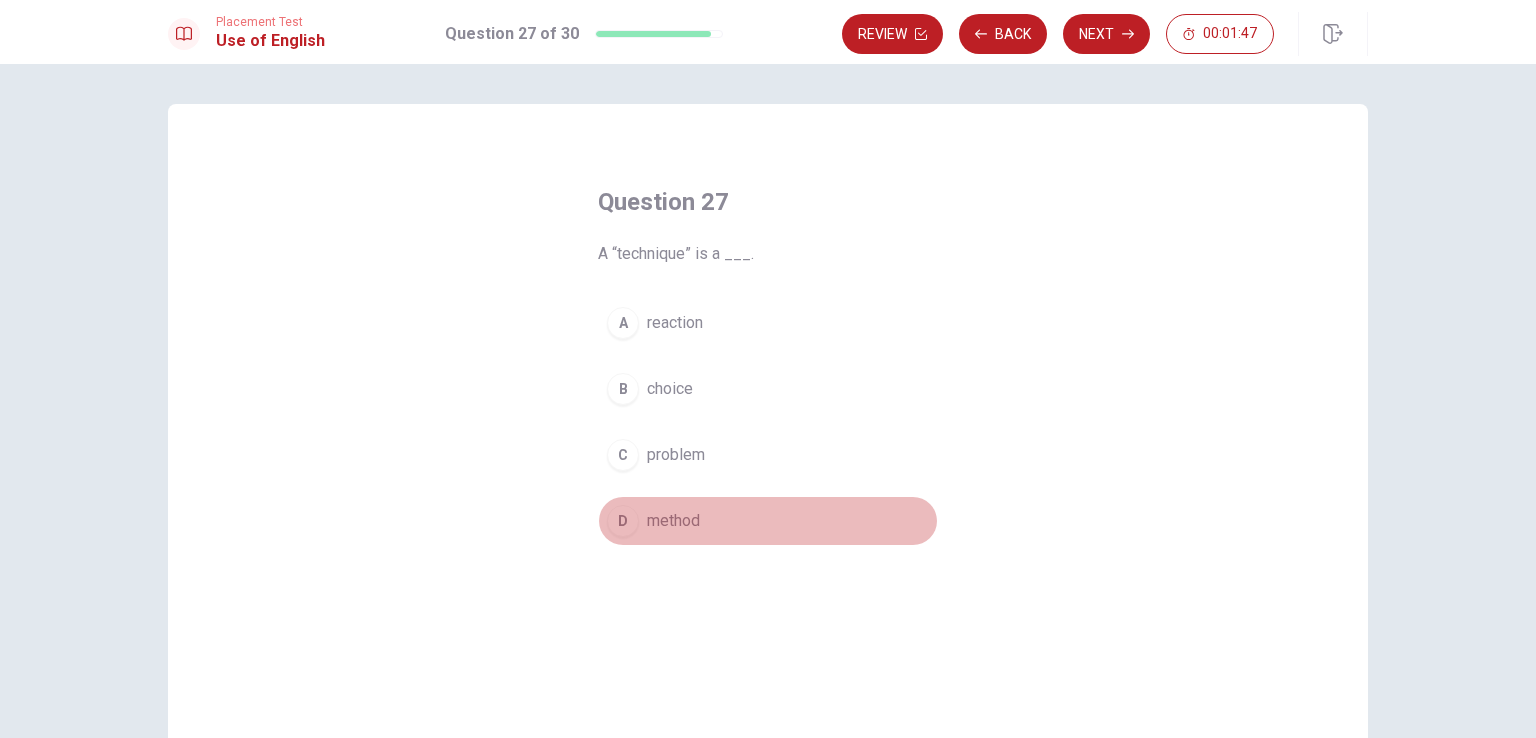 click on "D" at bounding box center (623, 521) 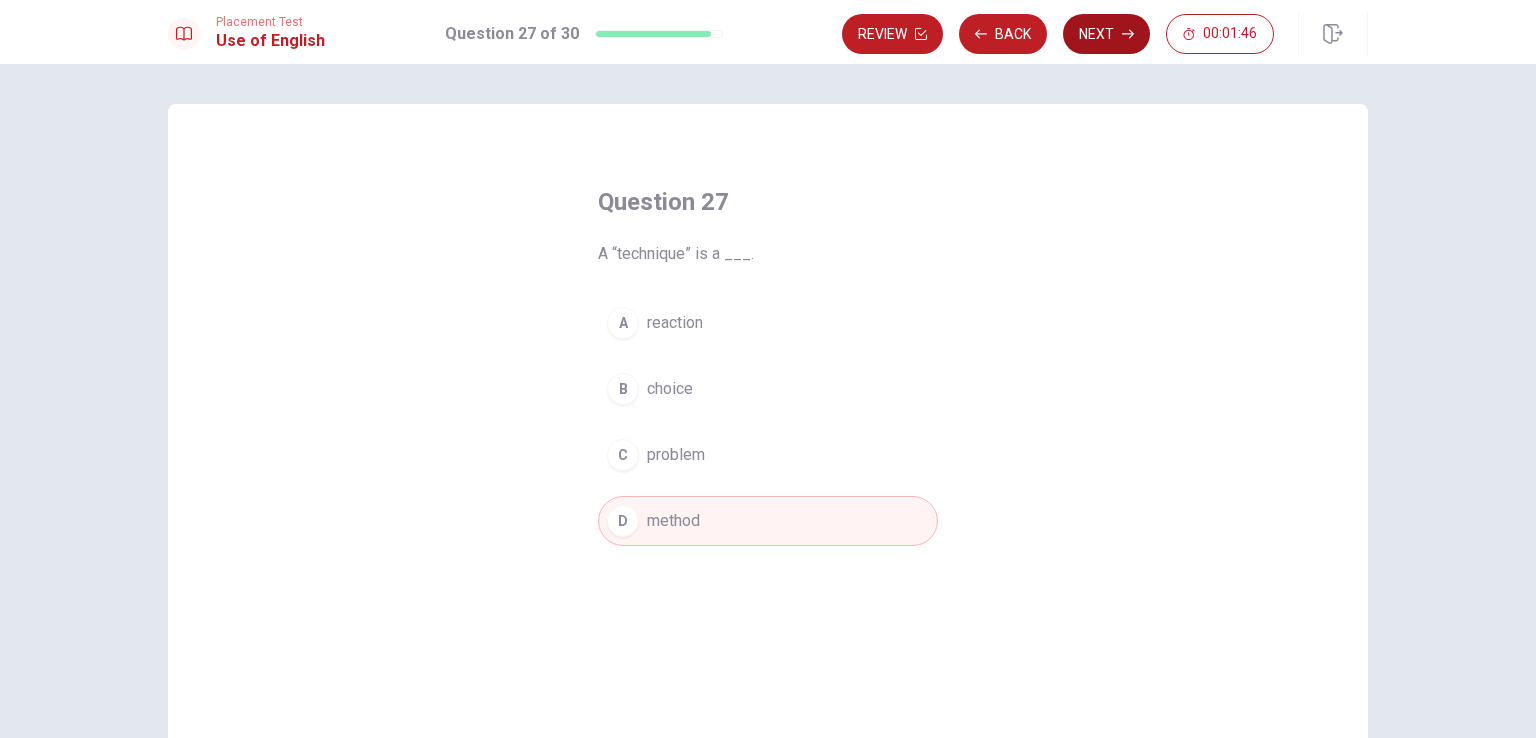 click on "Next" at bounding box center [1106, 34] 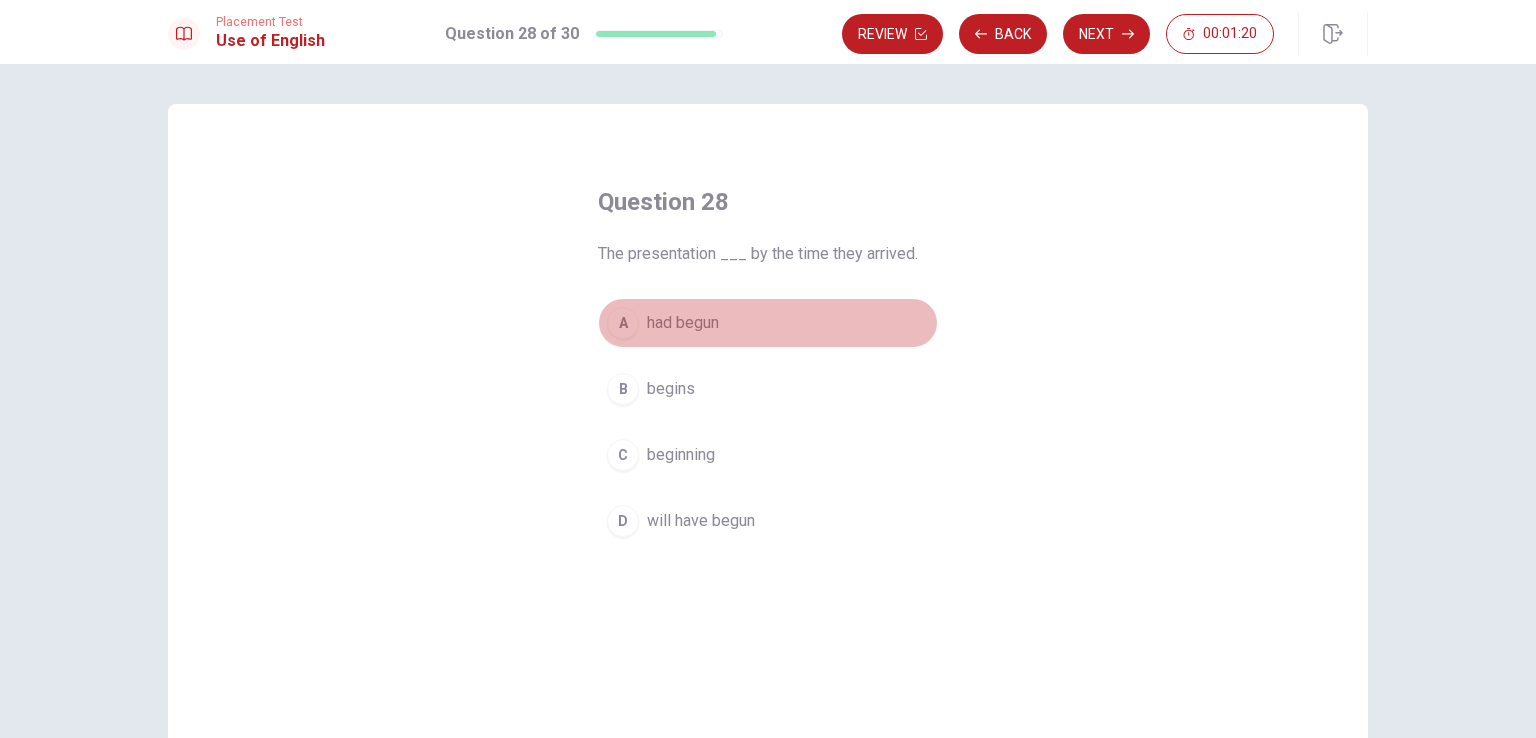 click on "A" at bounding box center (623, 323) 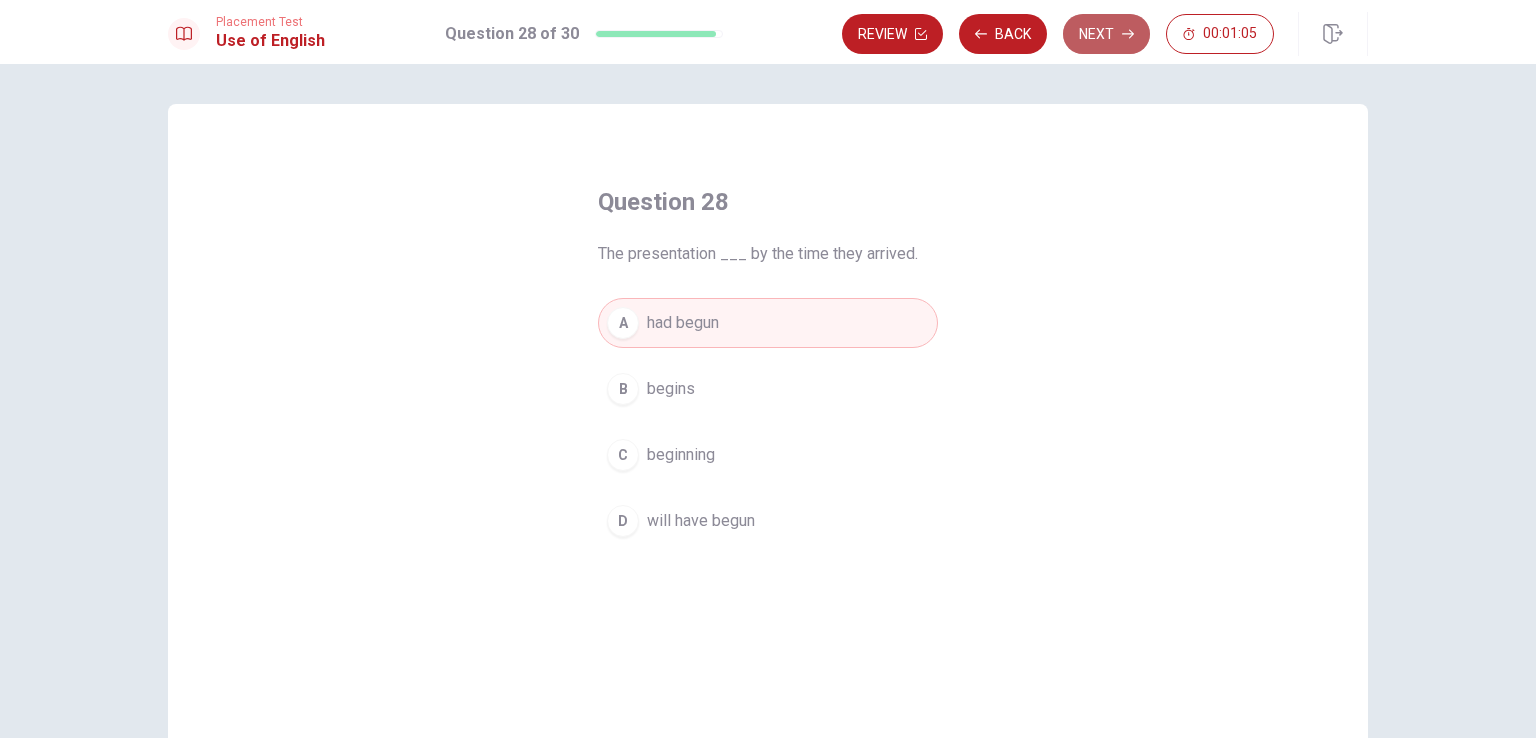 click on "Next" at bounding box center [1106, 34] 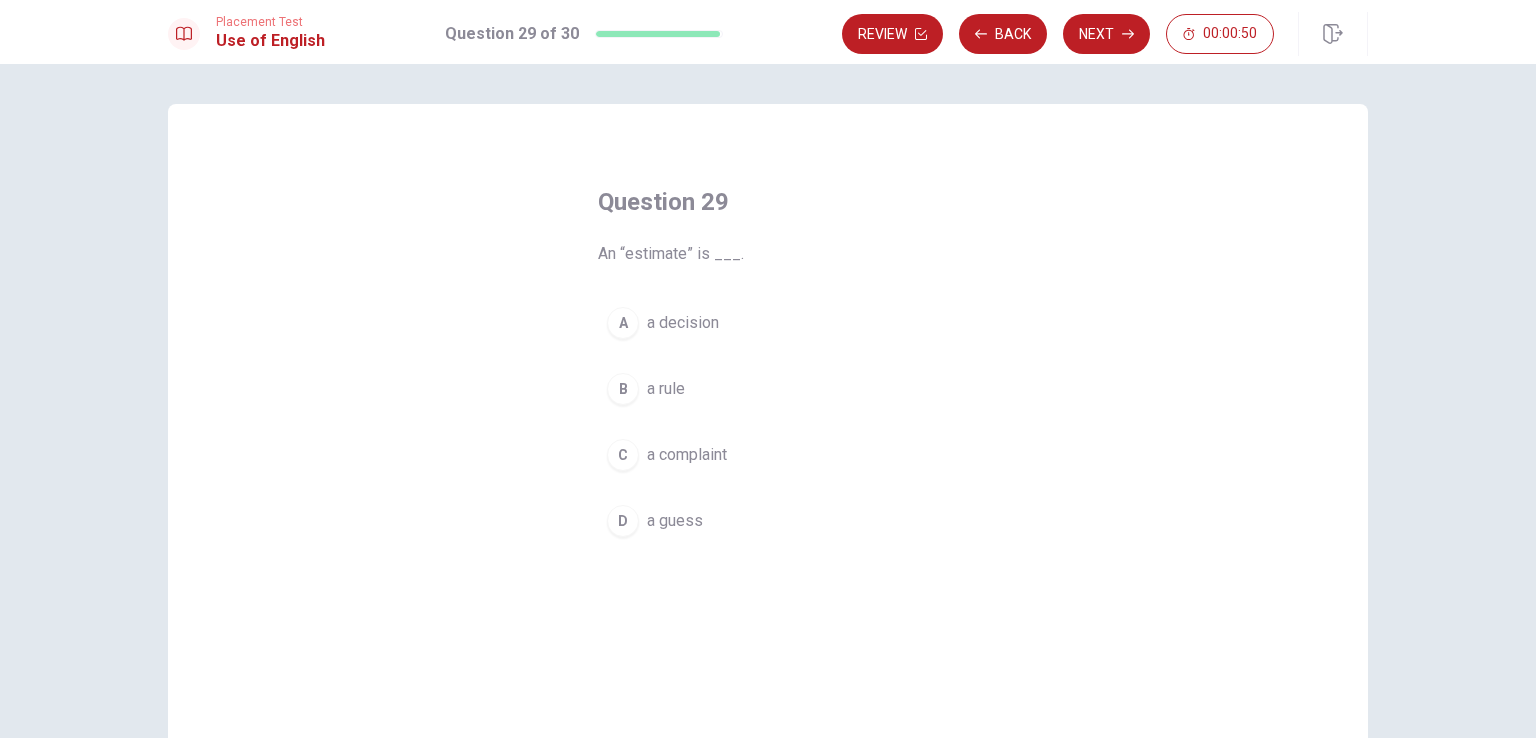 click on "D" at bounding box center (623, 521) 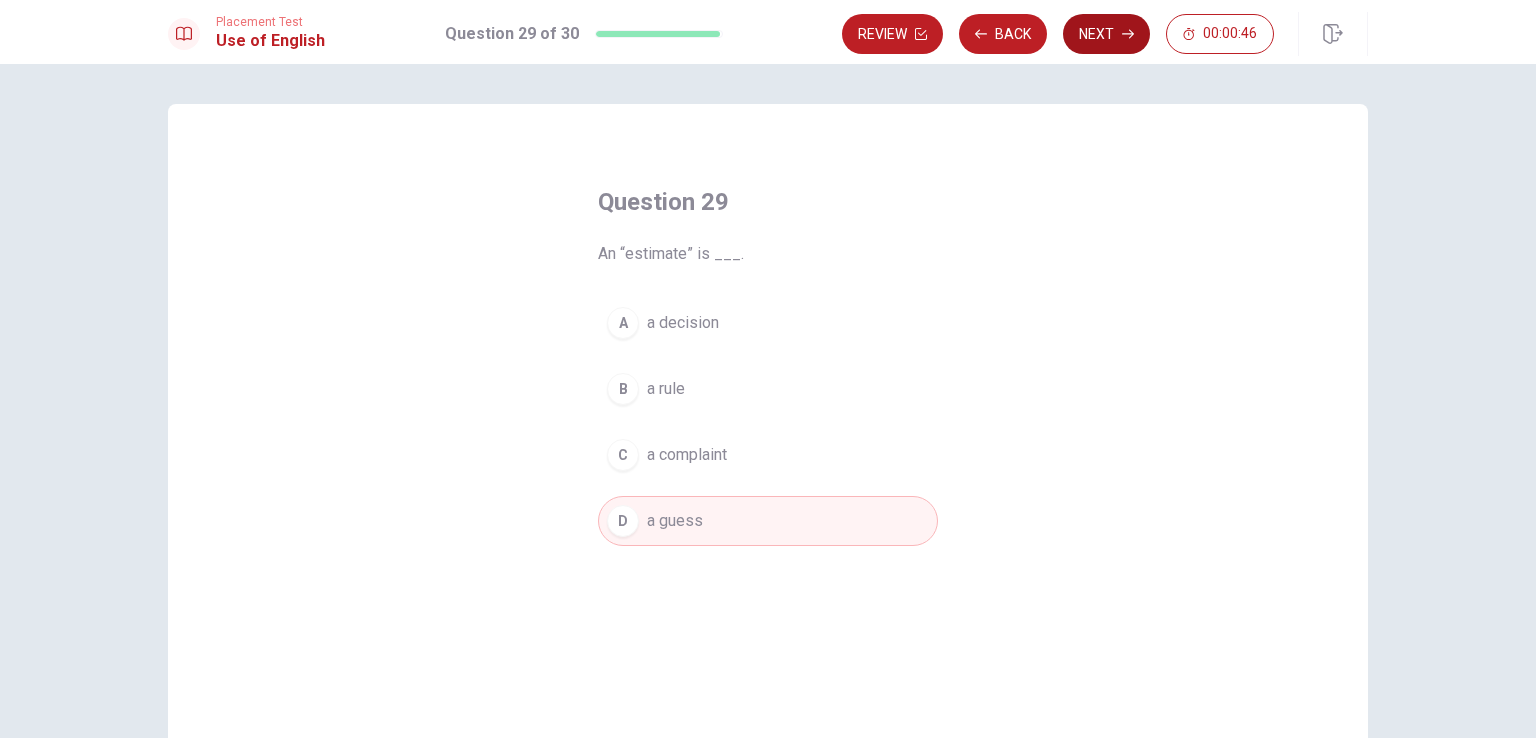 click 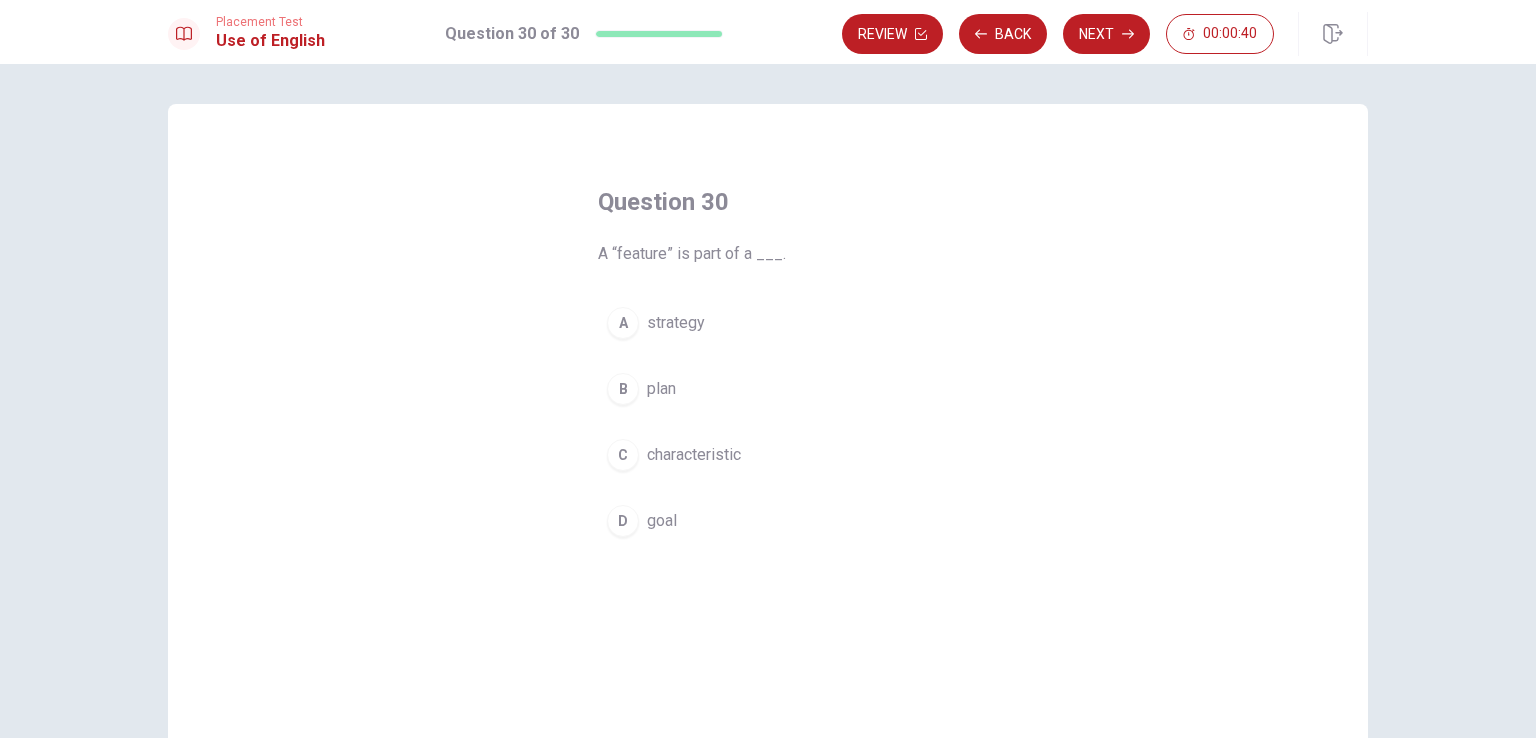 click on "C characteristic" at bounding box center [768, 455] 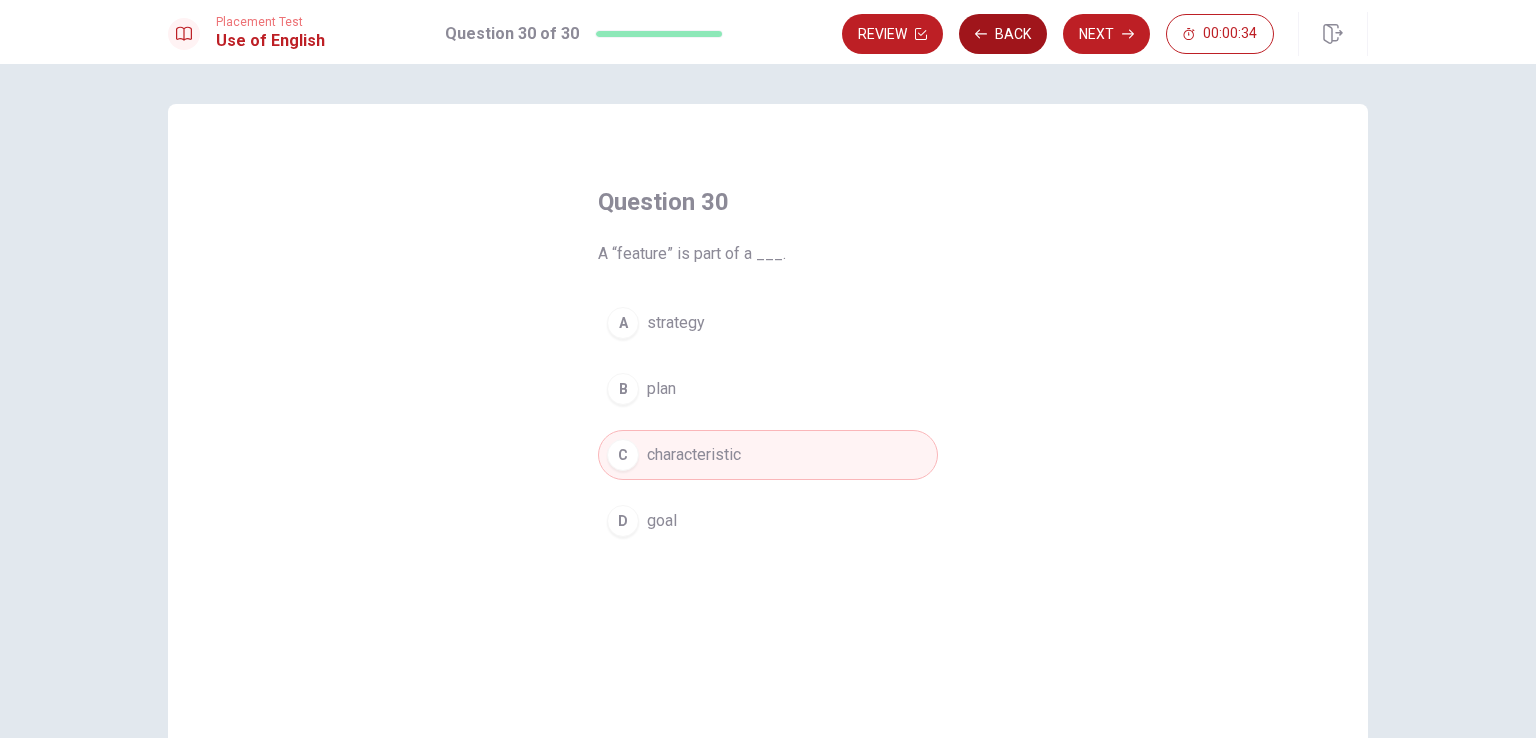 click on "Back" at bounding box center (1003, 34) 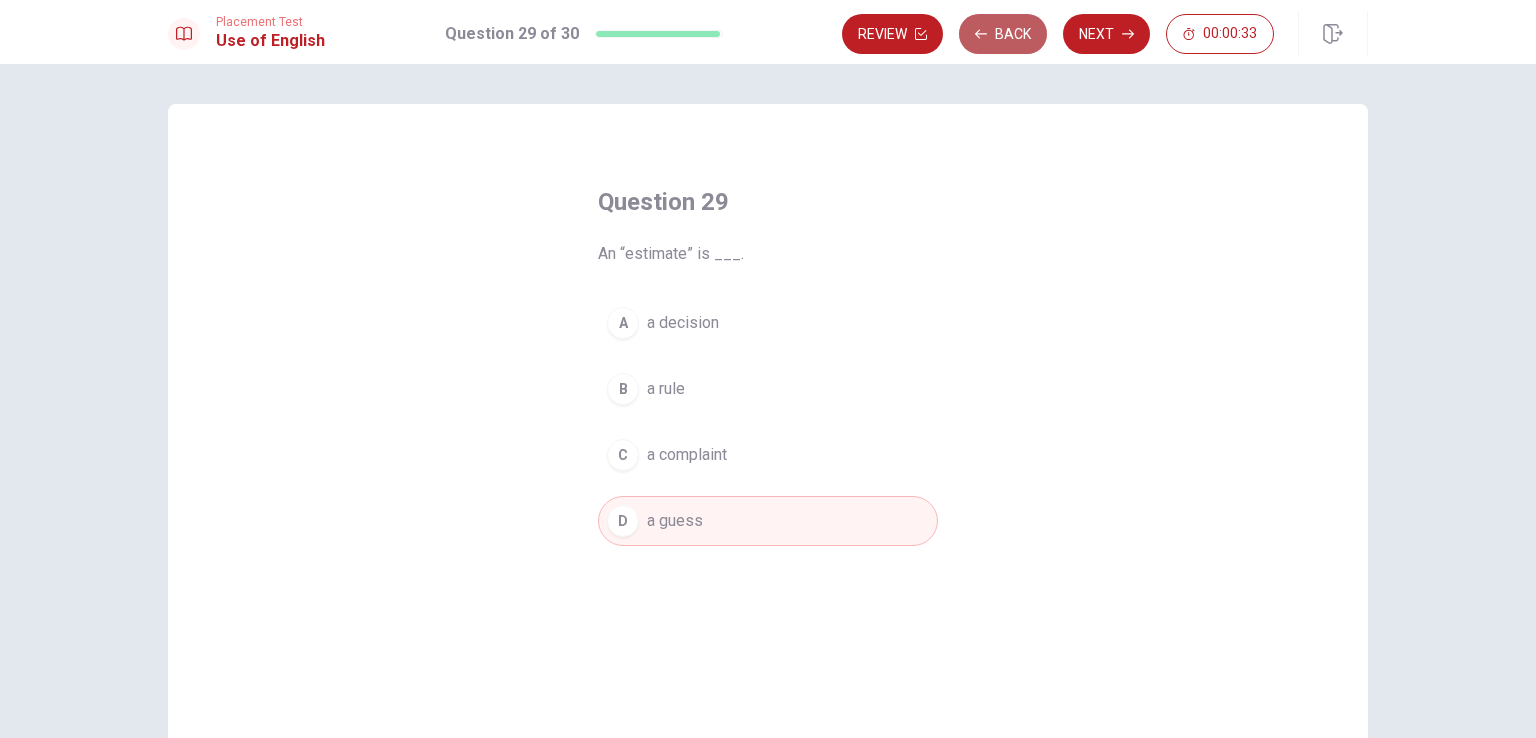 click on "Back" at bounding box center (1003, 34) 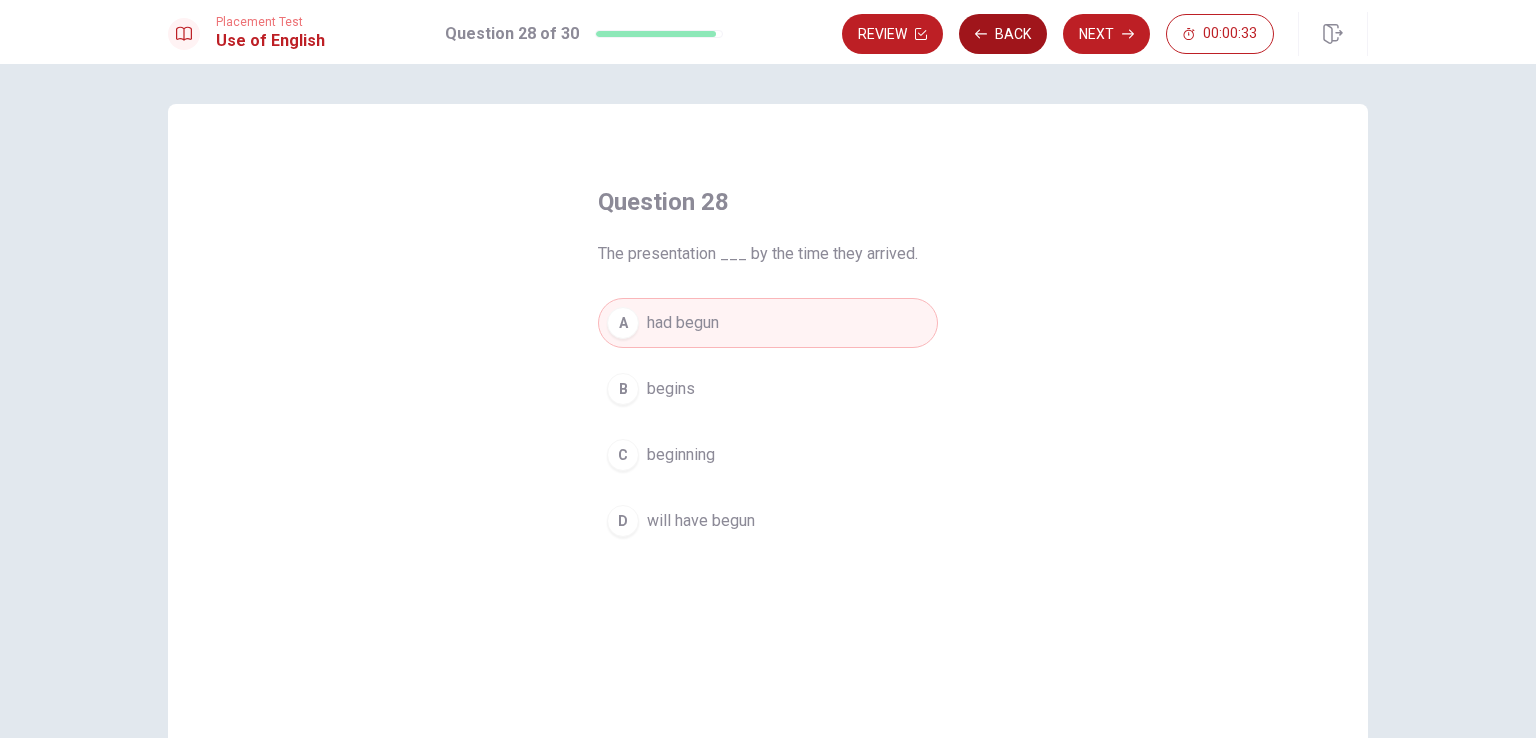 click on "Back" at bounding box center (1003, 34) 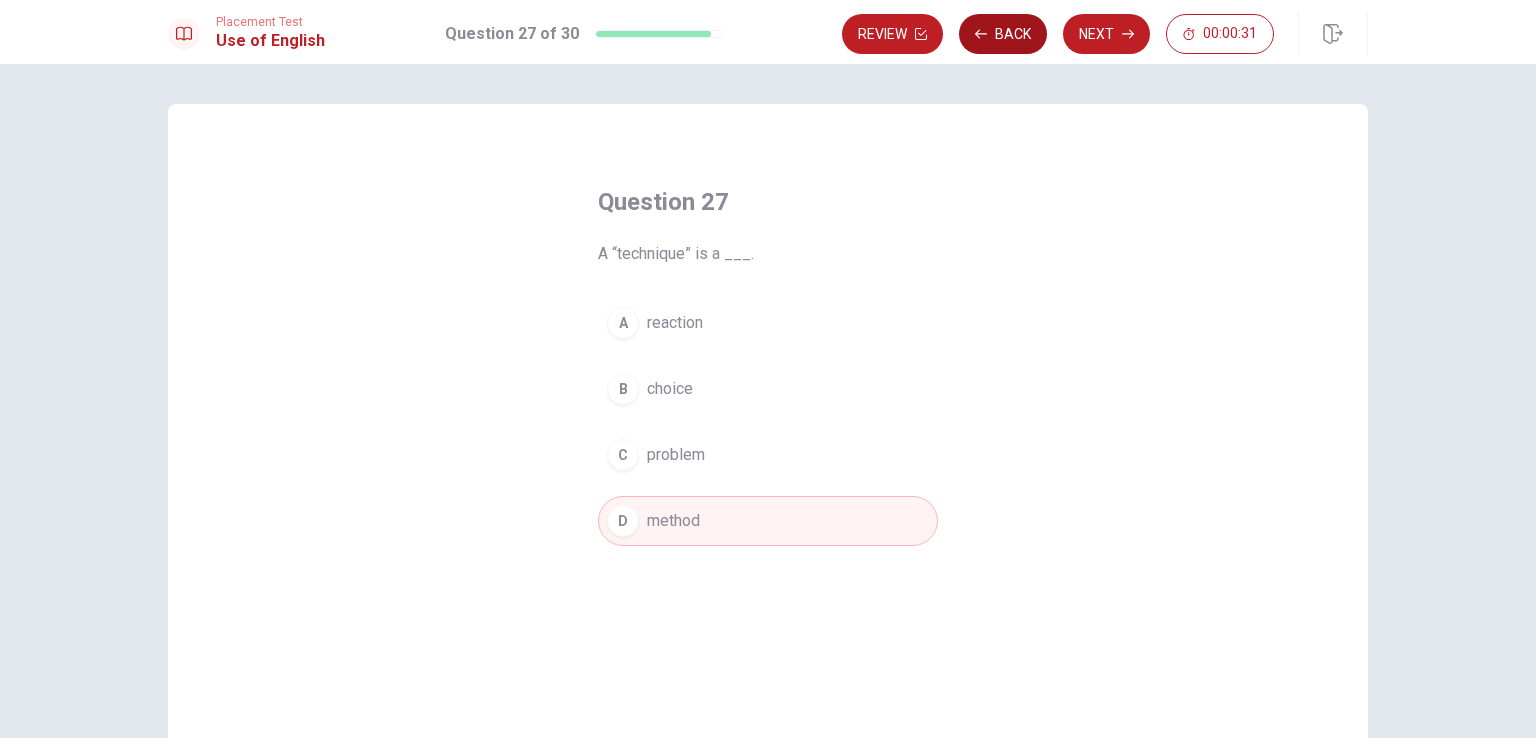 click on "Back" at bounding box center (1003, 34) 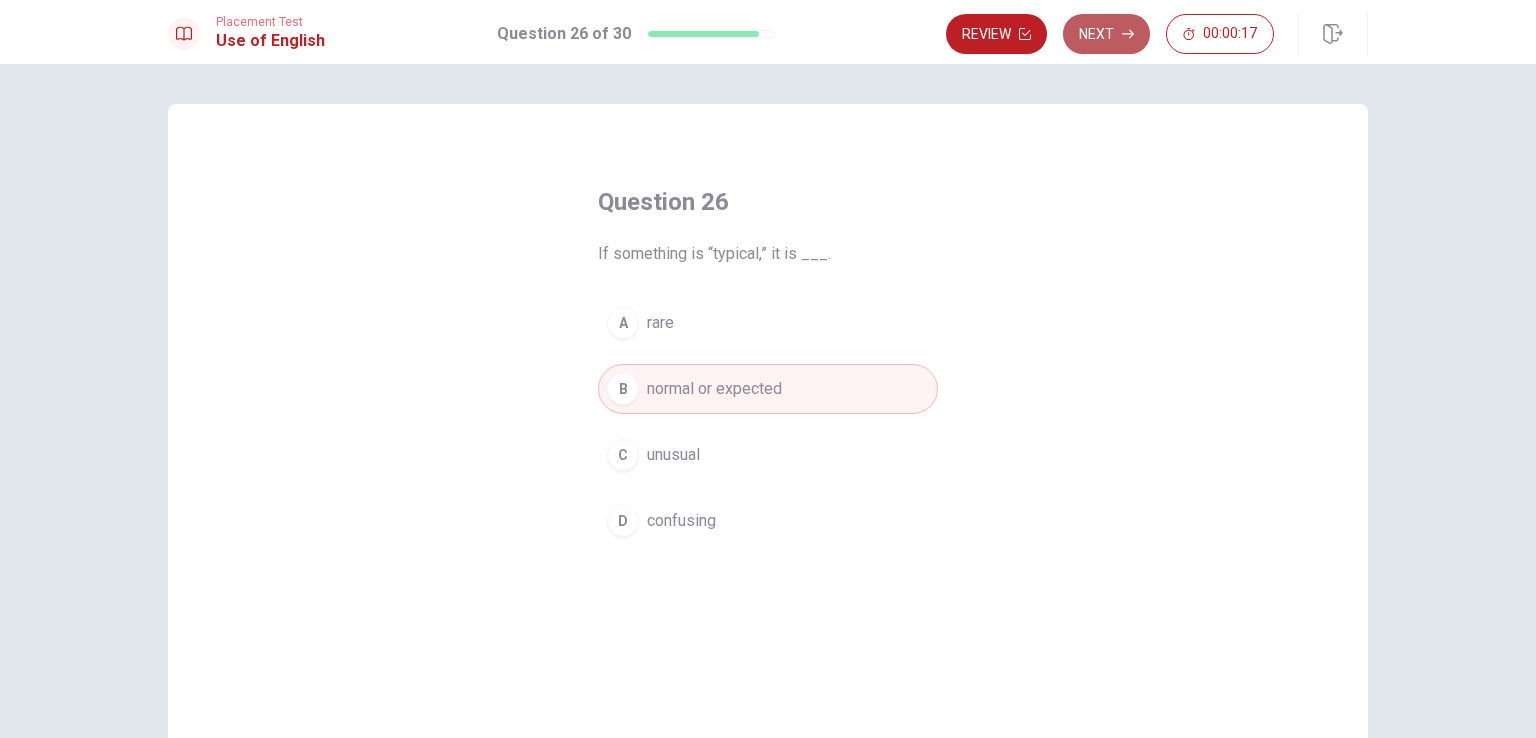 click 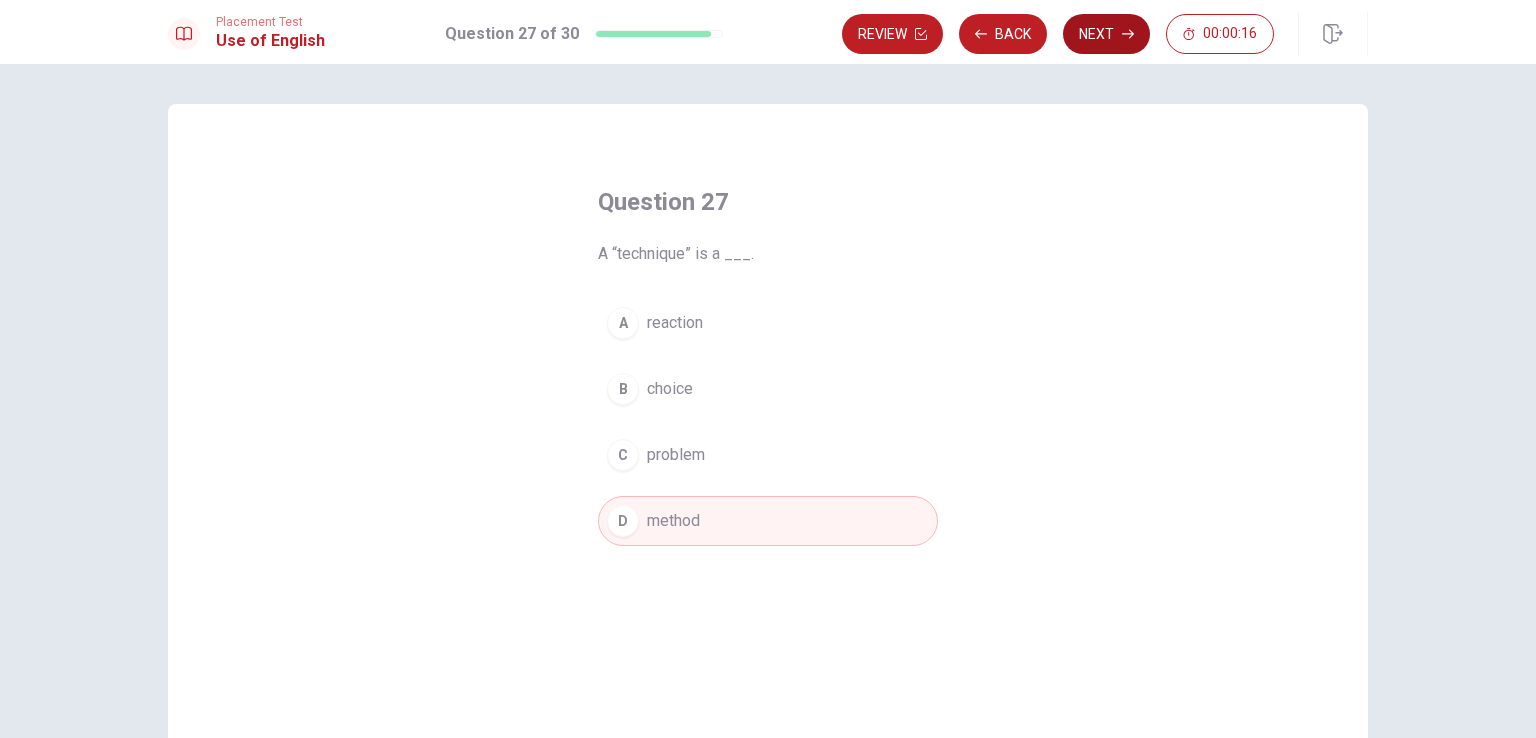 click 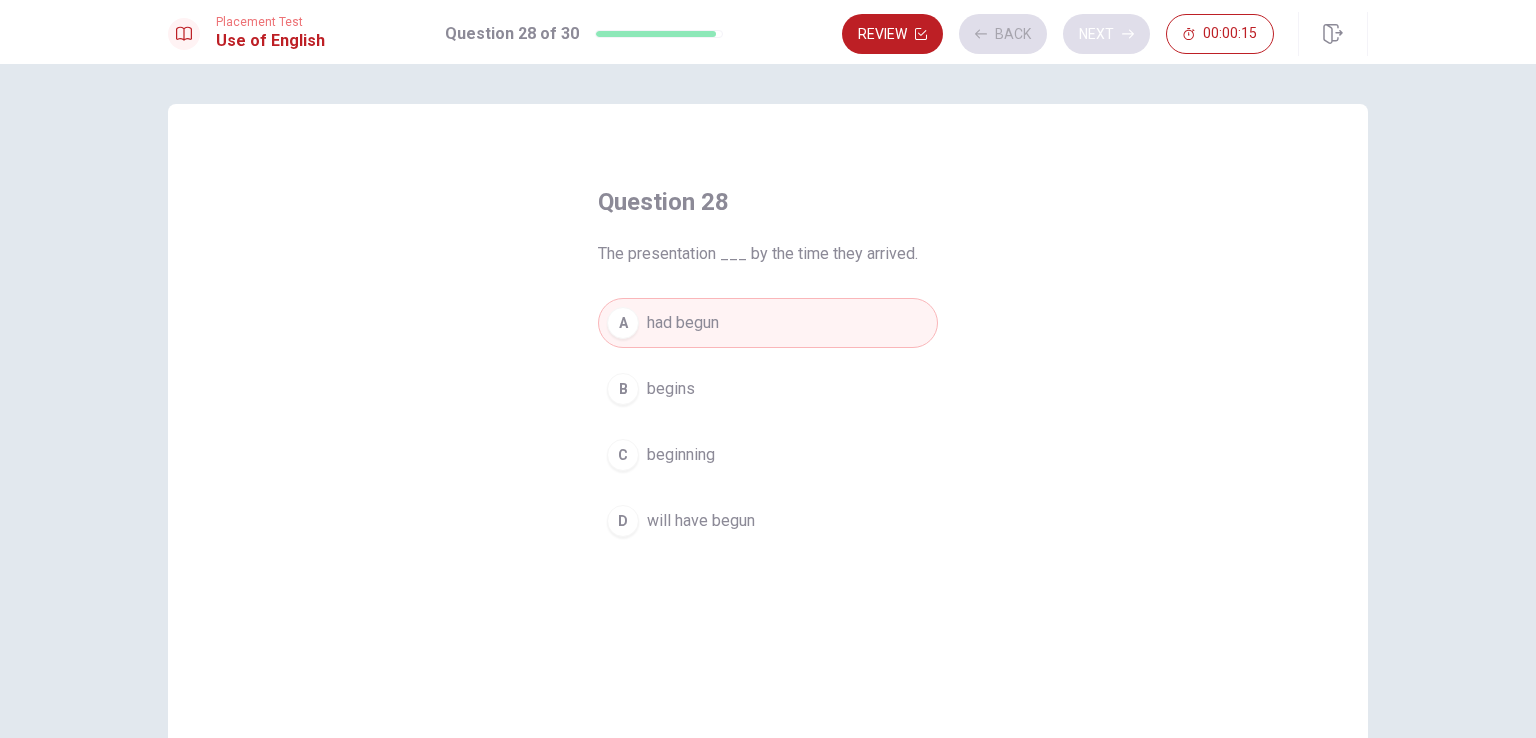 click on "Review Back Next 00:00:15" at bounding box center [1058, 34] 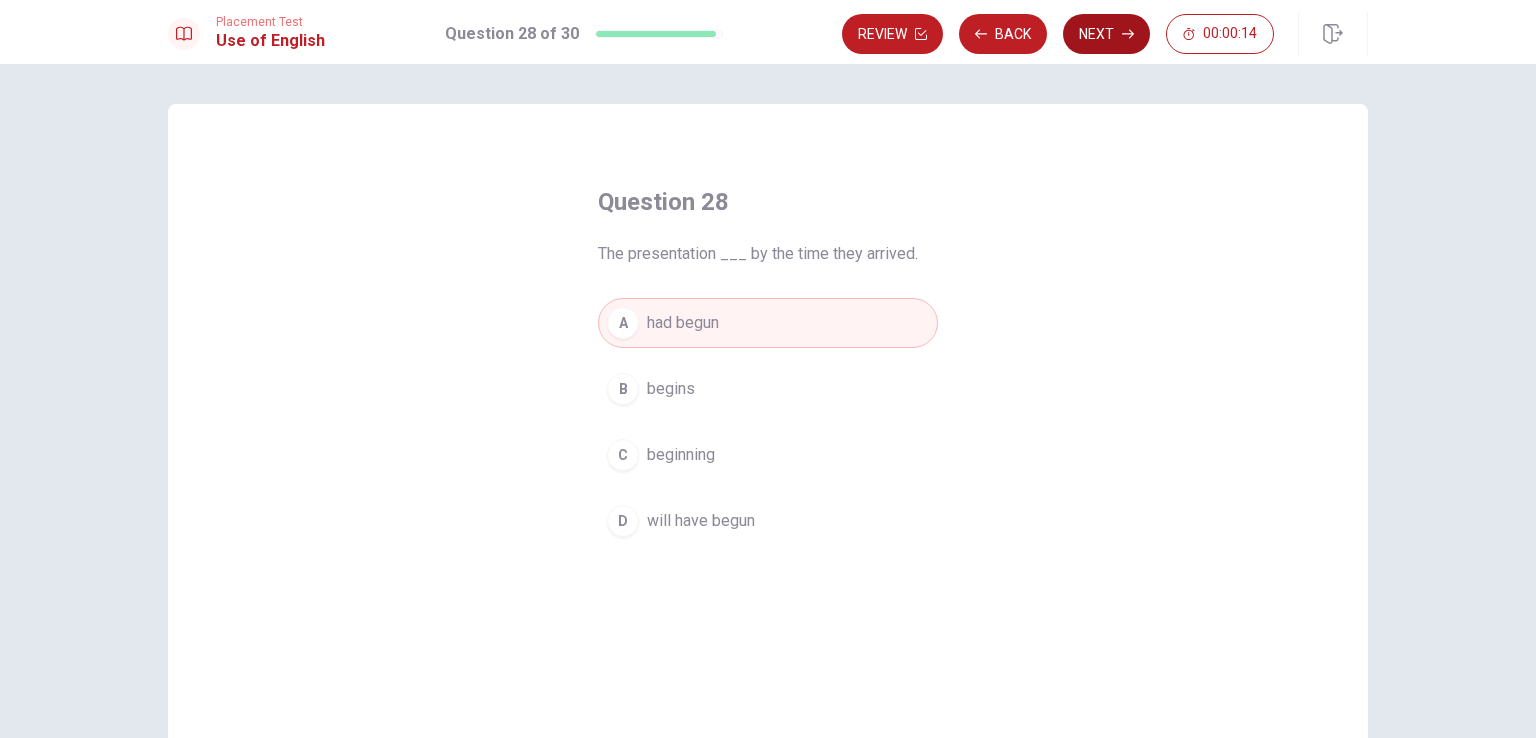 click 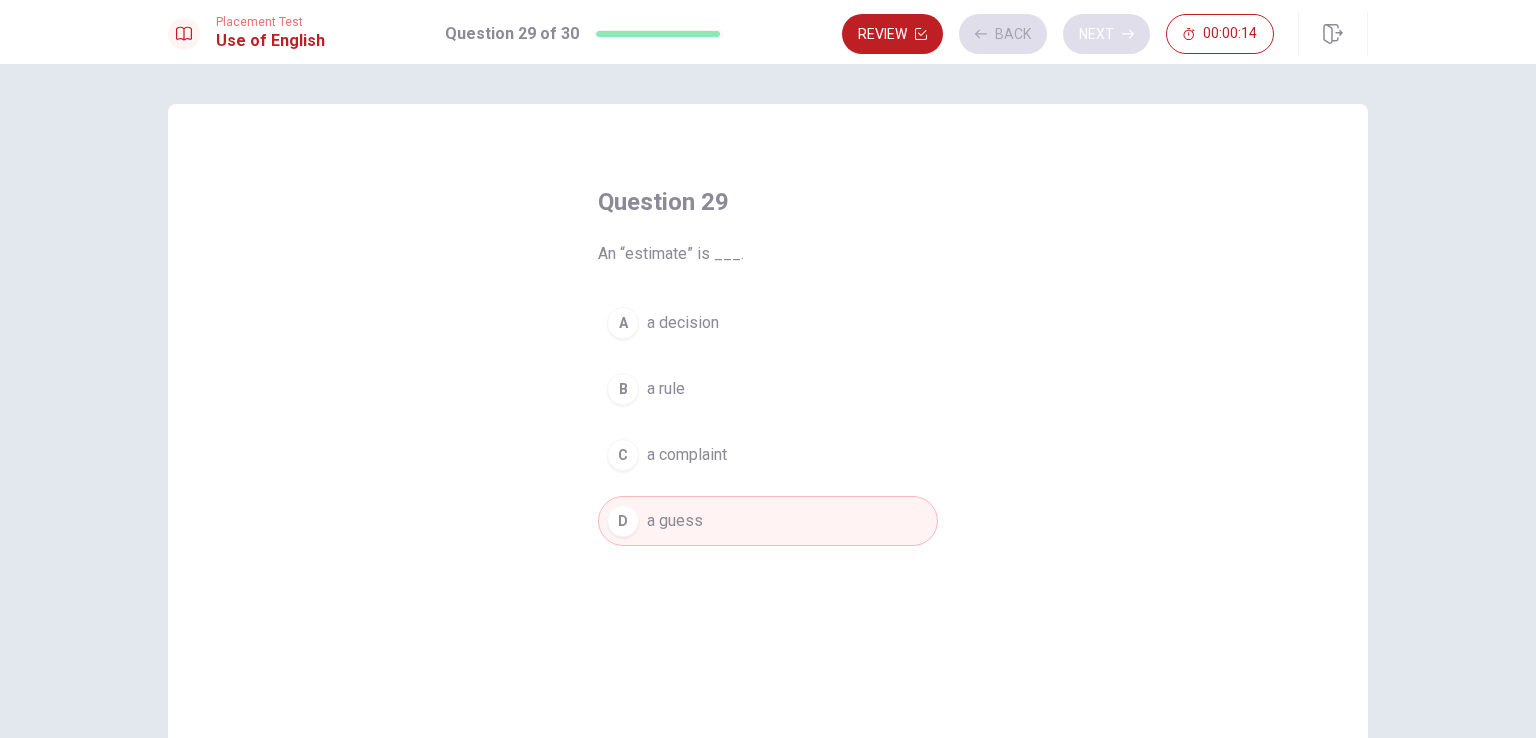 click on "Review Back Next 00:00:14" at bounding box center [1058, 34] 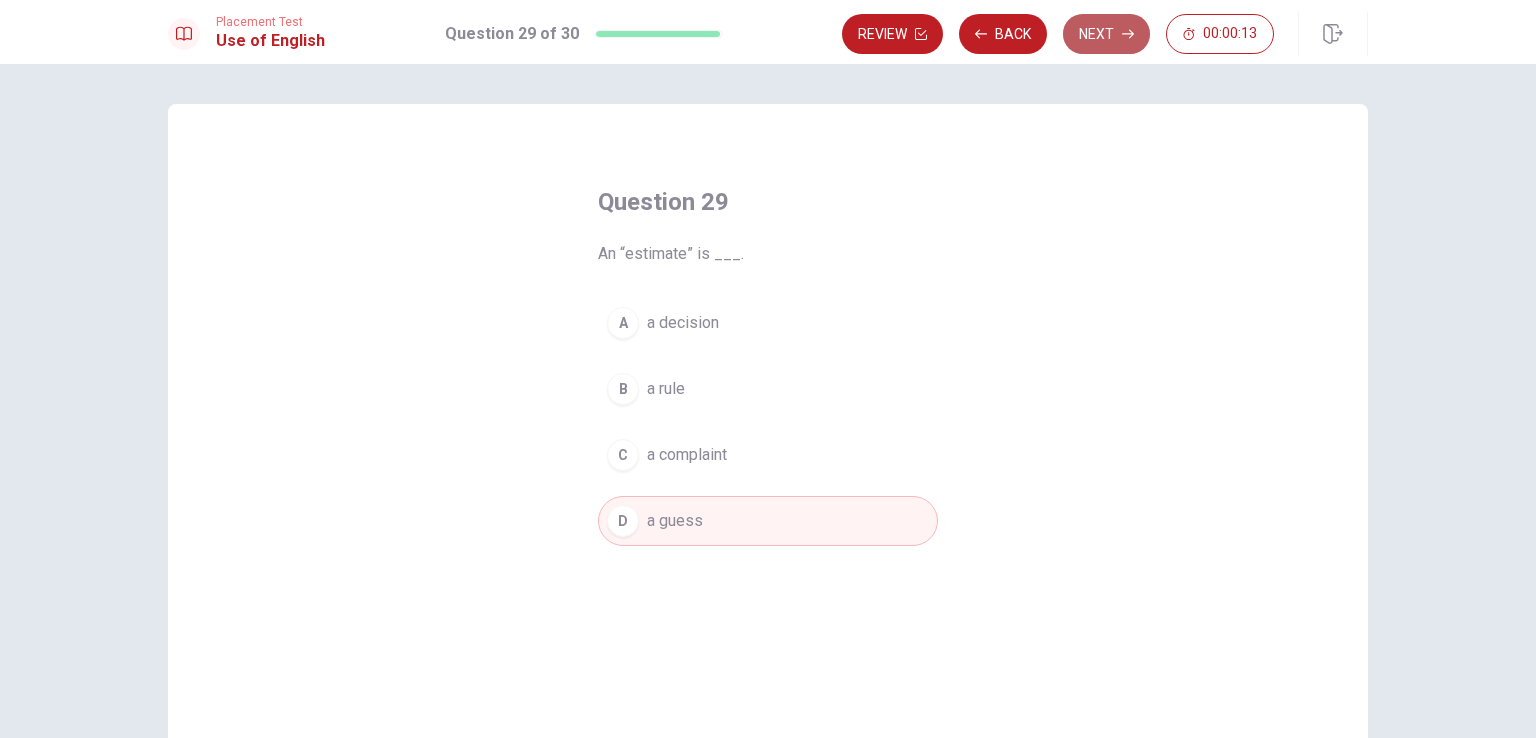 click 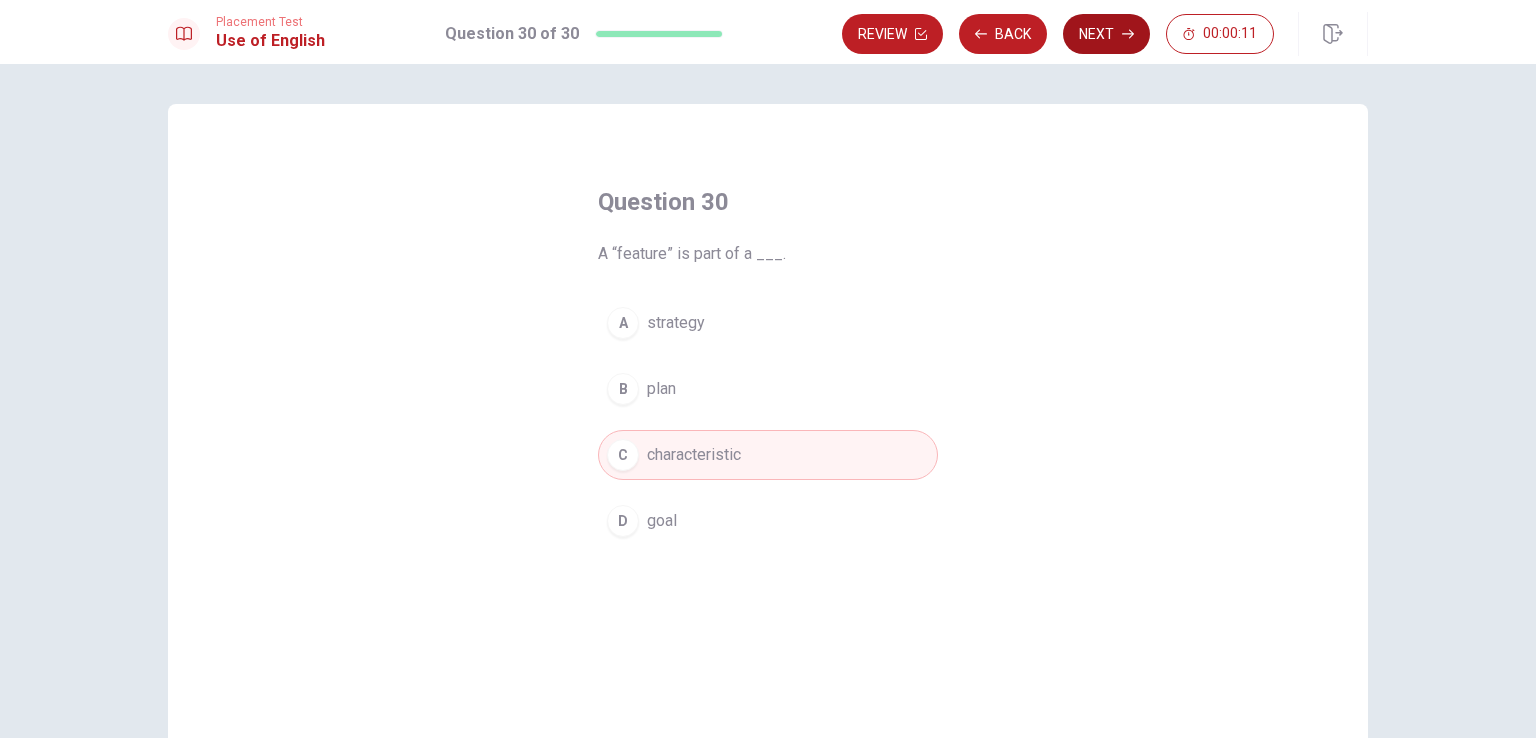 click 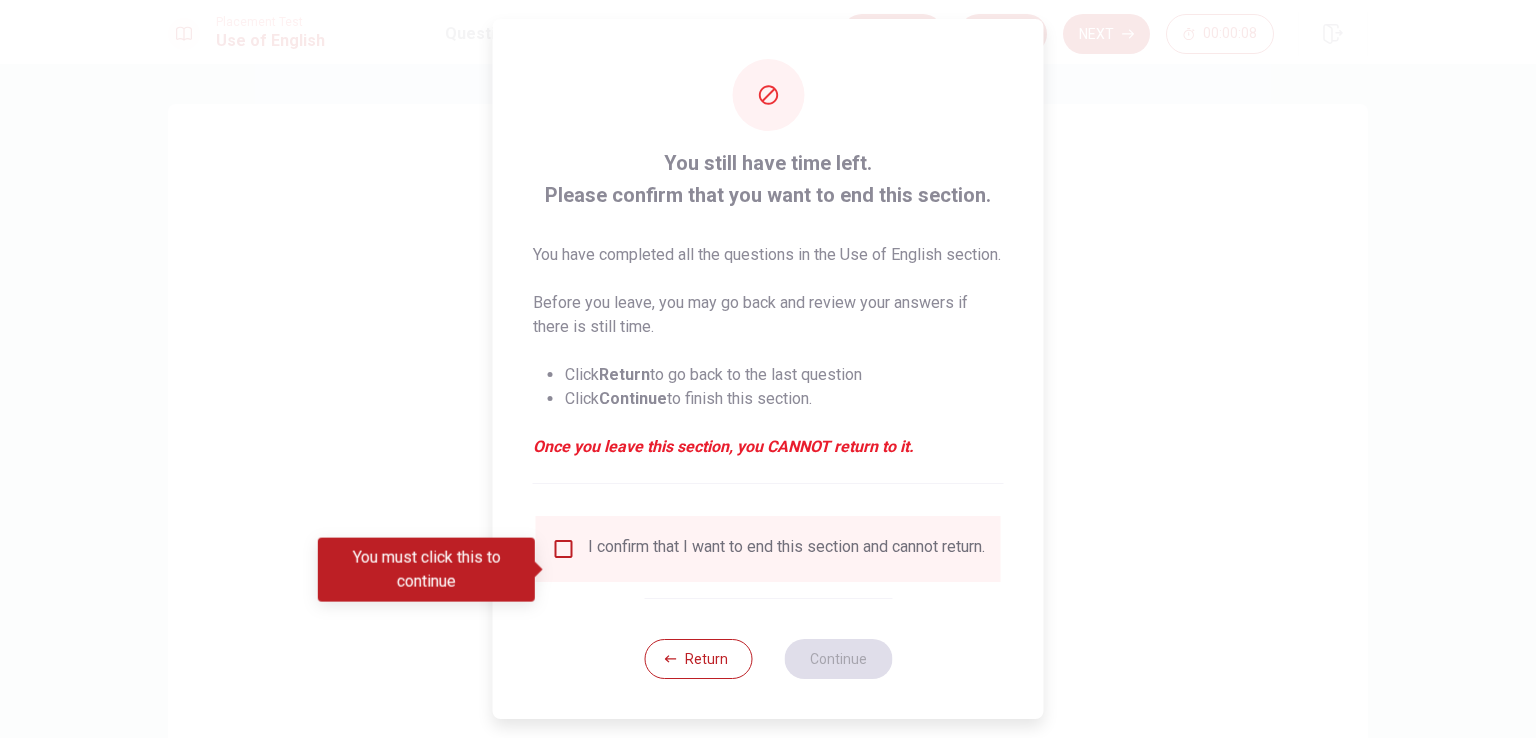 click at bounding box center [564, 549] 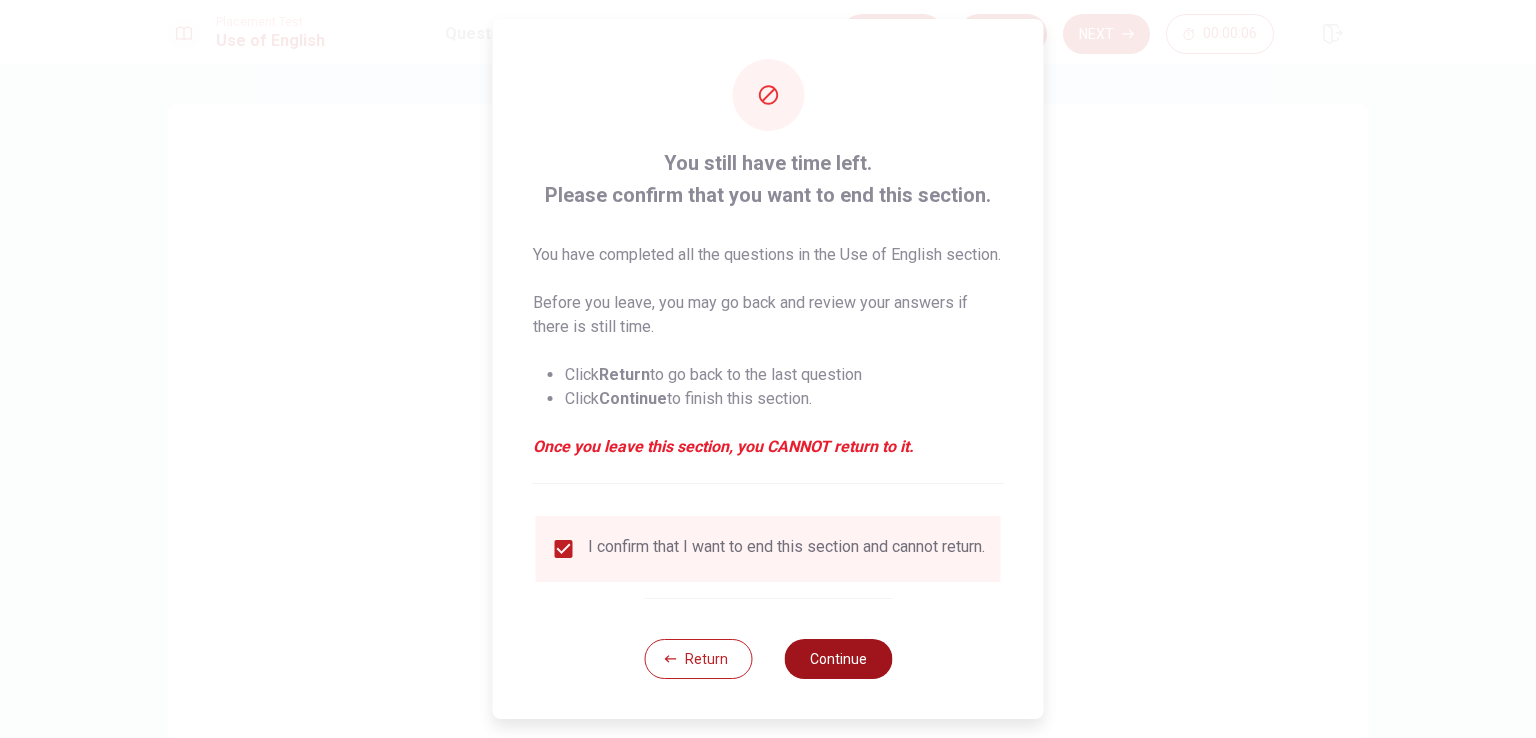click on "Continue" at bounding box center (838, 659) 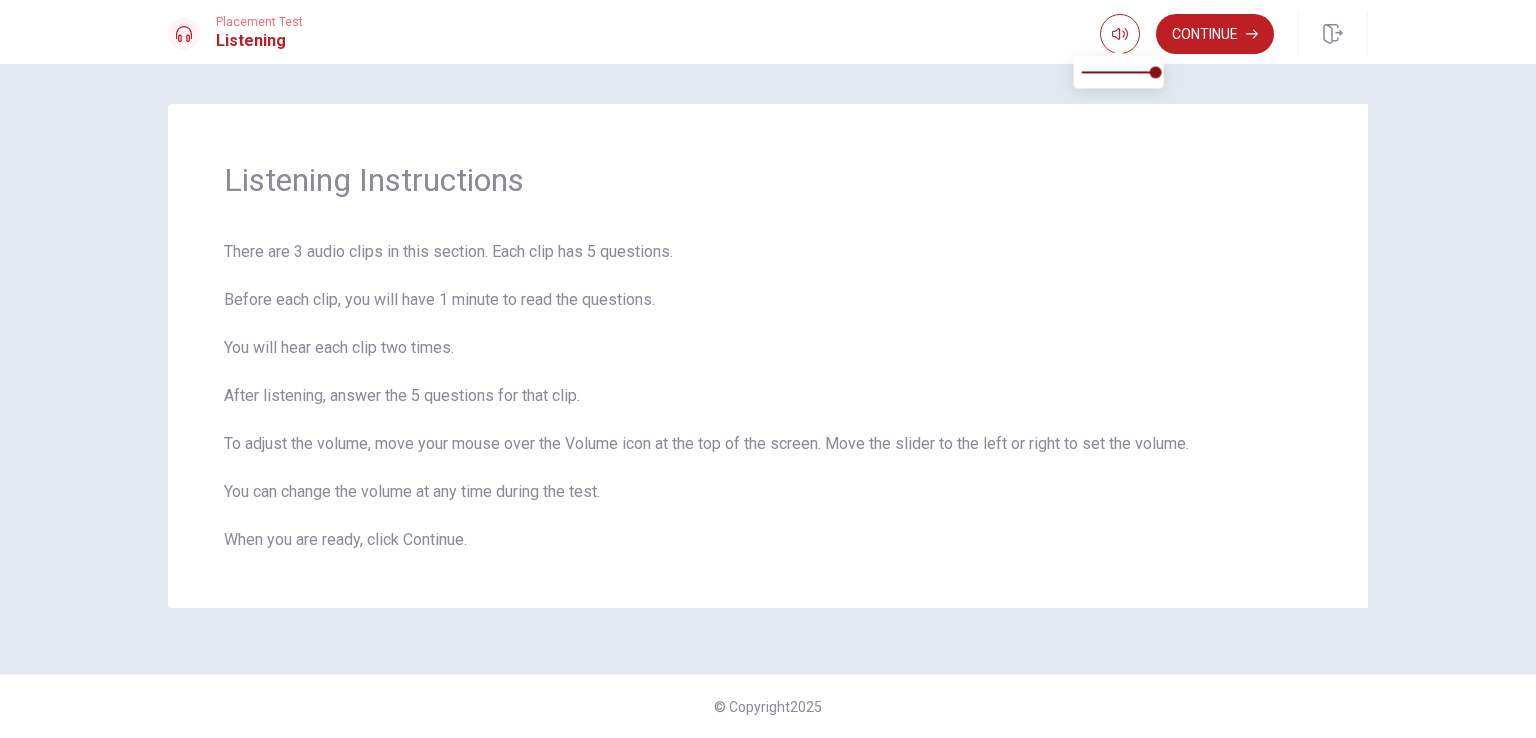 click at bounding box center (1118, 50) 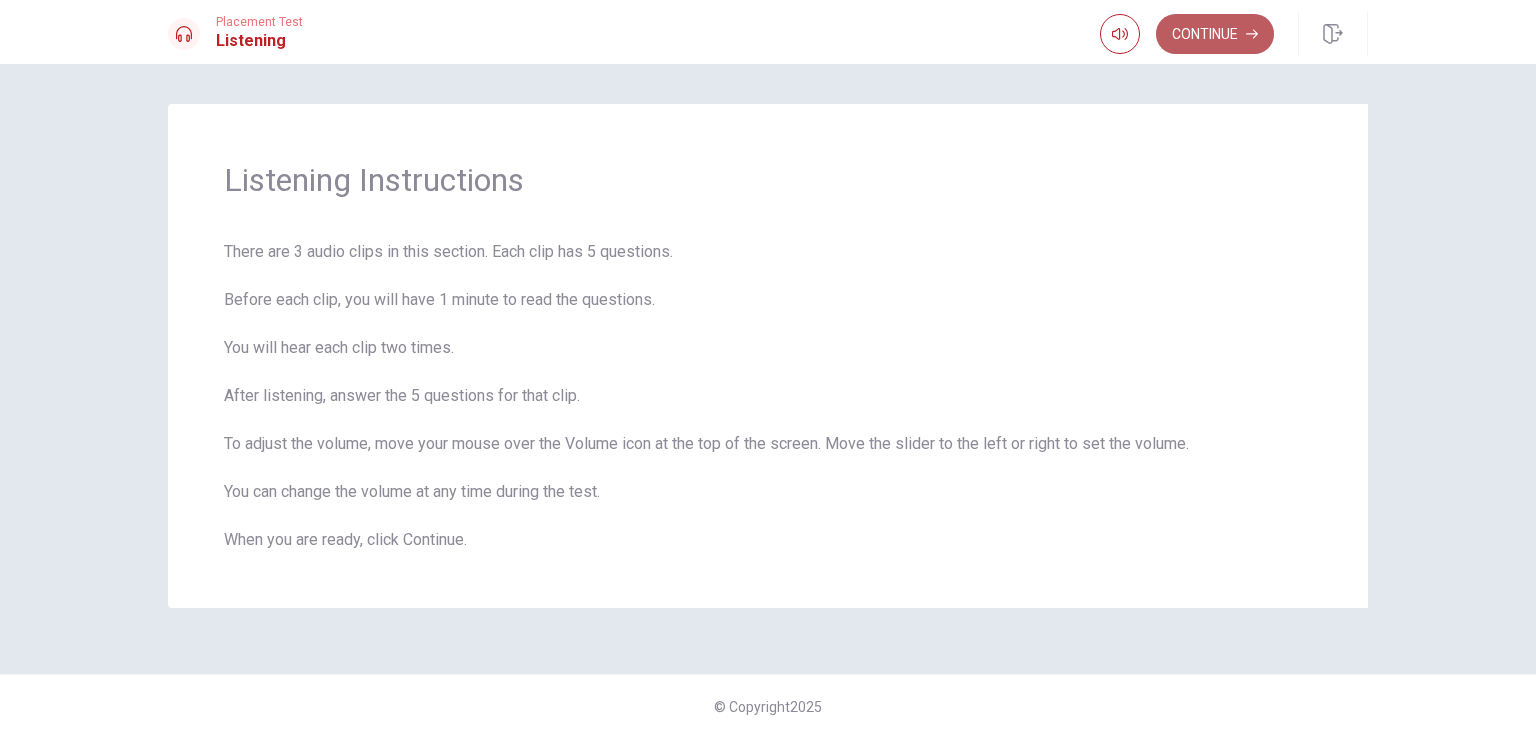 click on "Continue" at bounding box center [1215, 34] 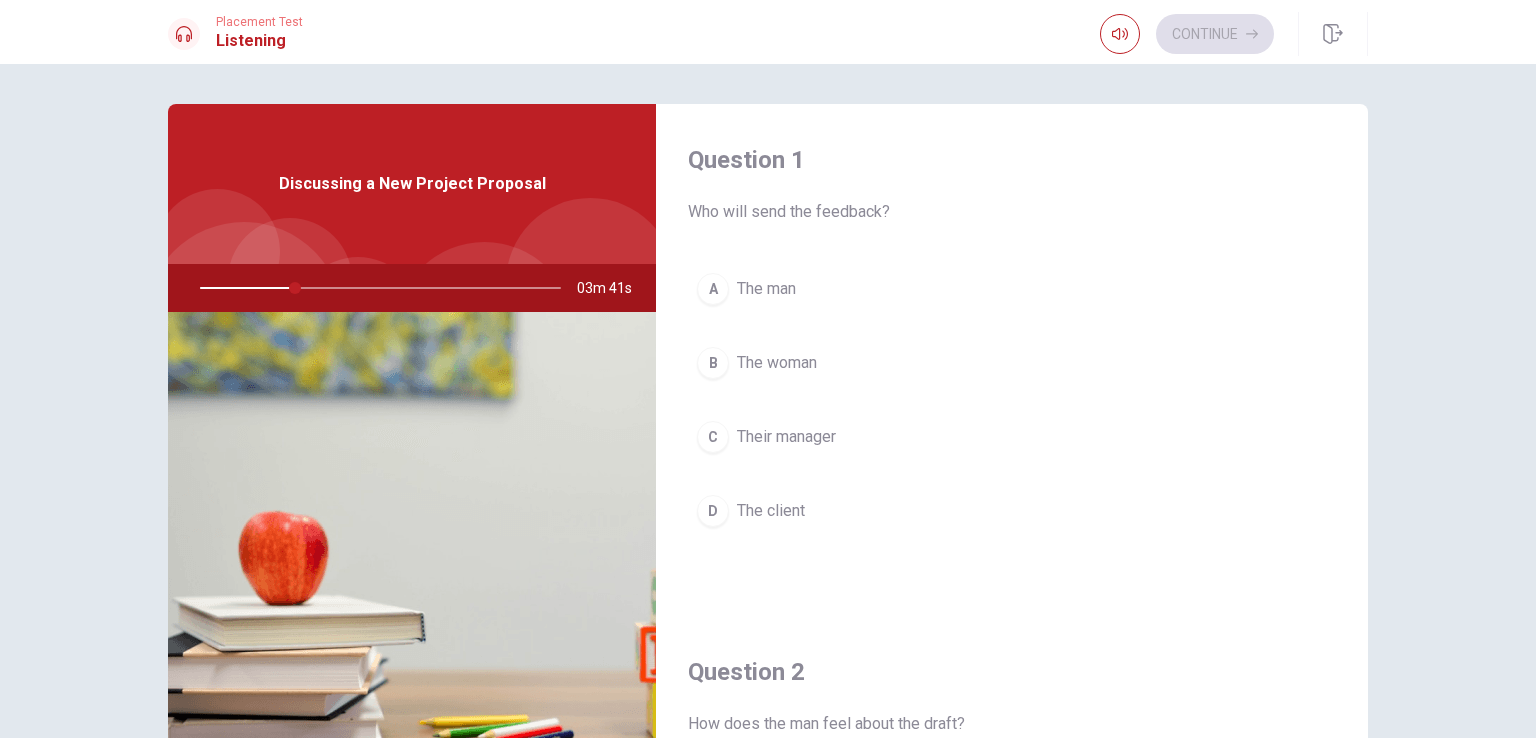 scroll, scrollTop: 0, scrollLeft: 0, axis: both 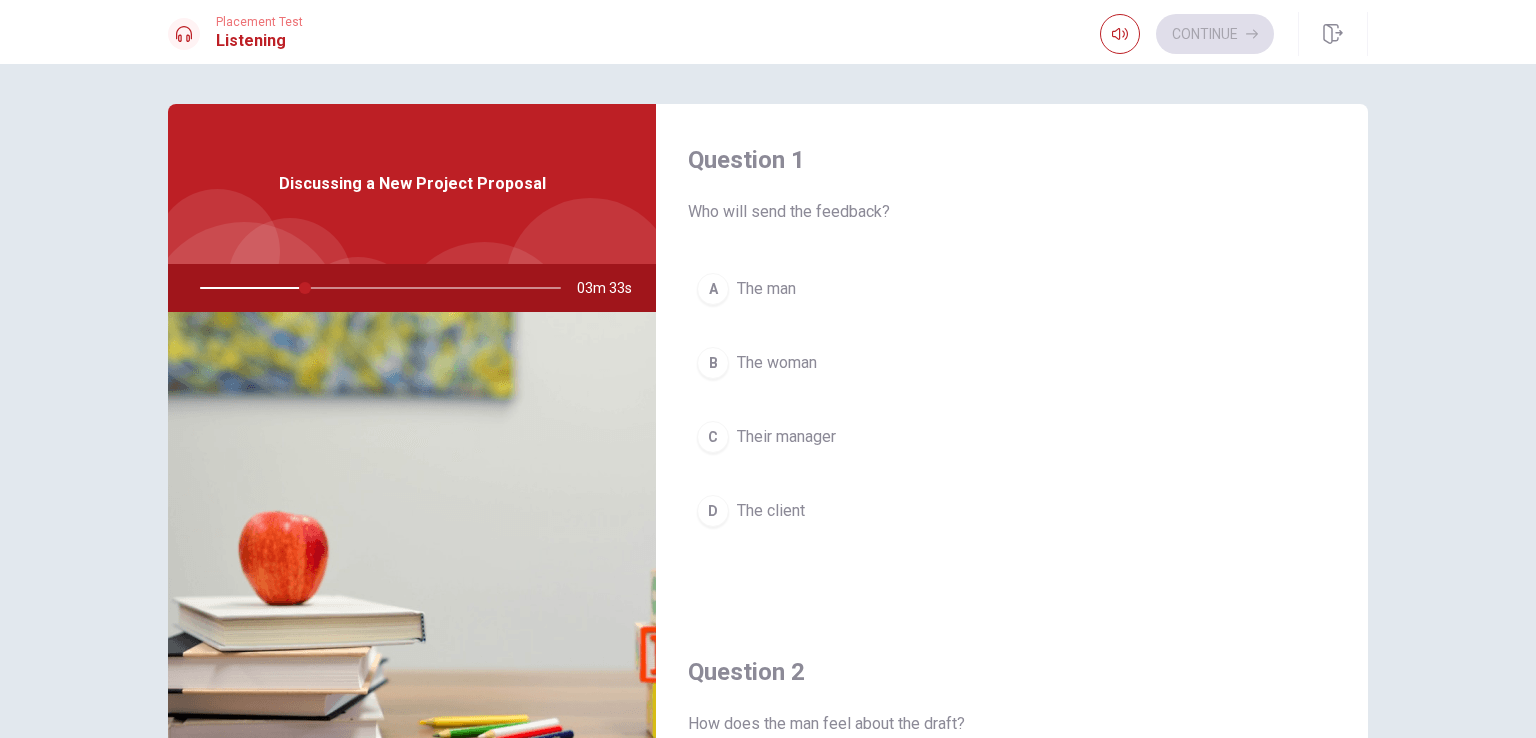 click on "Question 1 Who will send the feedback? A The man B The woman C Their manager D The client" at bounding box center [1012, 360] 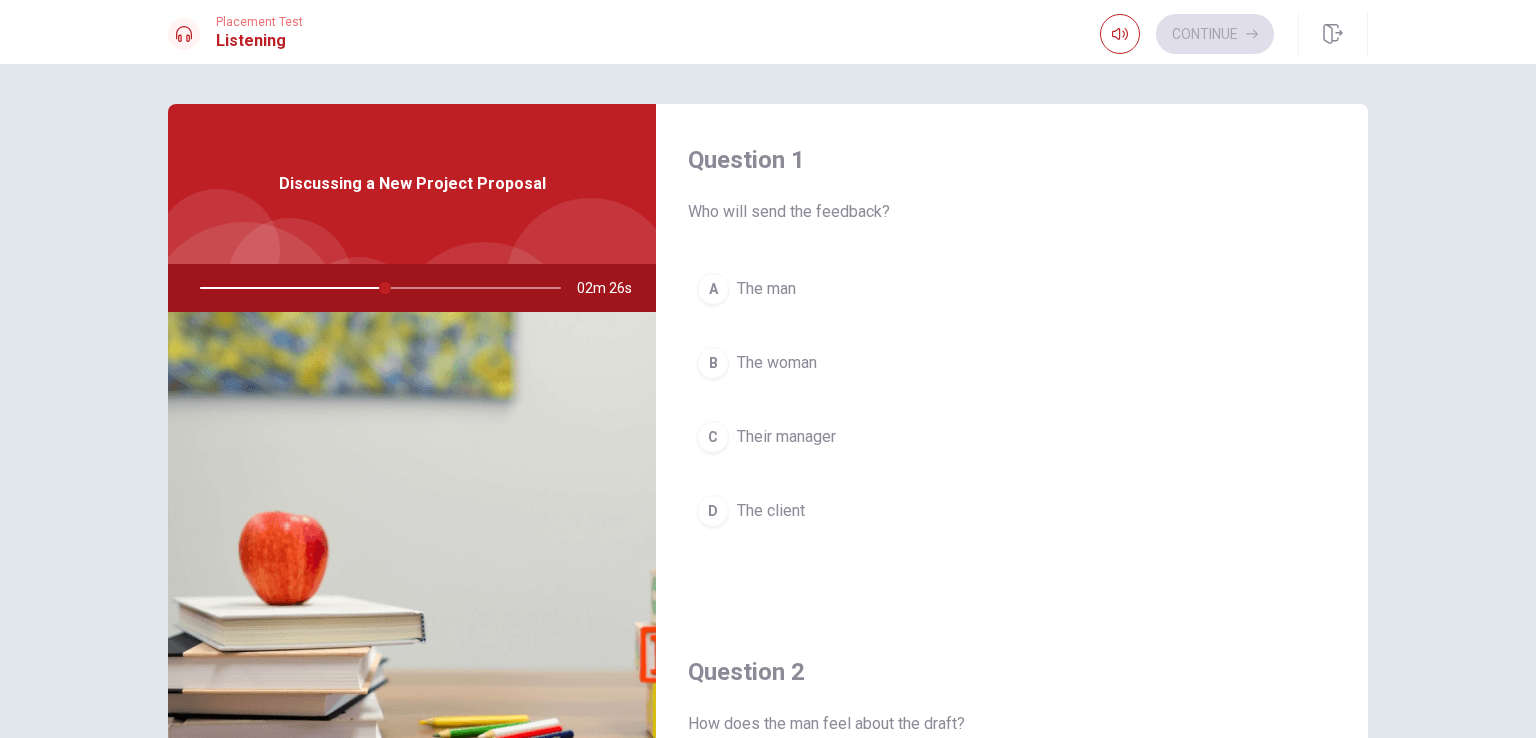 click on "C" at bounding box center [713, 437] 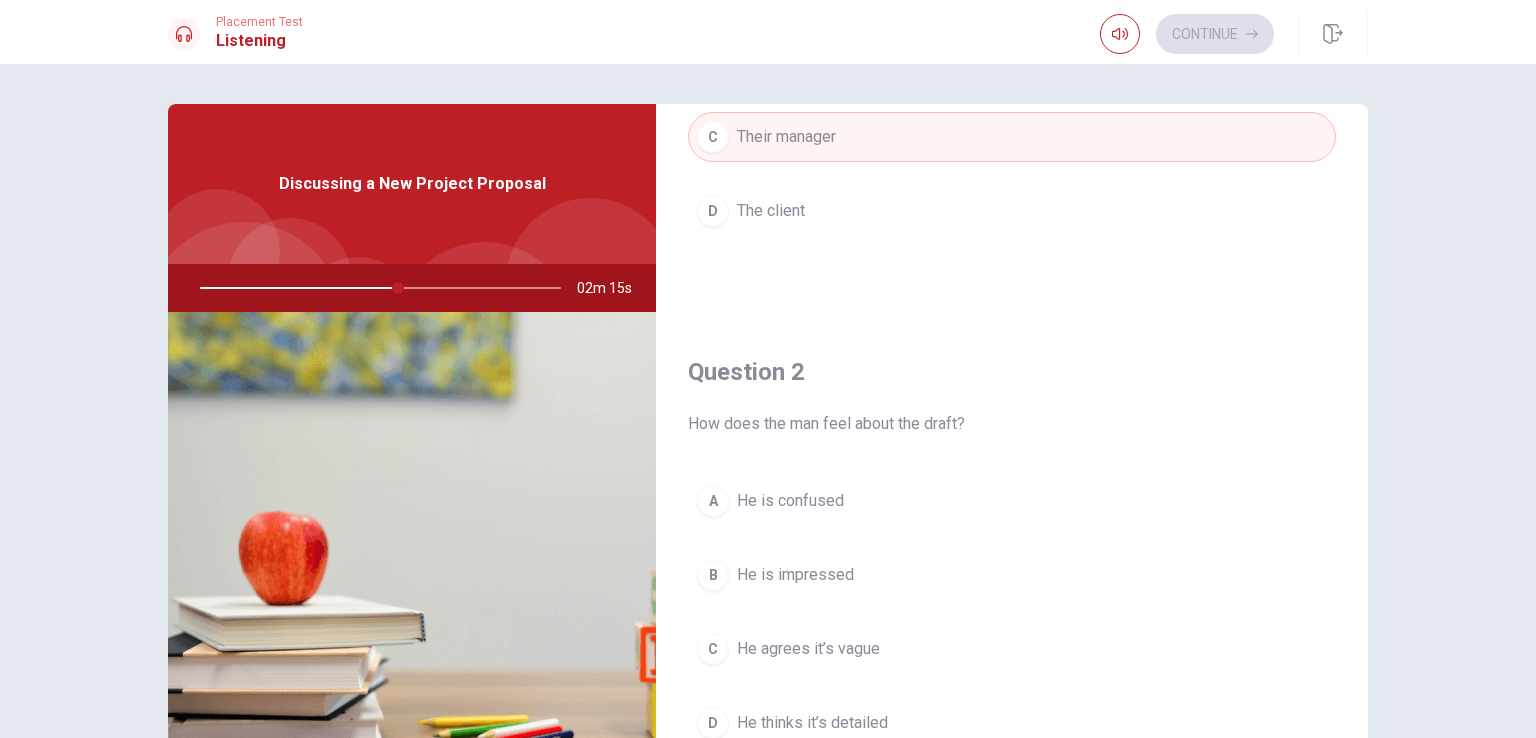 scroll, scrollTop: 500, scrollLeft: 0, axis: vertical 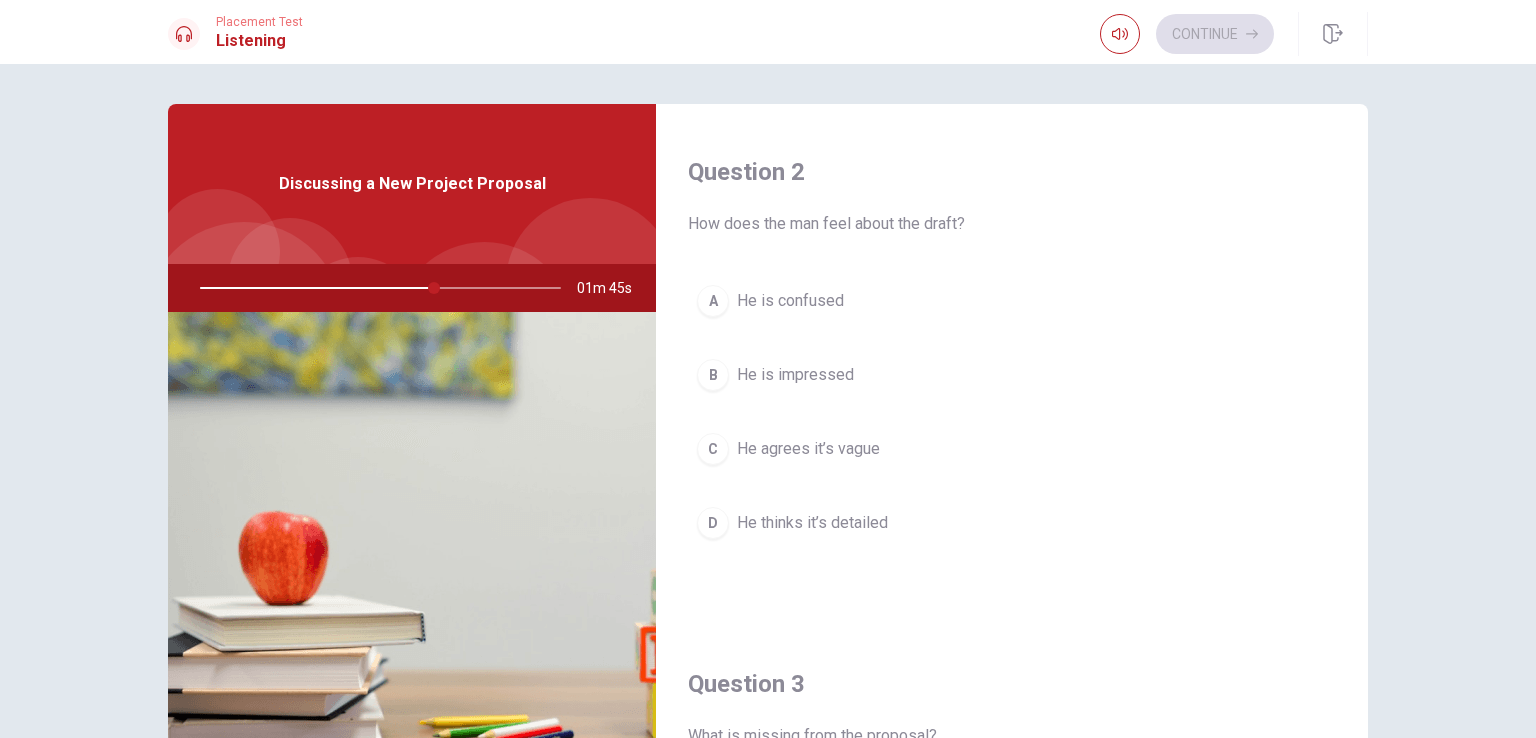 click on "A" at bounding box center [713, 301] 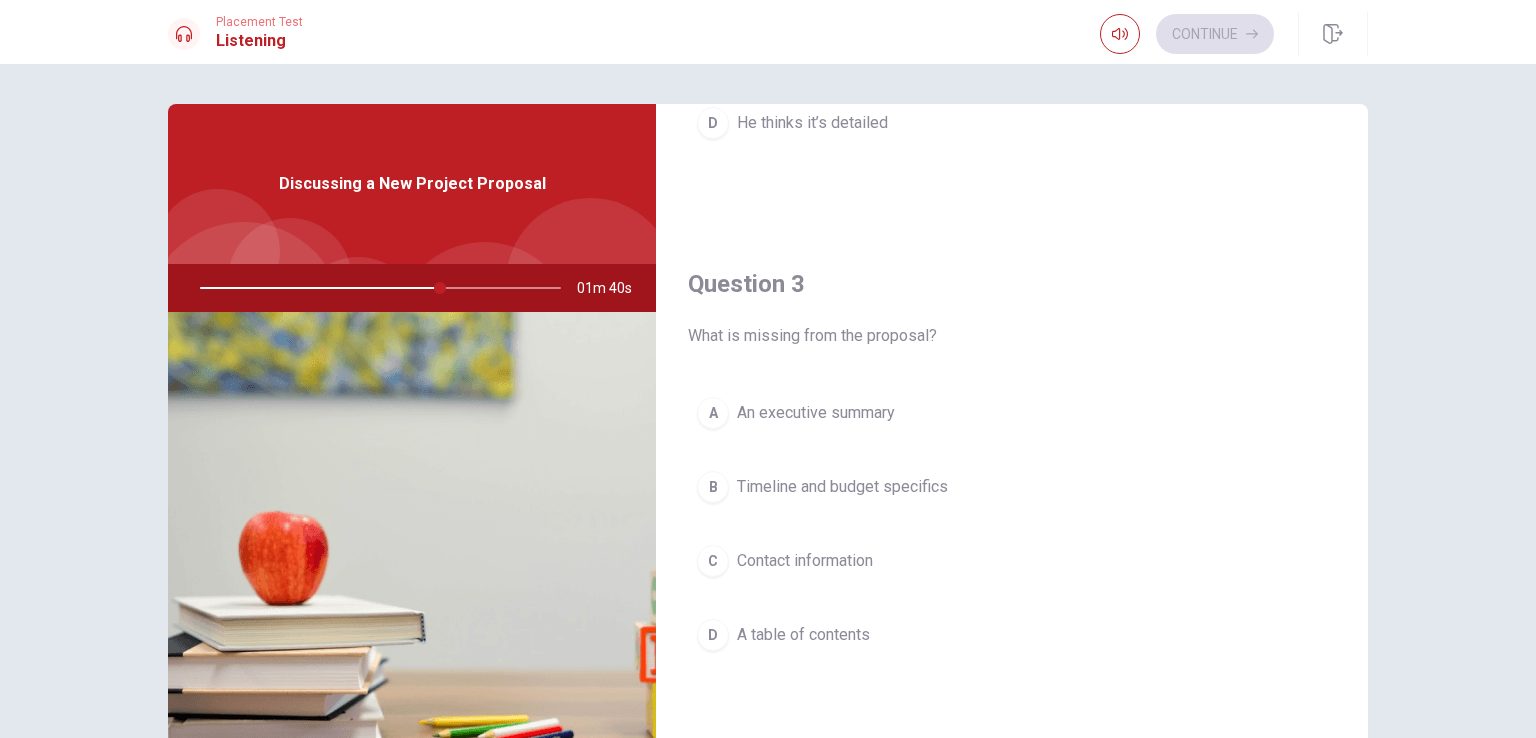 scroll, scrollTop: 1000, scrollLeft: 0, axis: vertical 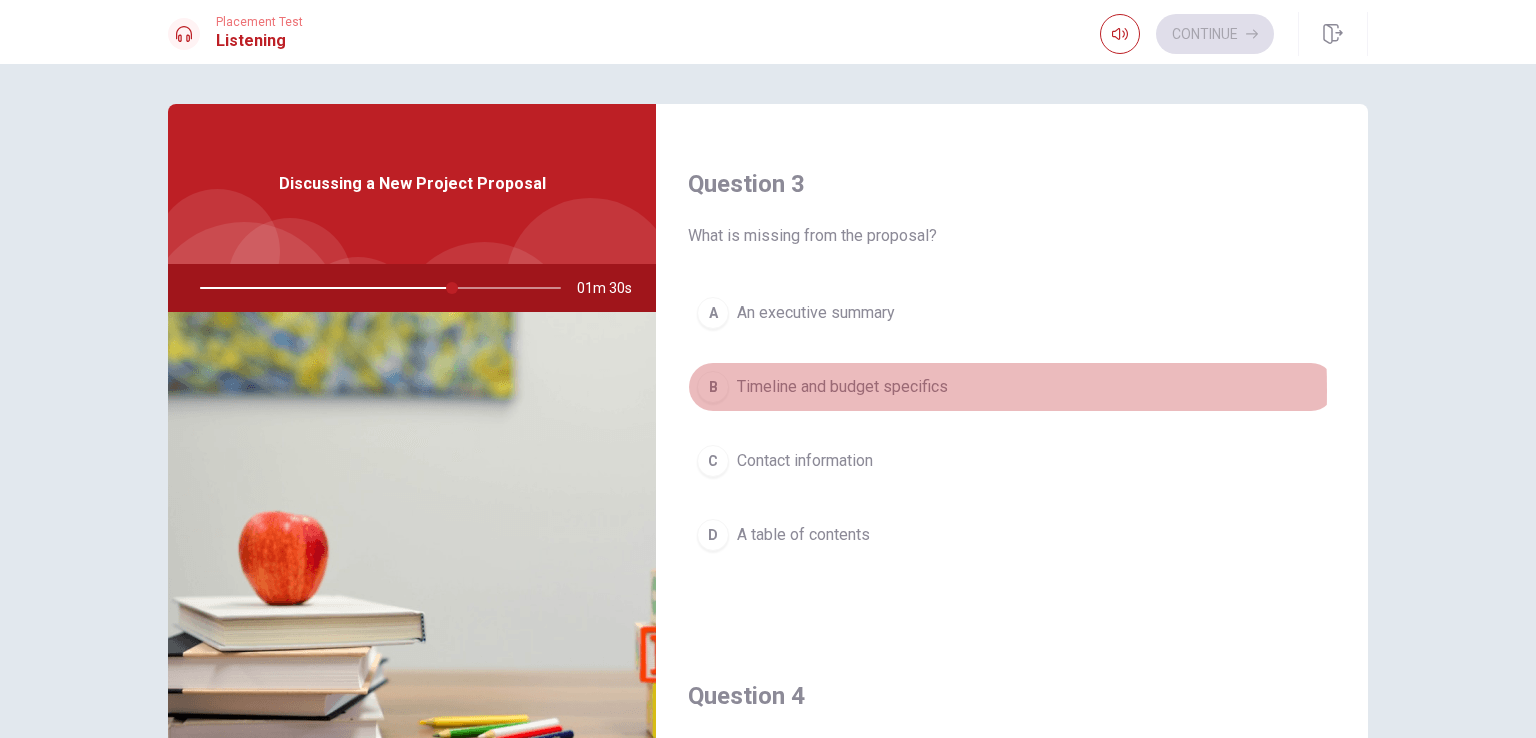 click on "B" at bounding box center [713, 387] 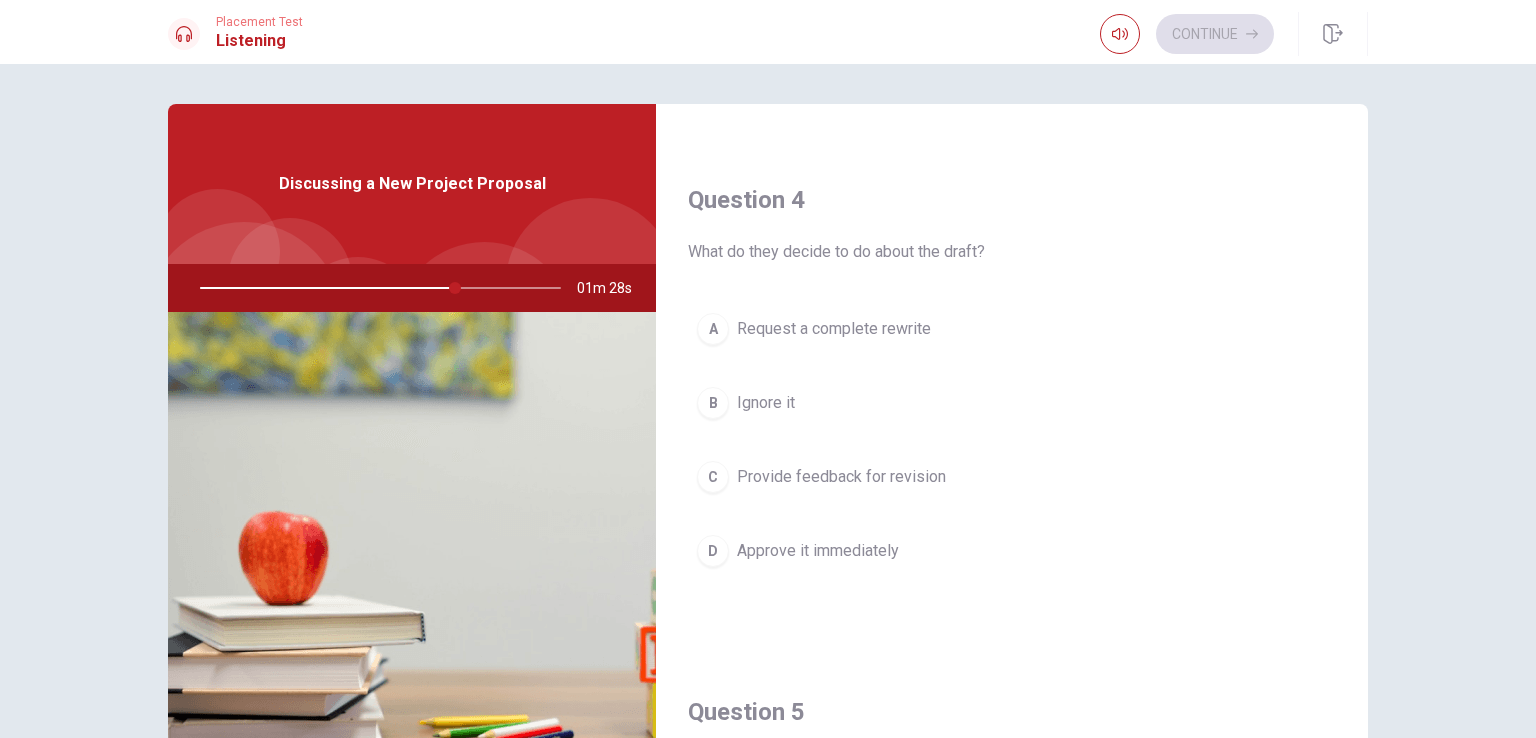 scroll, scrollTop: 1500, scrollLeft: 0, axis: vertical 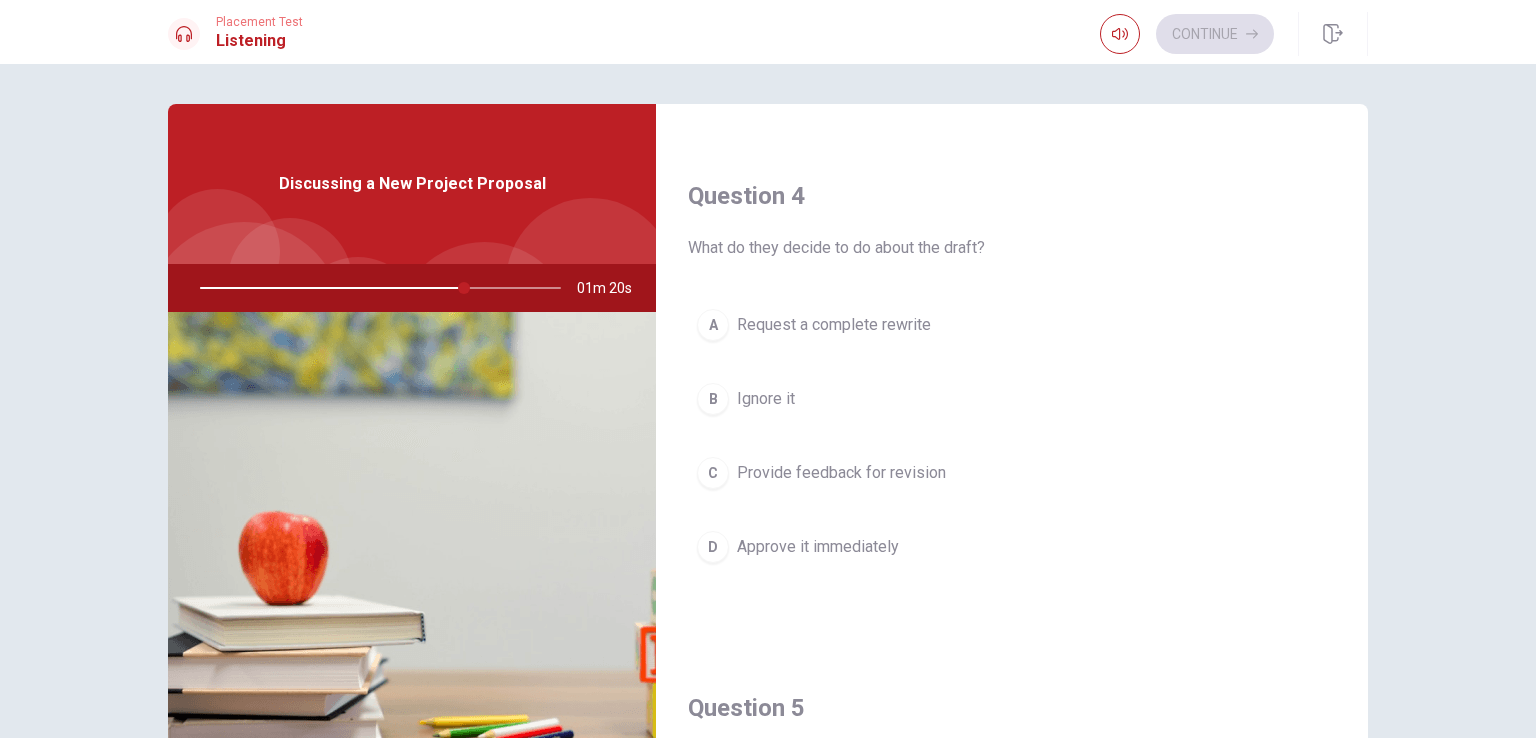 click on "C" at bounding box center (713, 473) 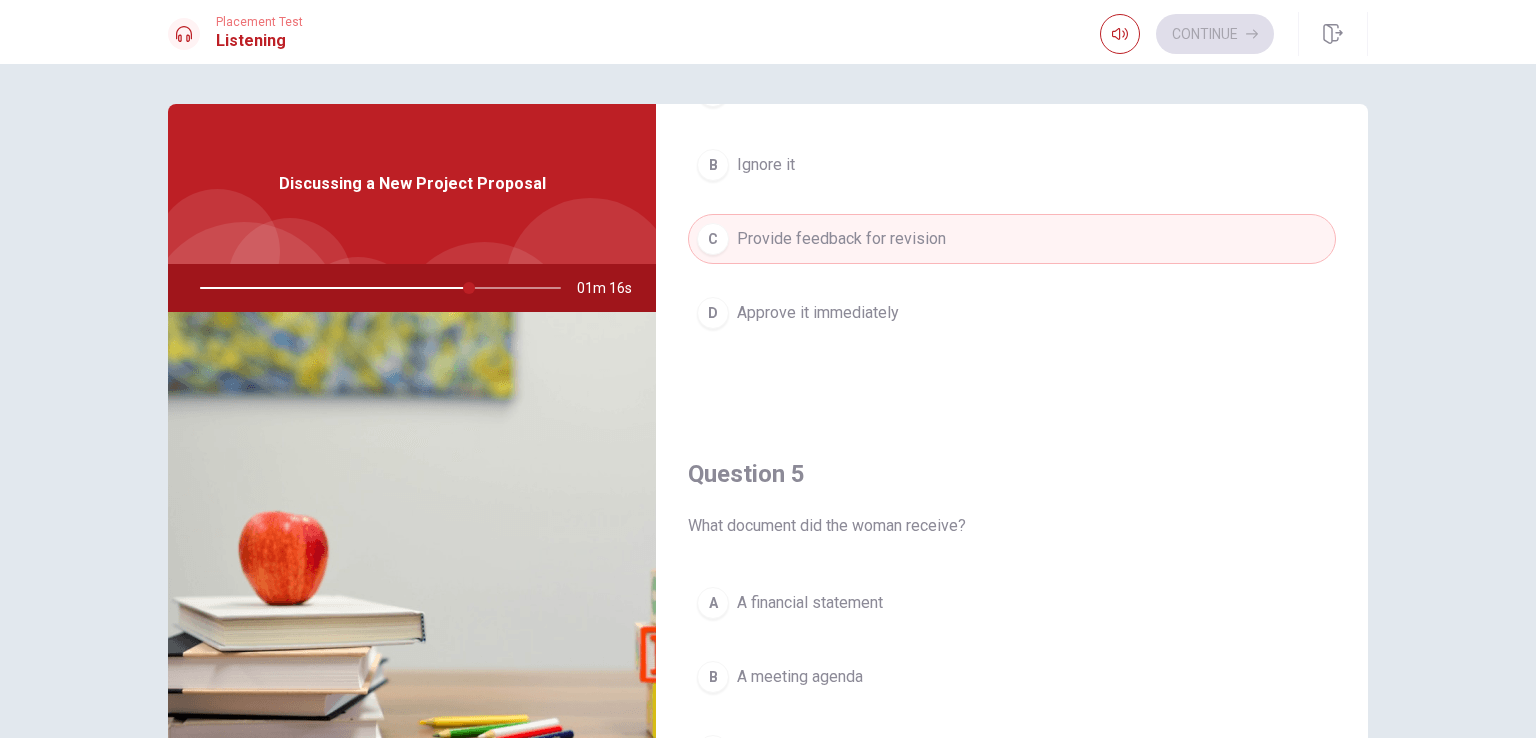 scroll, scrollTop: 1856, scrollLeft: 0, axis: vertical 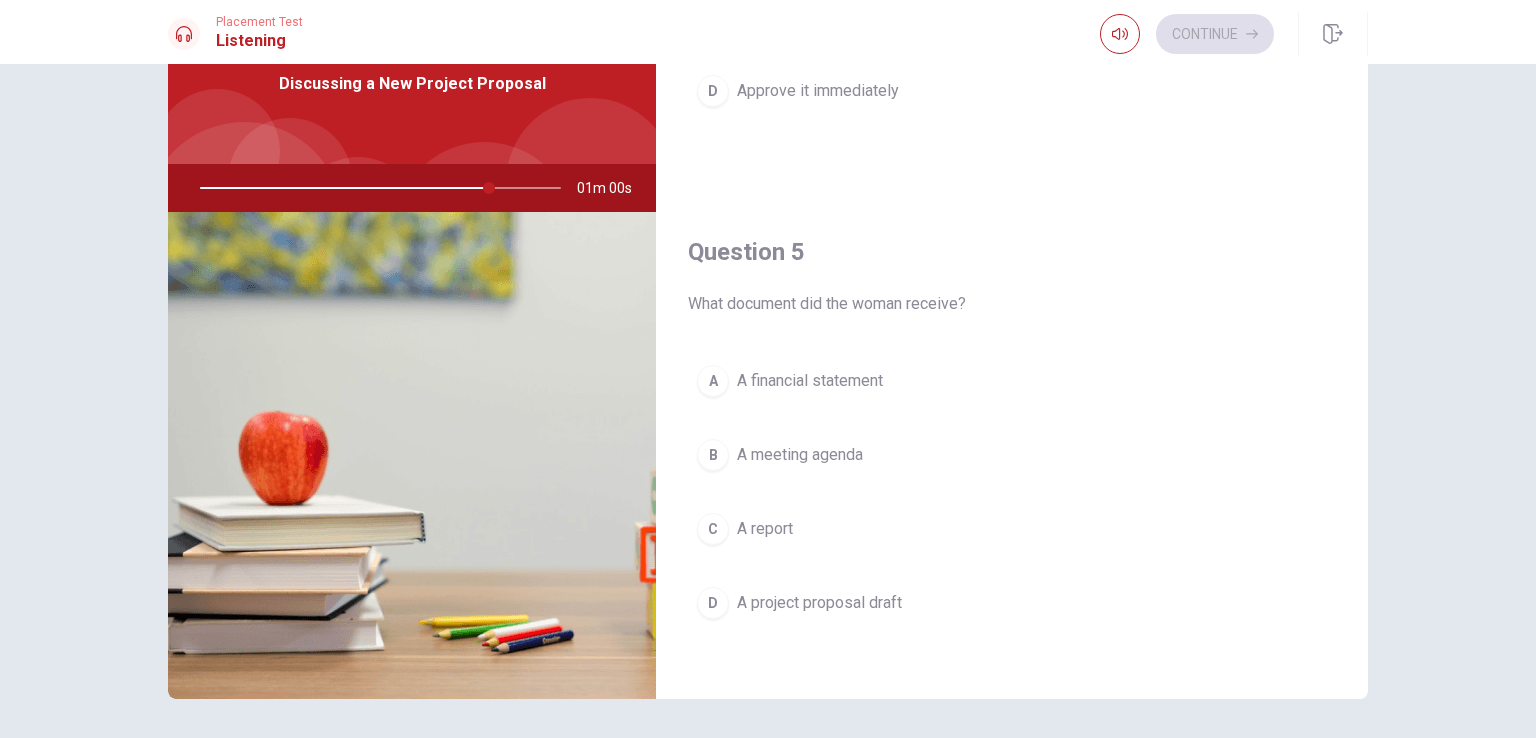 click on "D" at bounding box center (713, 603) 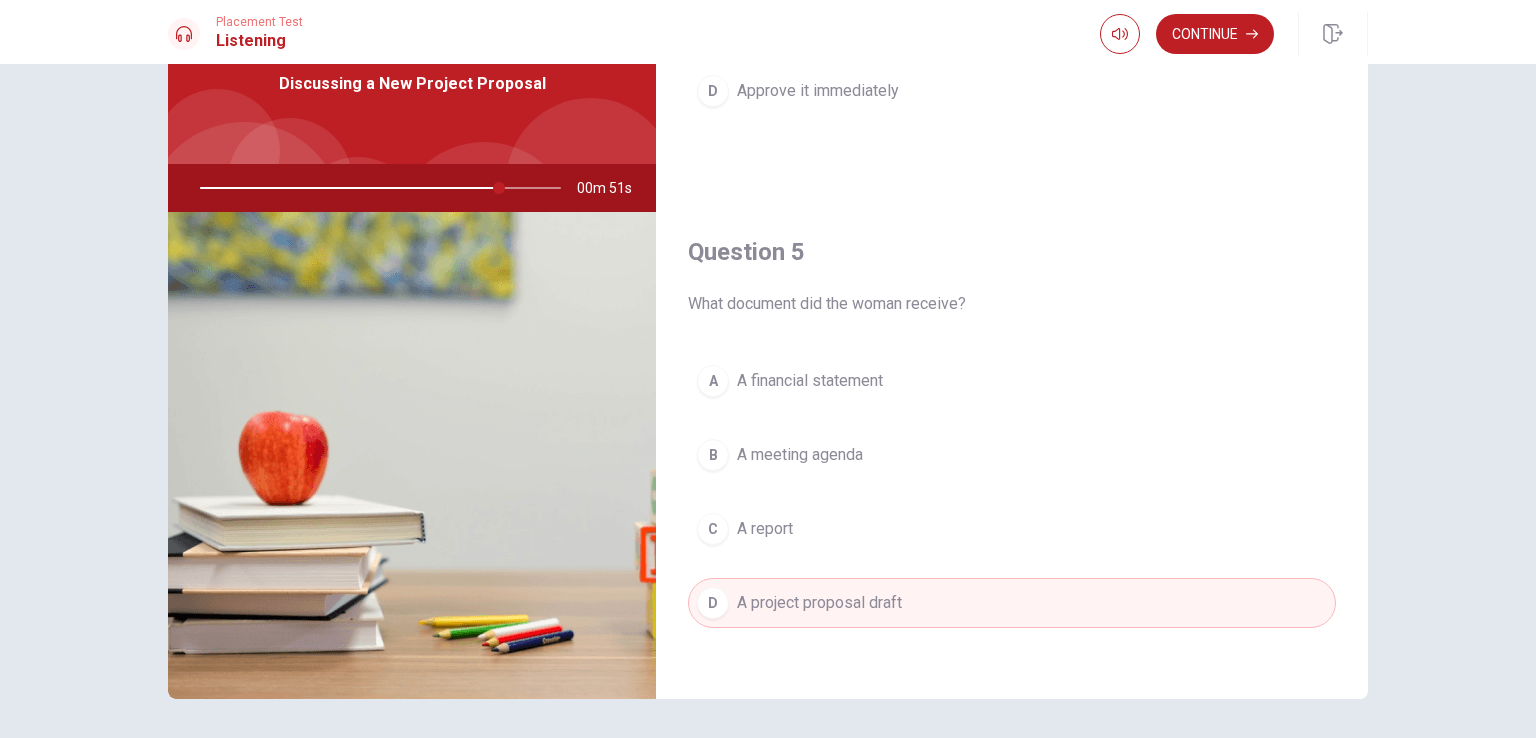 drag, startPoint x: 494, startPoint y: 182, endPoint x: 455, endPoint y: 161, distance: 44.294468 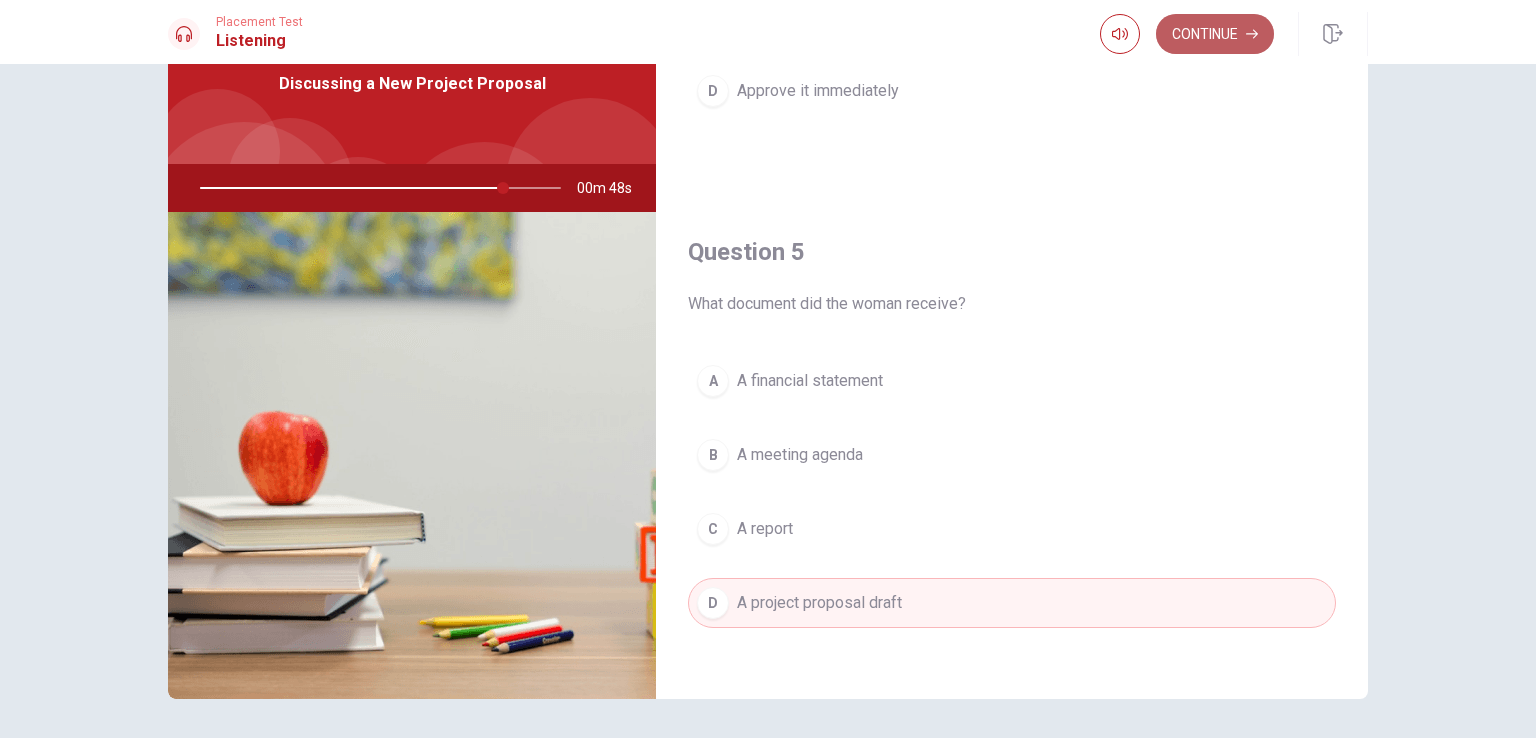 click on "Continue" at bounding box center (1215, 34) 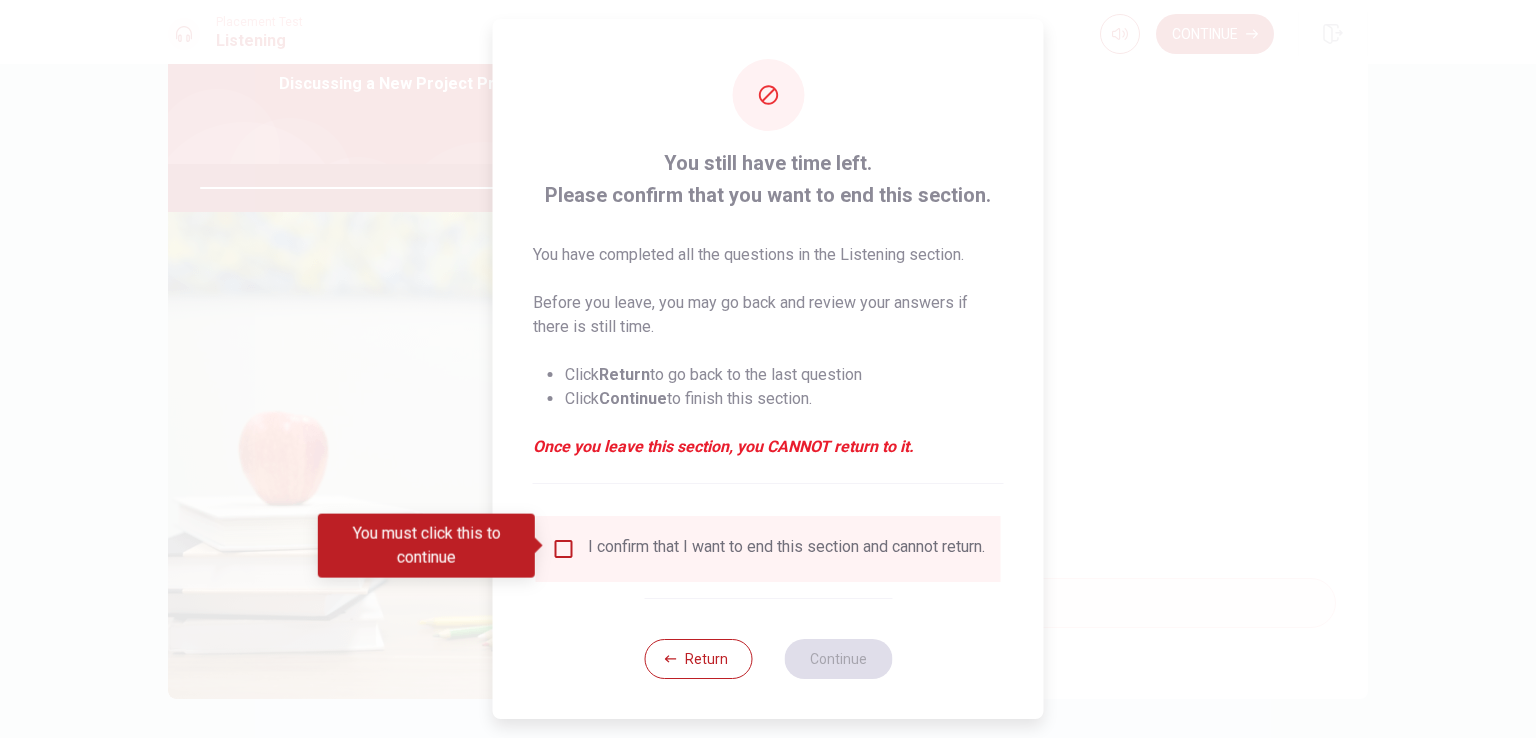 click at bounding box center [564, 549] 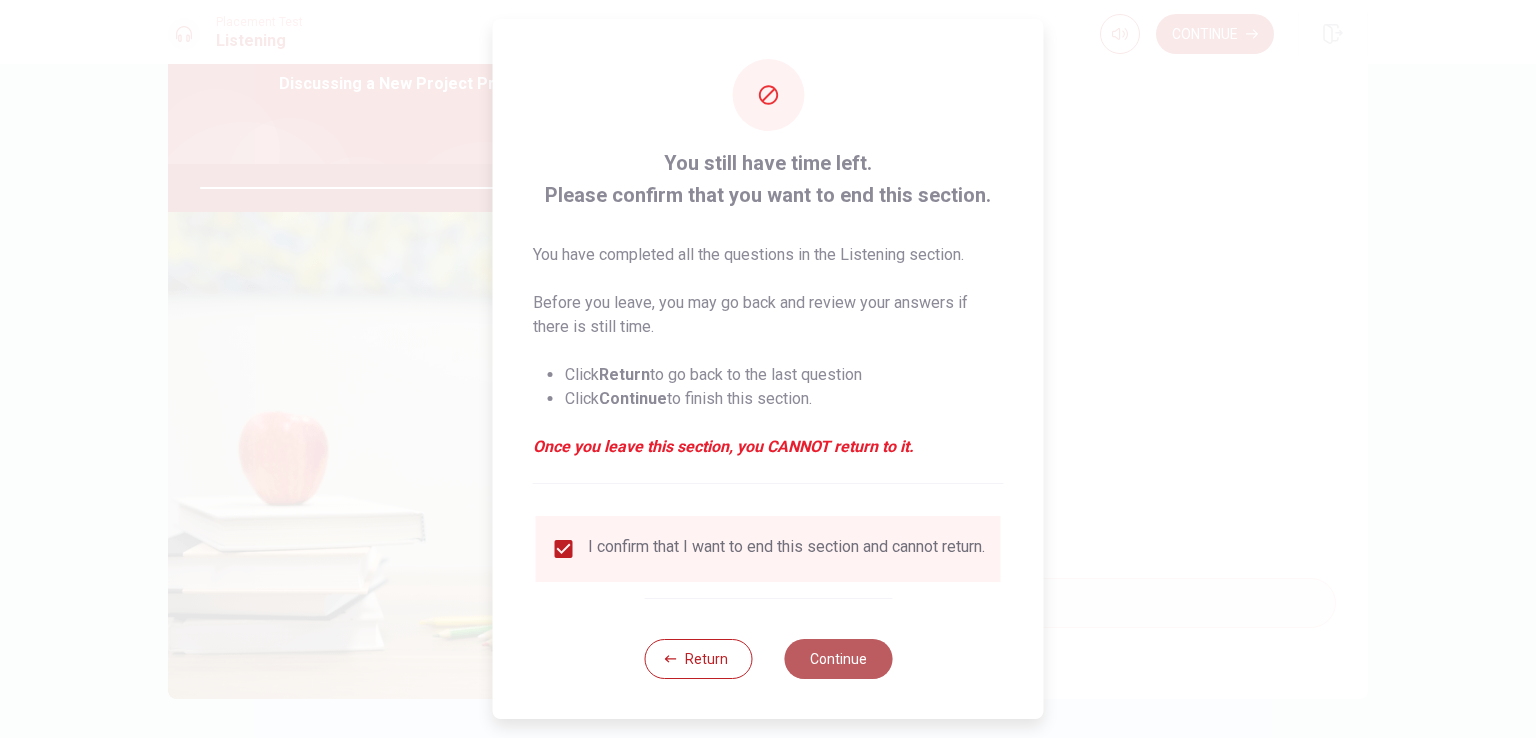 click on "Continue" at bounding box center [838, 659] 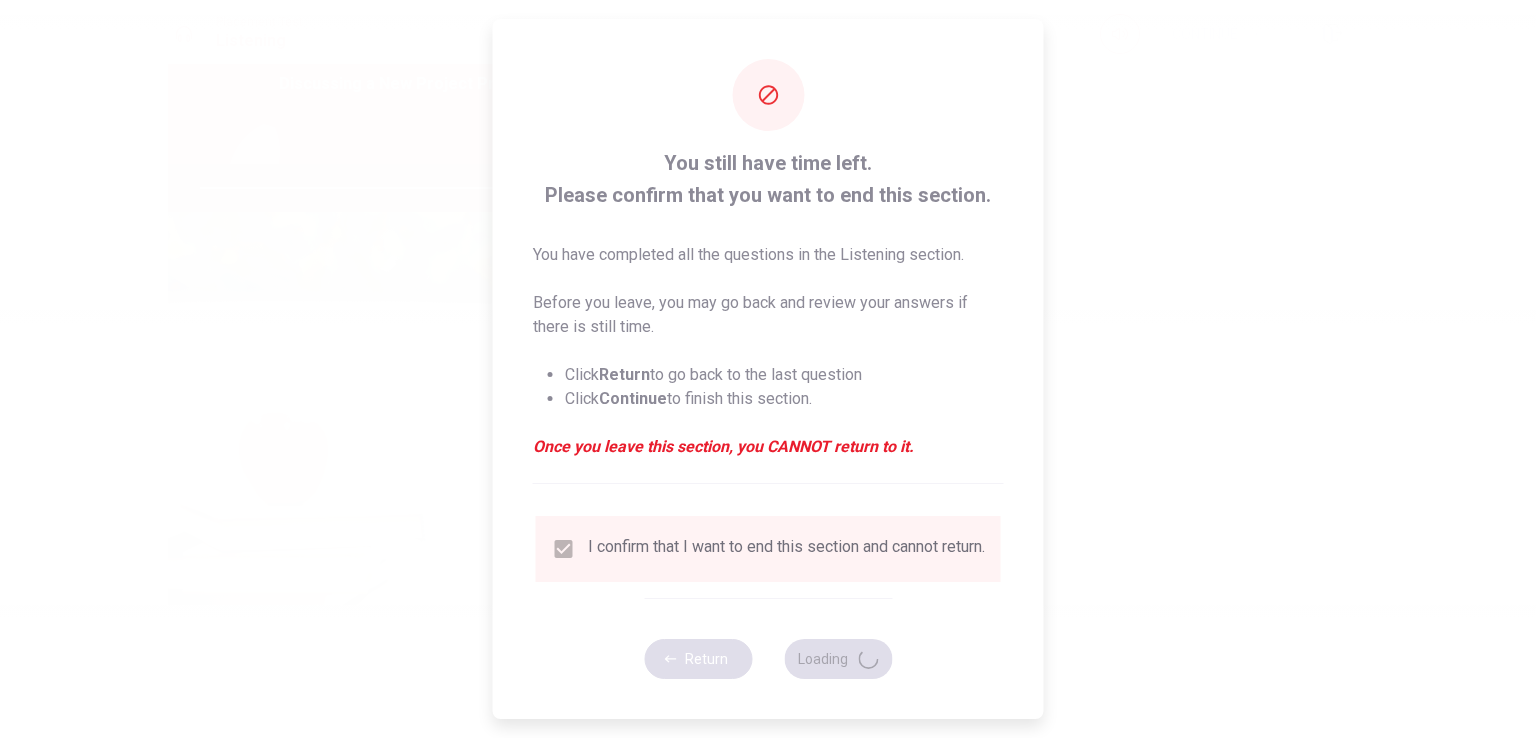 type on "87" 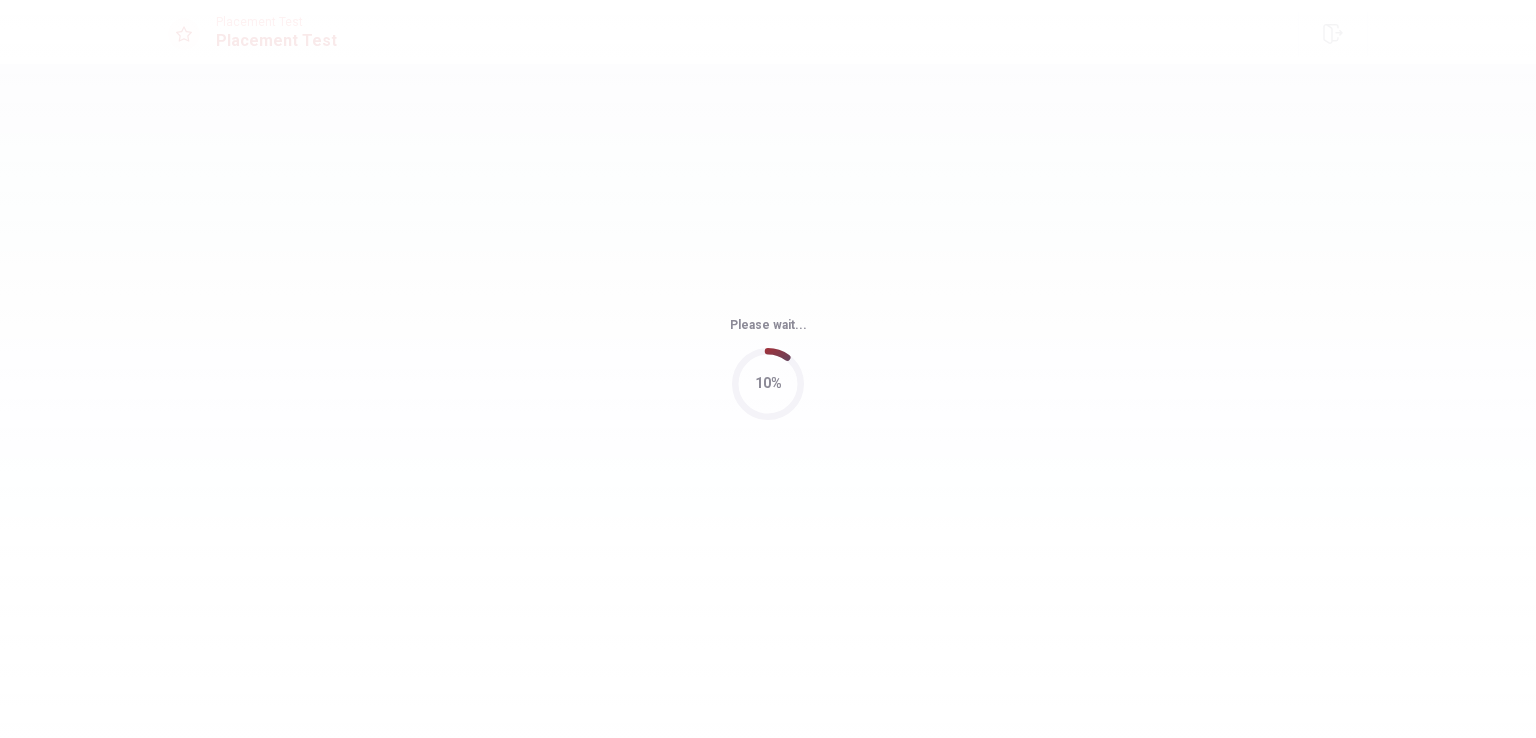 scroll, scrollTop: 0, scrollLeft: 0, axis: both 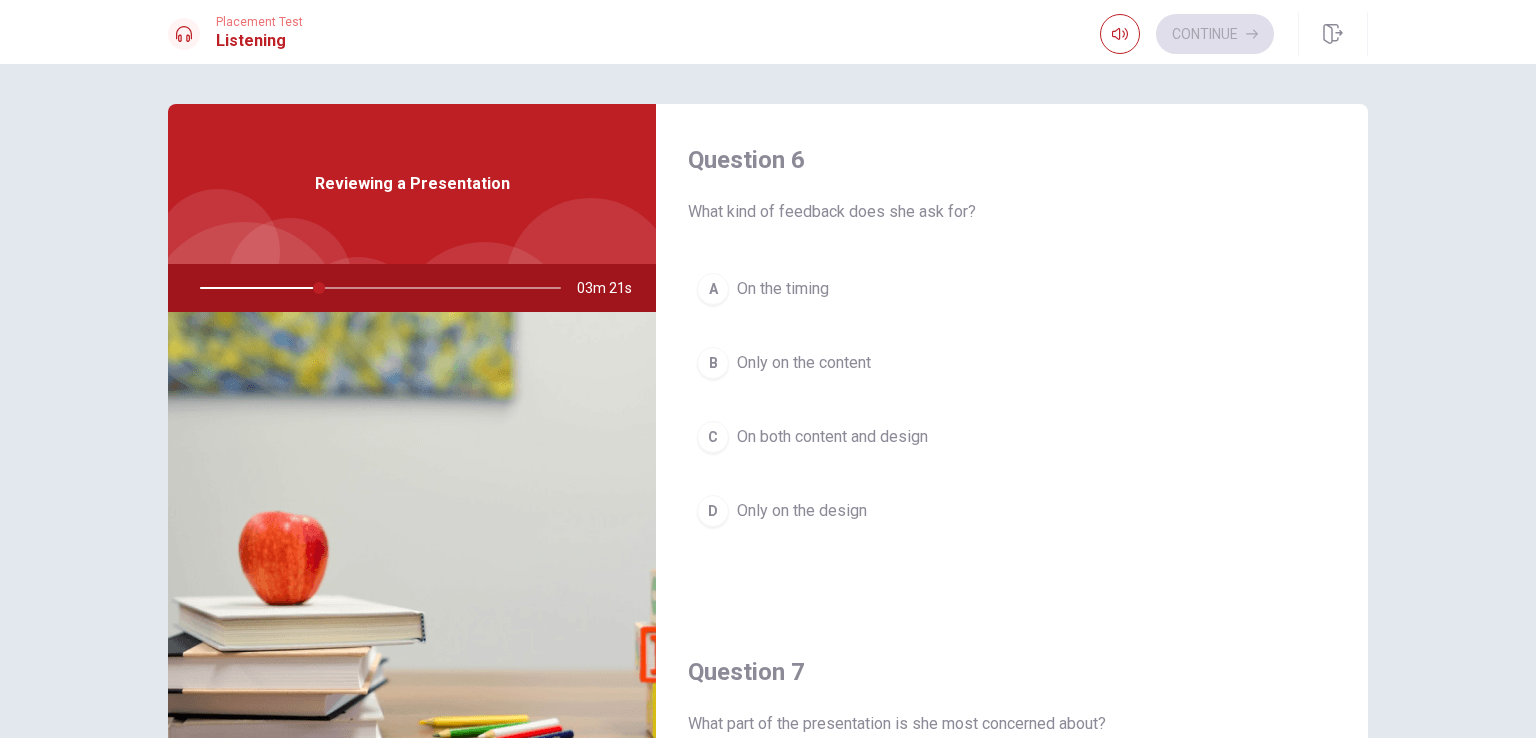 click on "C" at bounding box center (713, 437) 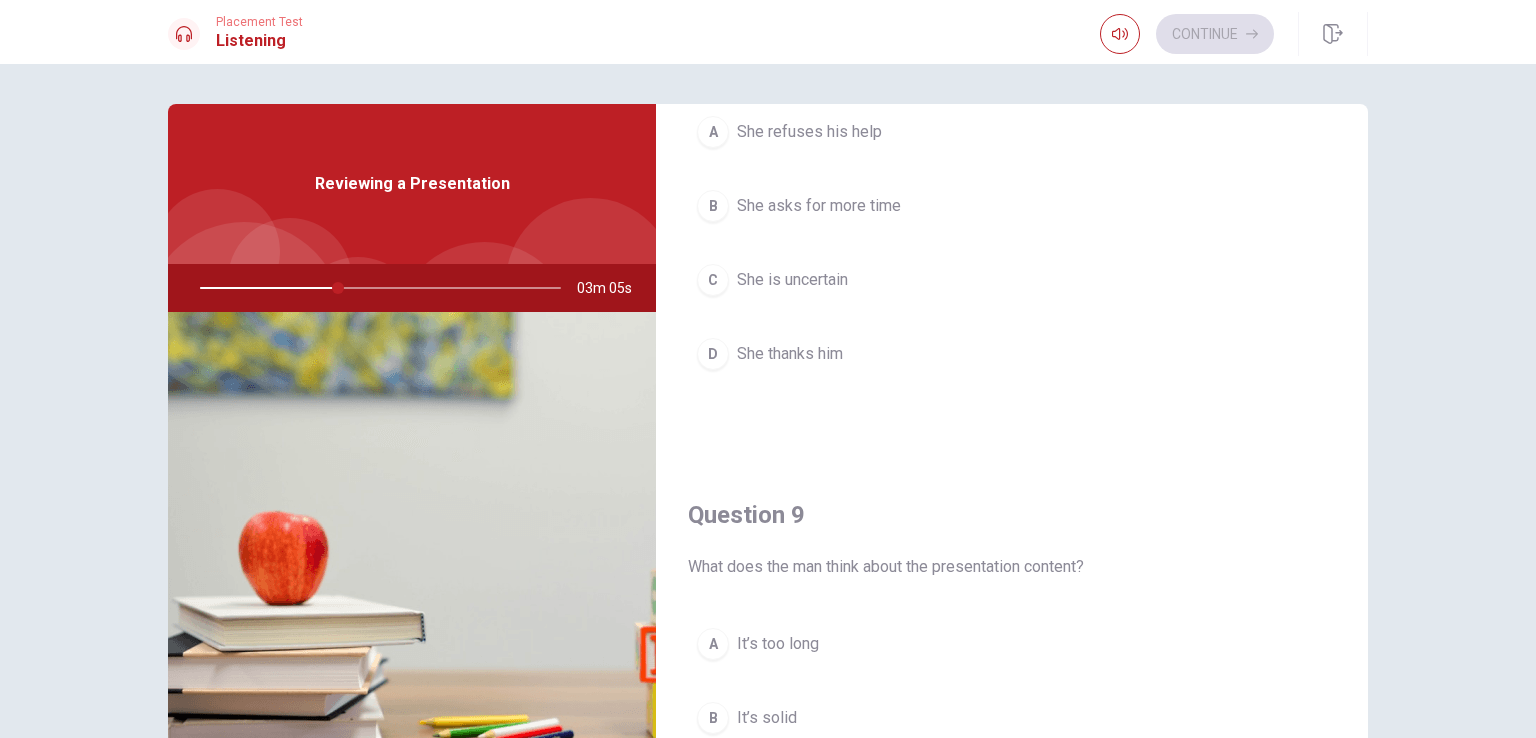 scroll, scrollTop: 1200, scrollLeft: 0, axis: vertical 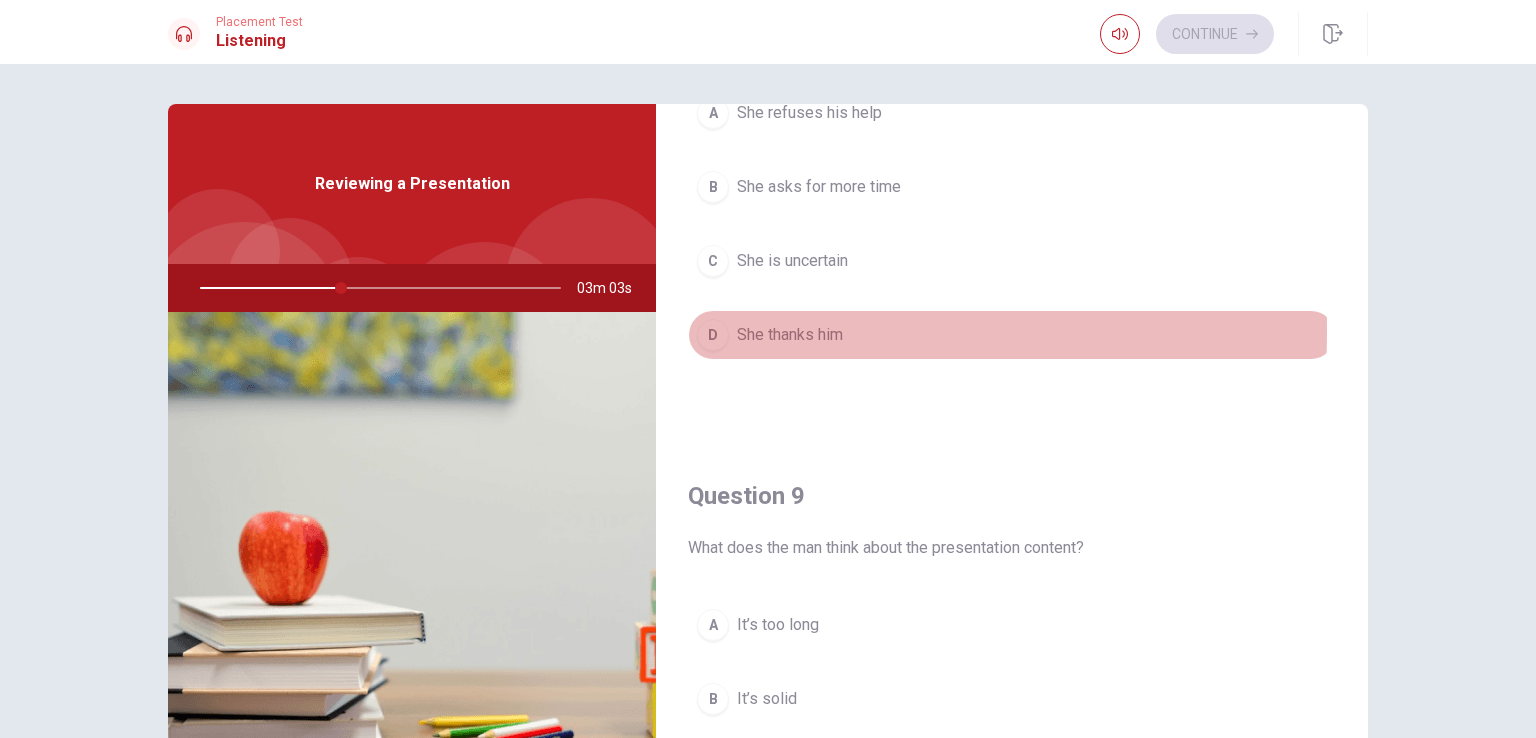 click on "D" at bounding box center [713, 335] 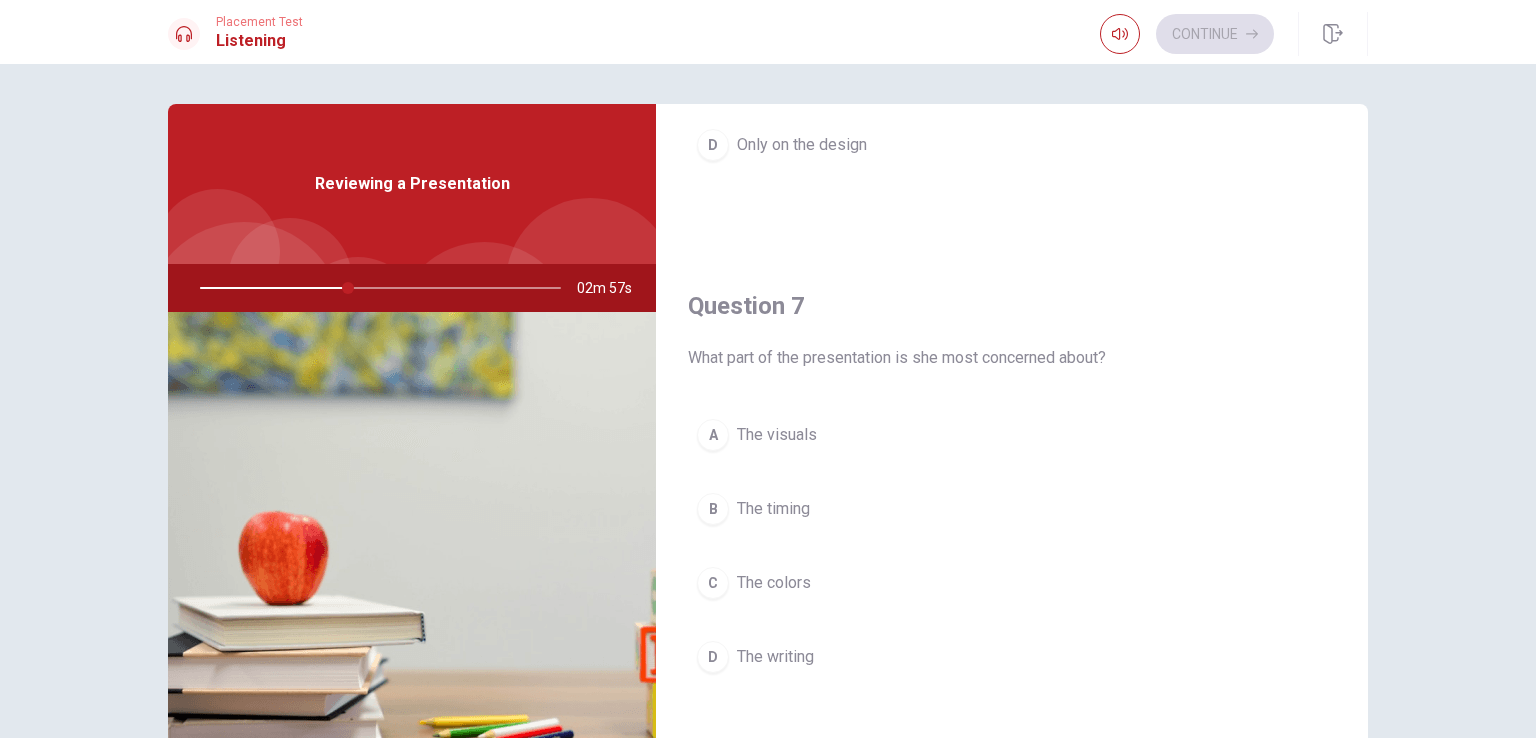 scroll, scrollTop: 400, scrollLeft: 0, axis: vertical 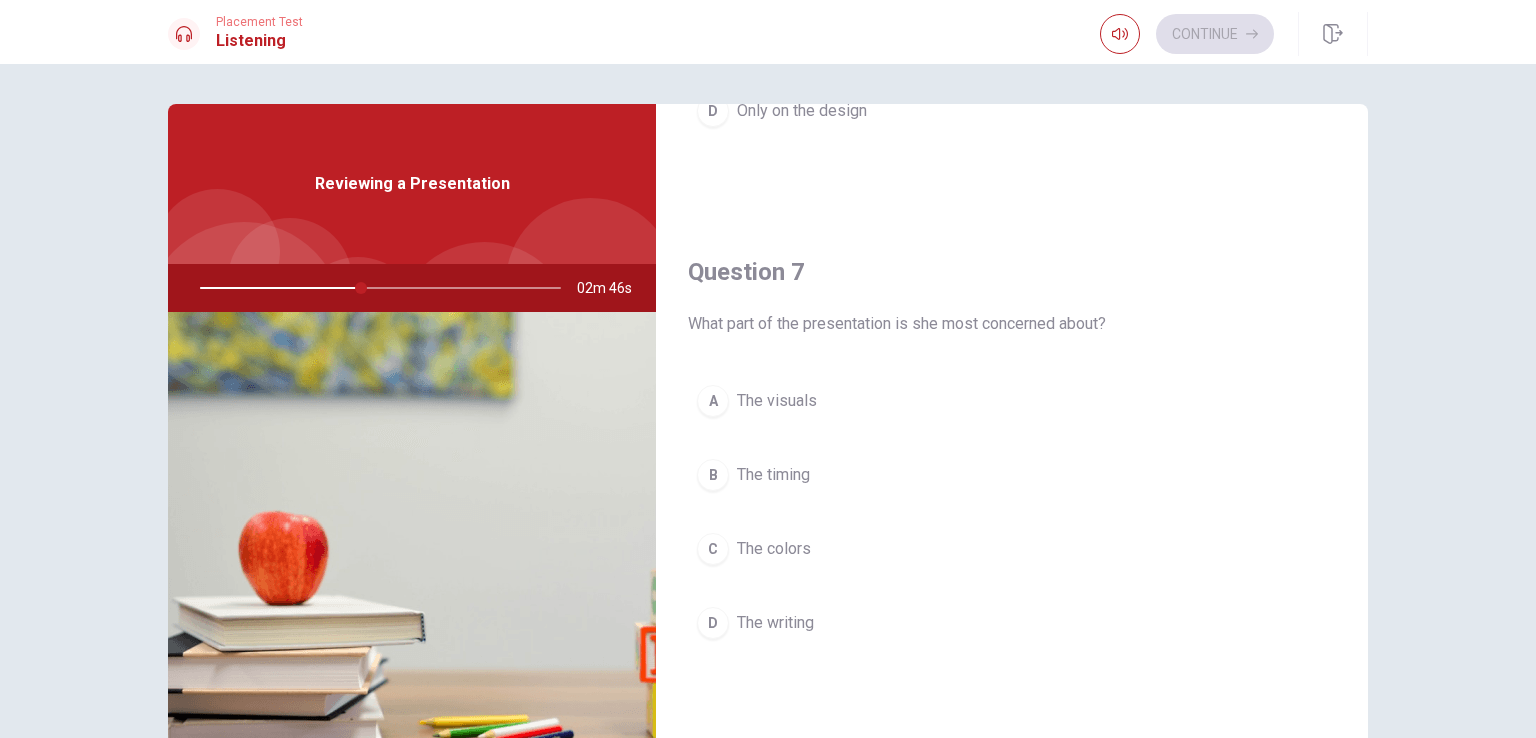 click on "A" at bounding box center (713, 401) 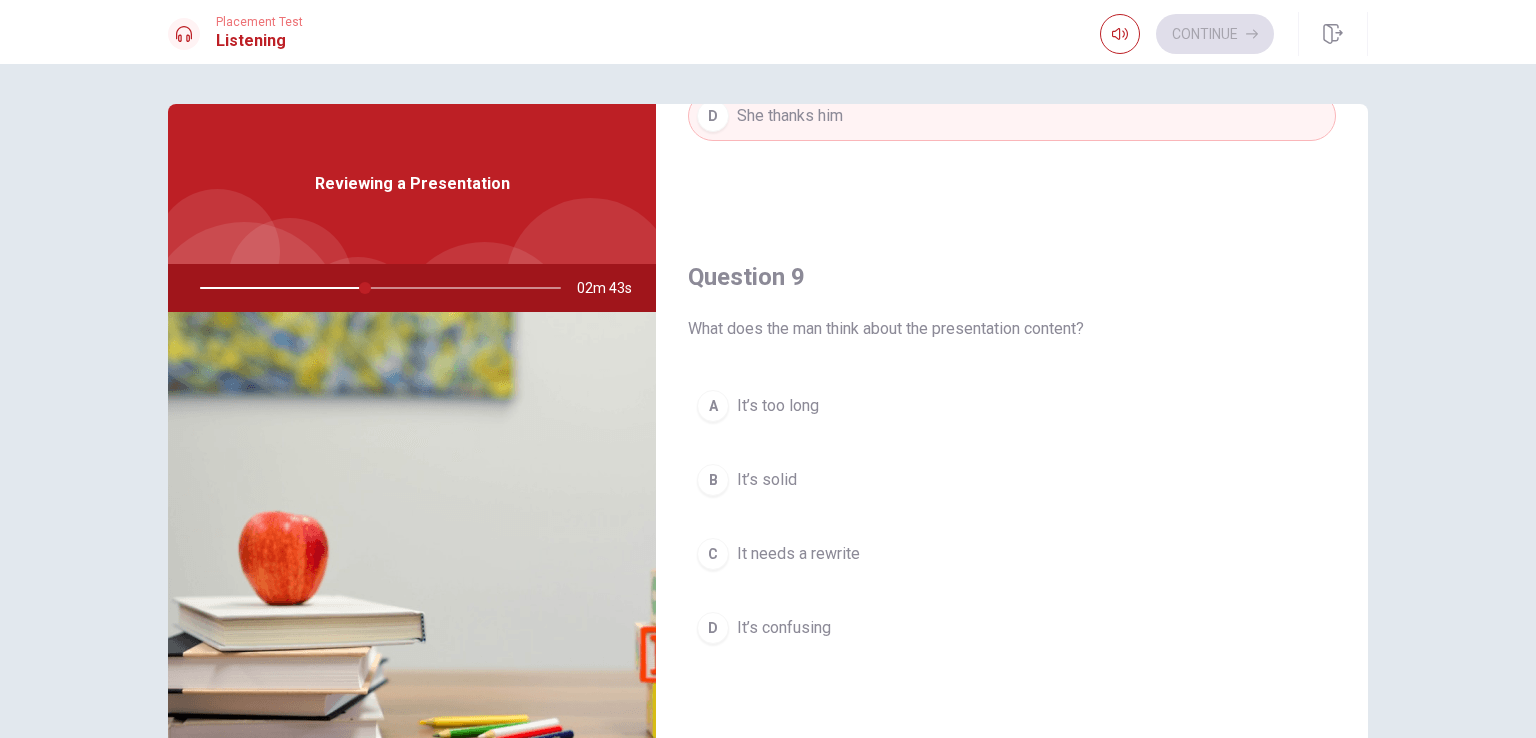 scroll, scrollTop: 1500, scrollLeft: 0, axis: vertical 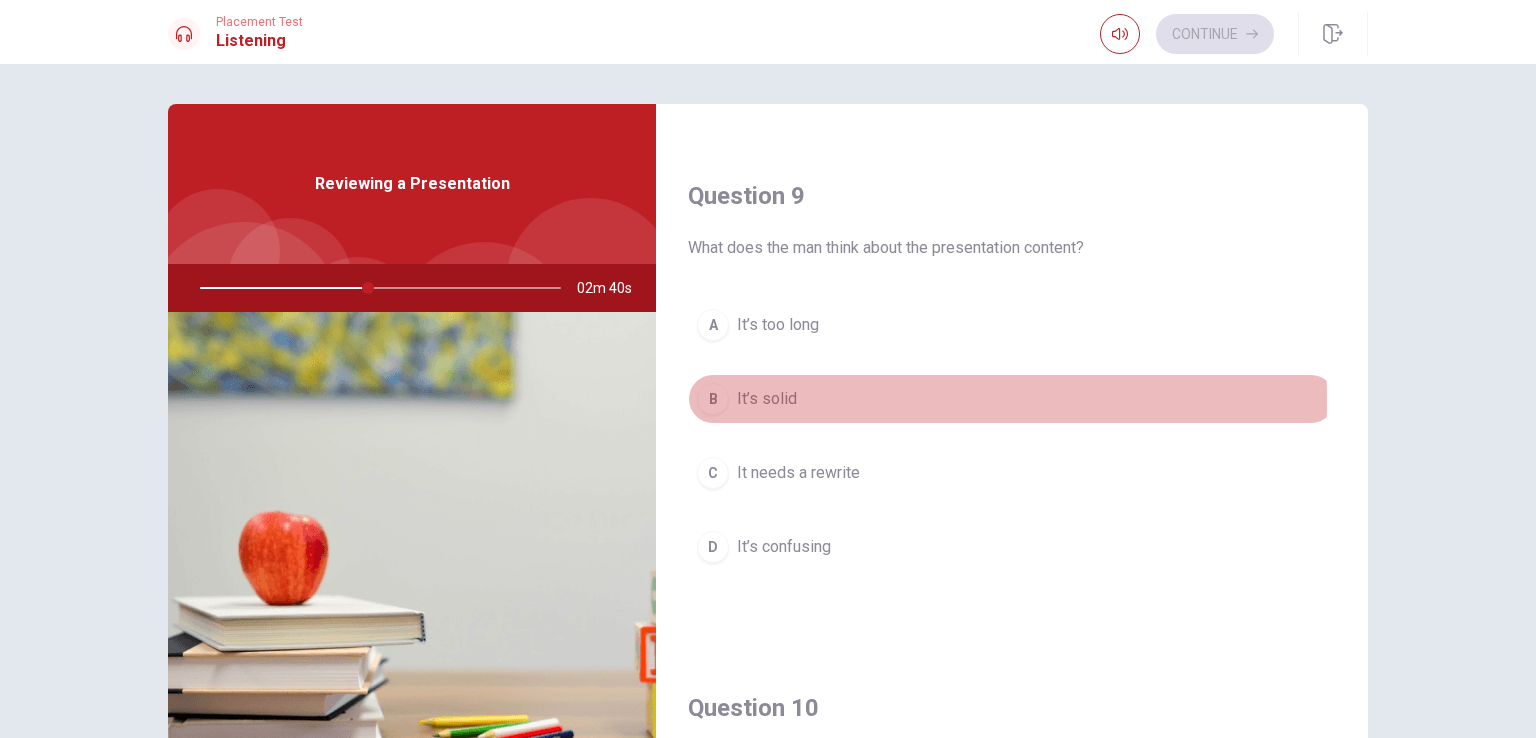 click on "B" at bounding box center [713, 399] 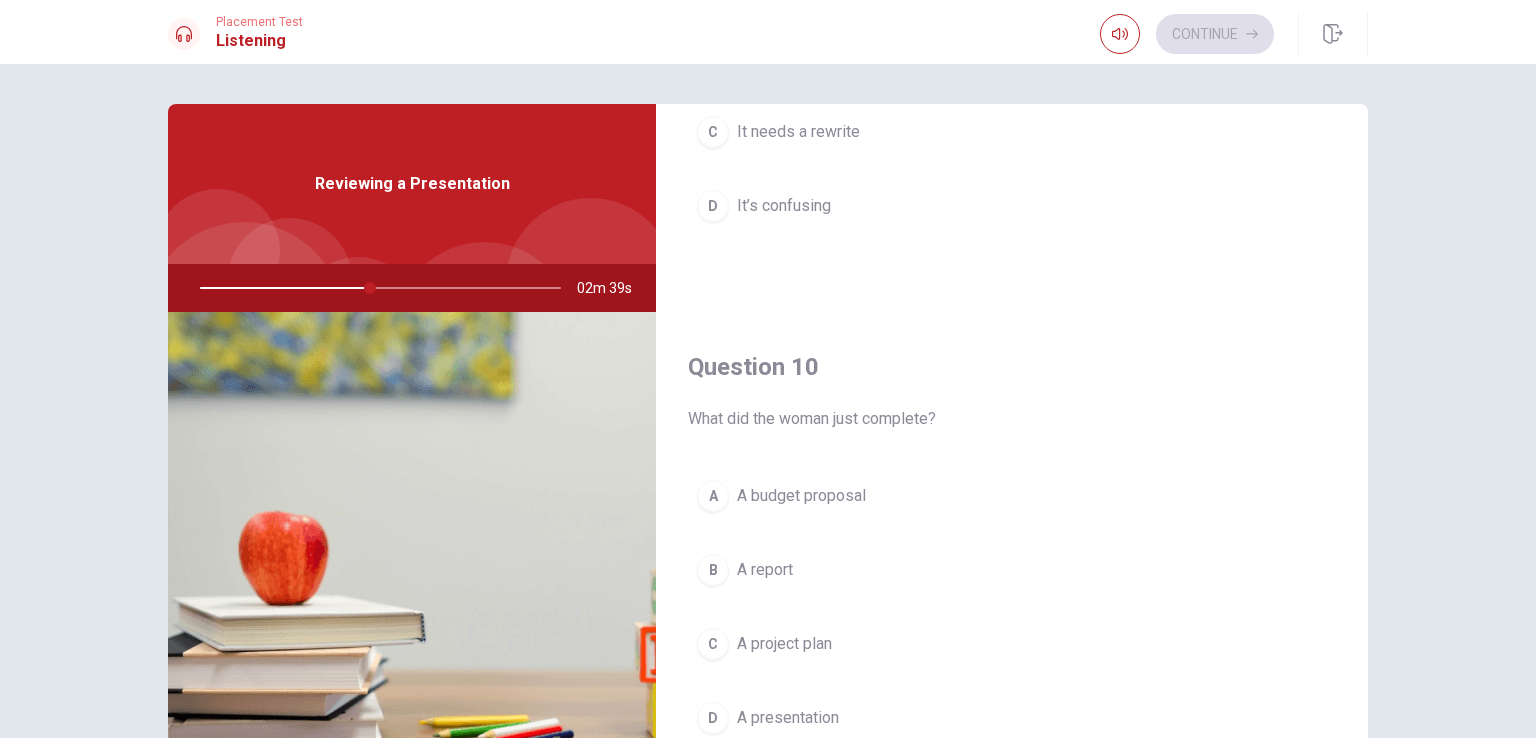 scroll, scrollTop: 1856, scrollLeft: 0, axis: vertical 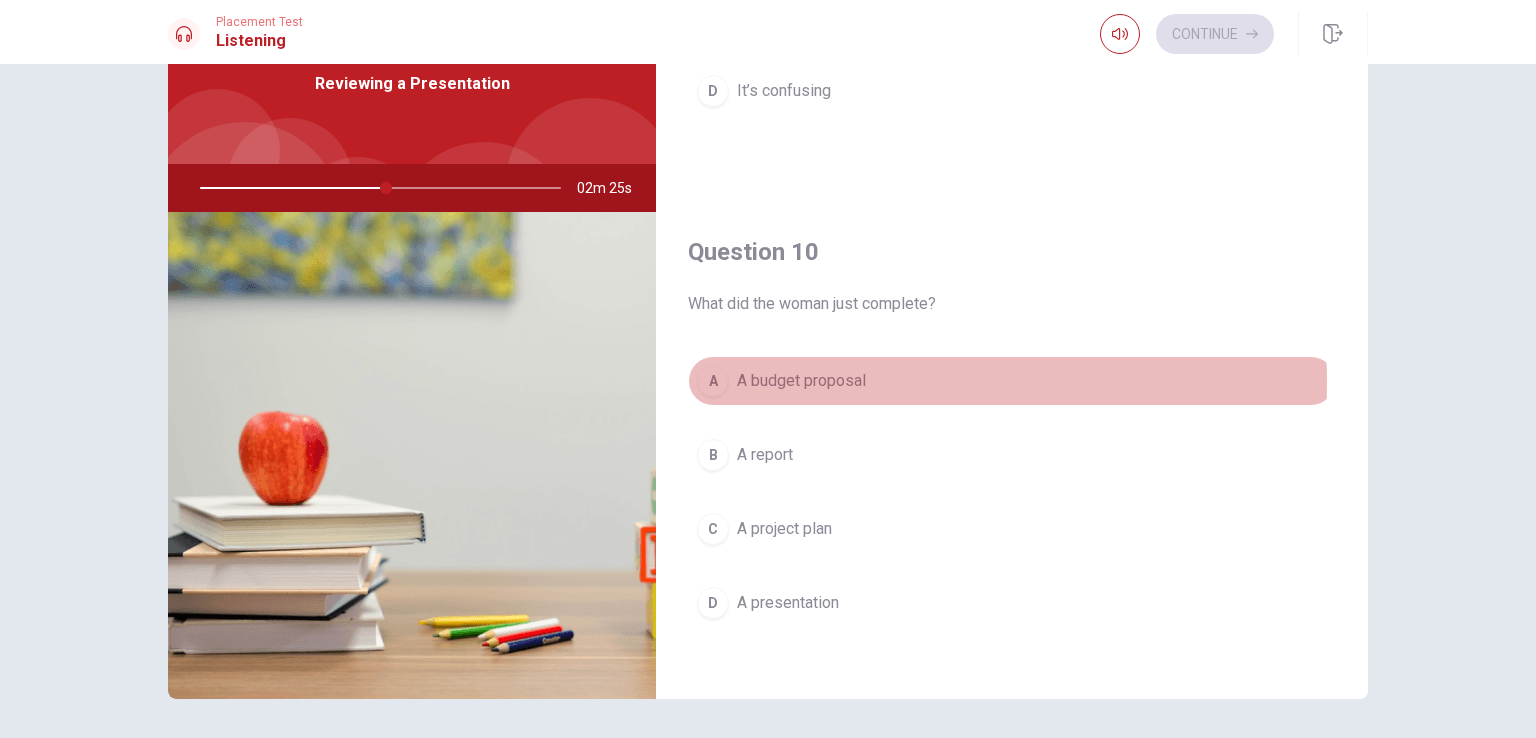 click on "A" at bounding box center (713, 381) 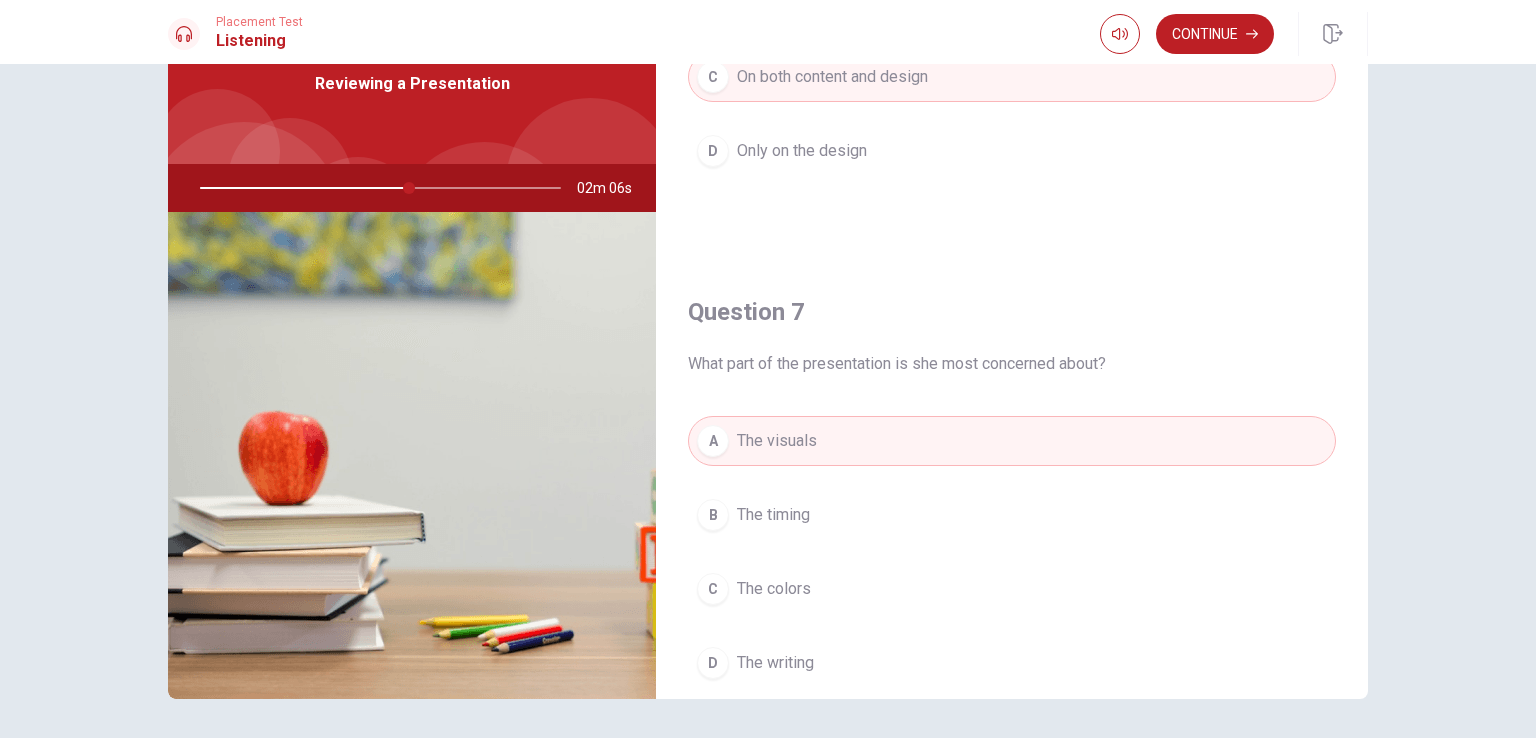 scroll, scrollTop: 256, scrollLeft: 0, axis: vertical 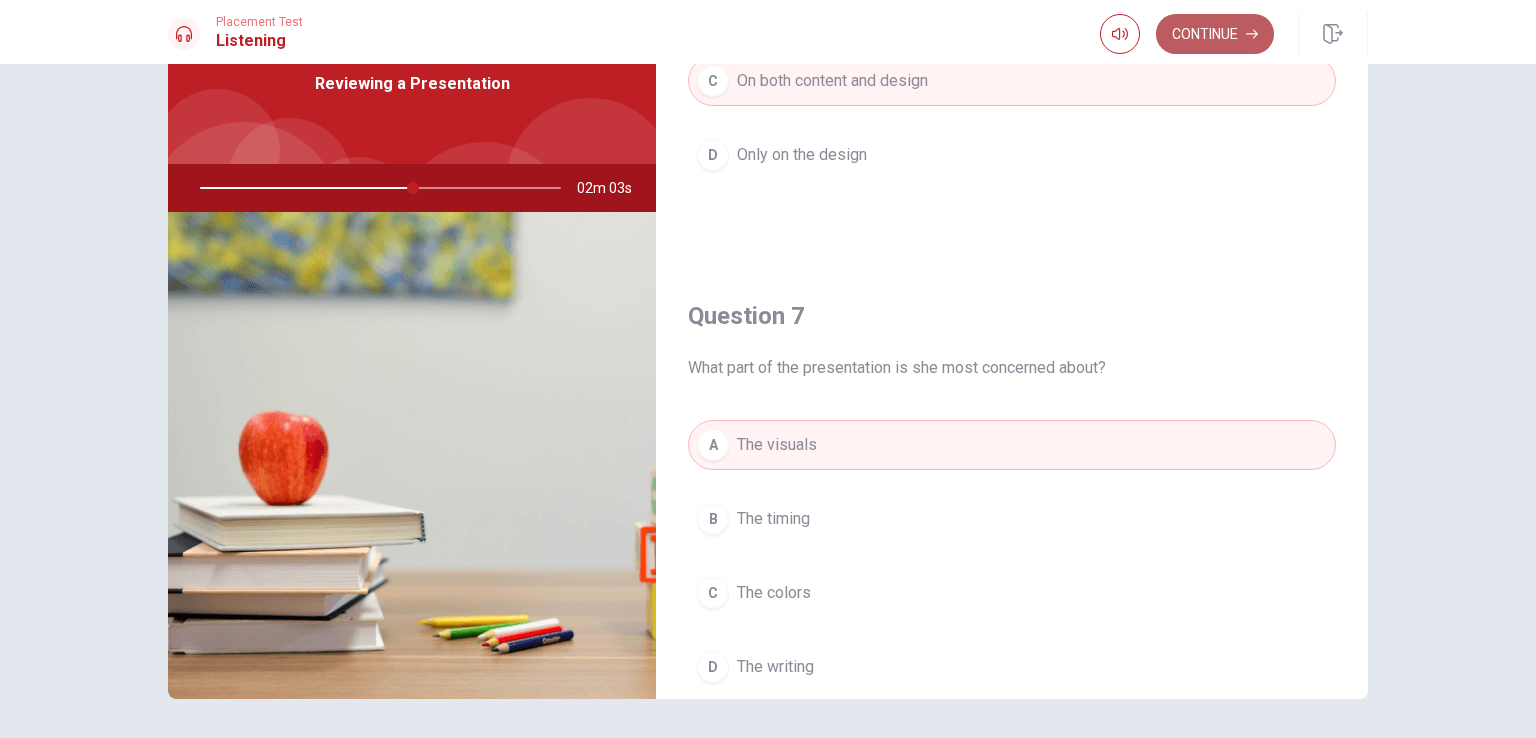 click on "Continue" at bounding box center (1215, 34) 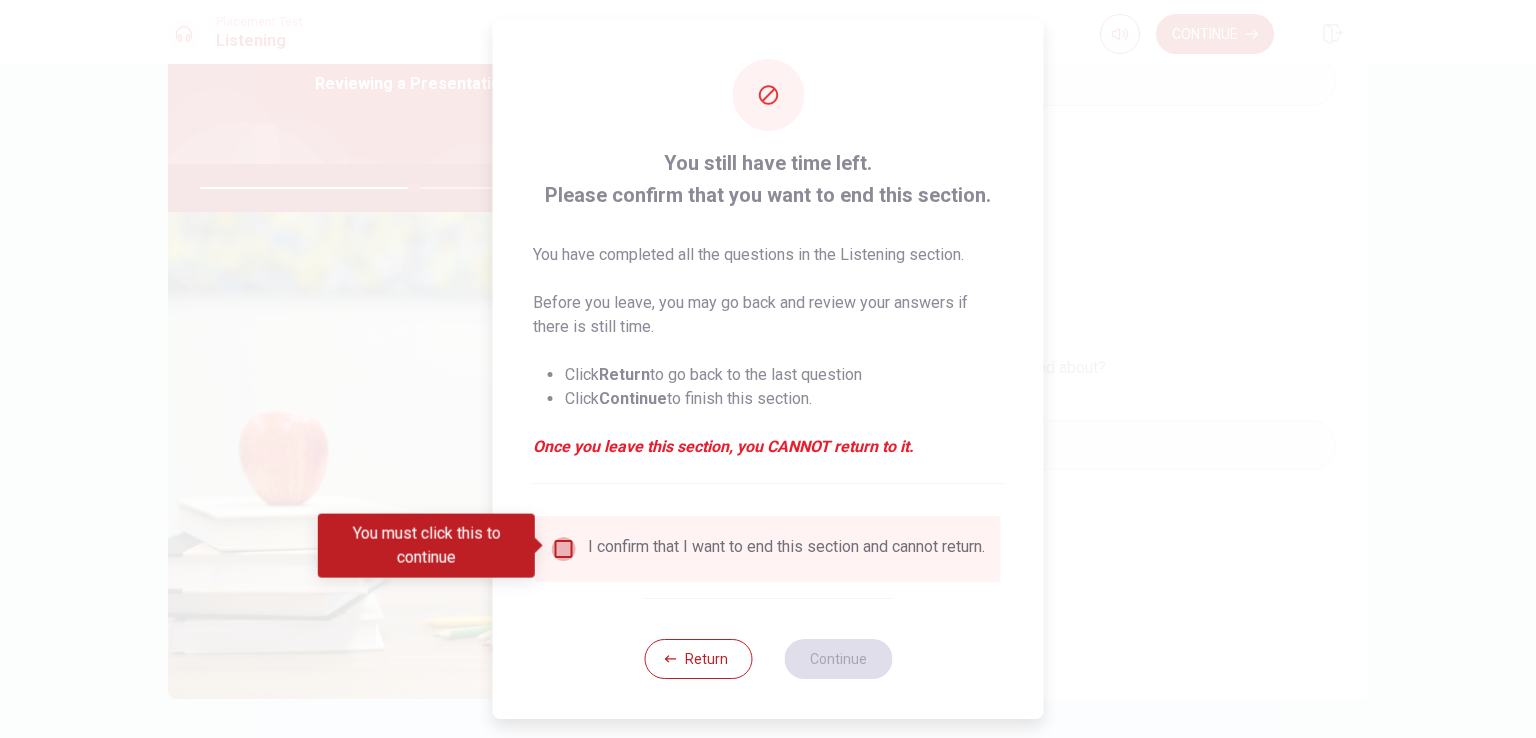 click at bounding box center [564, 549] 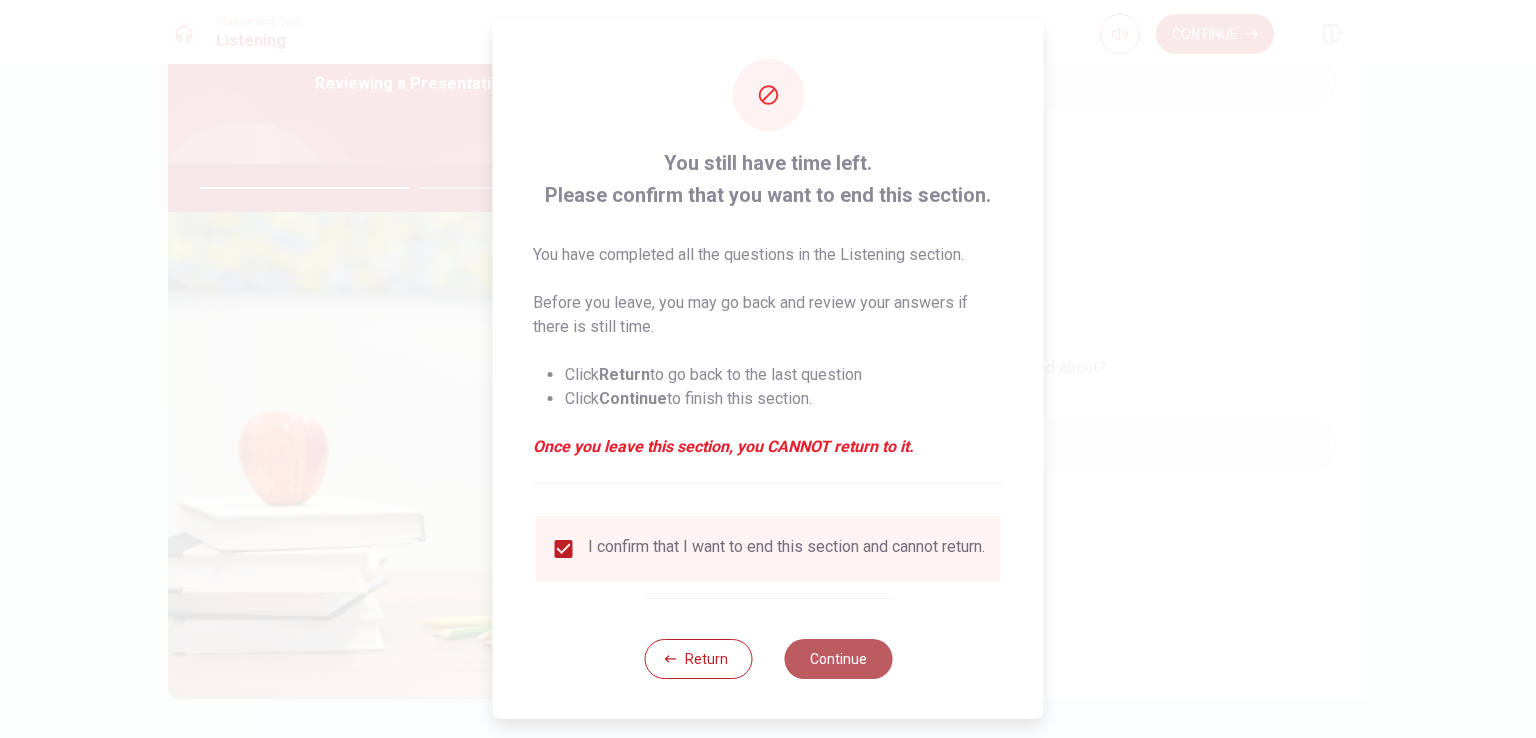 click on "Continue" at bounding box center [838, 659] 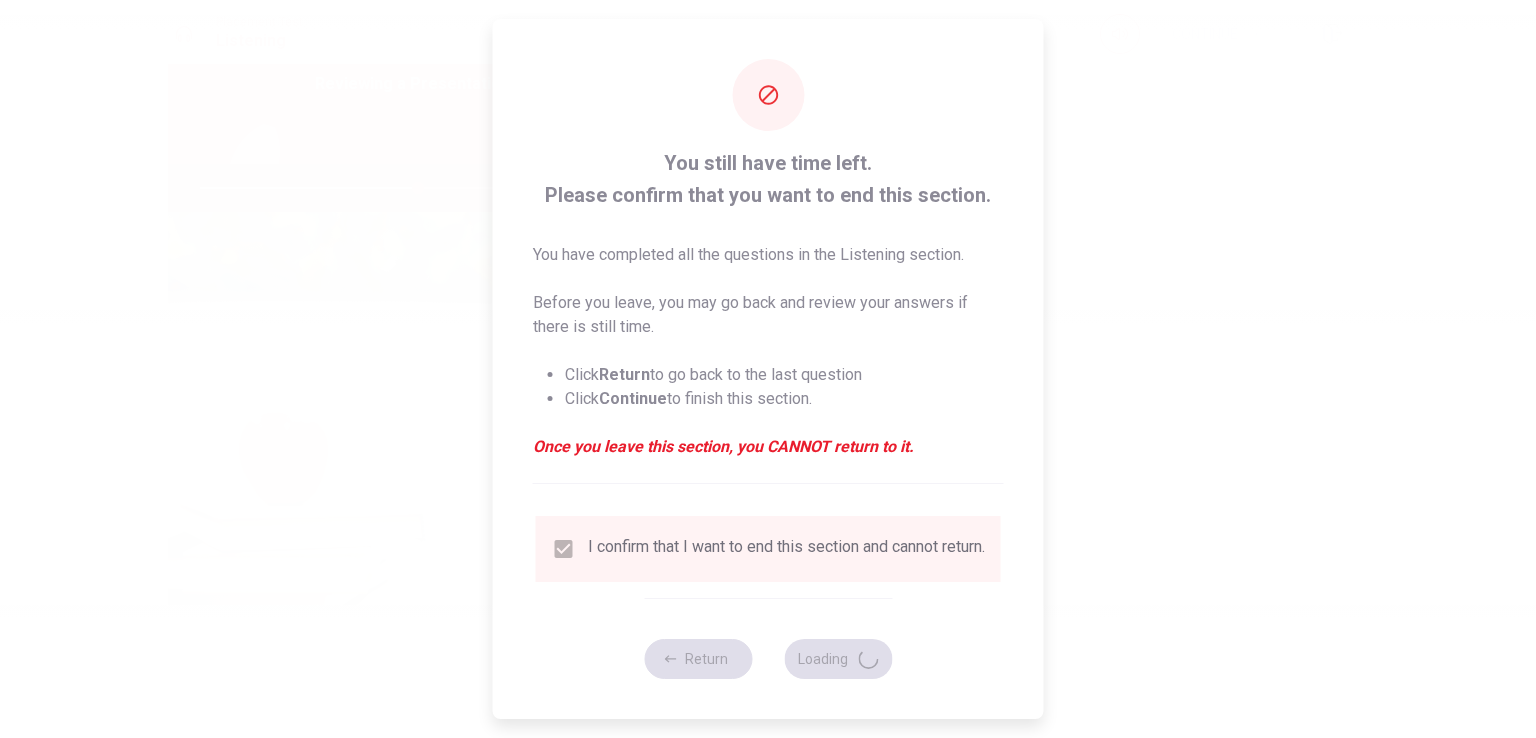 type on "61" 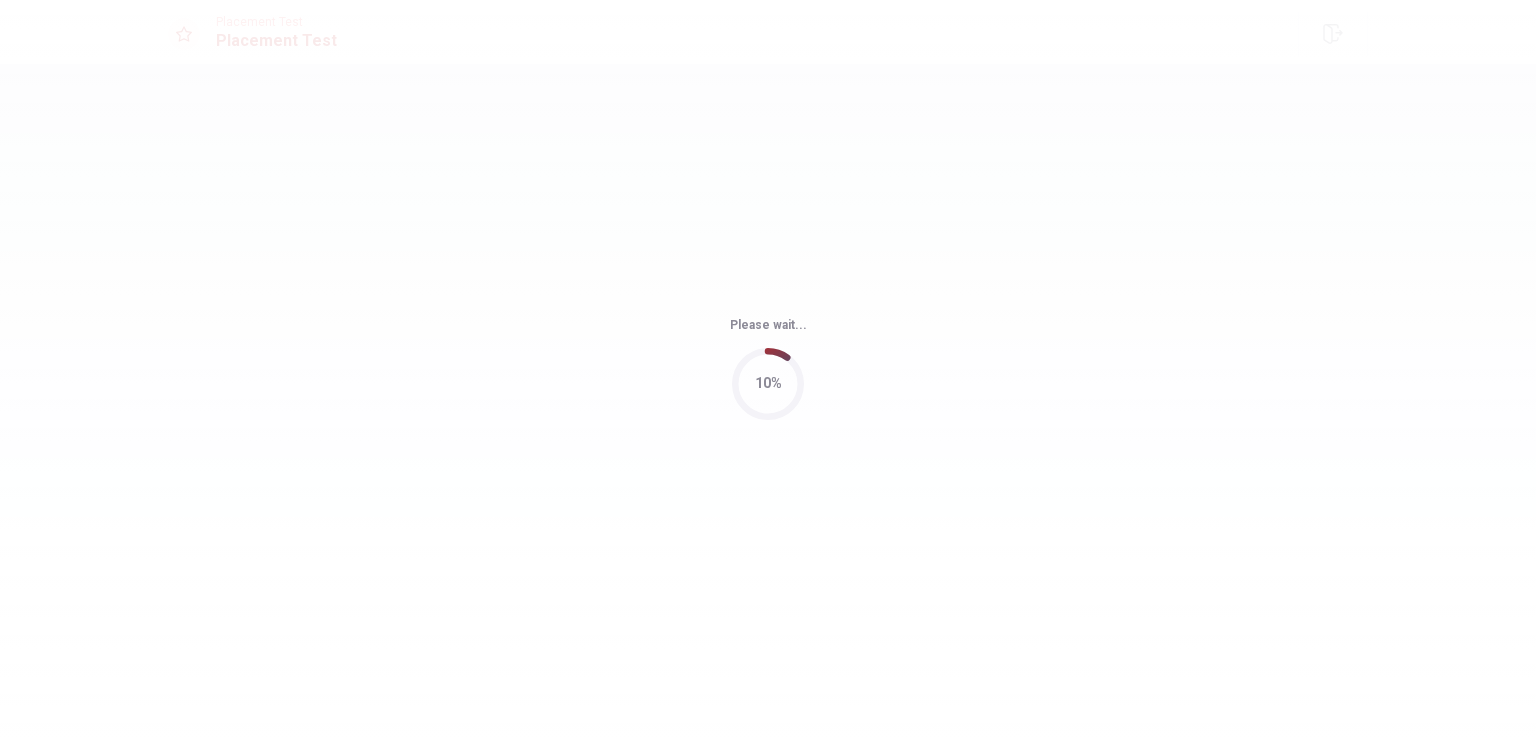 scroll, scrollTop: 0, scrollLeft: 0, axis: both 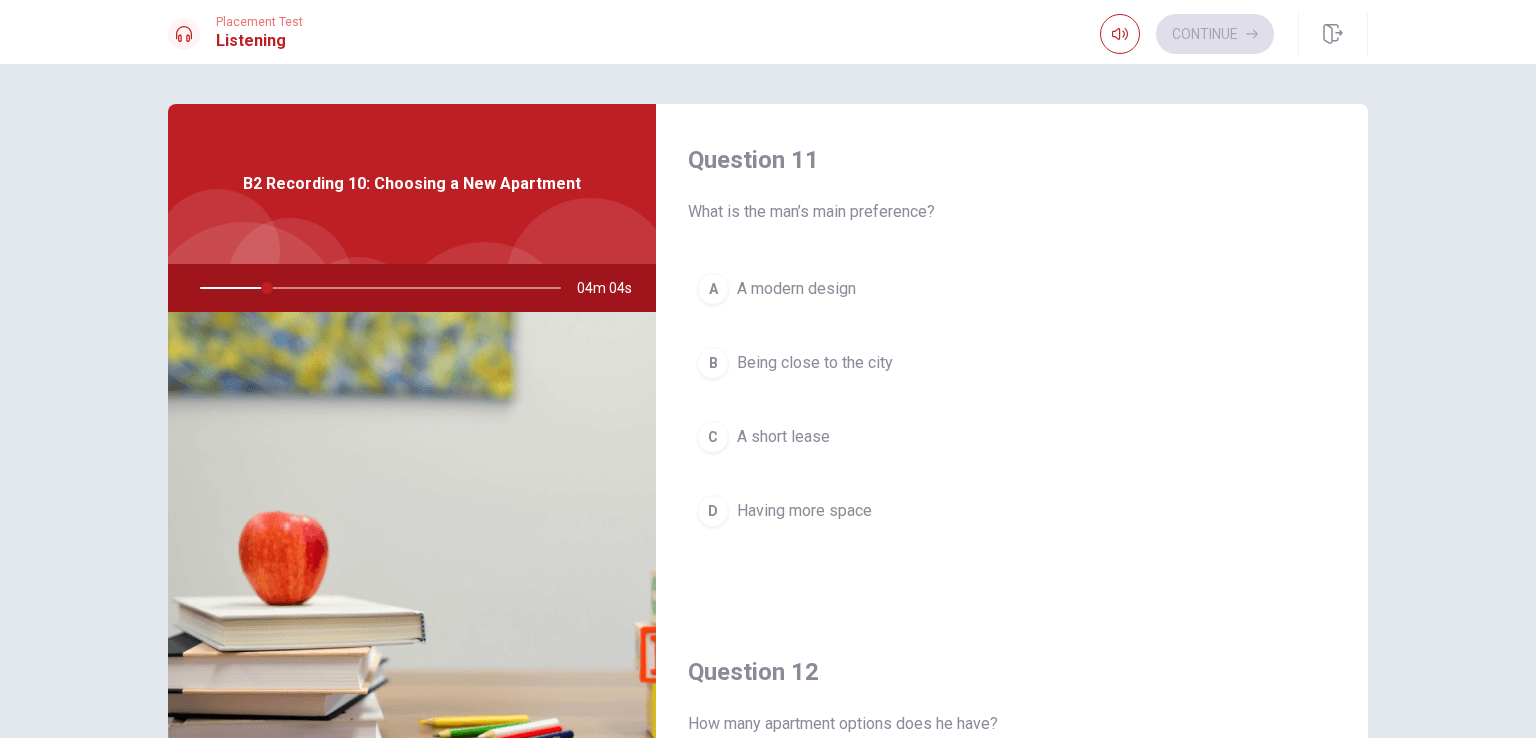 drag, startPoint x: 260, startPoint y: 286, endPoint x: 298, endPoint y: 296, distance: 39.293766 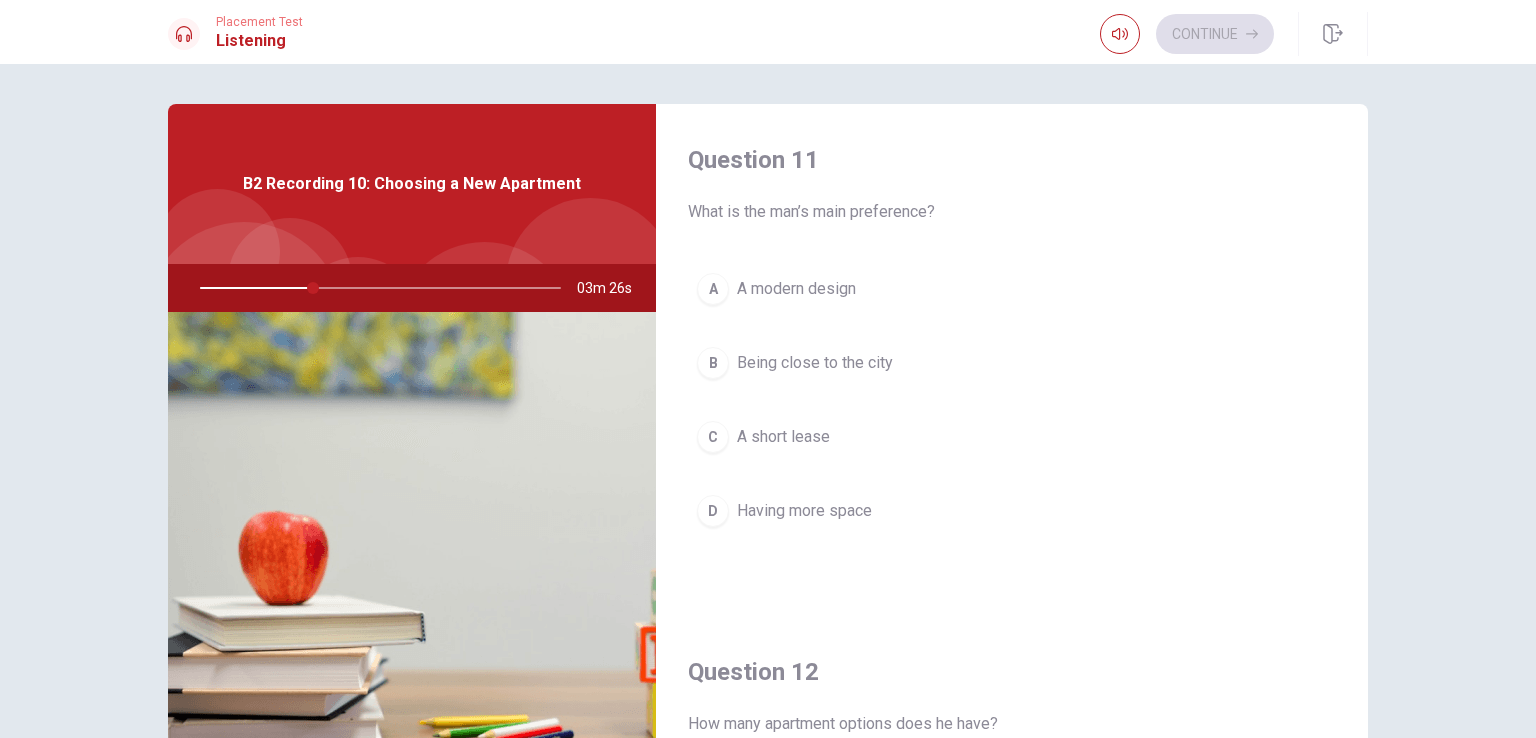 click on "D" at bounding box center (713, 511) 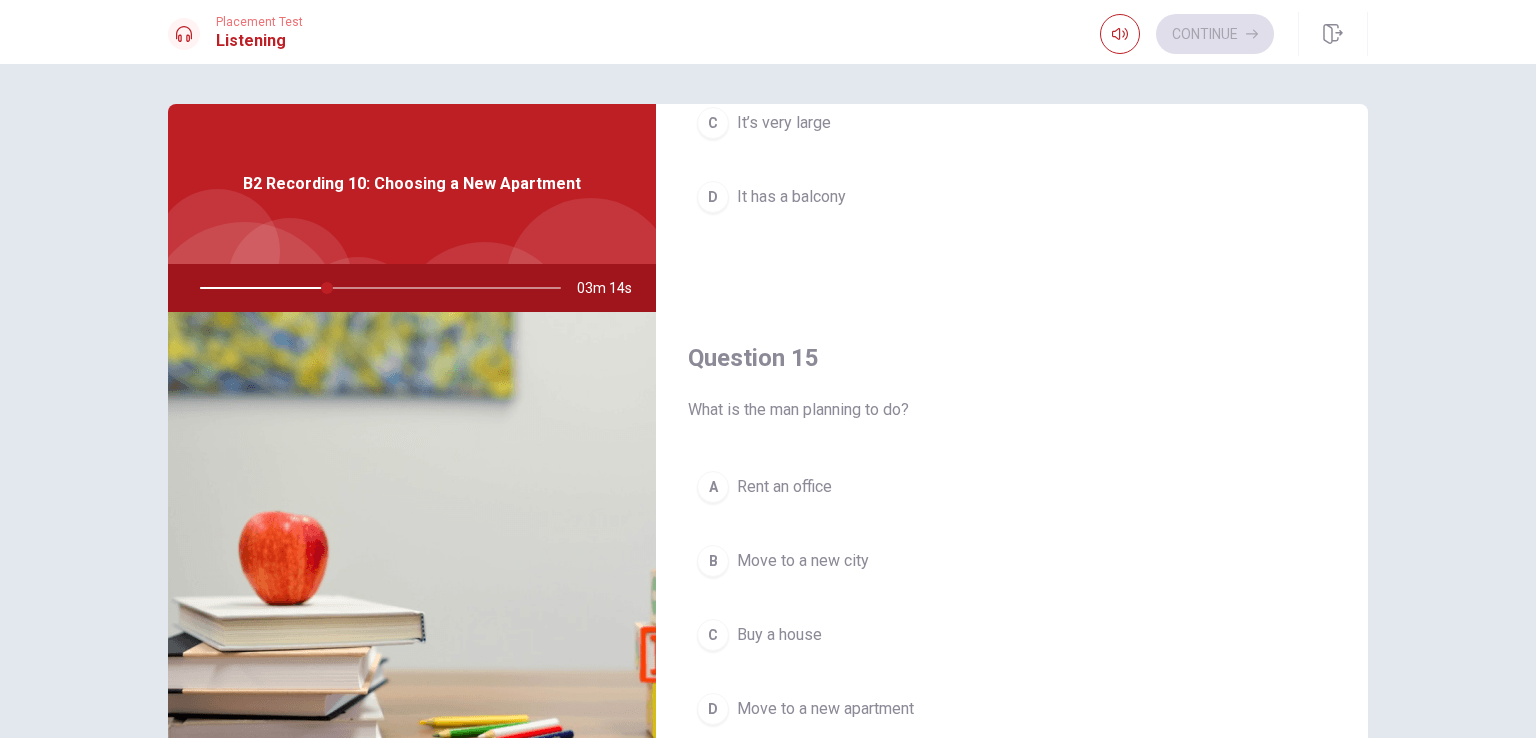 scroll, scrollTop: 1856, scrollLeft: 0, axis: vertical 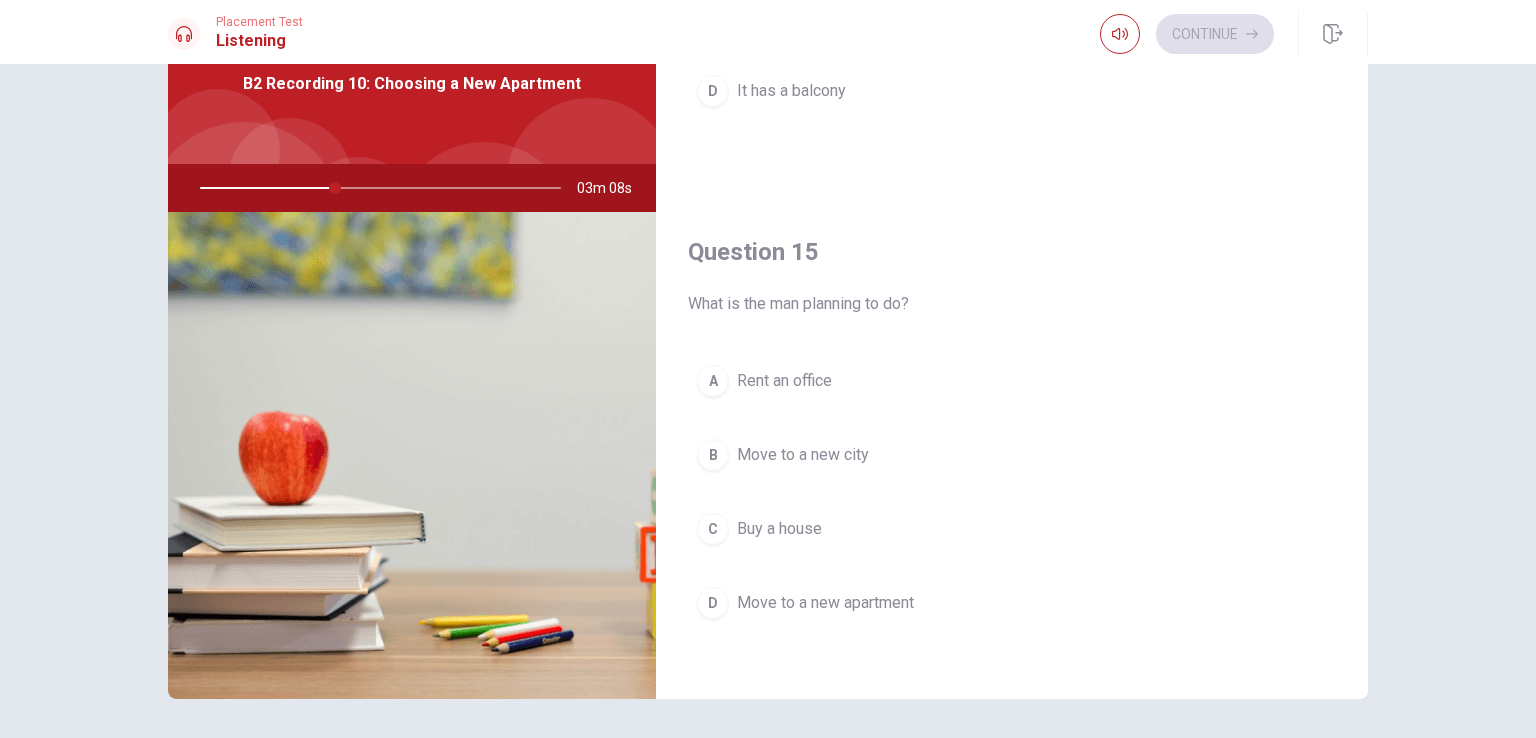 click on "B" at bounding box center [713, 455] 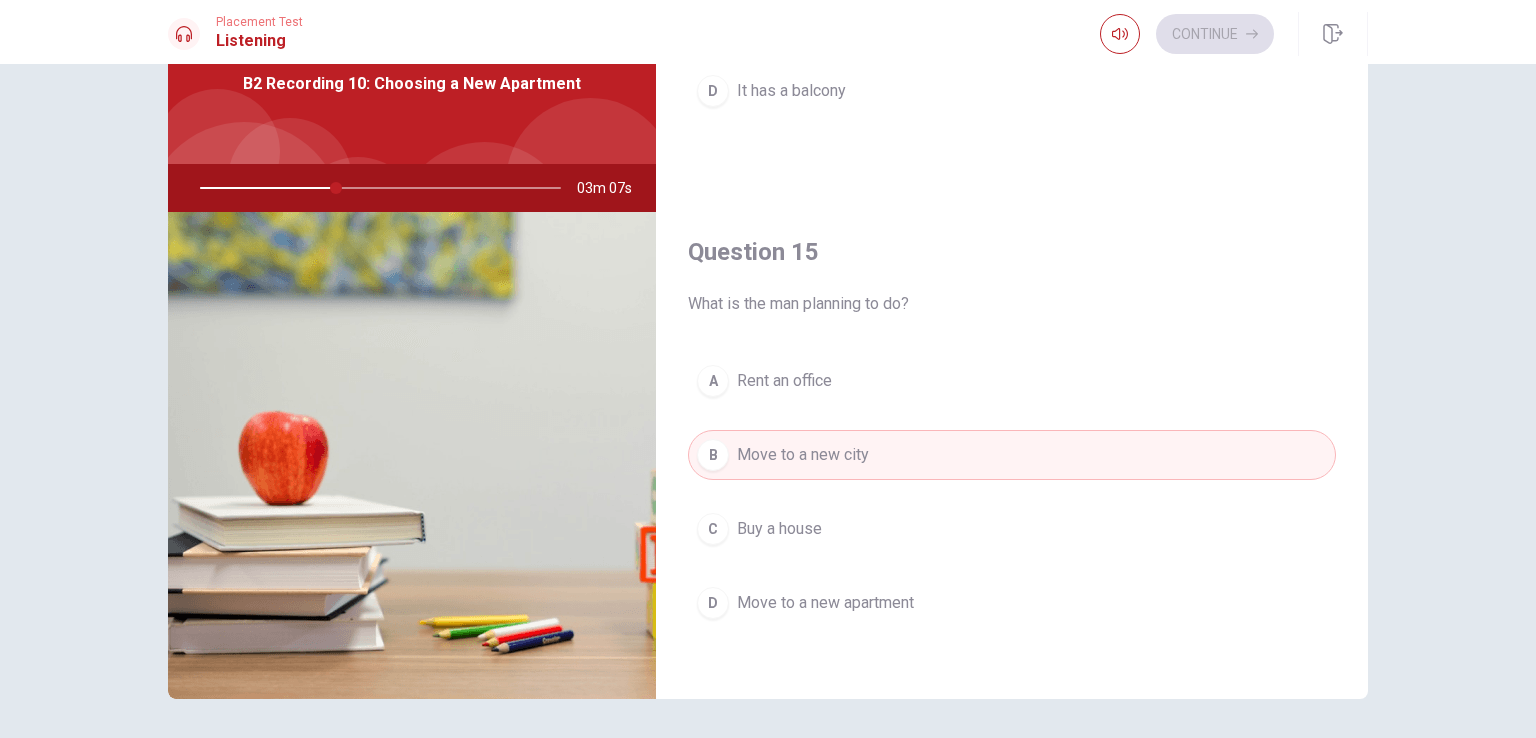 click on "D" at bounding box center [713, 603] 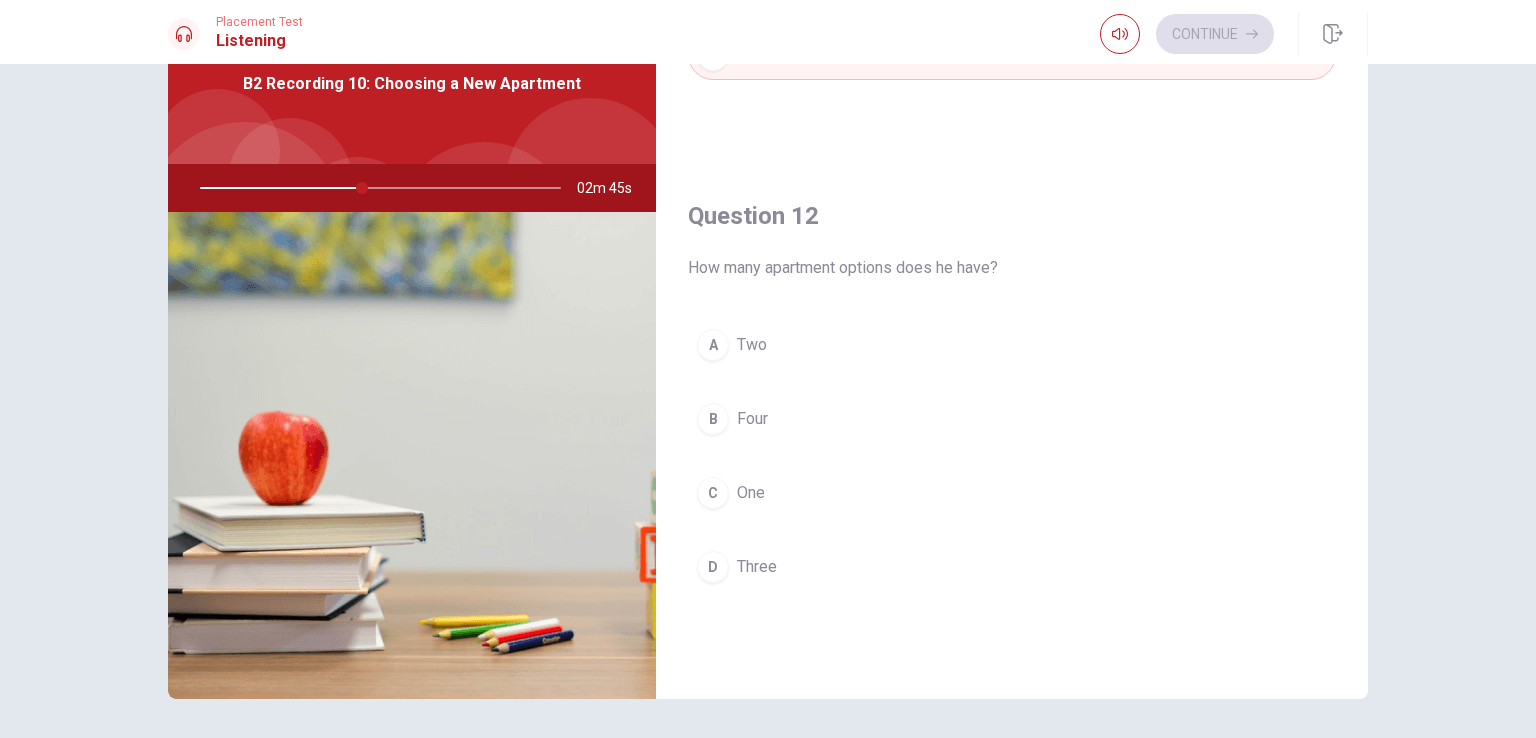 scroll, scrollTop: 0, scrollLeft: 0, axis: both 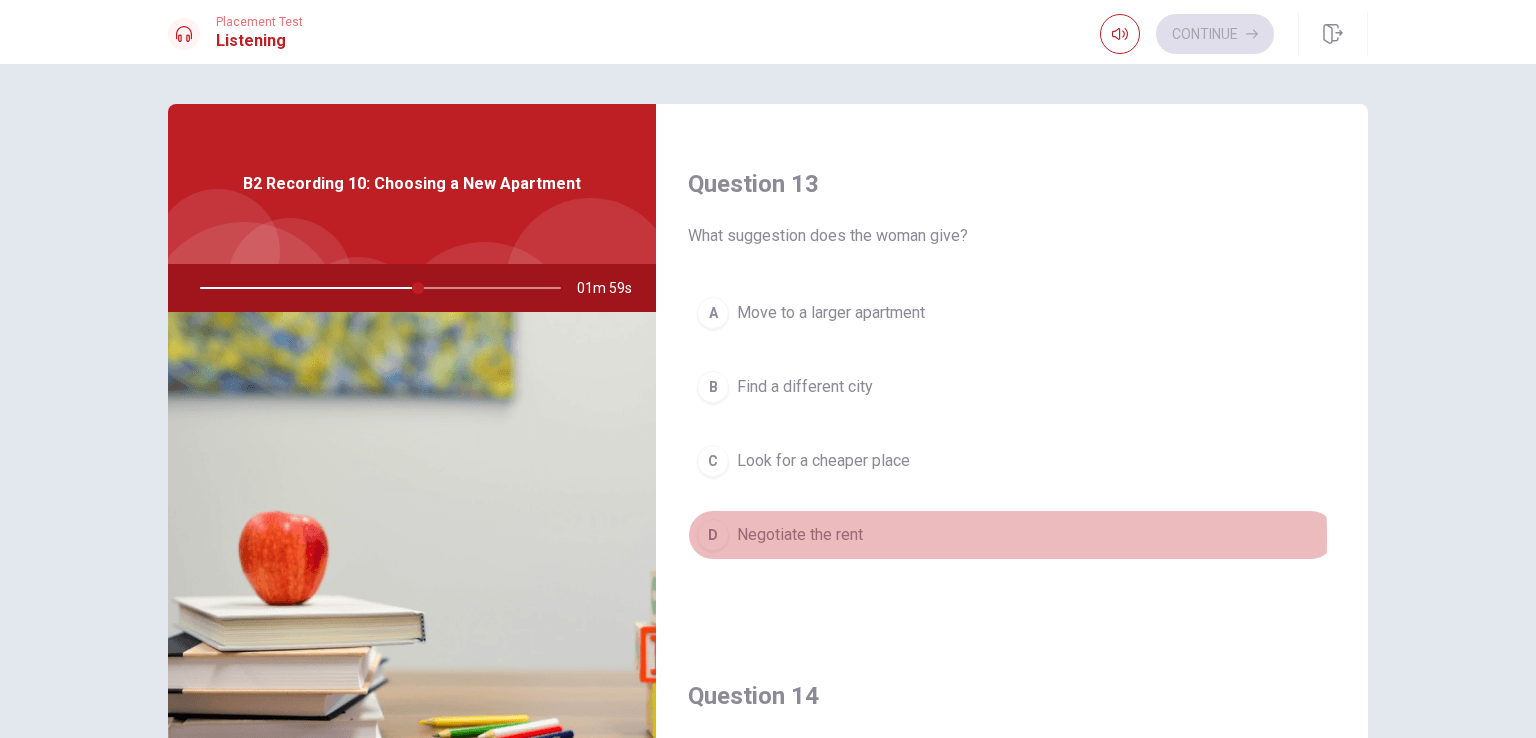 click on "D" at bounding box center (713, 535) 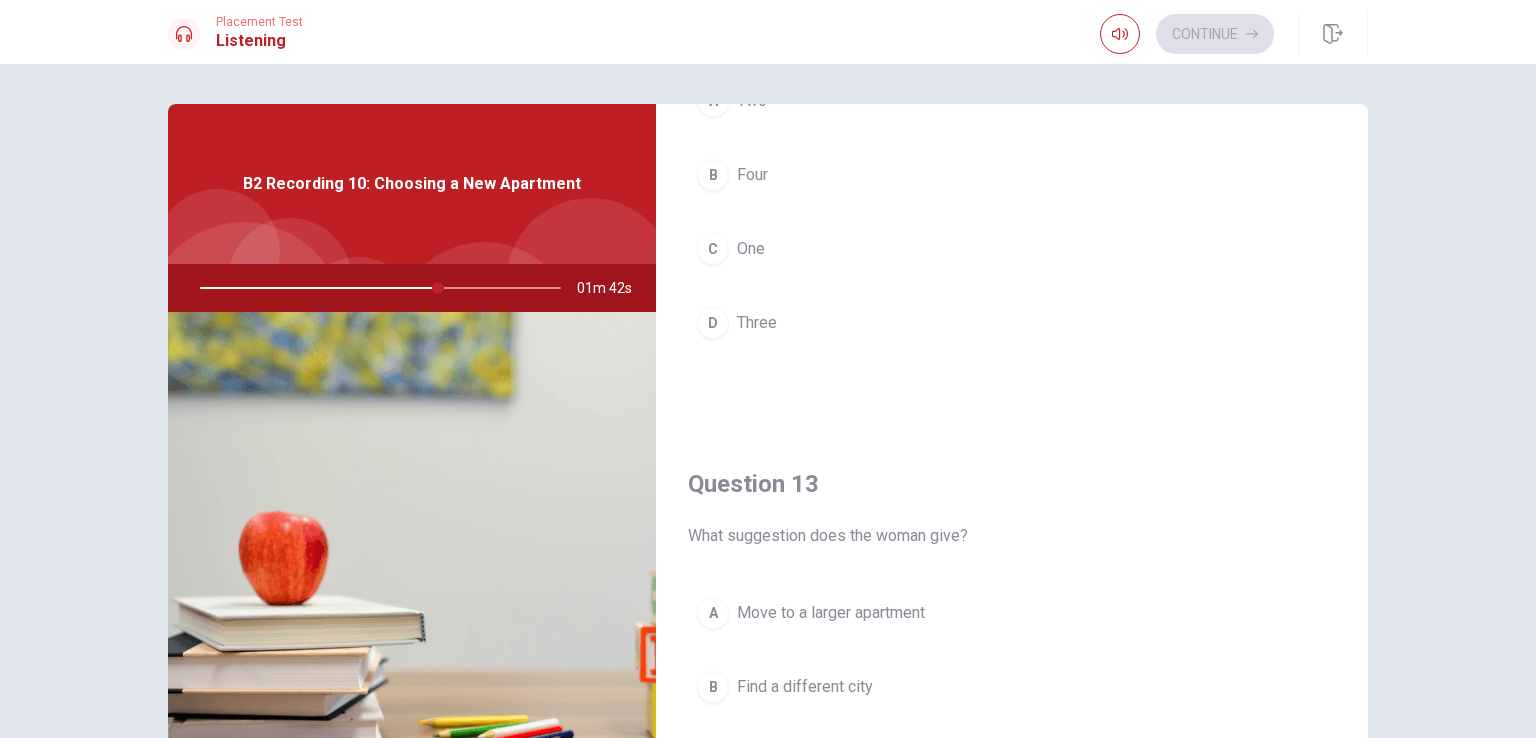 scroll, scrollTop: 500, scrollLeft: 0, axis: vertical 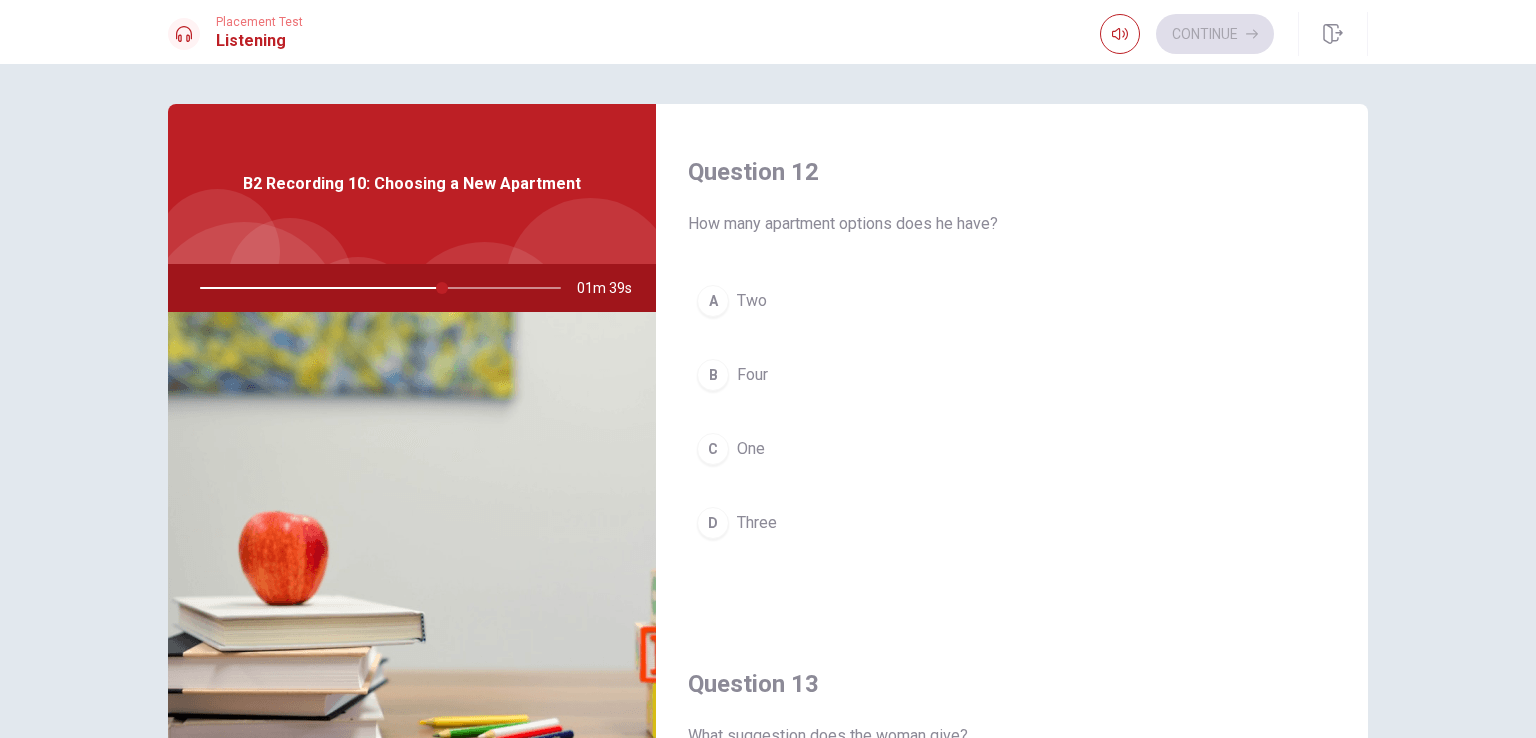 click on "A" at bounding box center (713, 301) 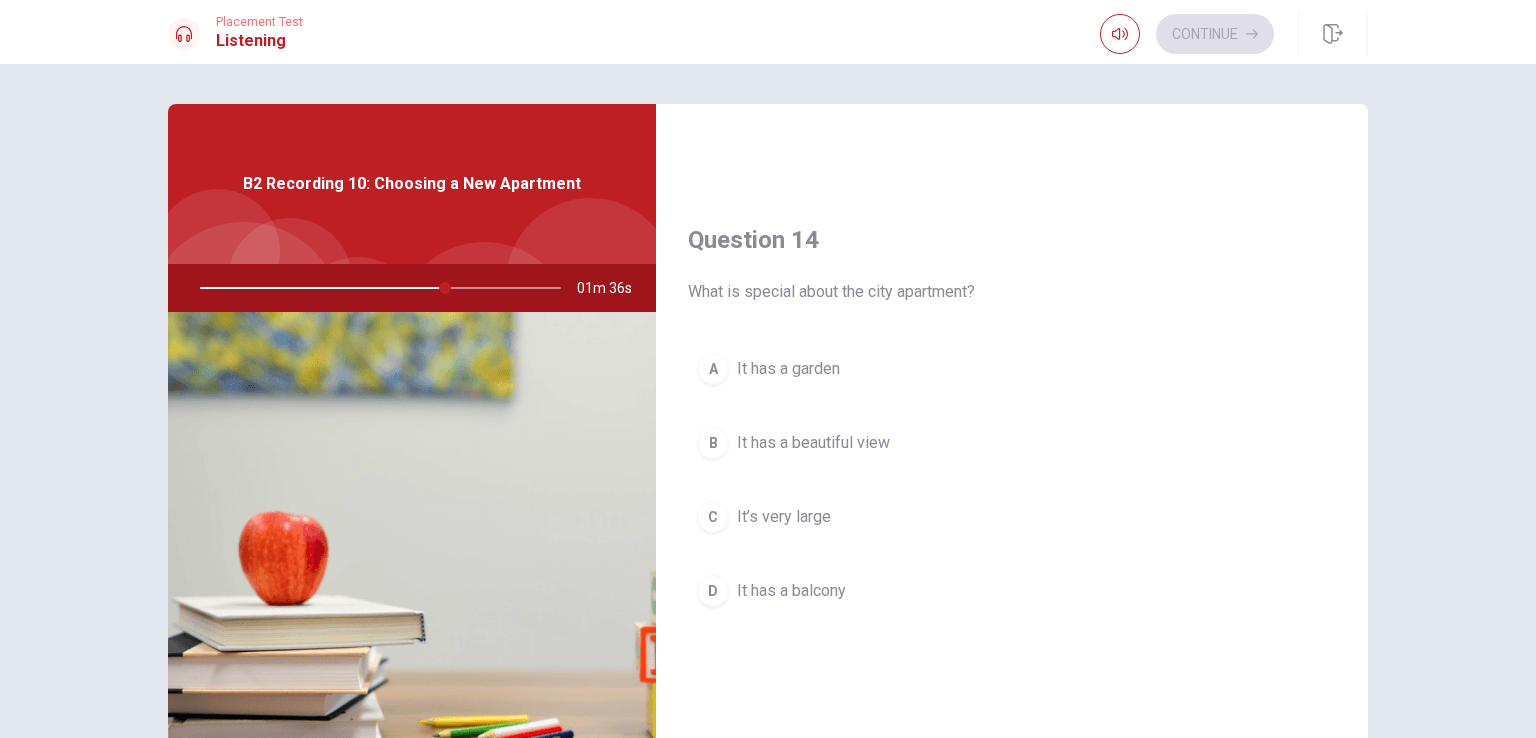 scroll, scrollTop: 1500, scrollLeft: 0, axis: vertical 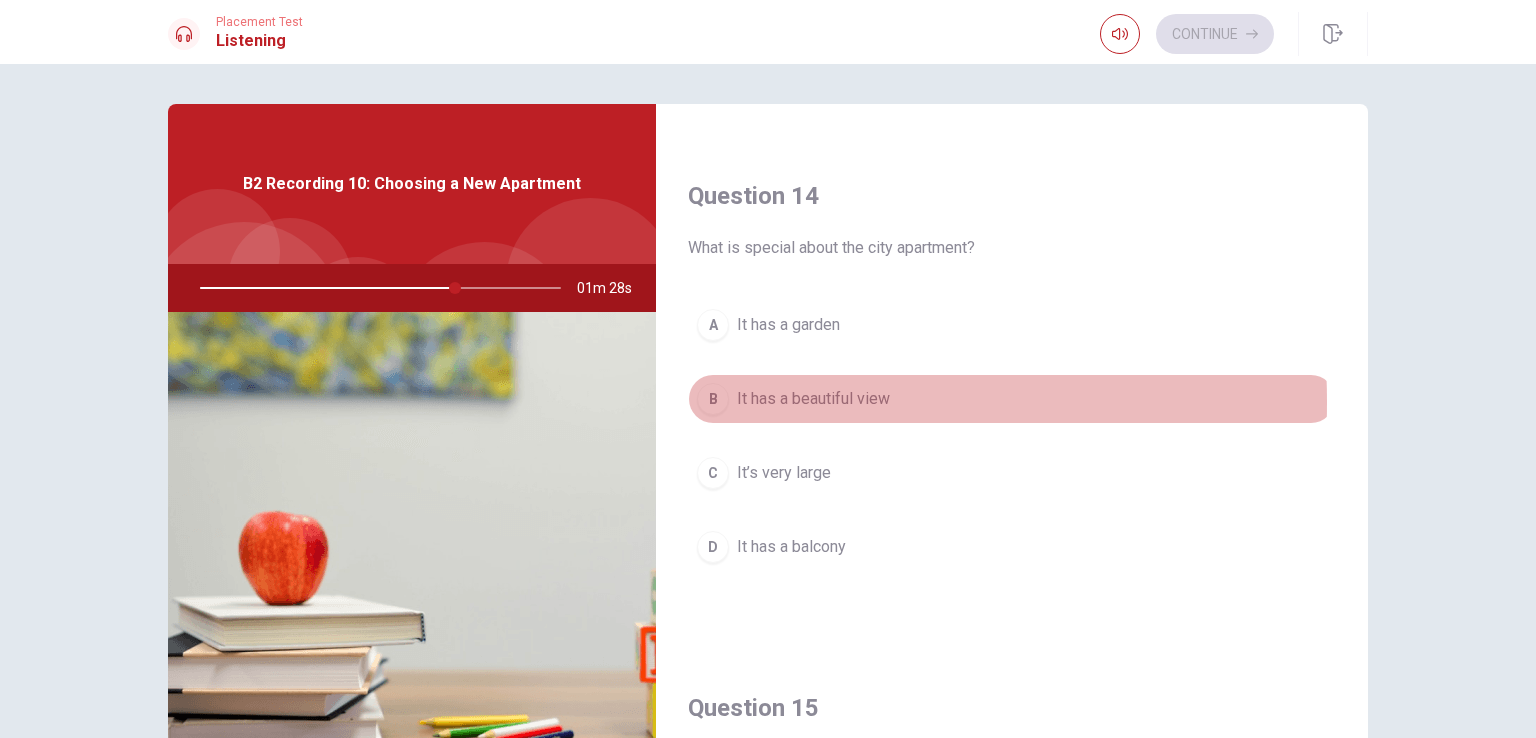 click on "B" at bounding box center [713, 399] 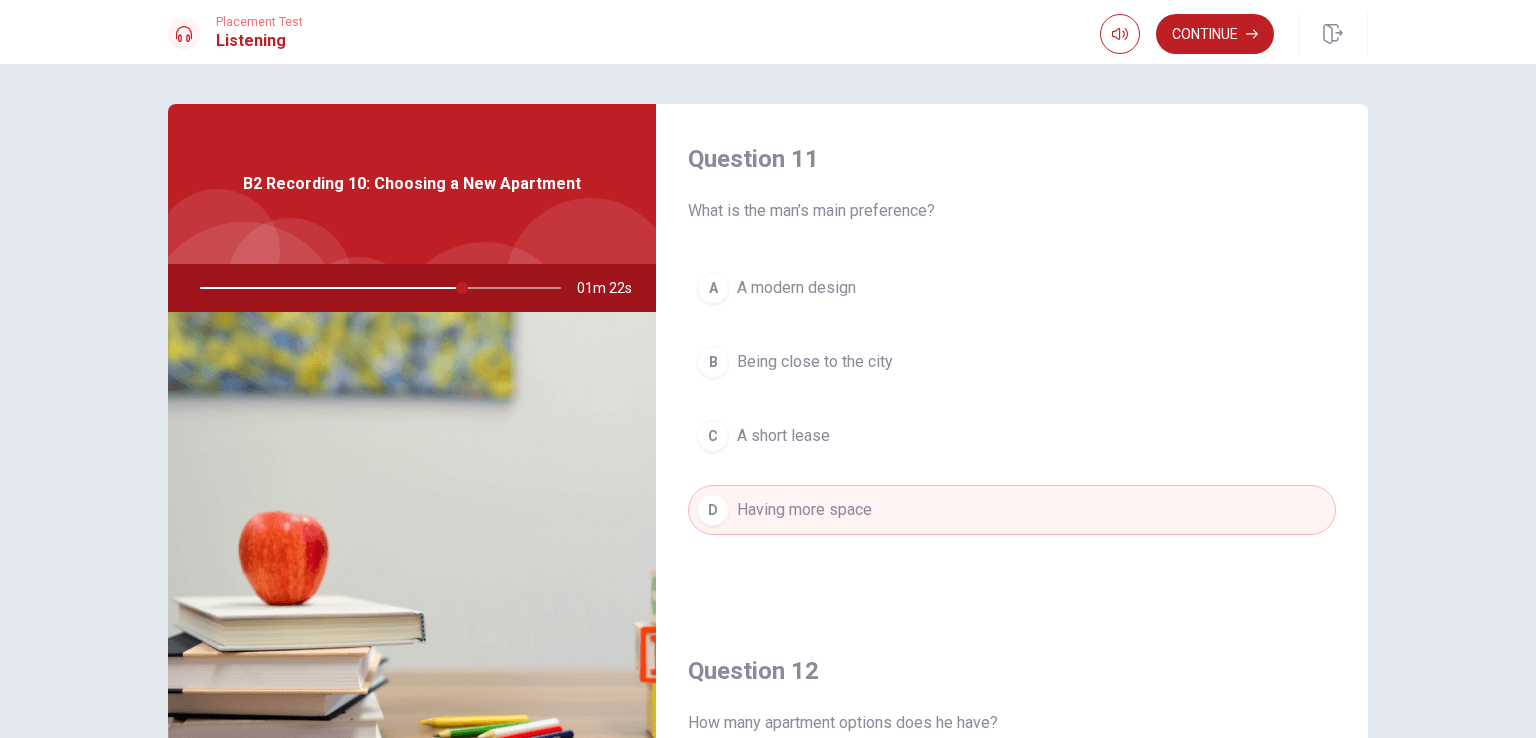 scroll, scrollTop: 0, scrollLeft: 0, axis: both 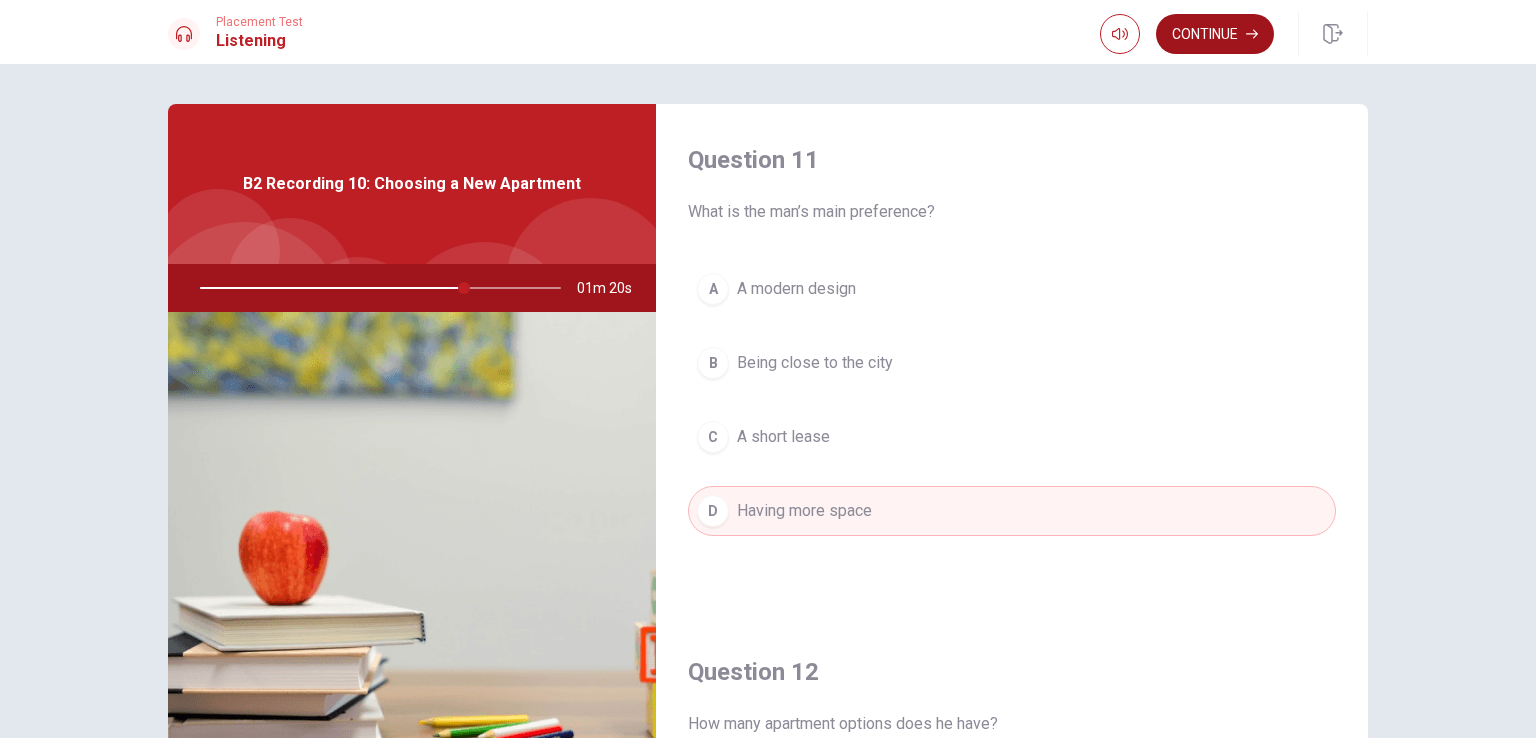 click on "Continue" at bounding box center (1215, 34) 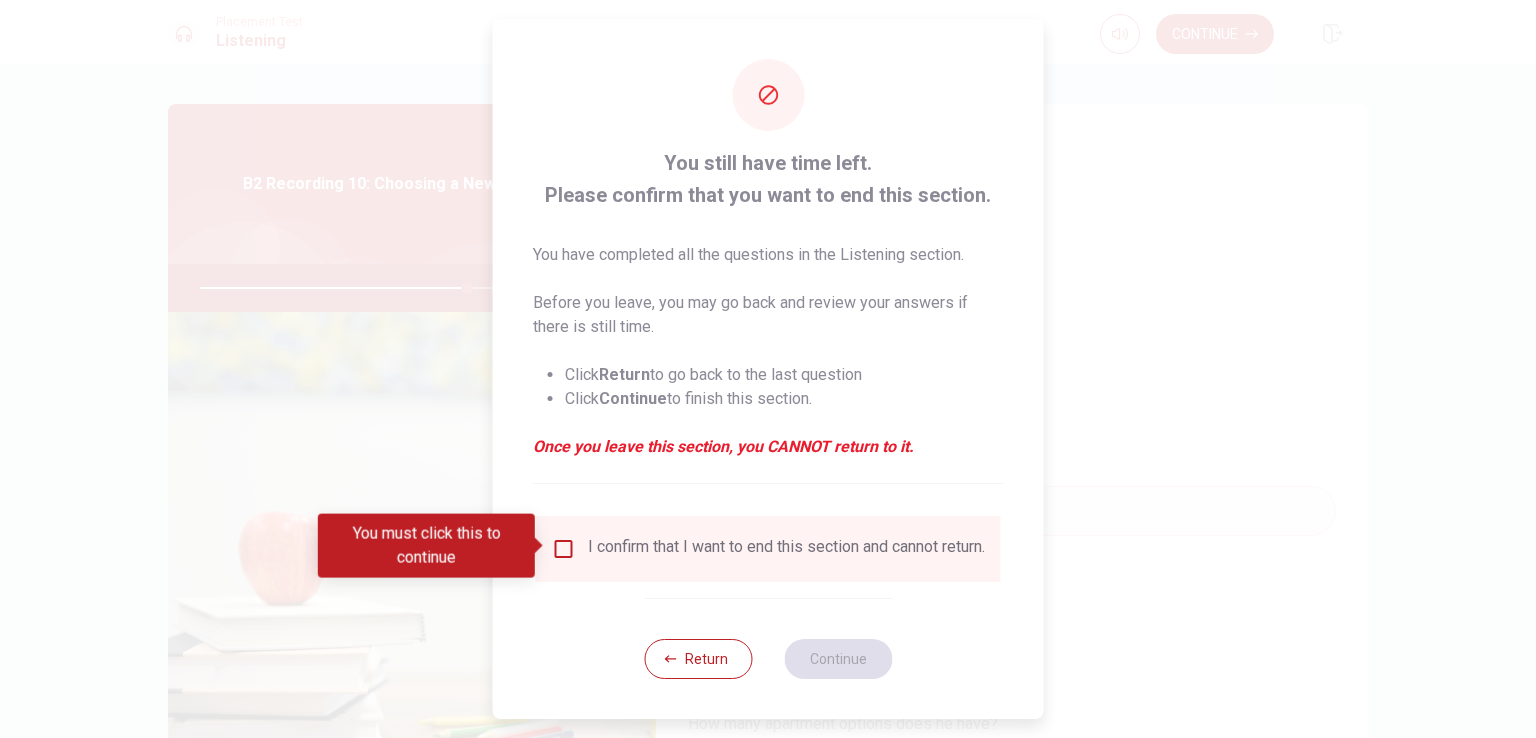 click at bounding box center (564, 549) 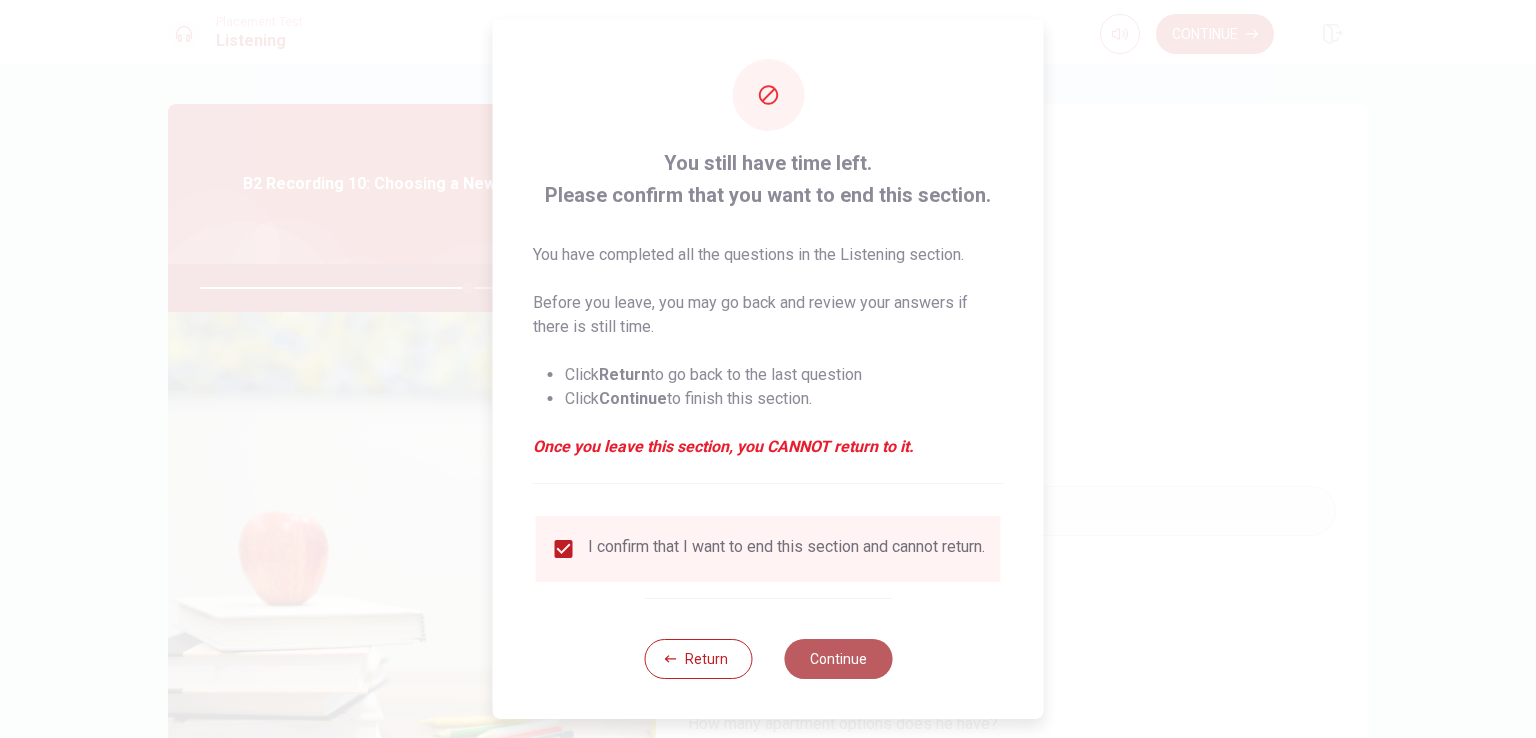 click on "Continue" at bounding box center [838, 659] 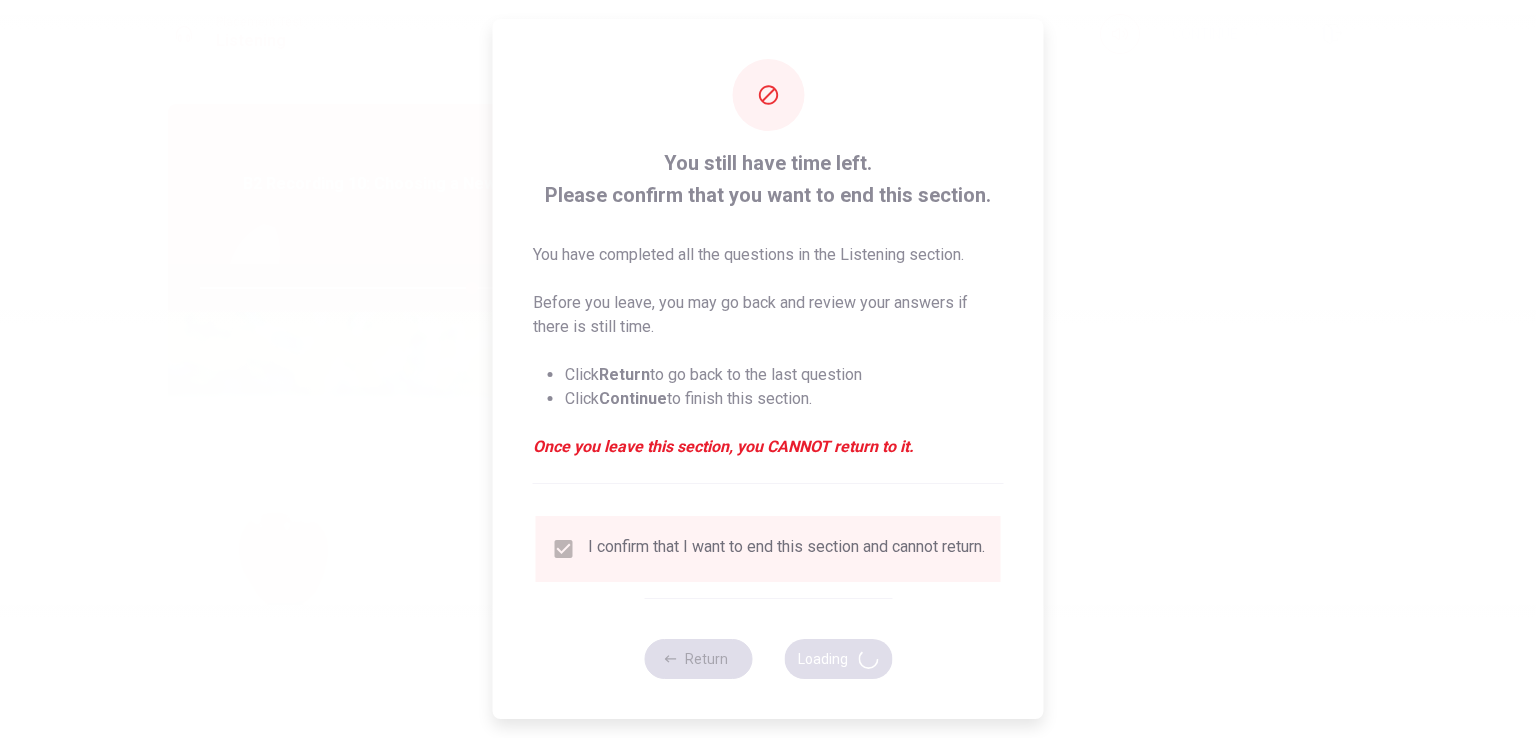 type on "76" 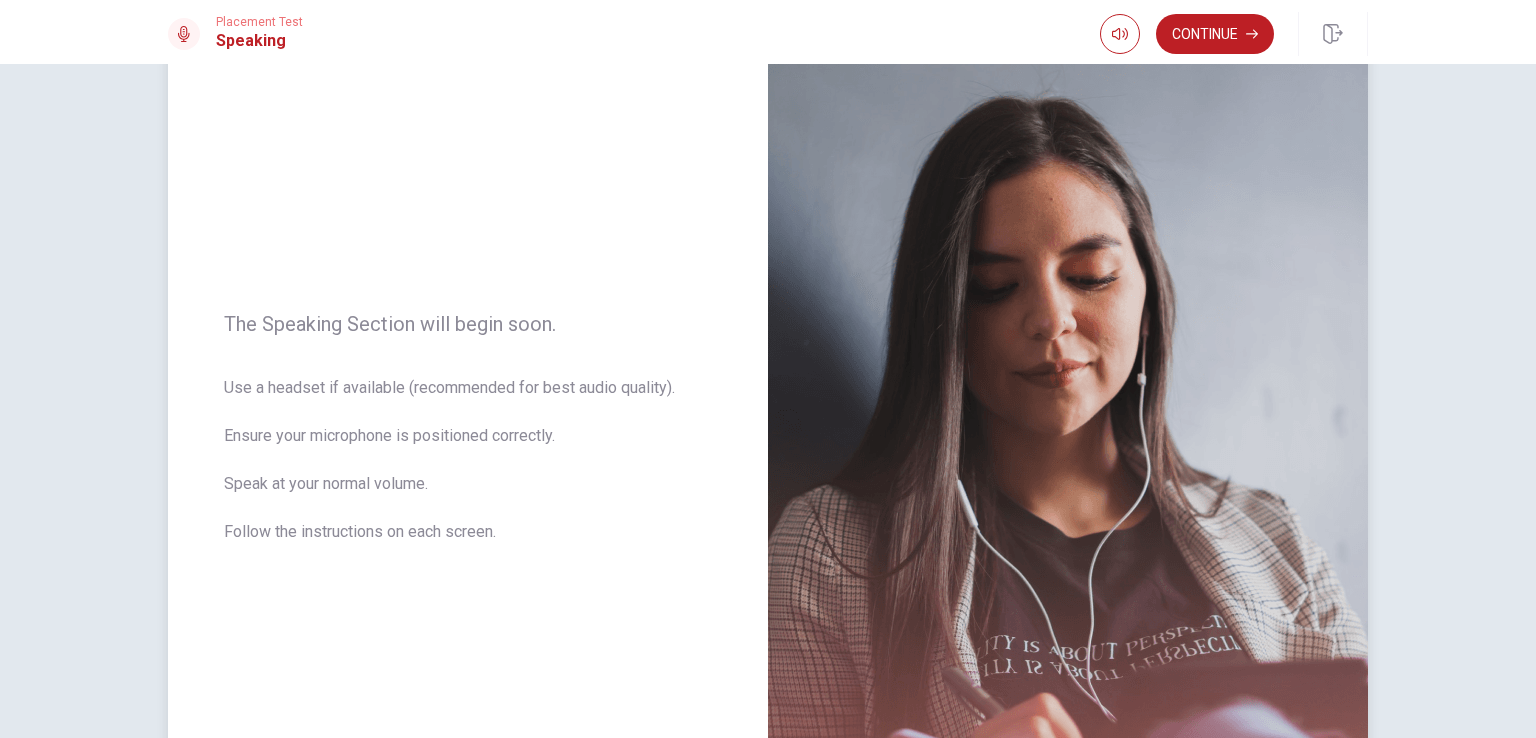 scroll, scrollTop: 200, scrollLeft: 0, axis: vertical 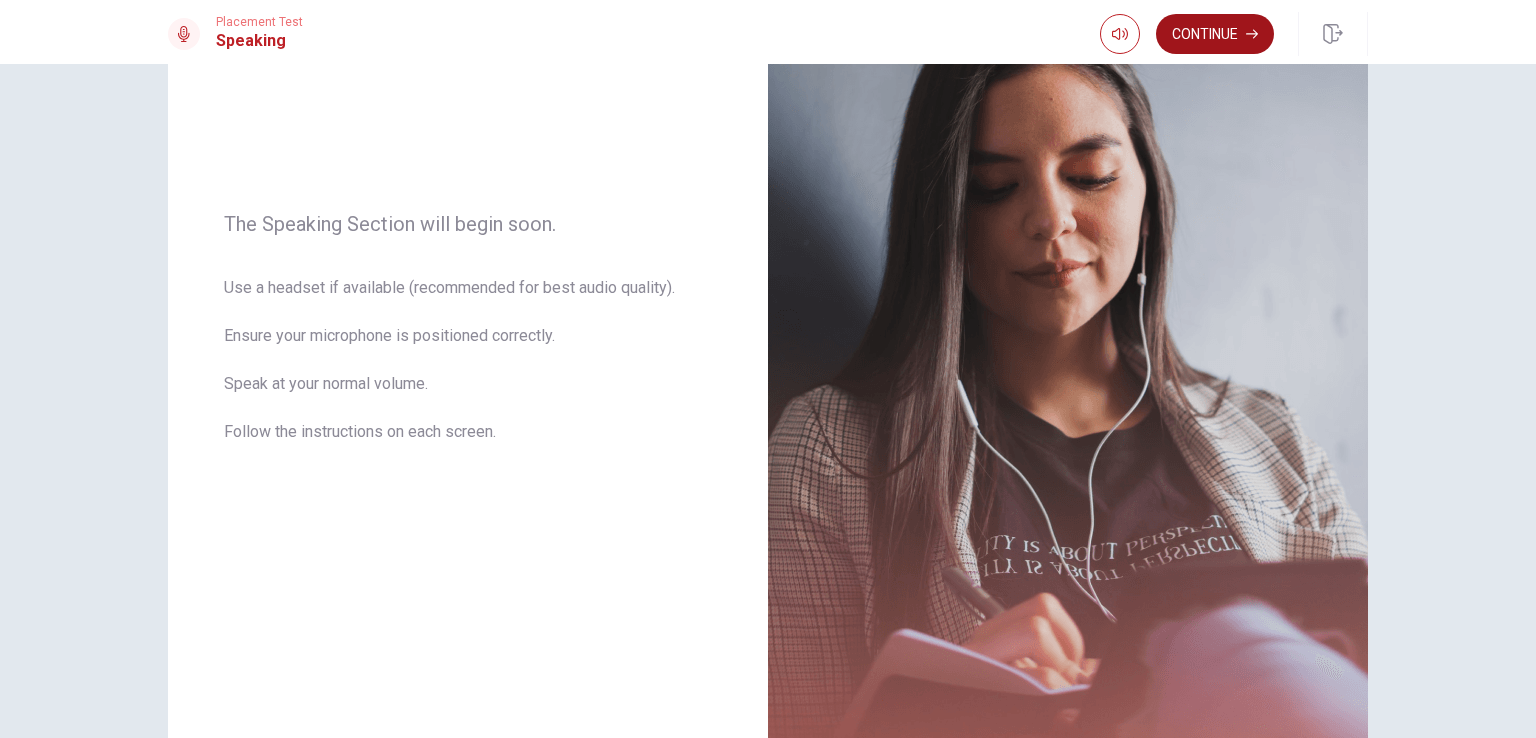 click on "Continue" at bounding box center [1215, 34] 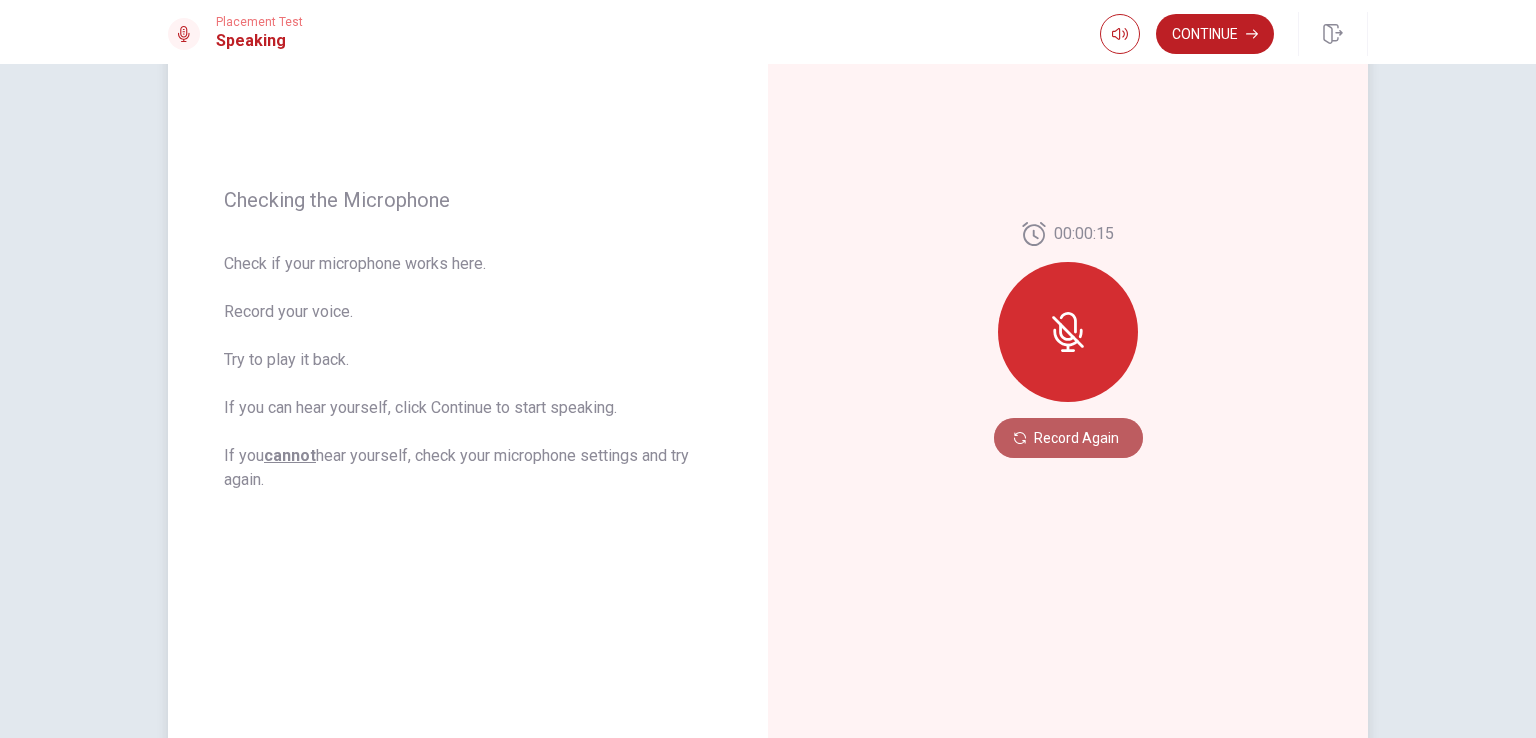 click on "Record Again" at bounding box center (1068, 438) 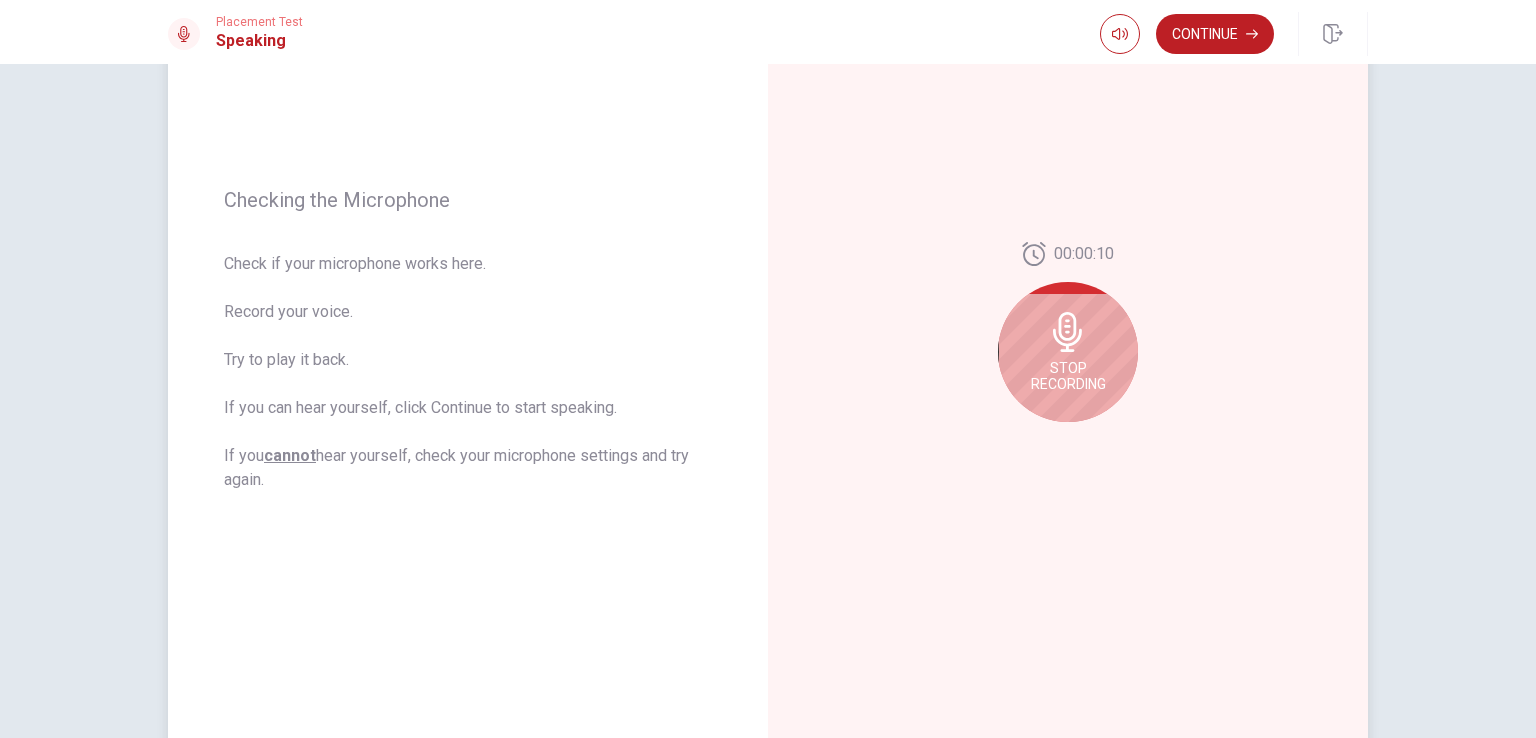click on "Stop   Recording" at bounding box center (1068, 352) 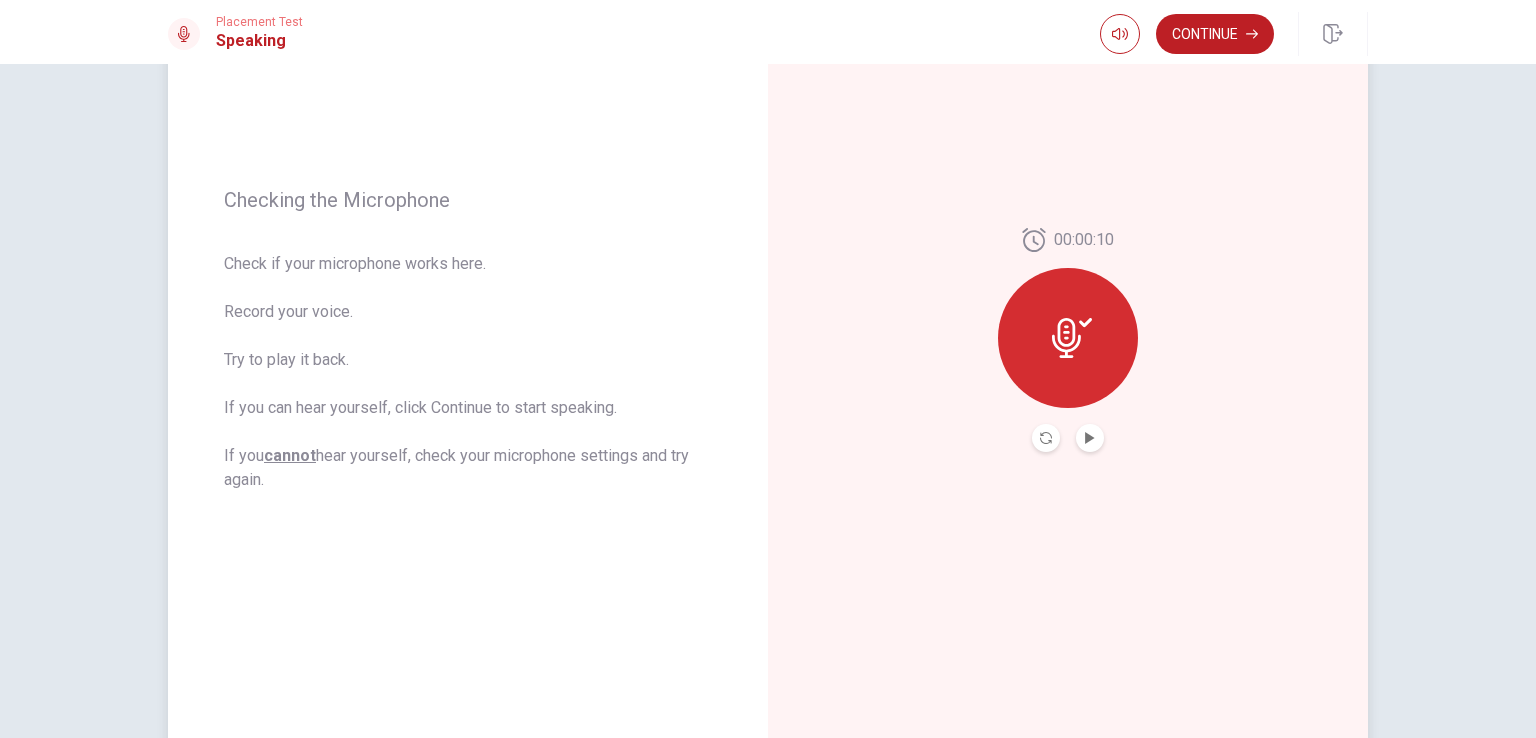 click at bounding box center [1090, 438] 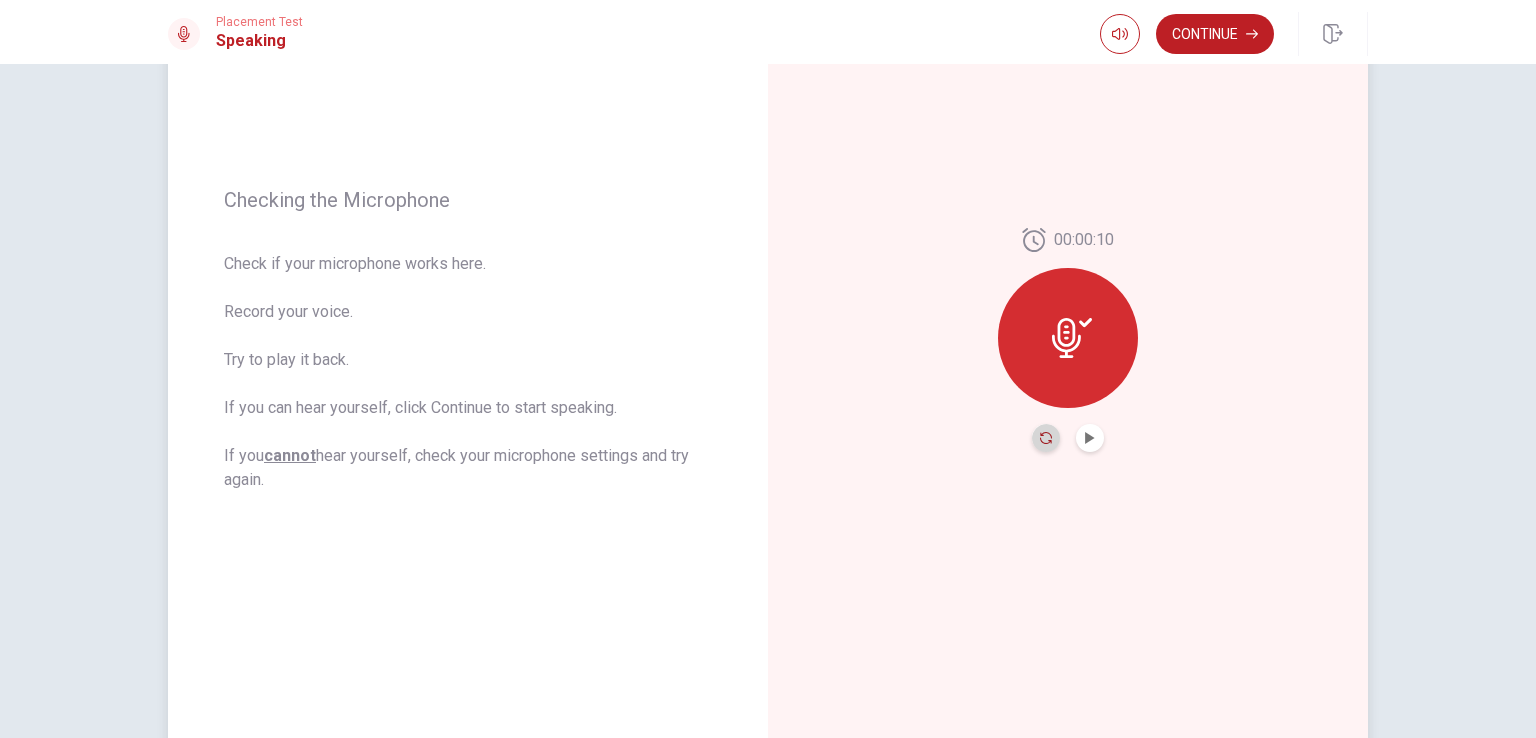 click 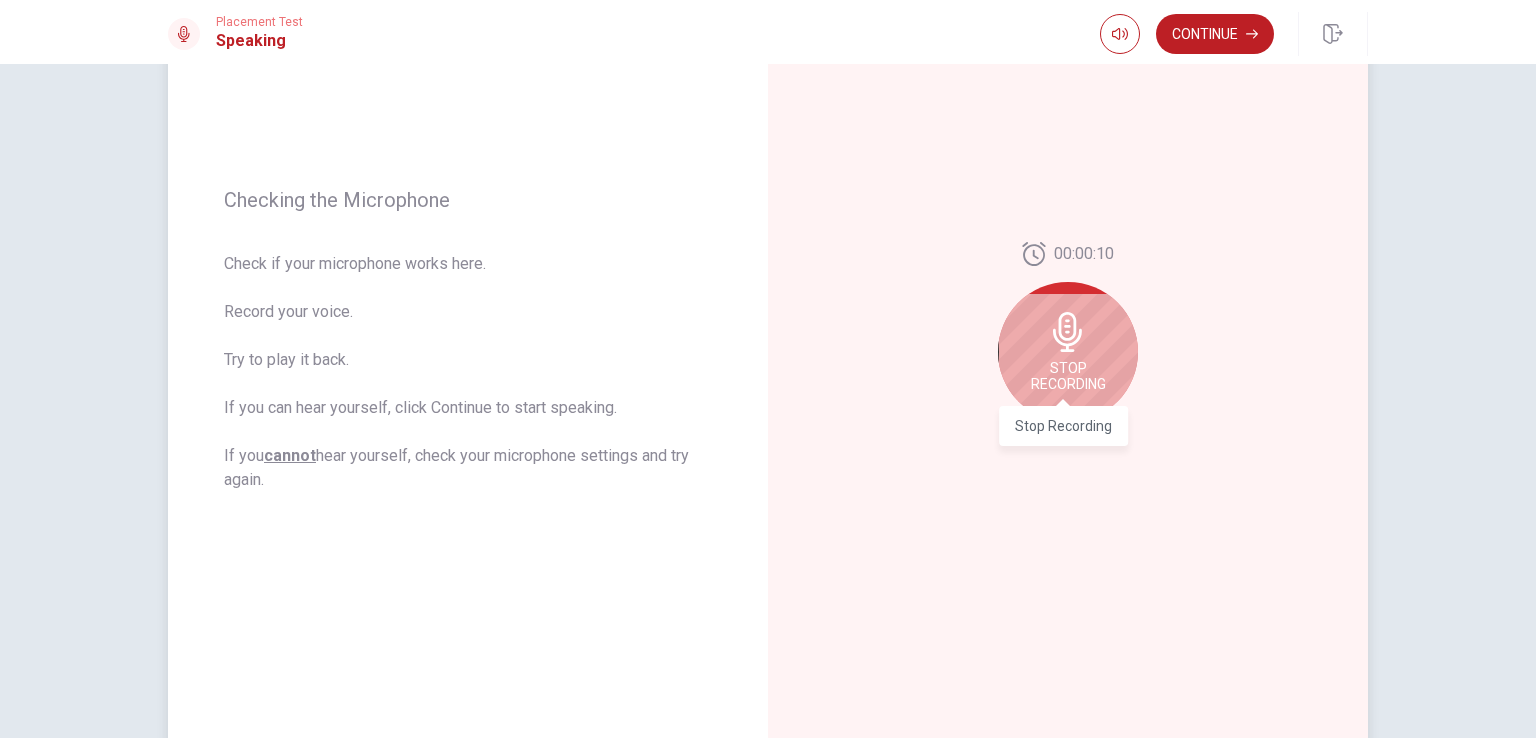 click on "Stop   Recording" at bounding box center (1068, 376) 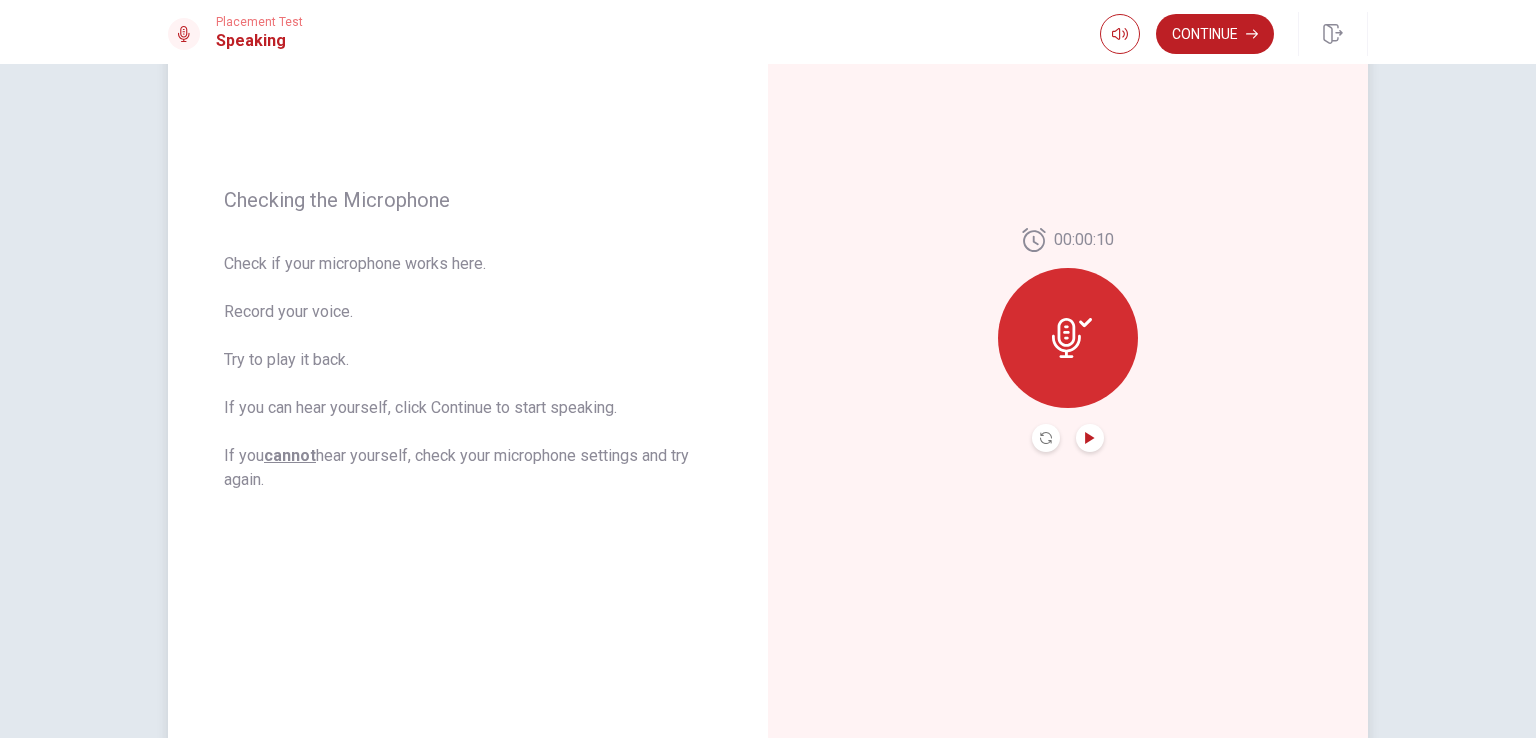 click 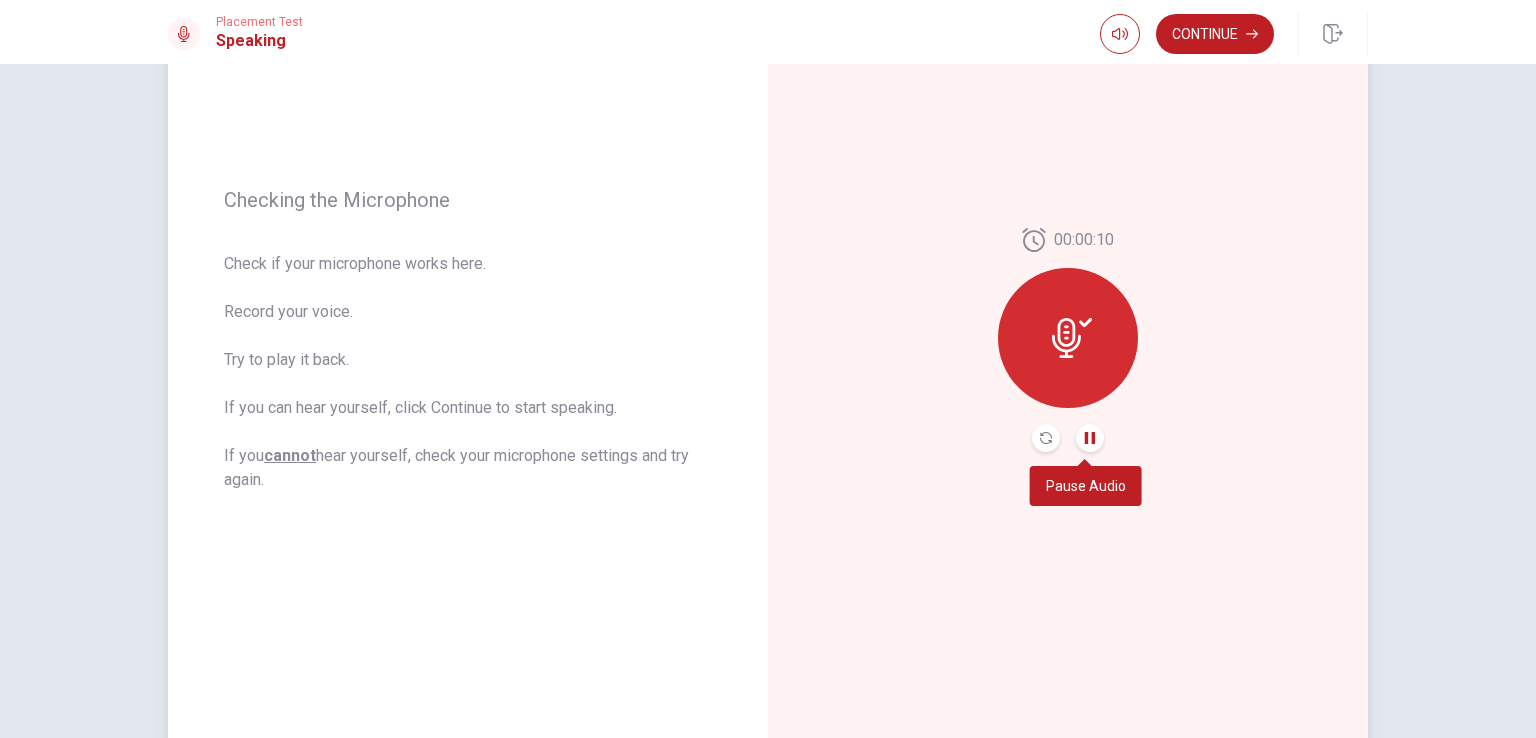 click 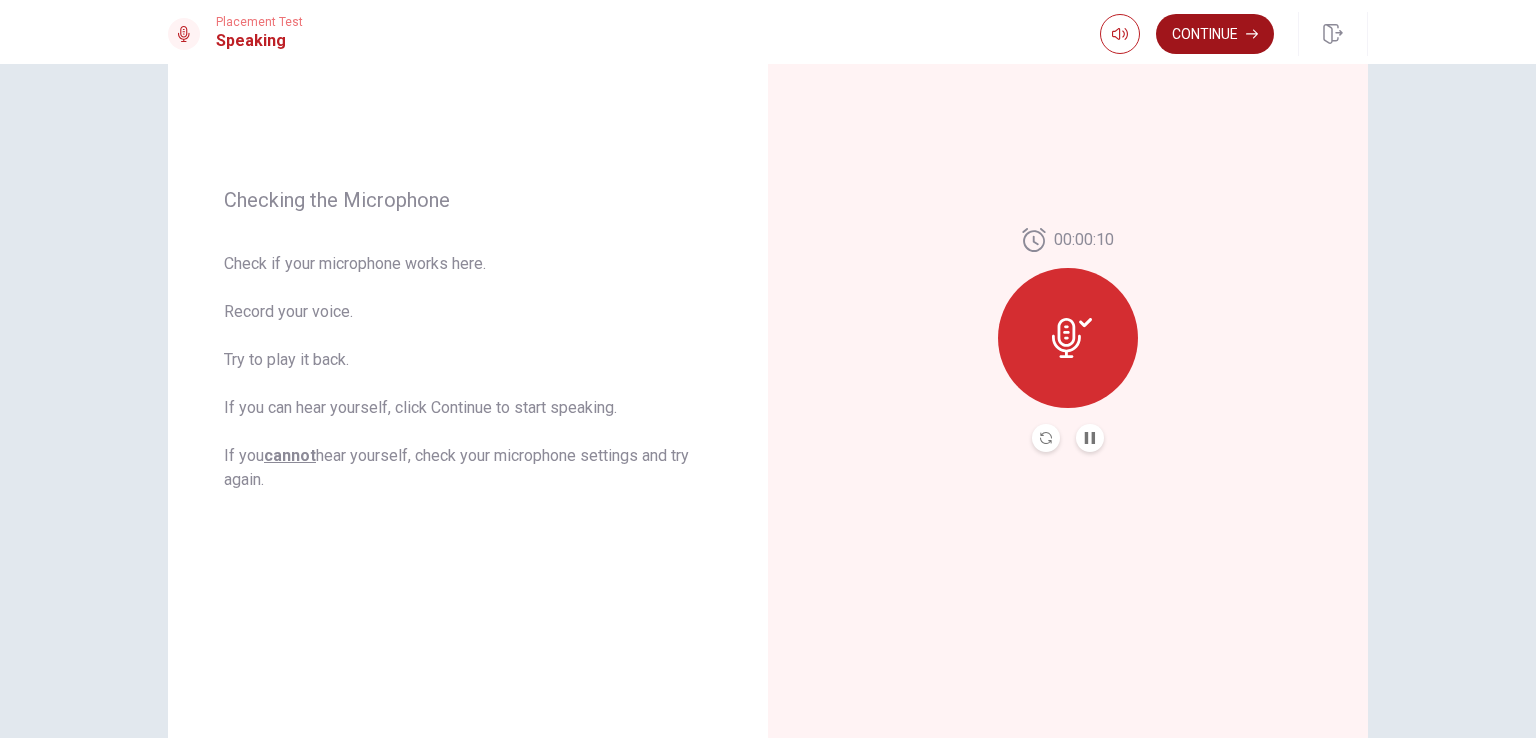 click on "Continue" at bounding box center (1215, 34) 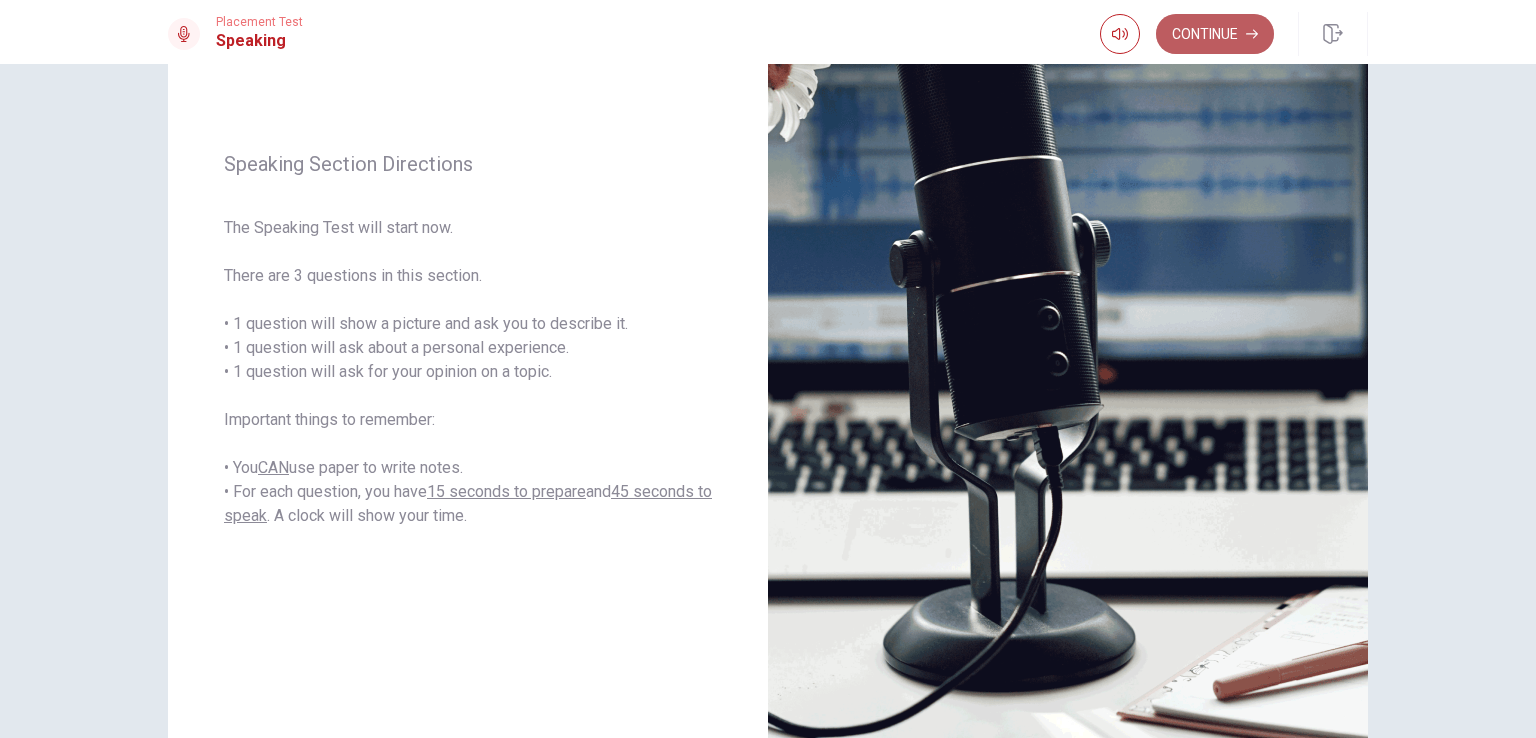 click on "Continue" at bounding box center [1215, 34] 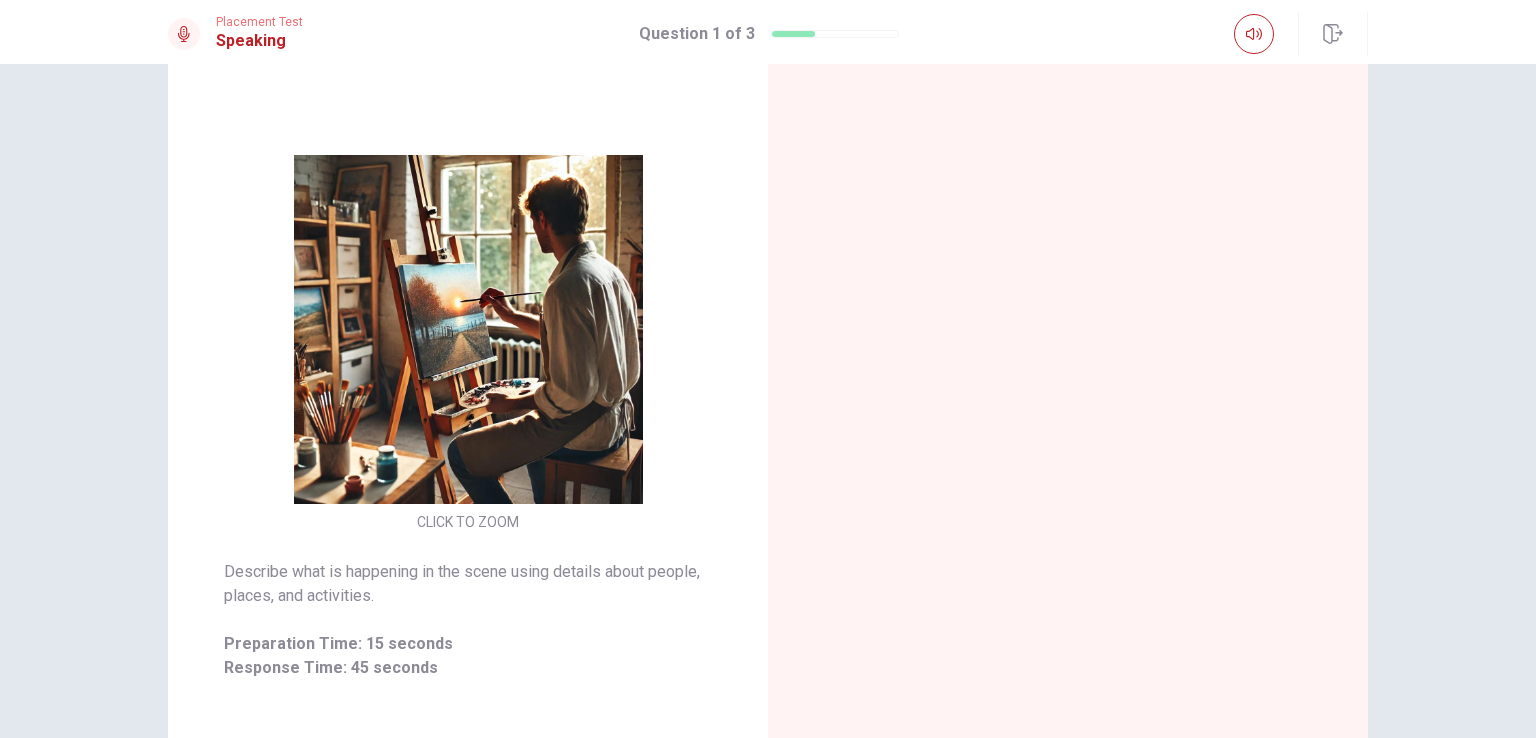 scroll, scrollTop: 200, scrollLeft: 0, axis: vertical 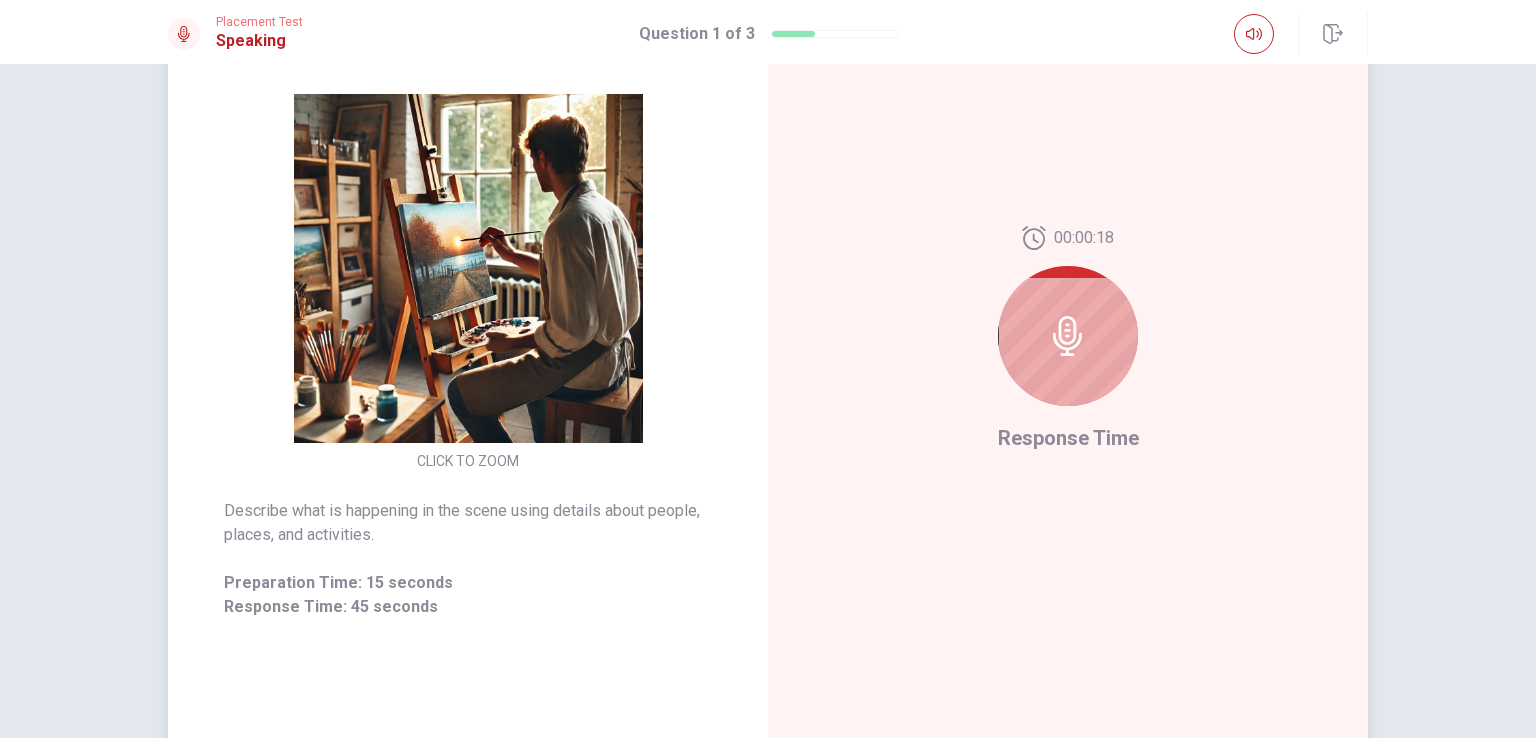 click 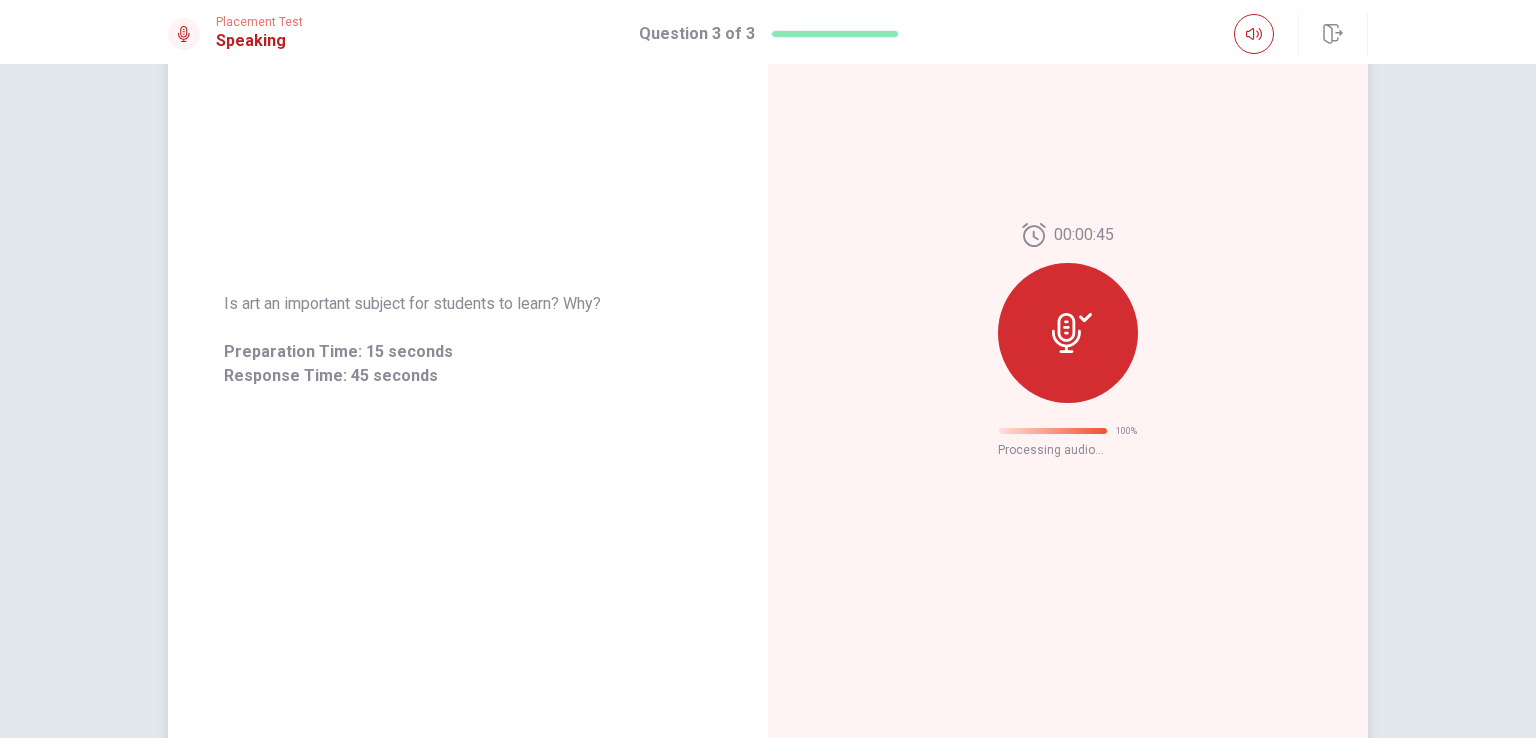 scroll, scrollTop: 0, scrollLeft: 0, axis: both 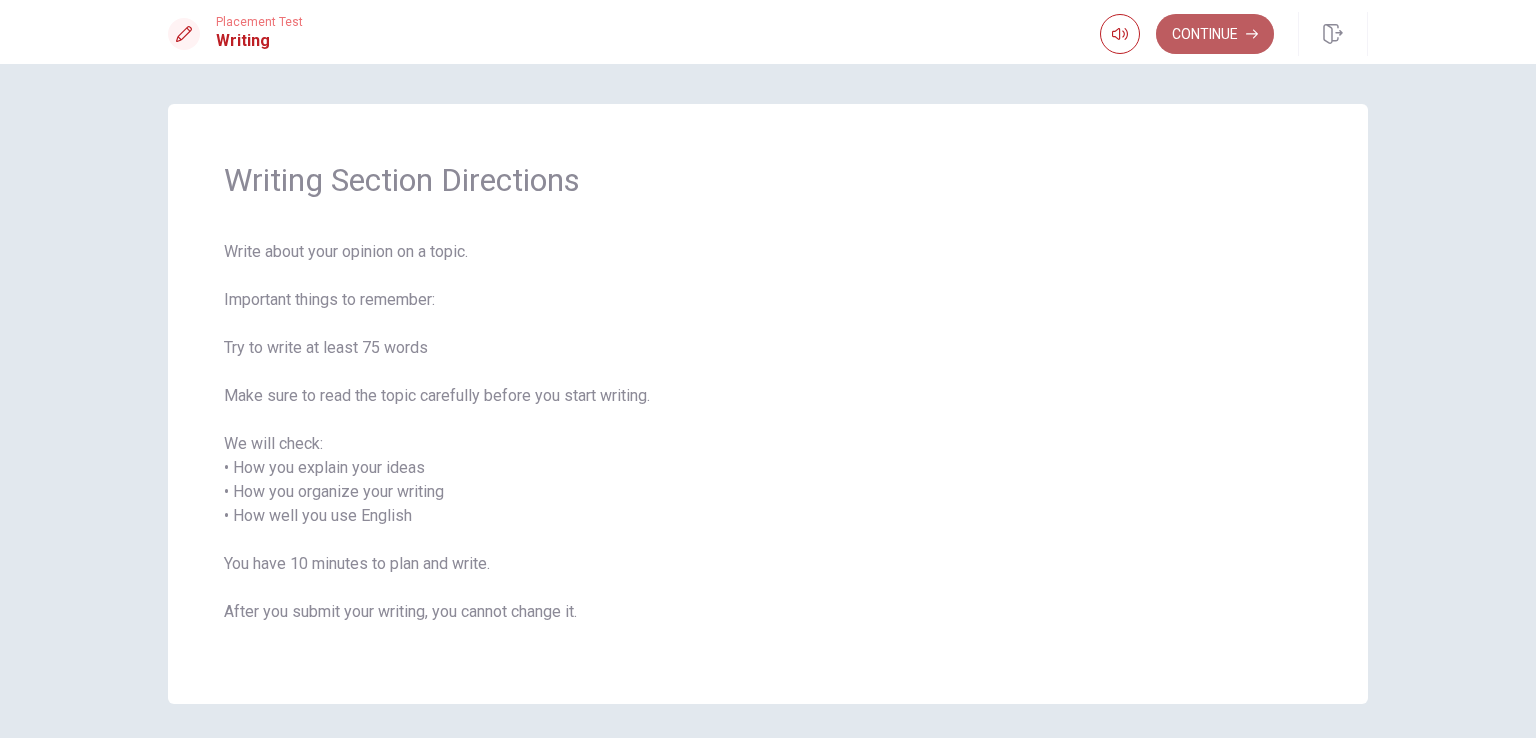 click on "Continue" at bounding box center (1215, 34) 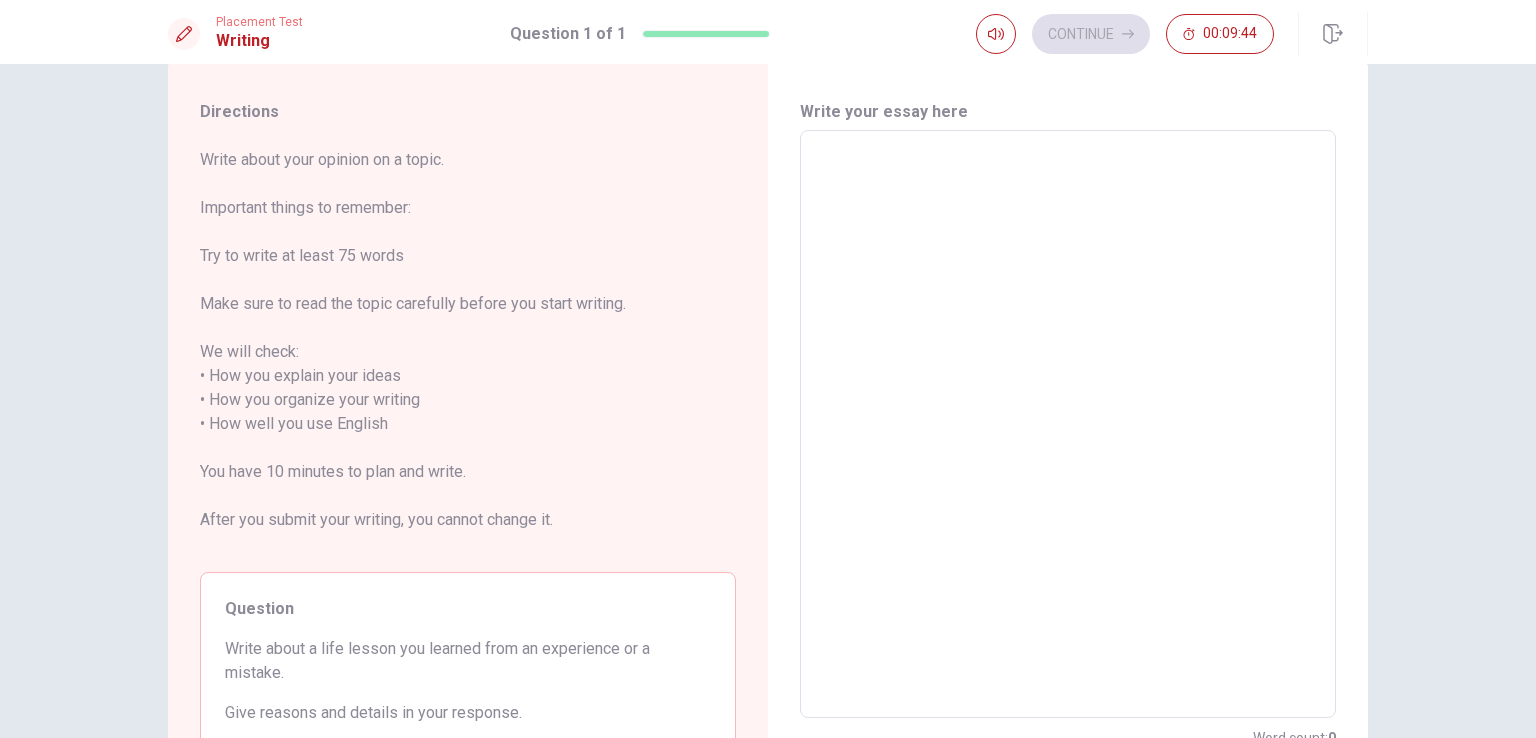 scroll, scrollTop: 0, scrollLeft: 0, axis: both 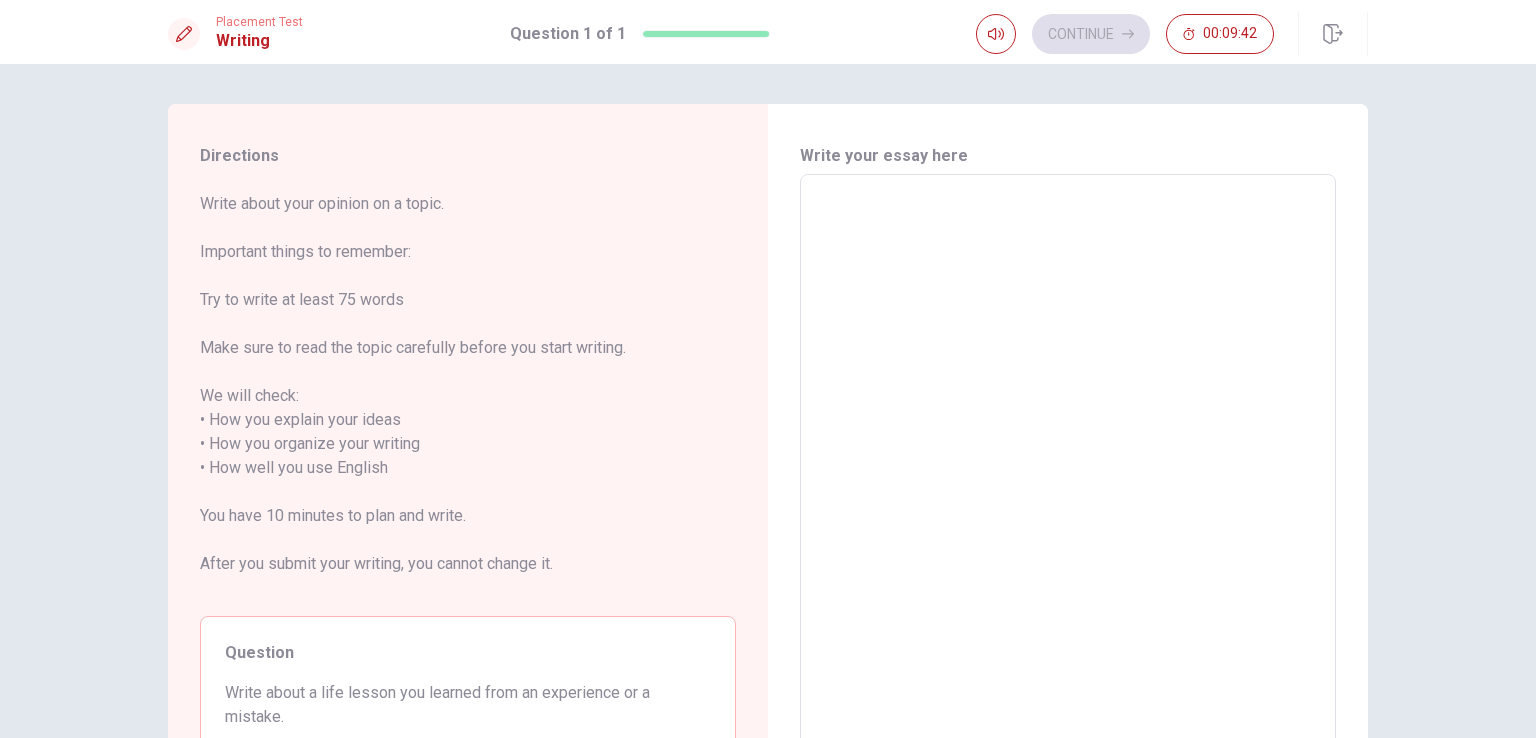 click at bounding box center [1068, 468] 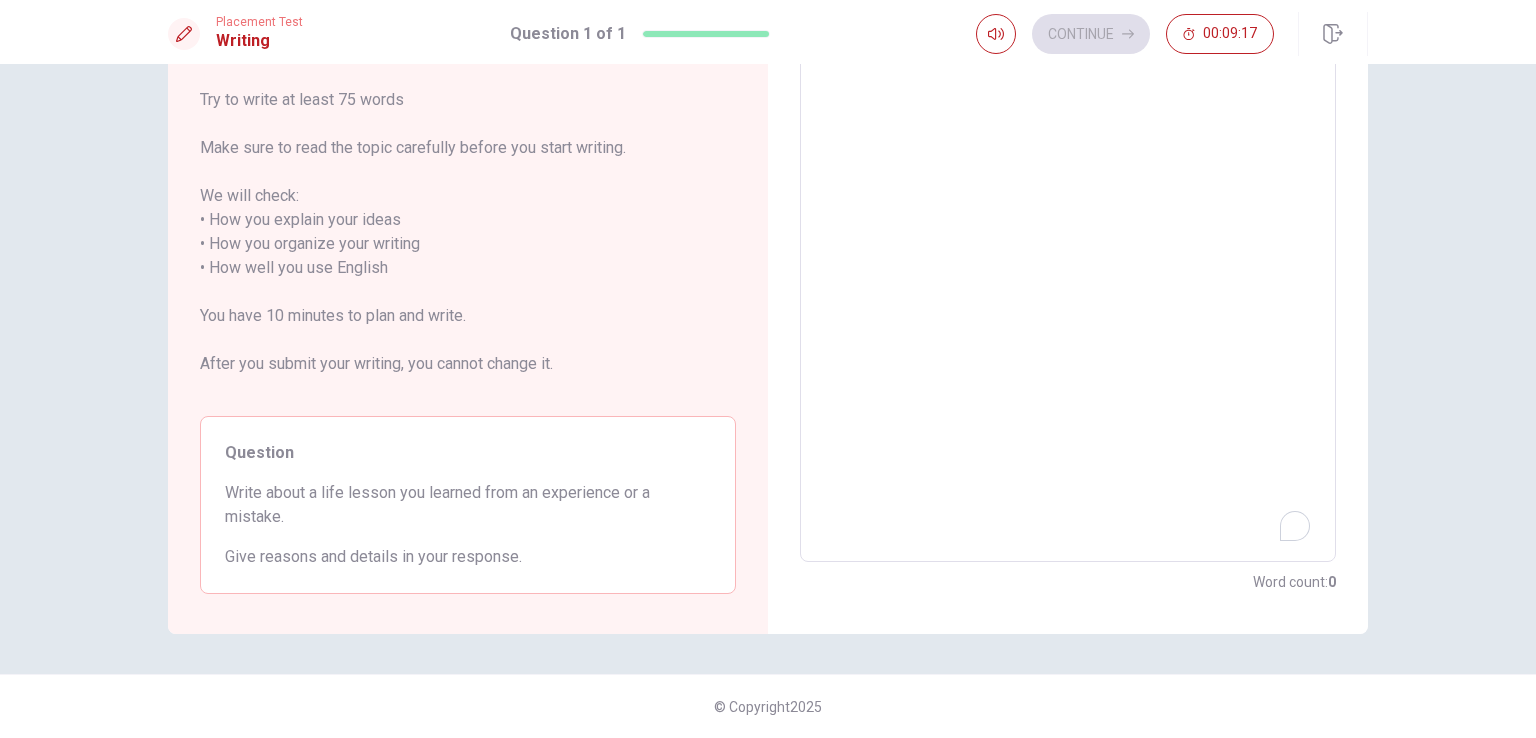 scroll, scrollTop: 100, scrollLeft: 0, axis: vertical 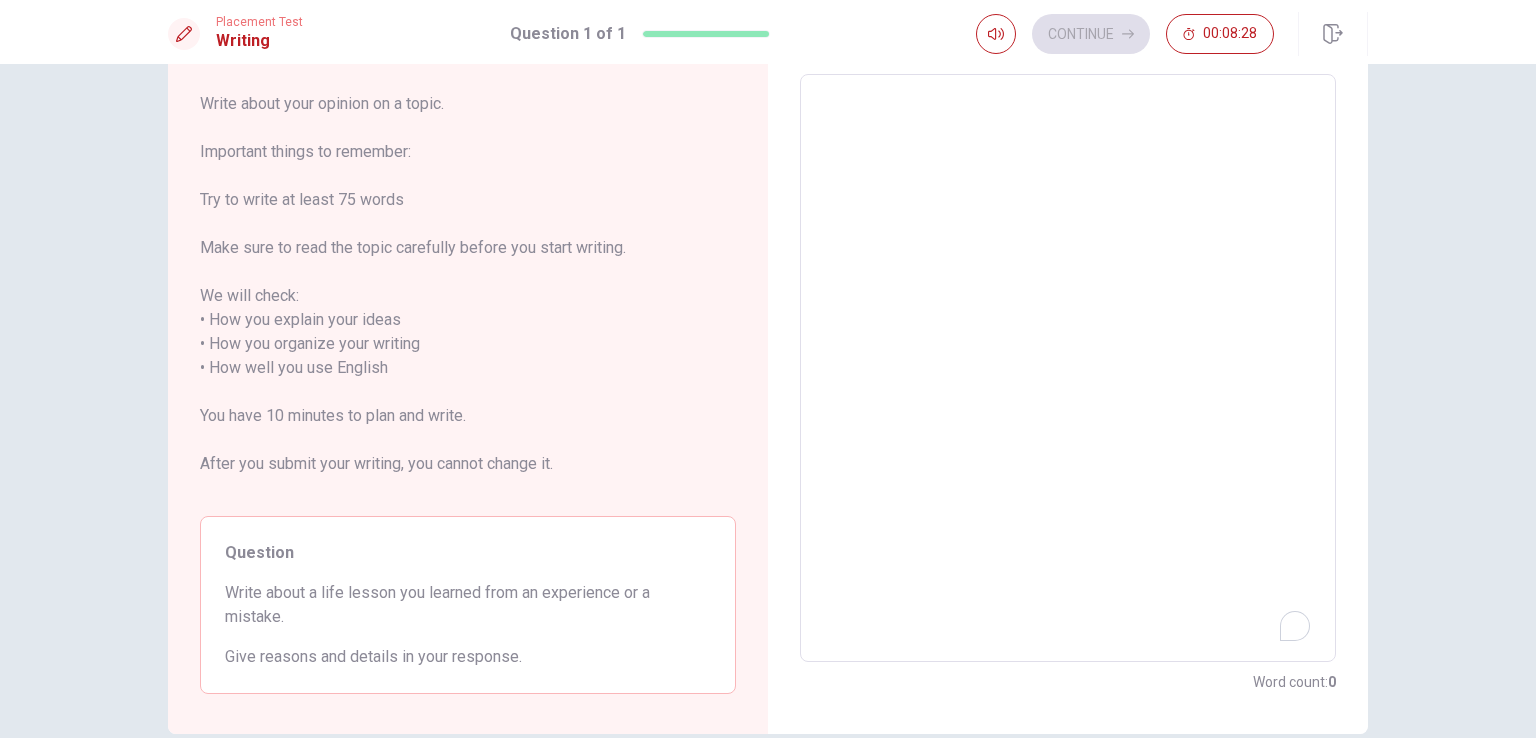 type on "i" 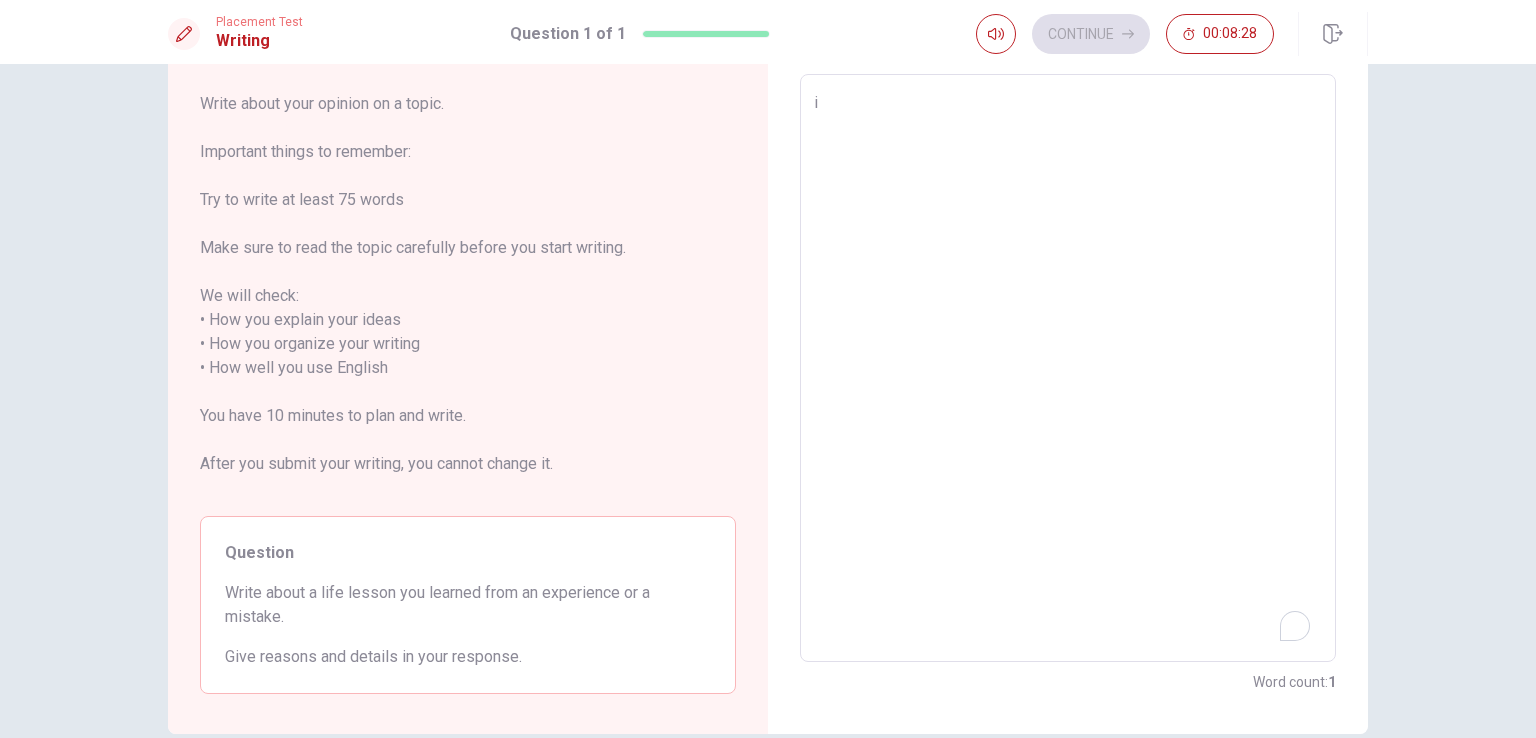 type on "x" 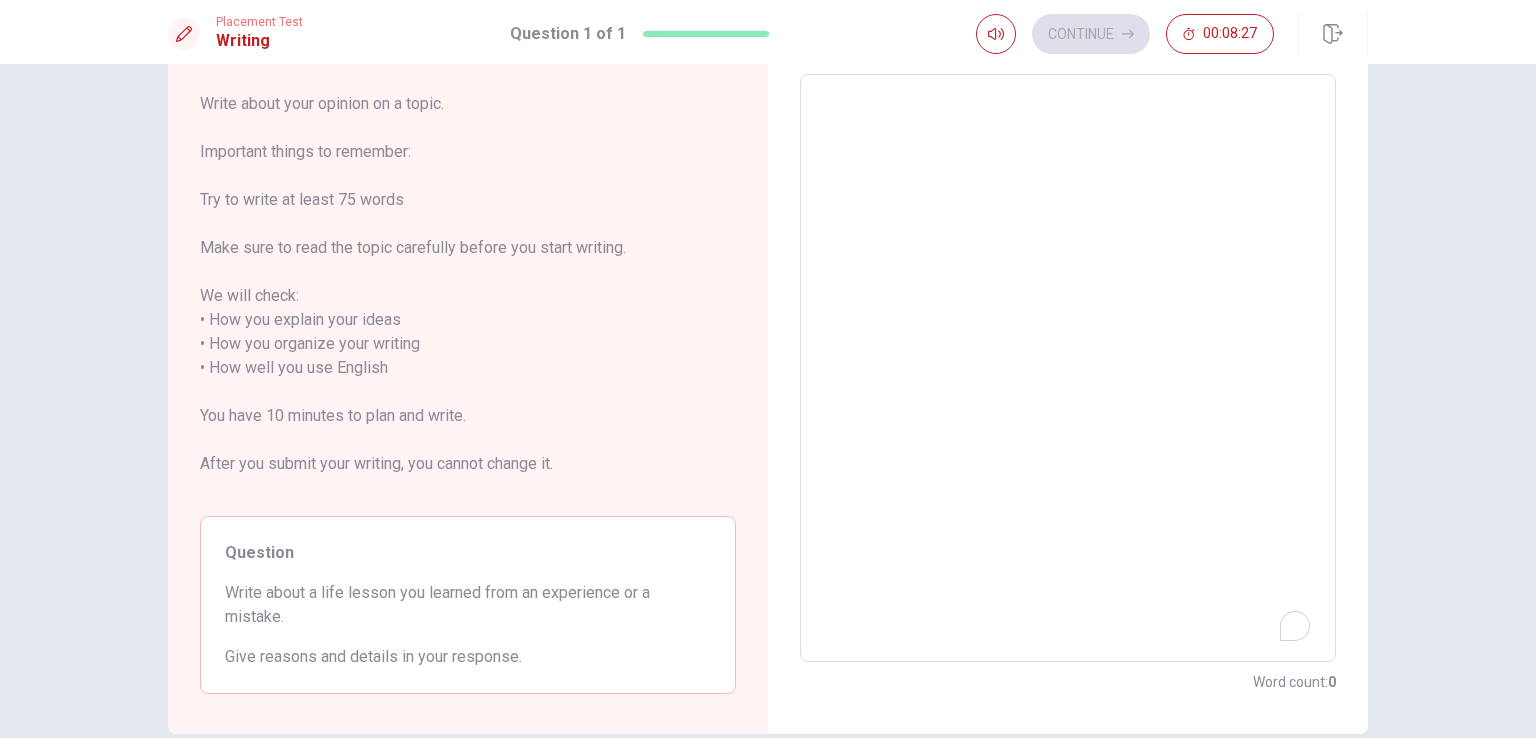 type on "I" 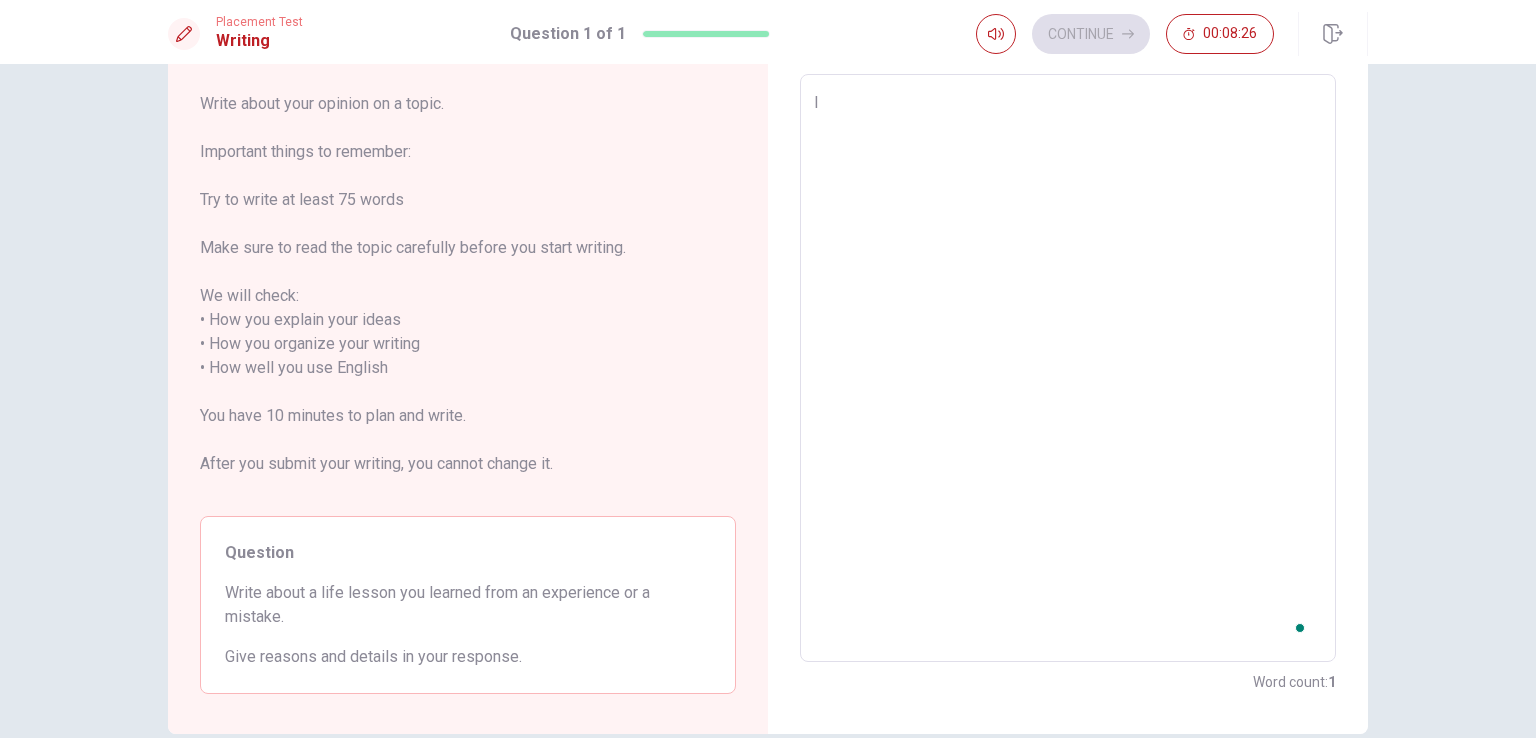 type on "x" 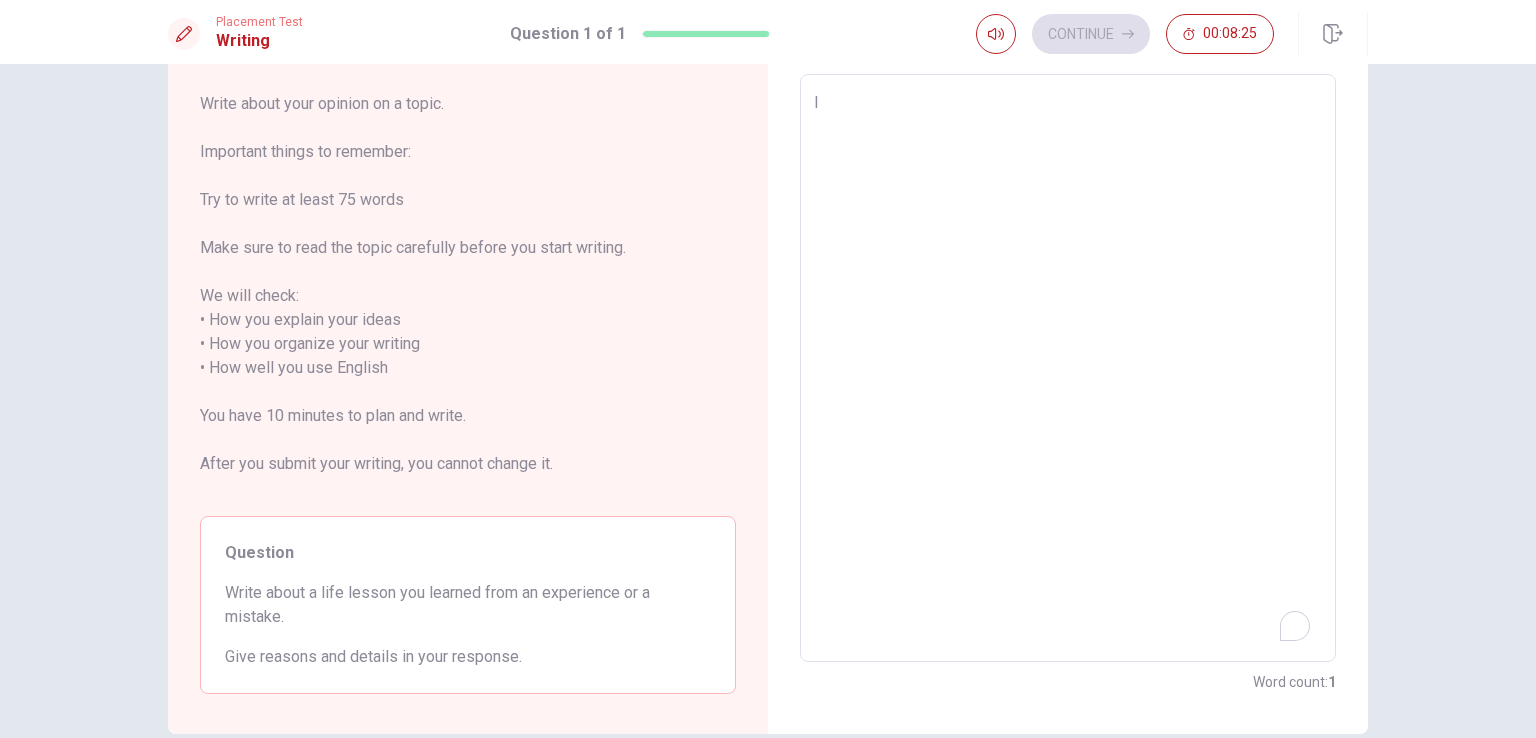 type on "Ip" 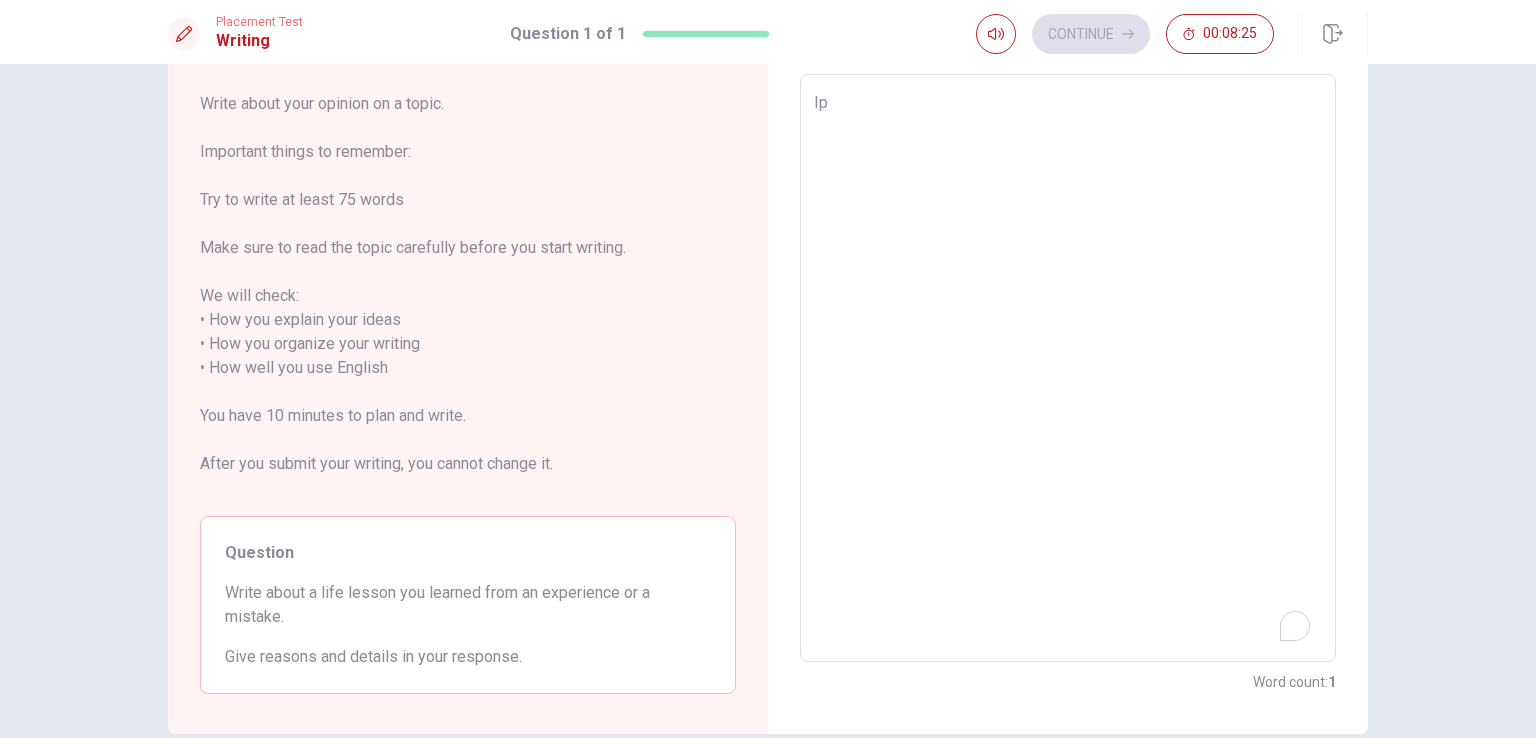 type on "x" 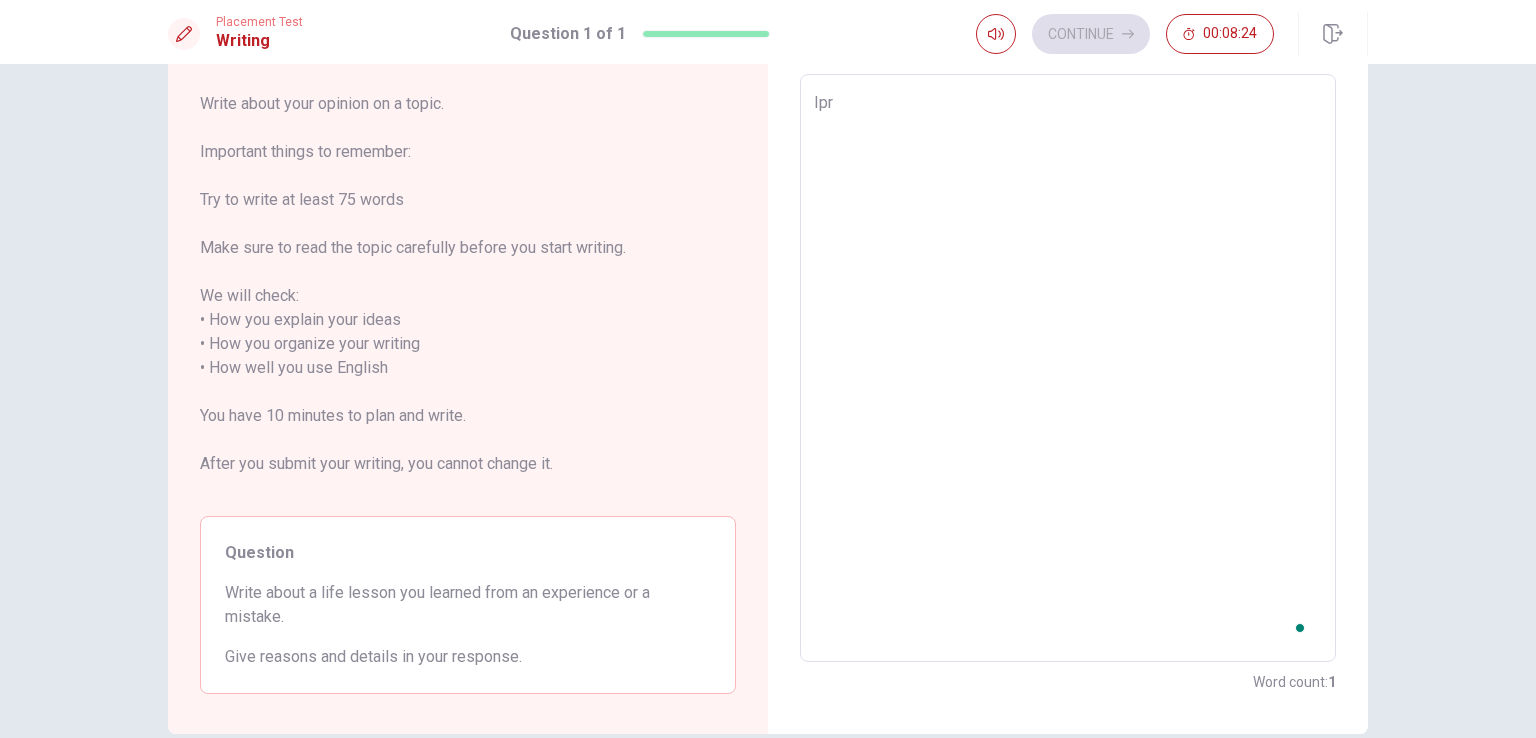 type on "x" 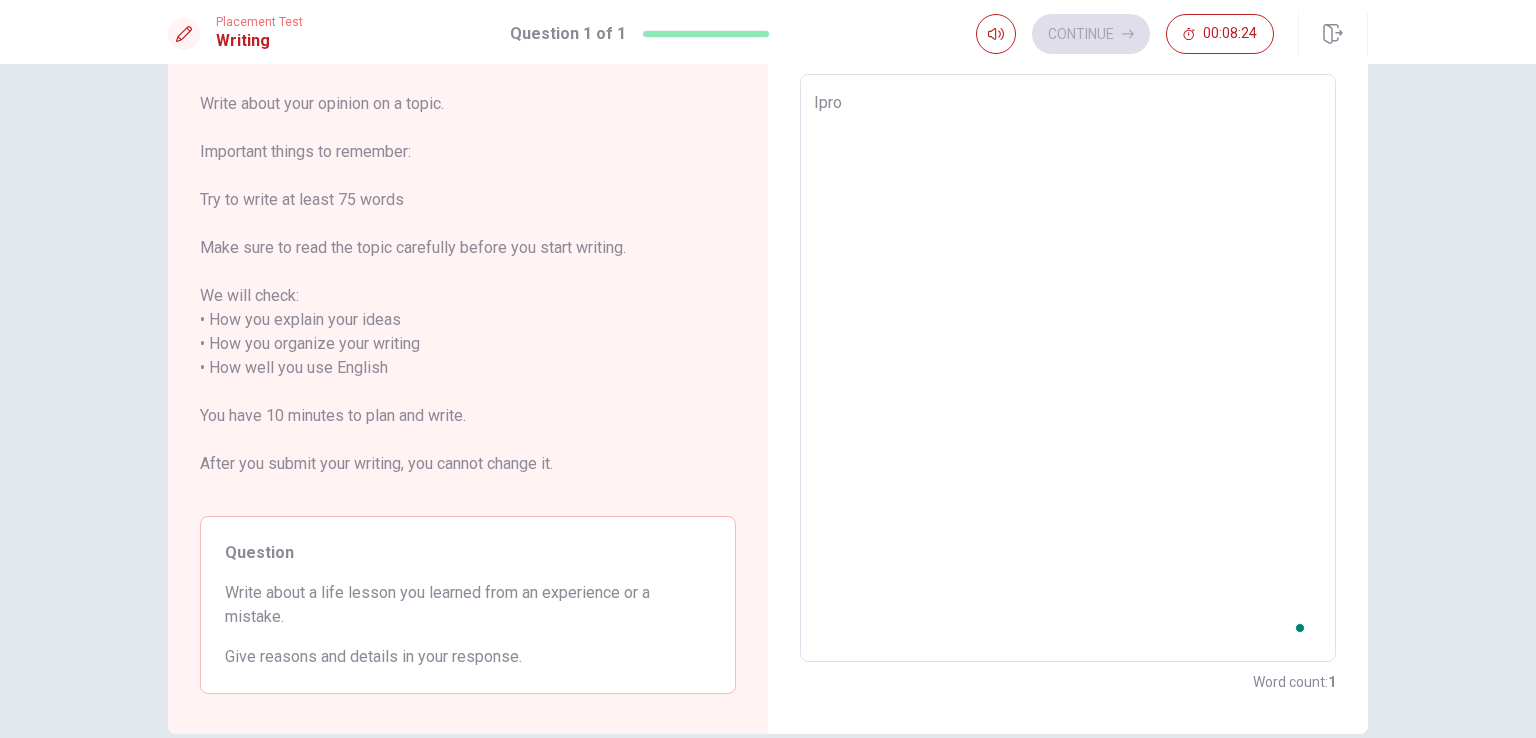 type on "x" 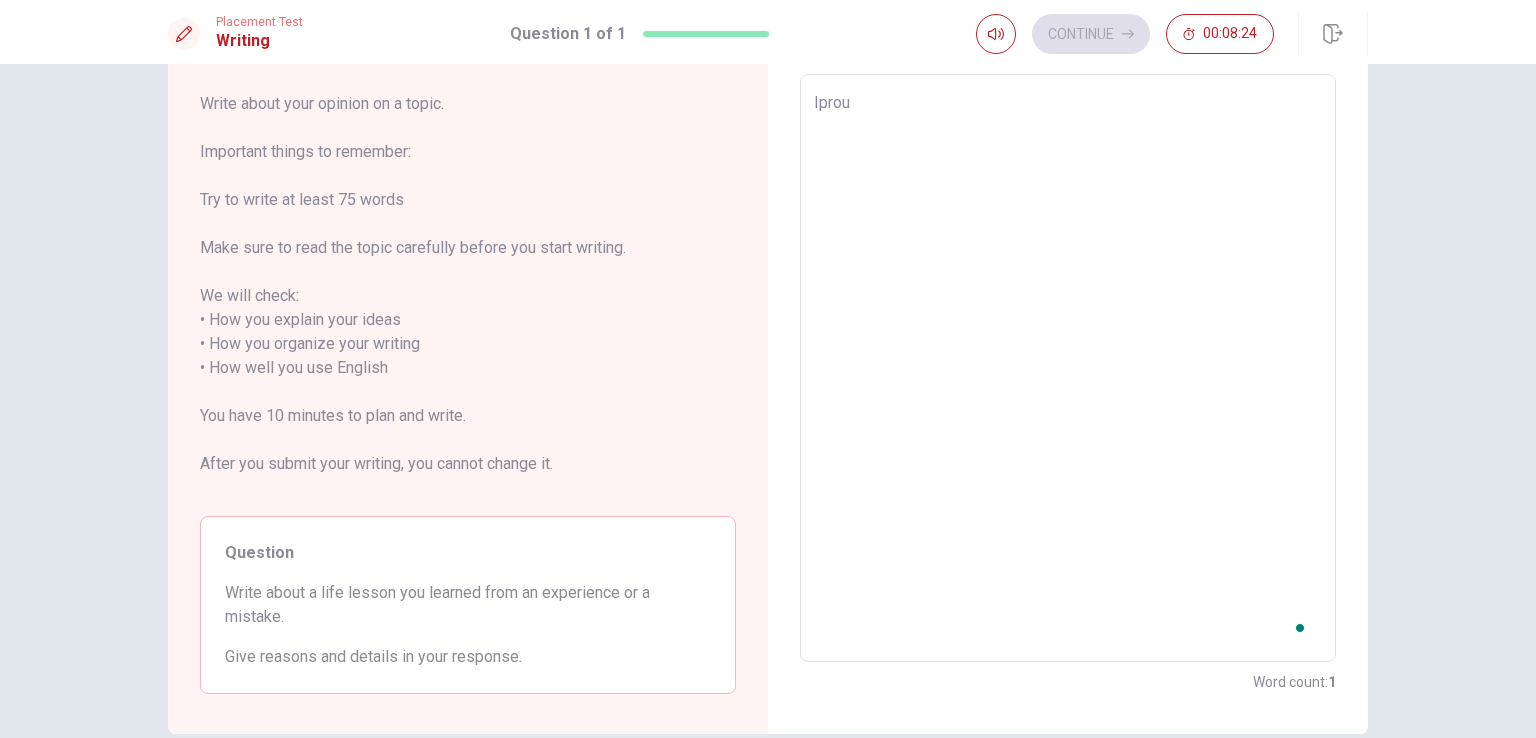 type on "x" 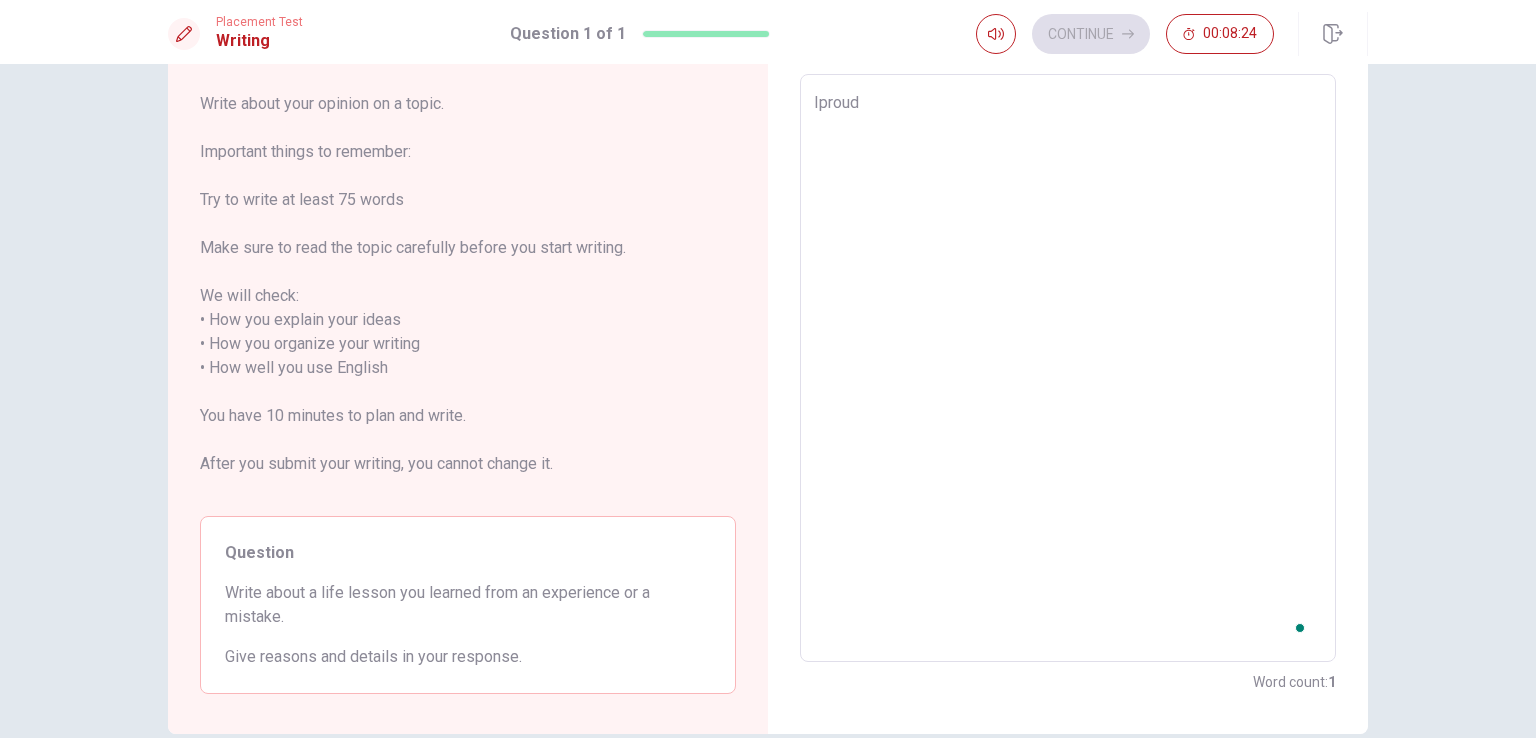 type on "x" 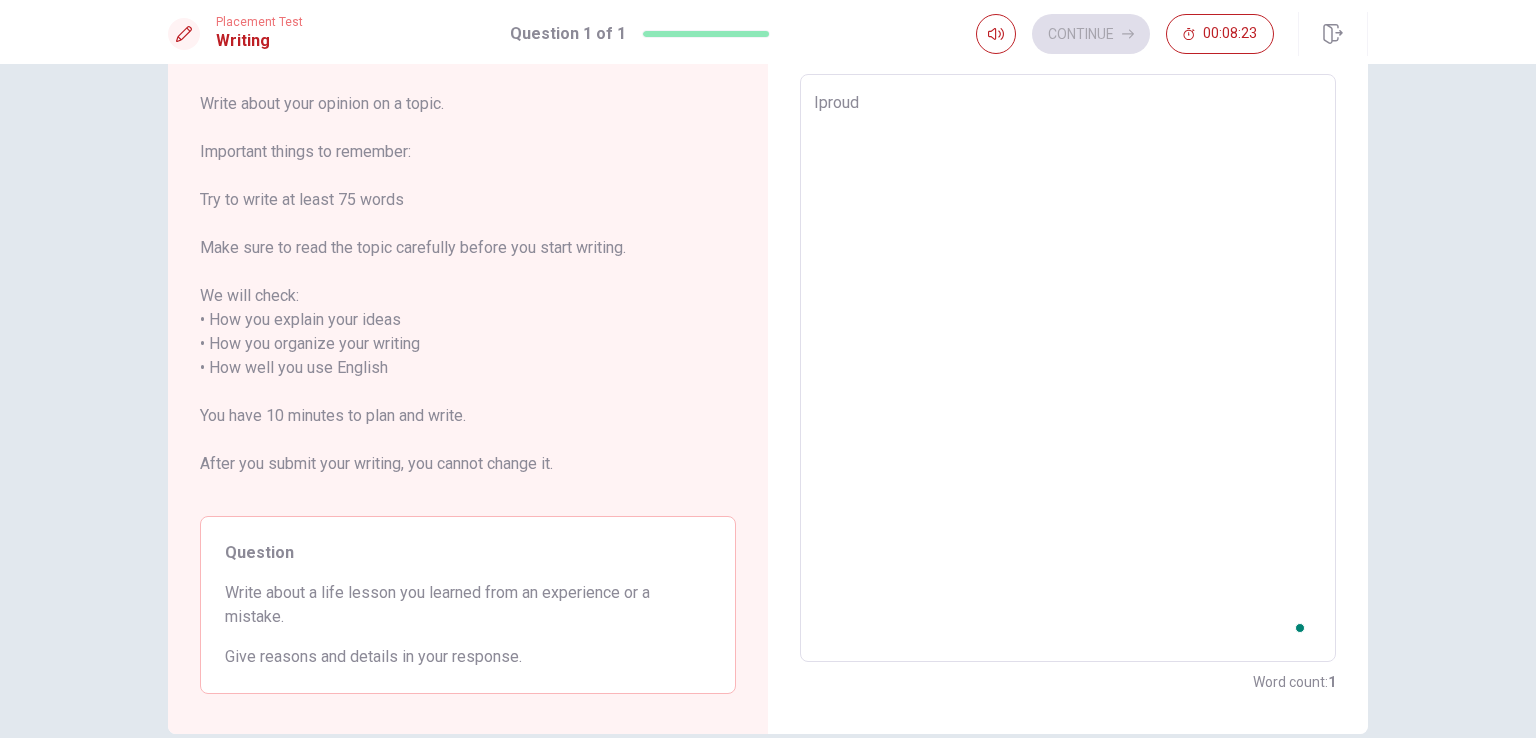 type on "x" 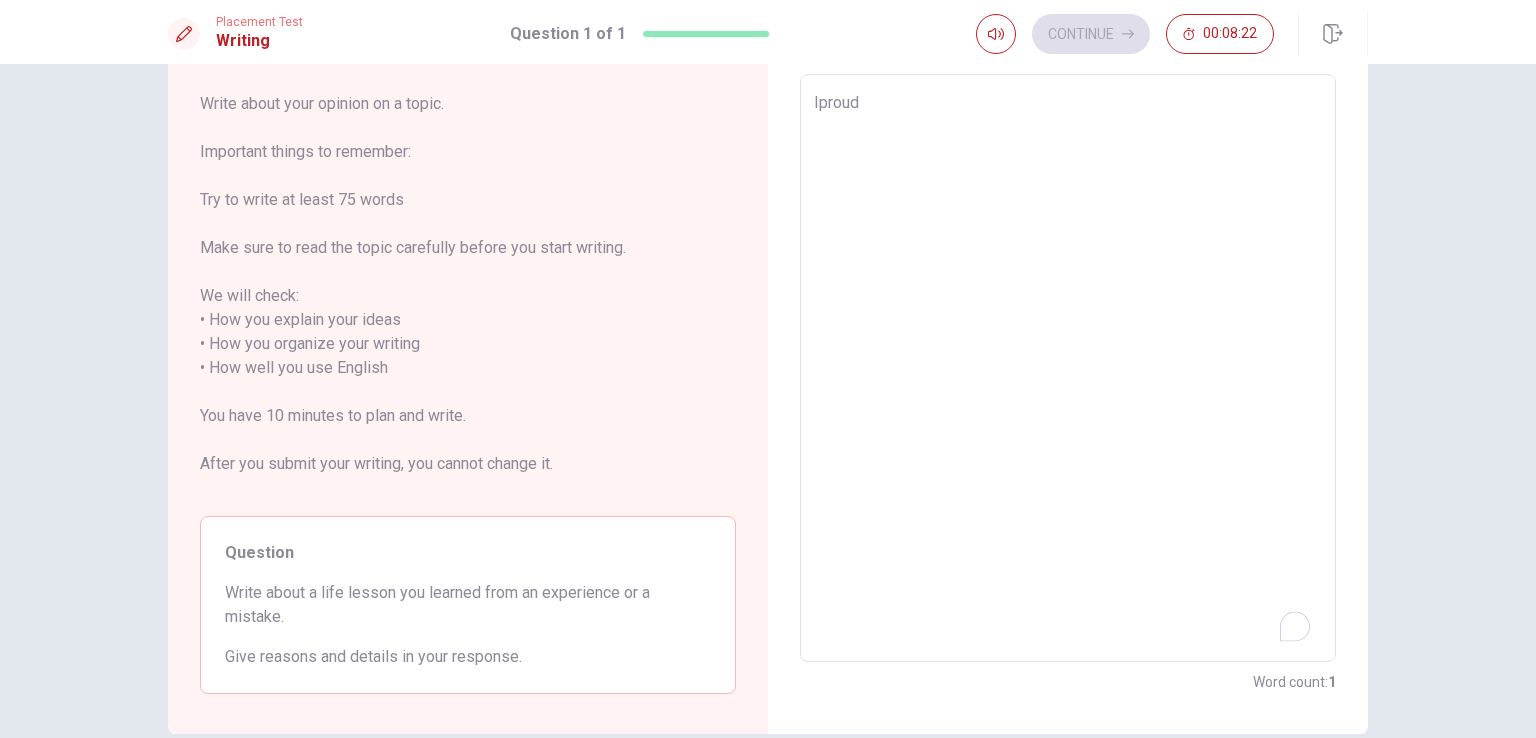 type on "Iproud" 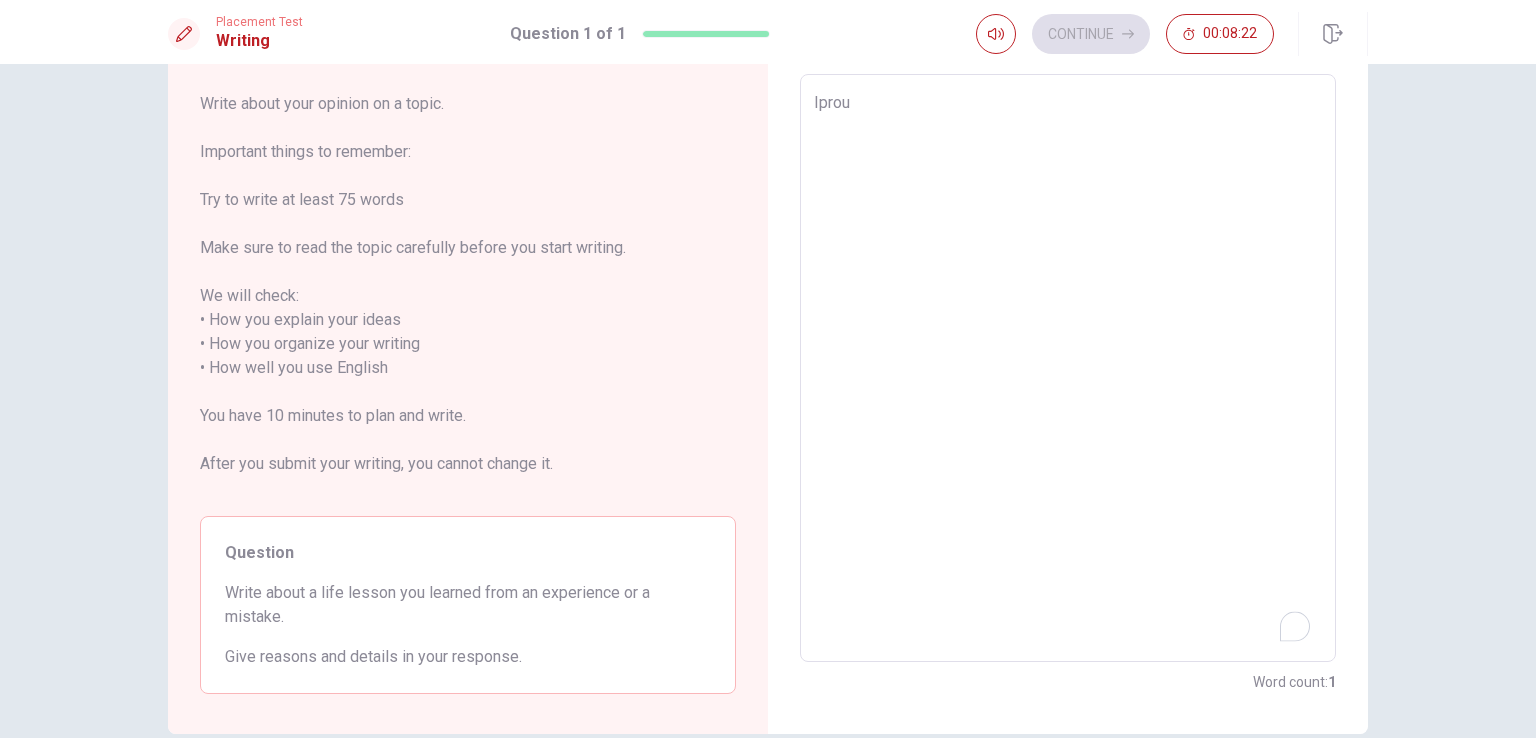 type on "x" 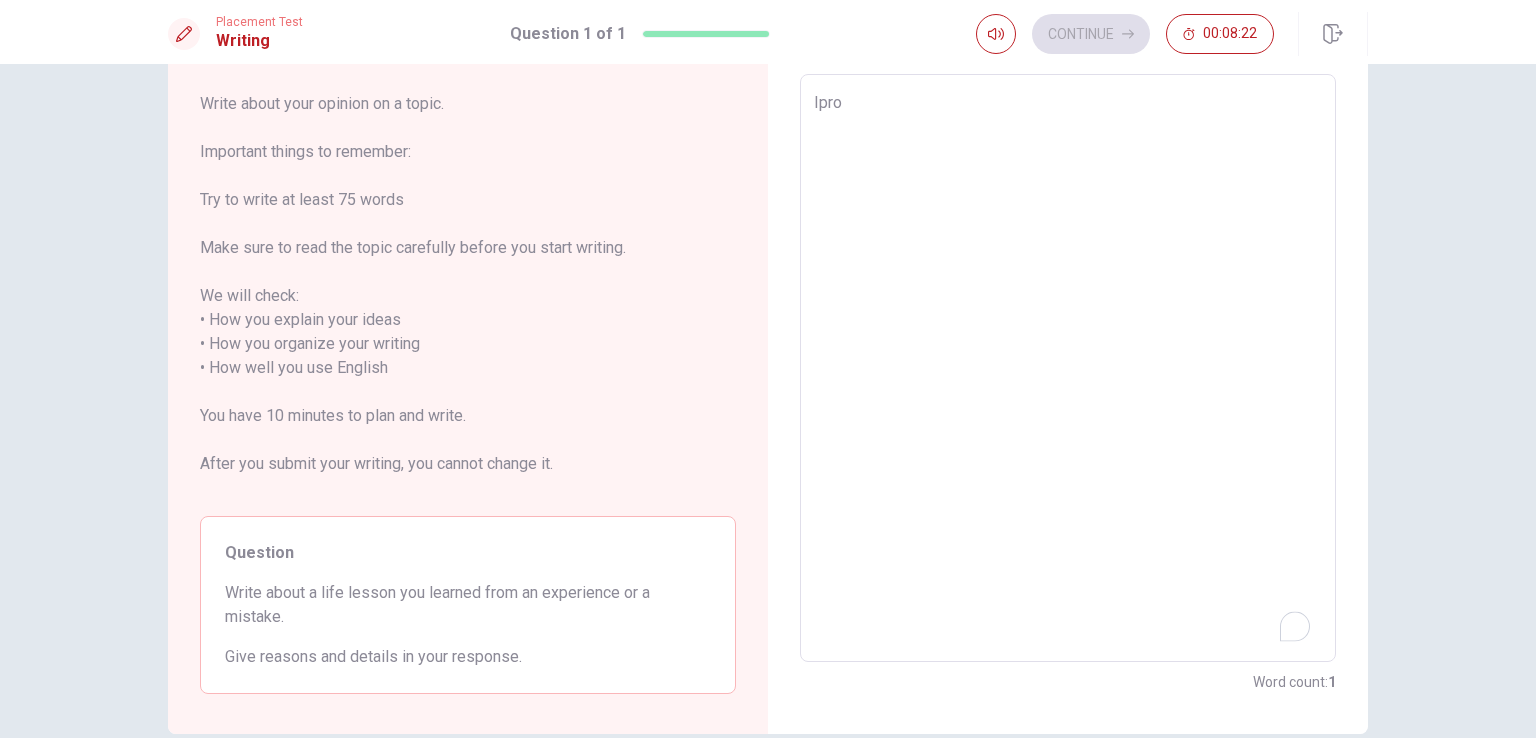 type on "x" 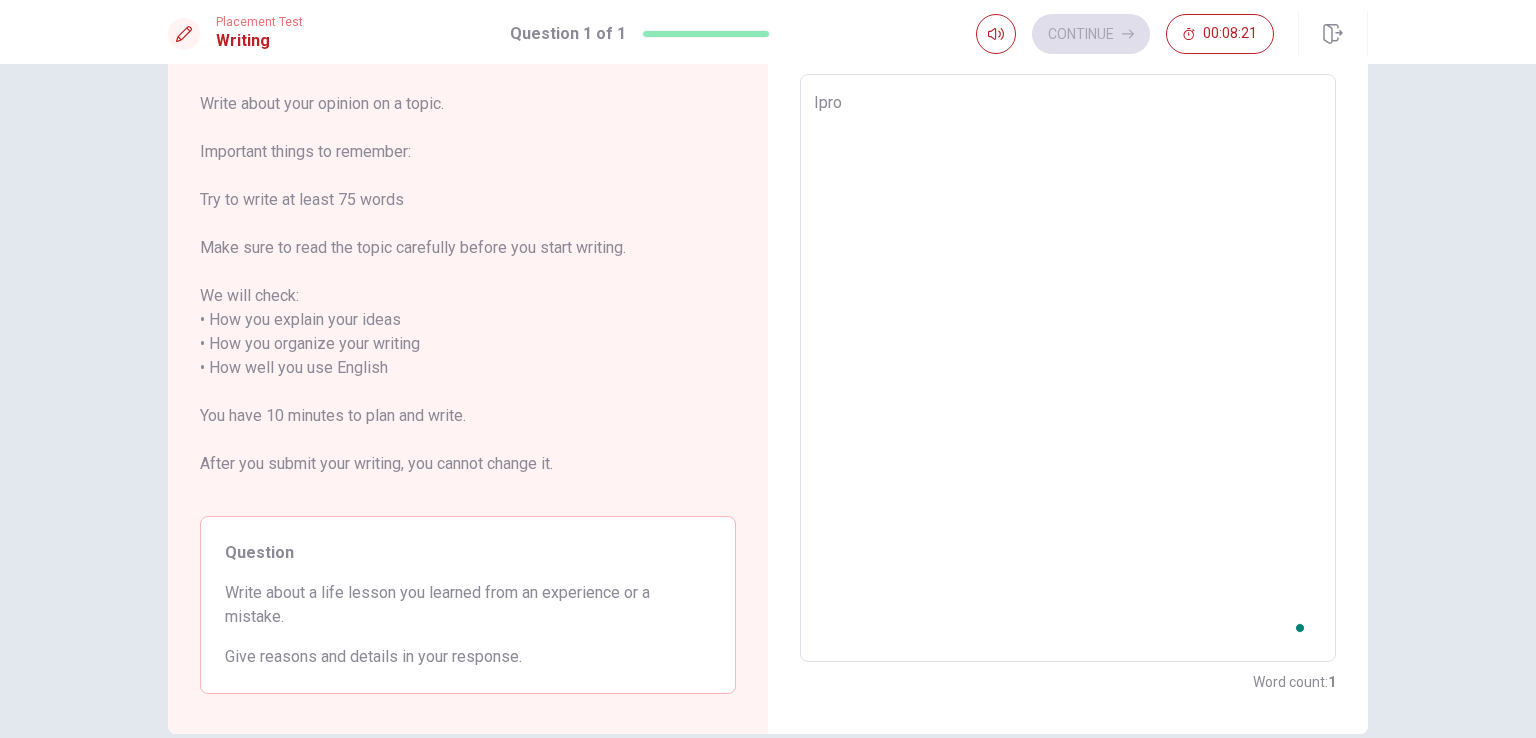 type on "Ipr" 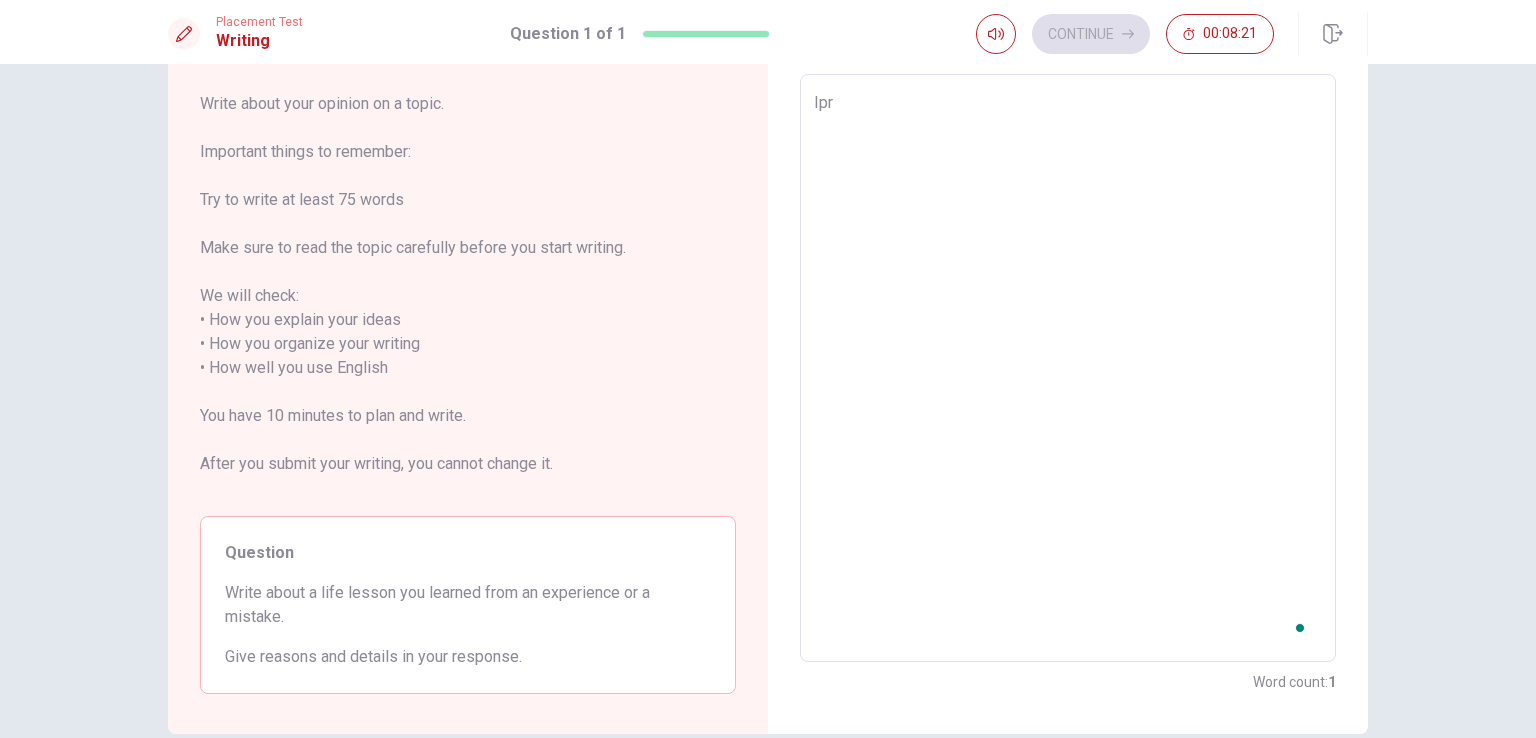 type on "x" 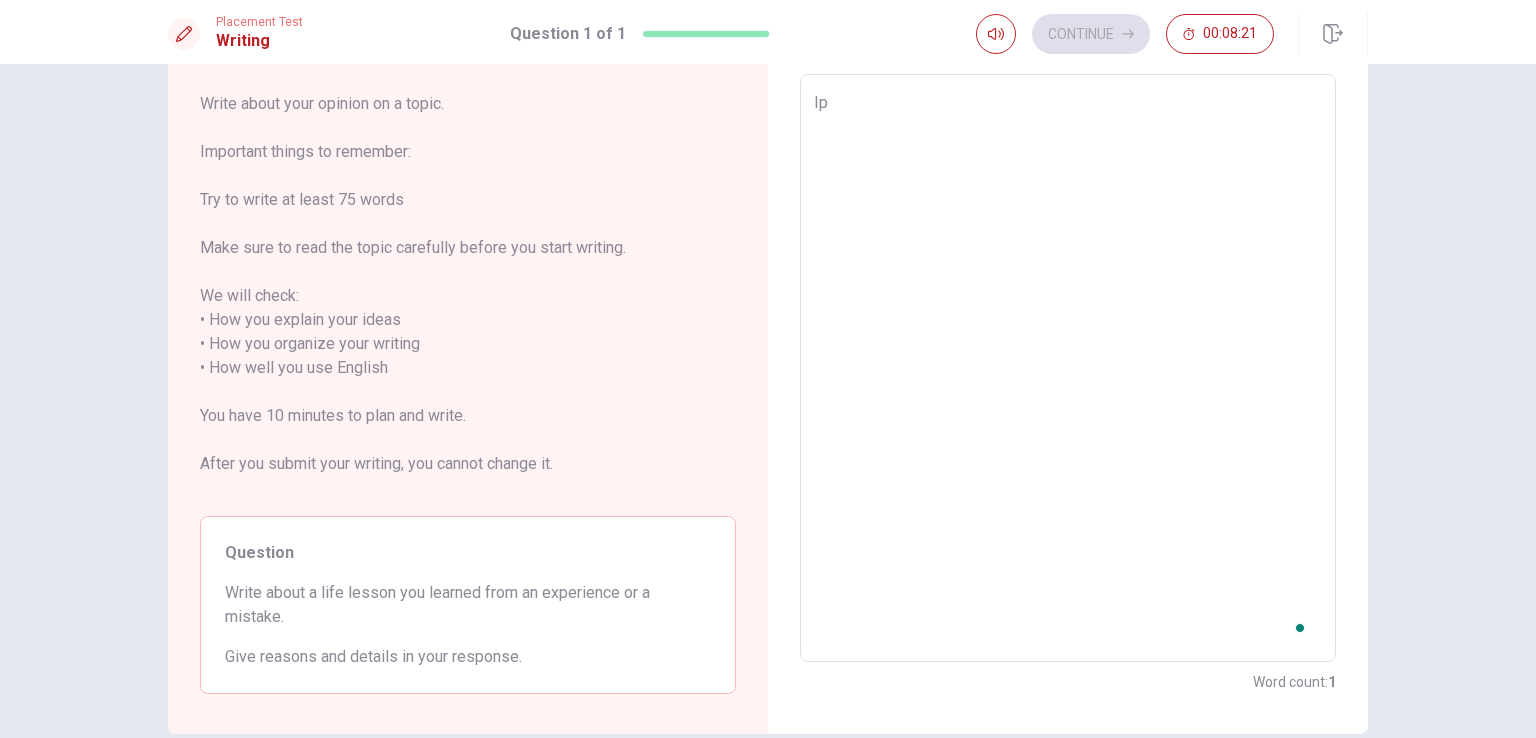 type on "x" 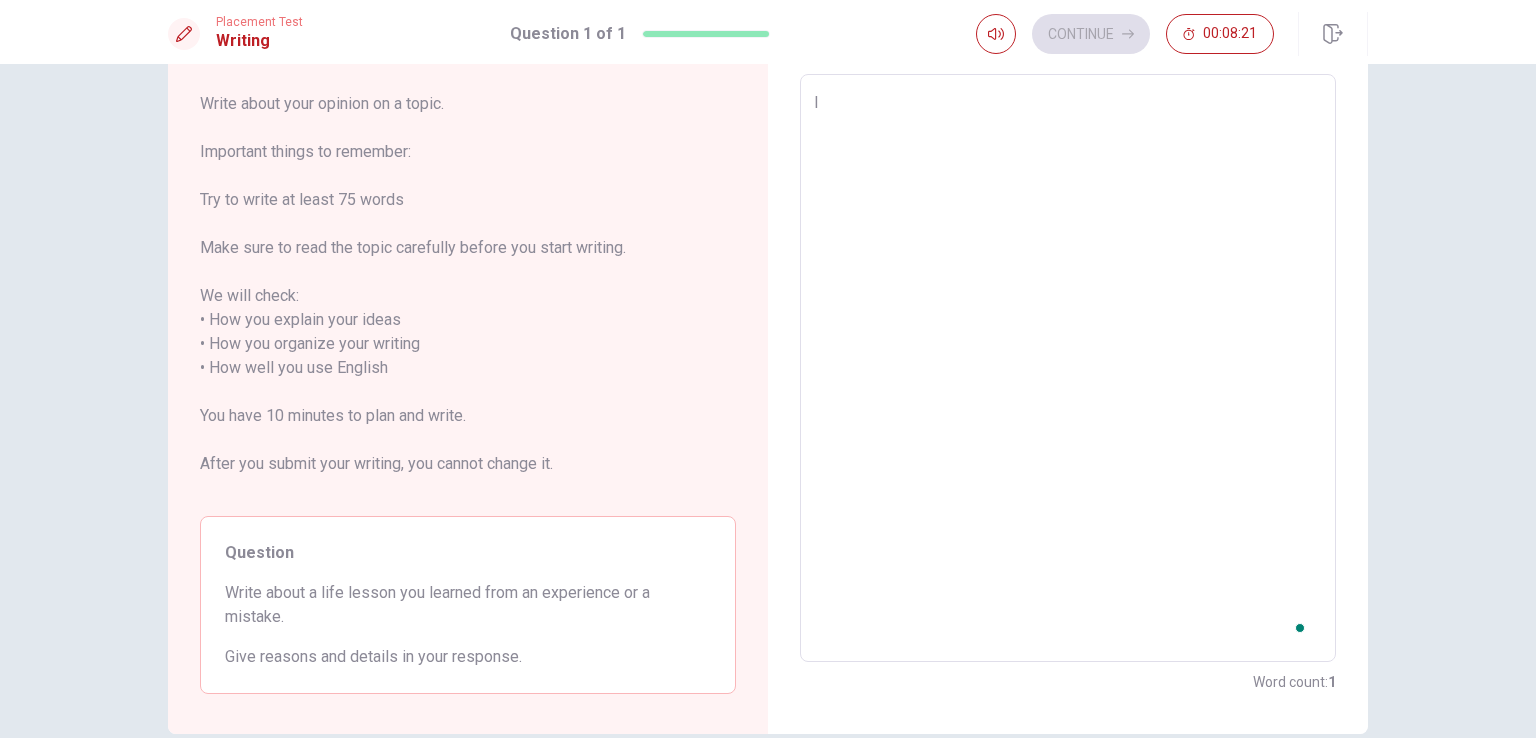 type on "x" 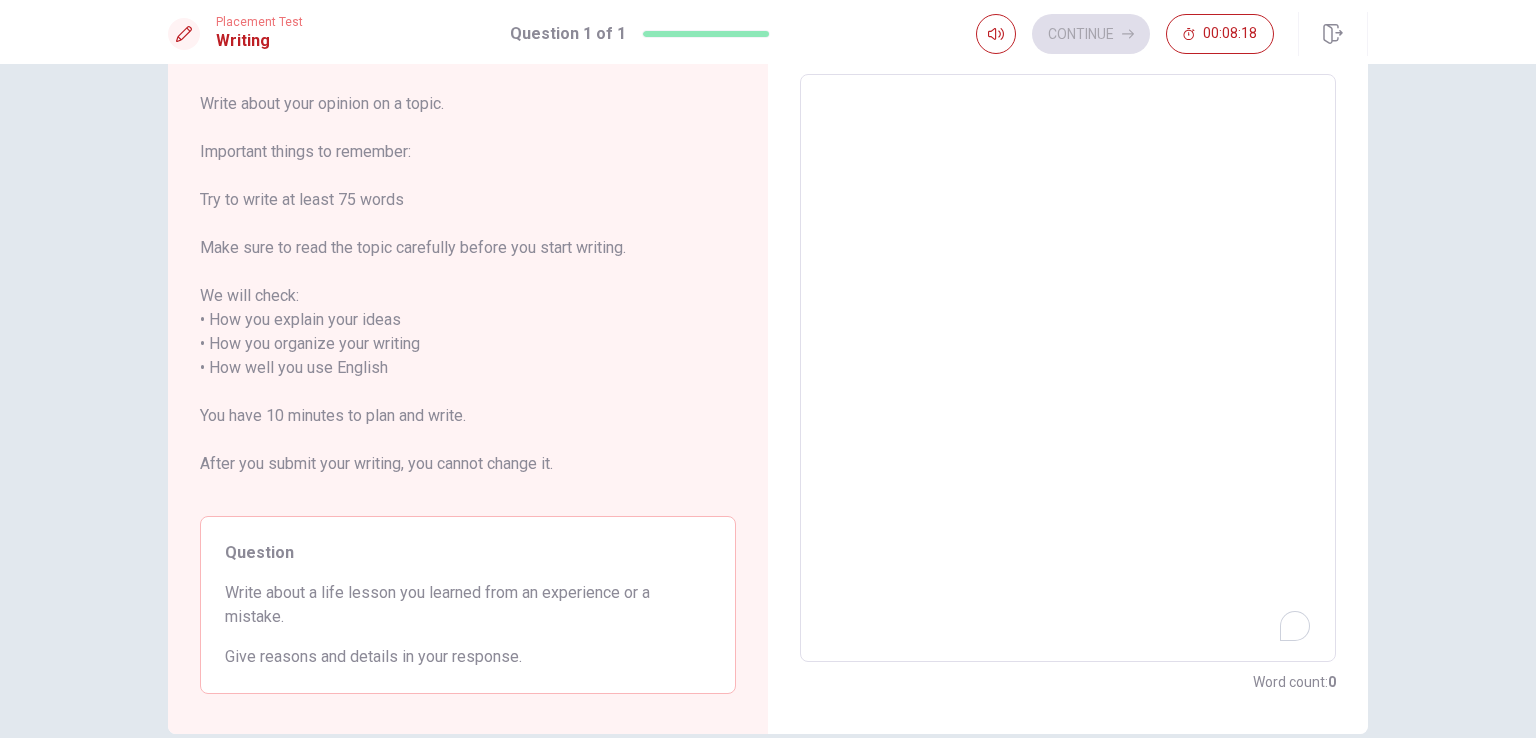 type on "w" 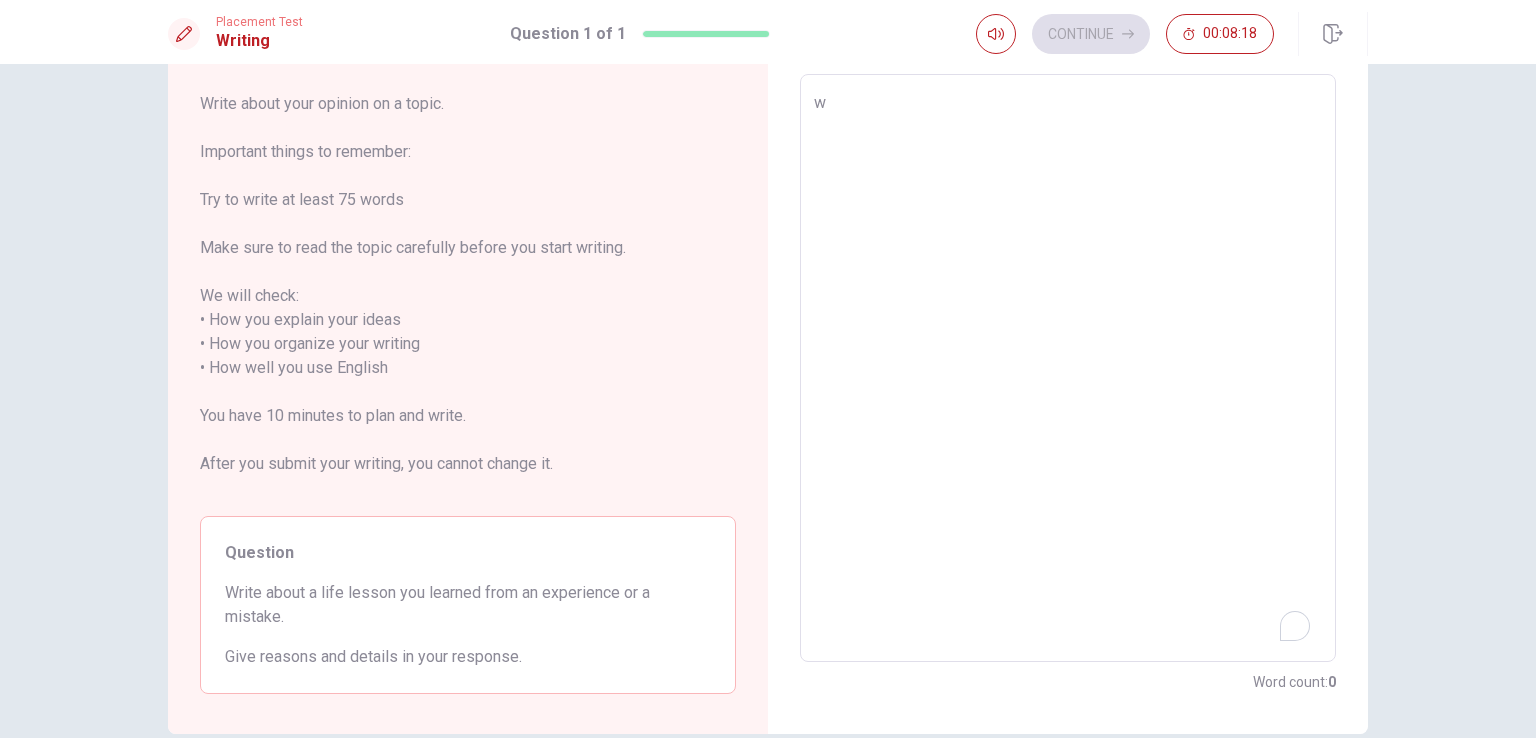 type on "x" 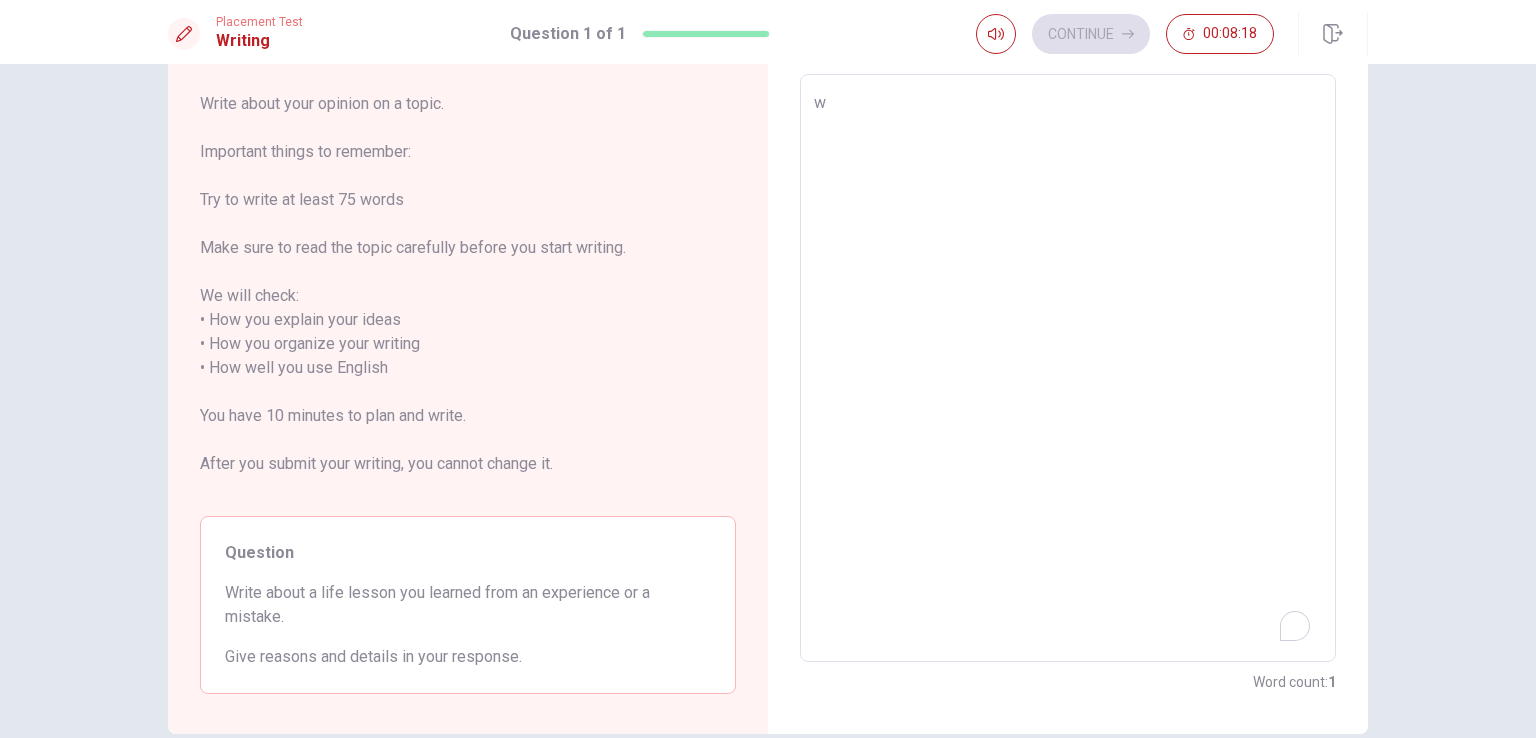 type on "wh" 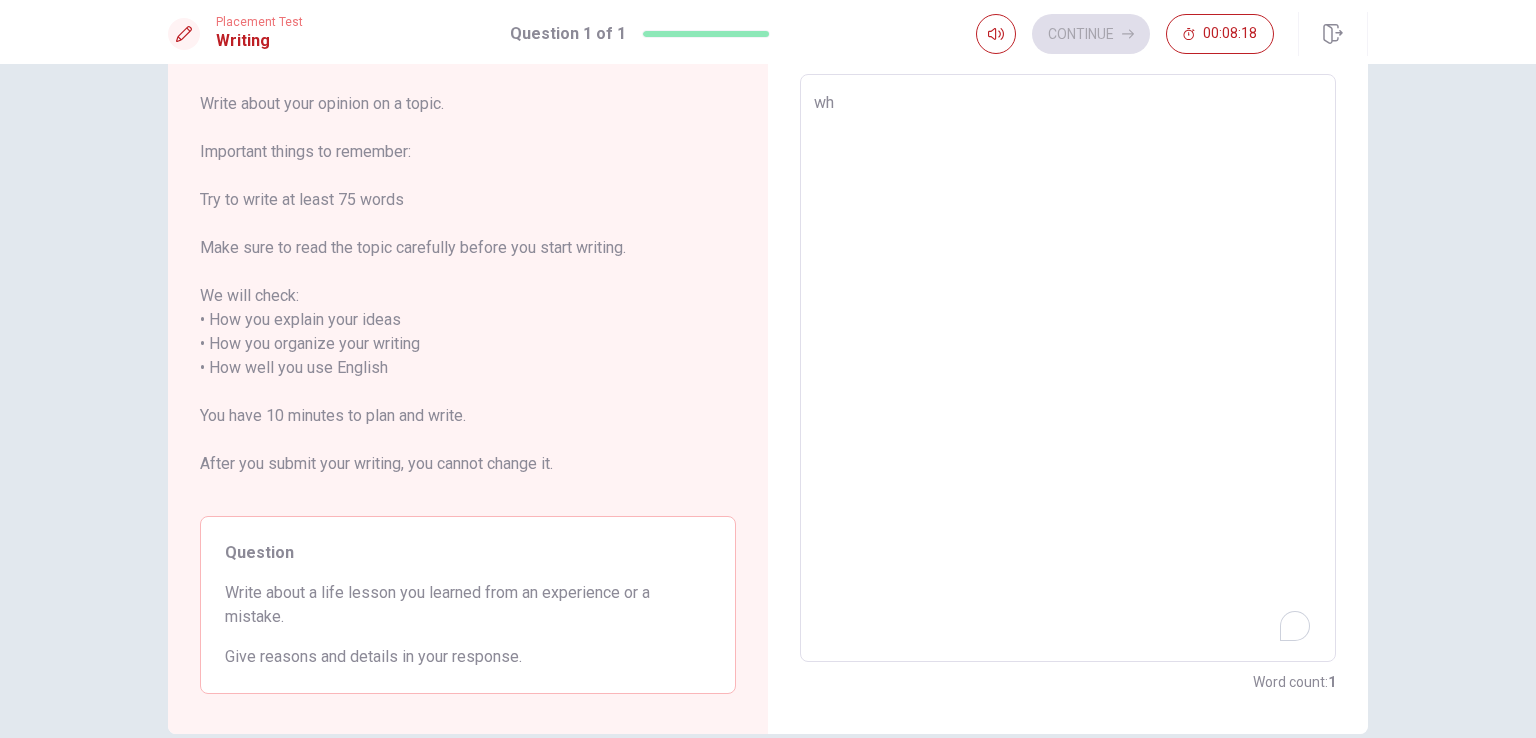 type on "x" 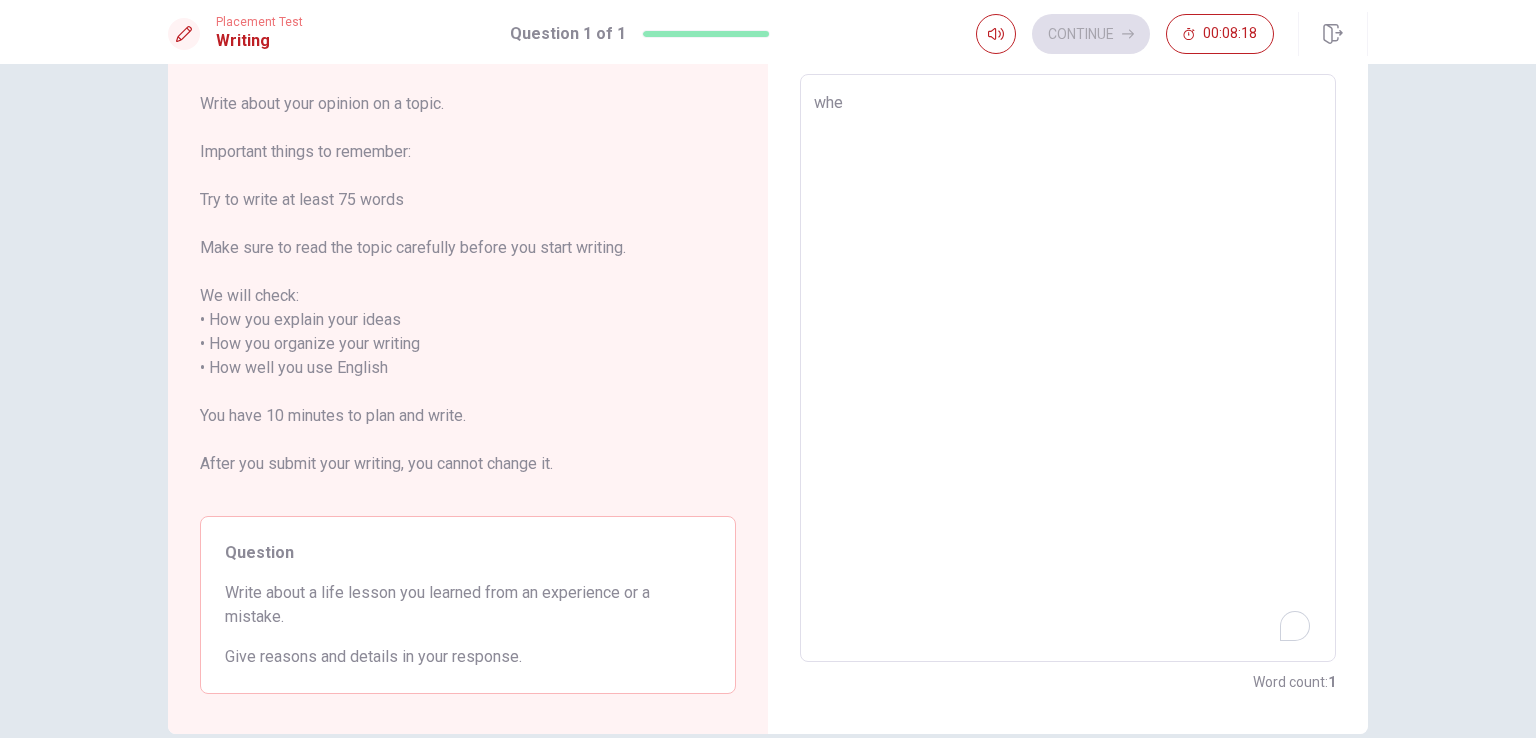 type on "x" 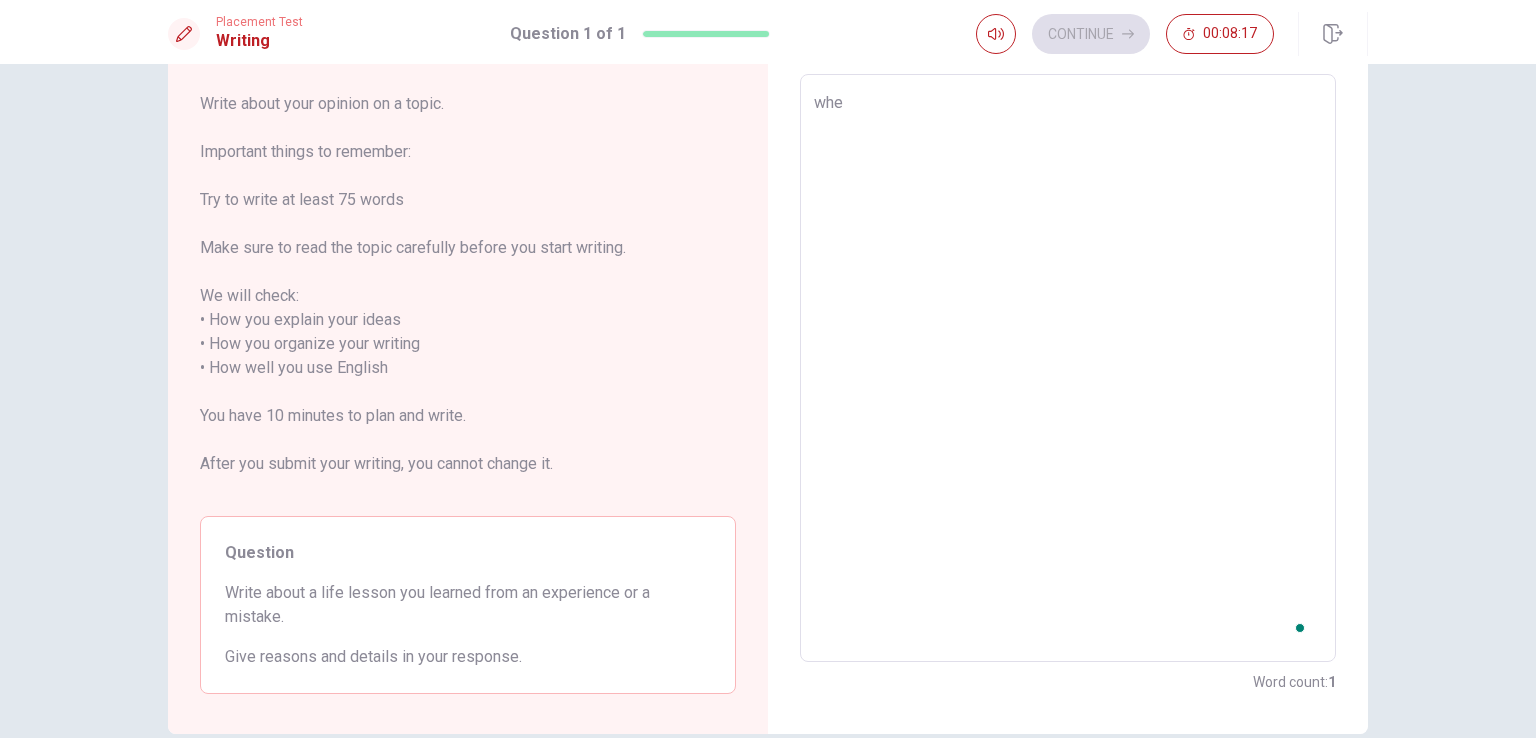 type on "when" 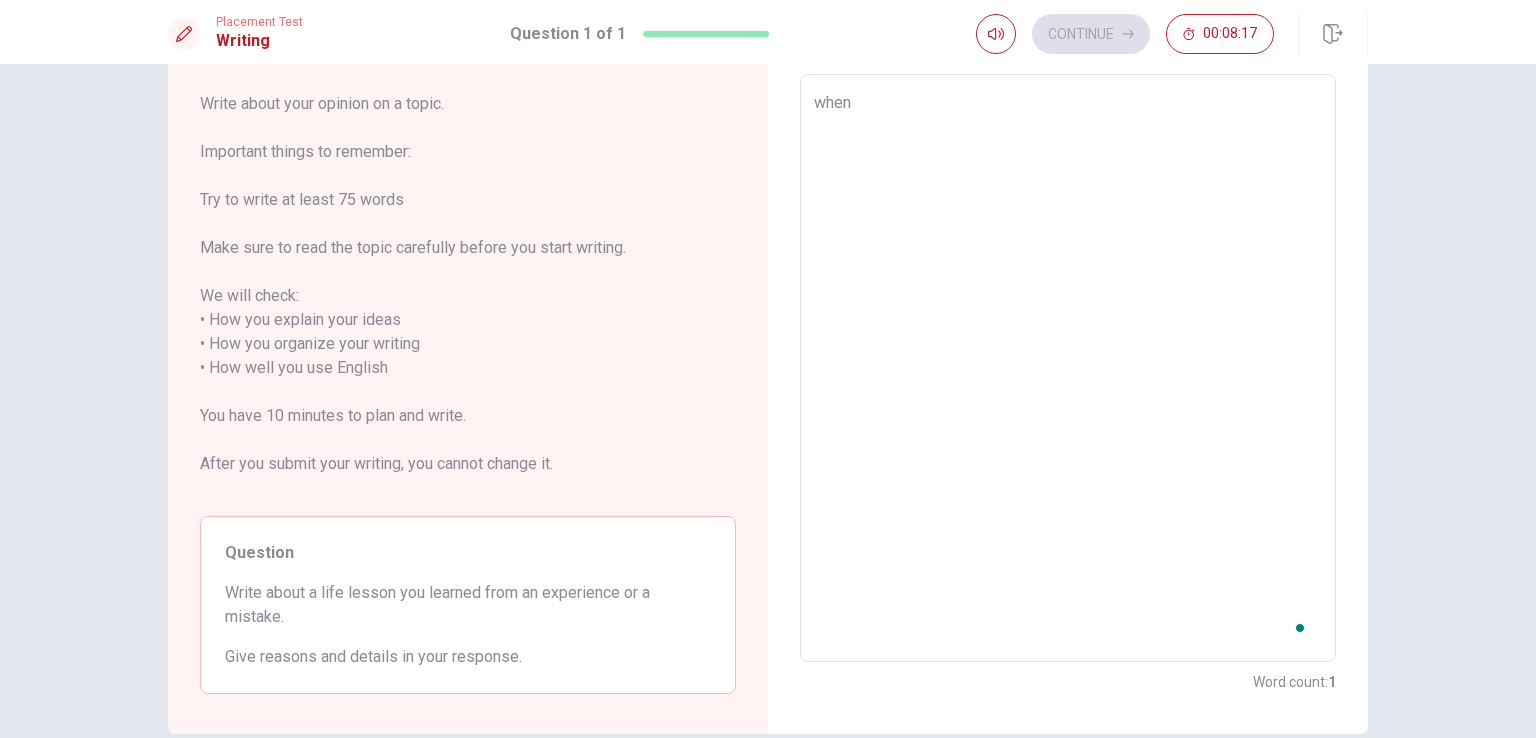 type on "x" 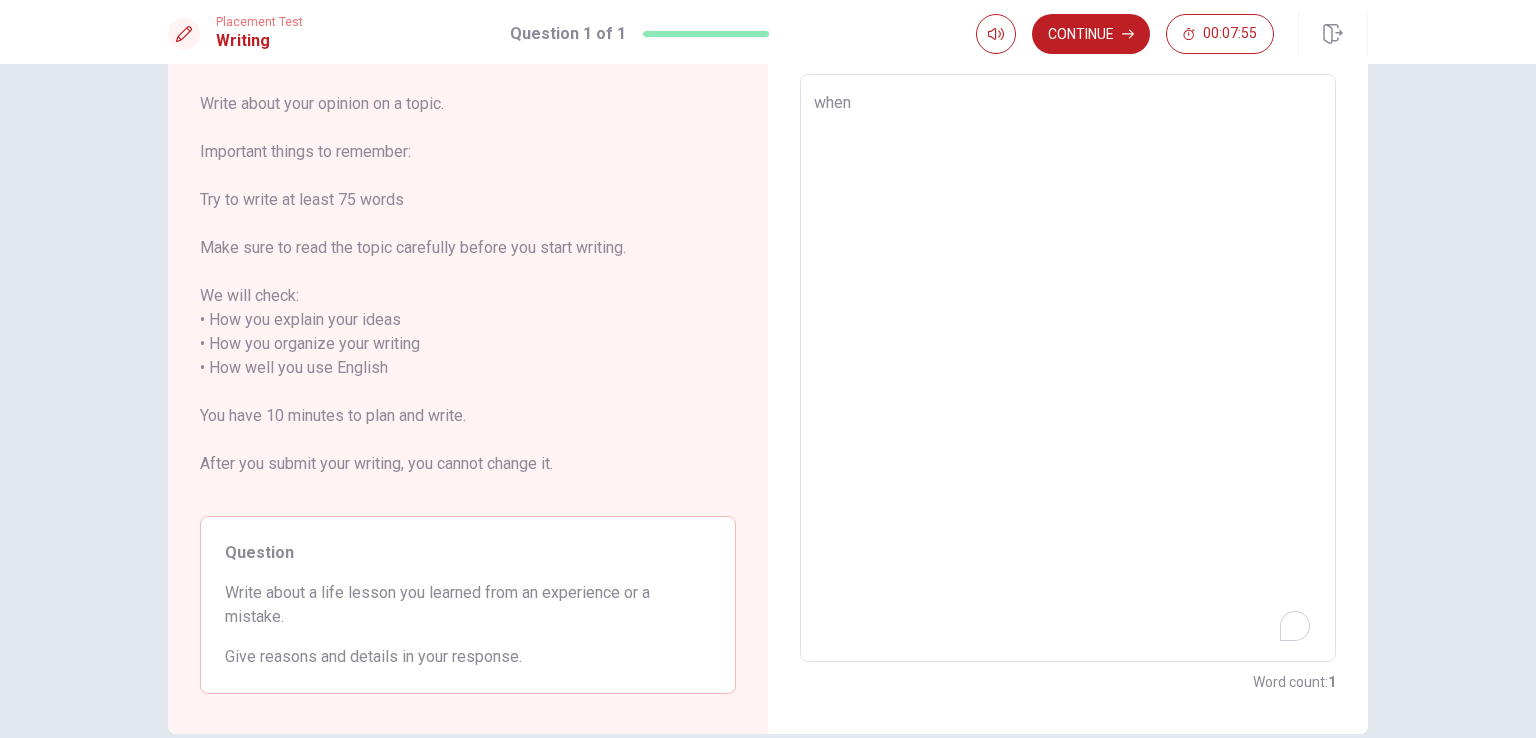 type on "x" 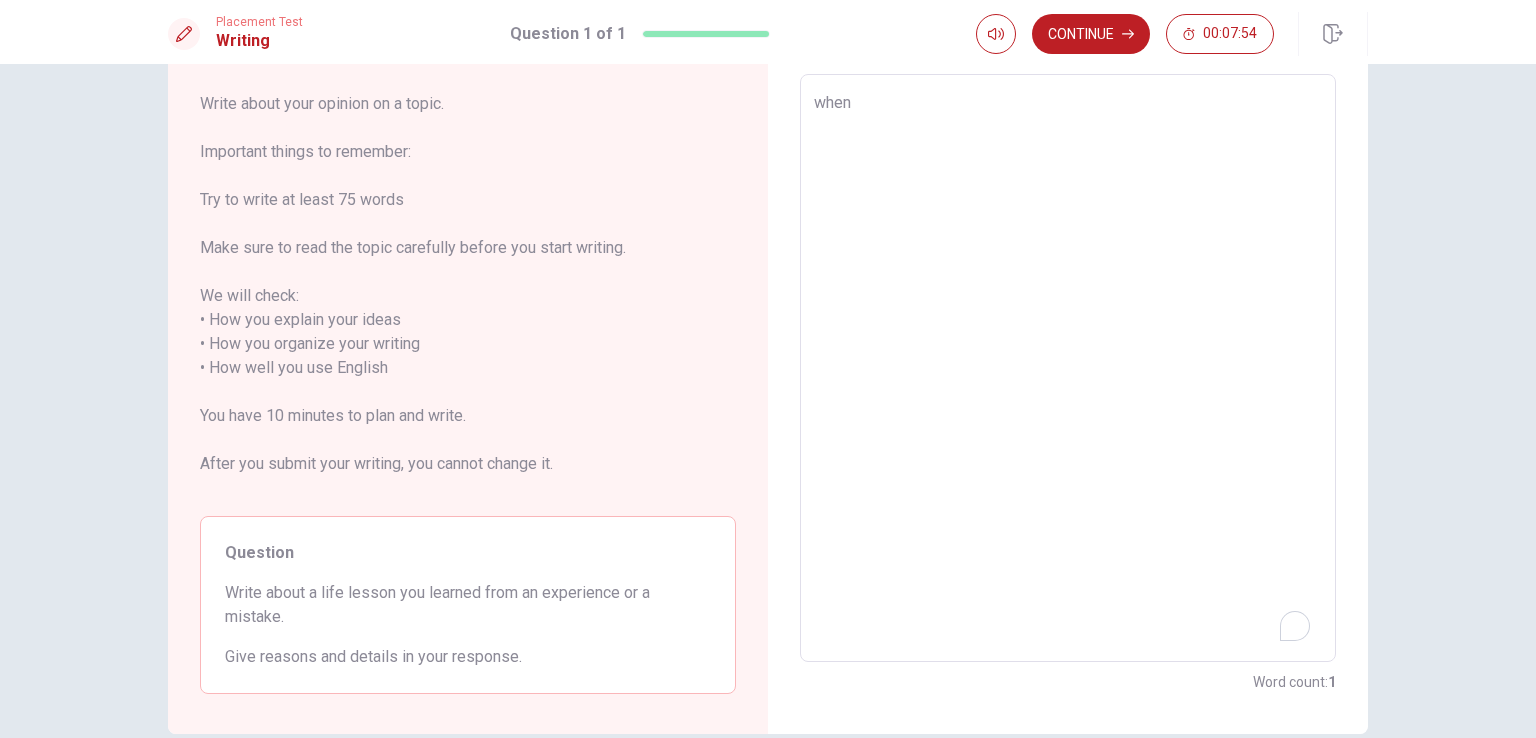 type on "when i" 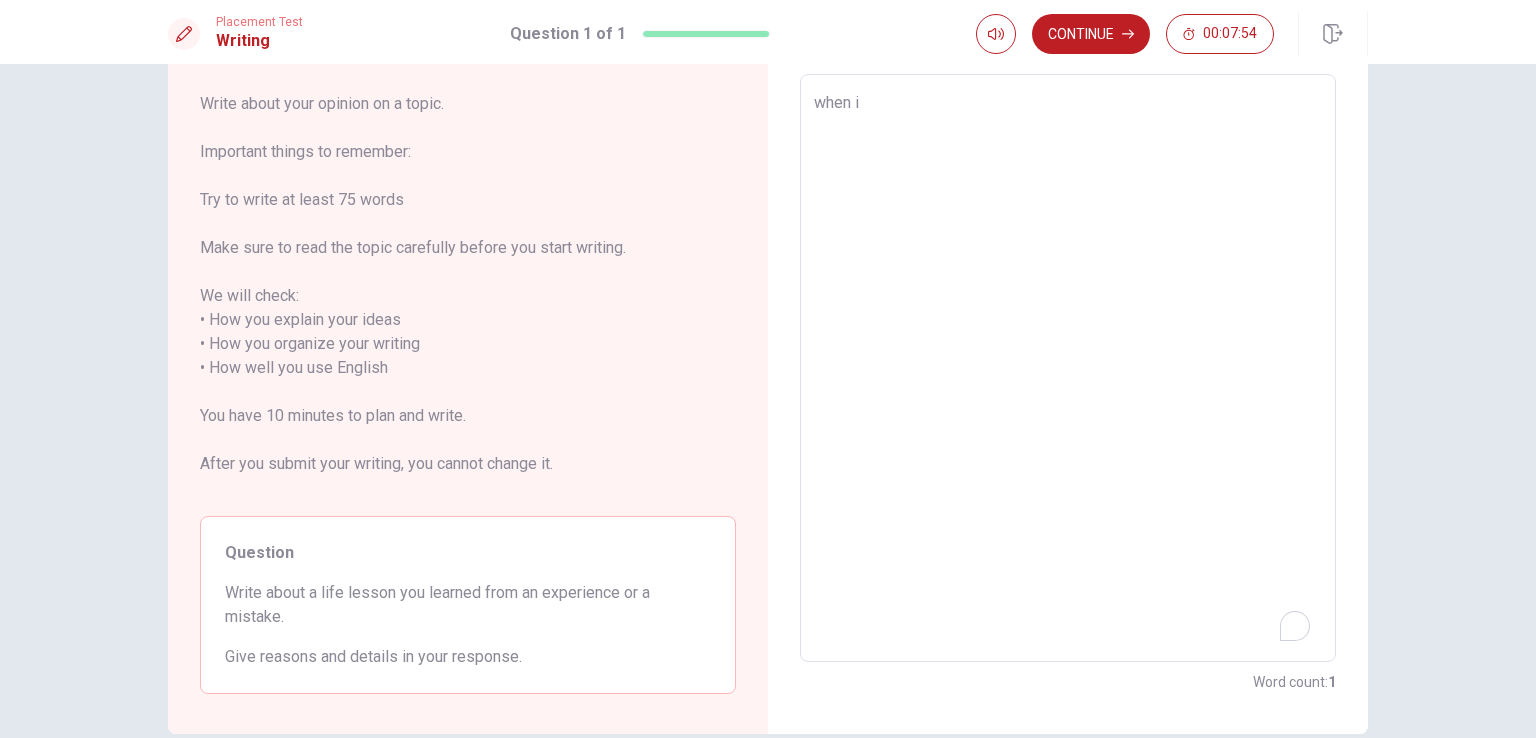 type on "x" 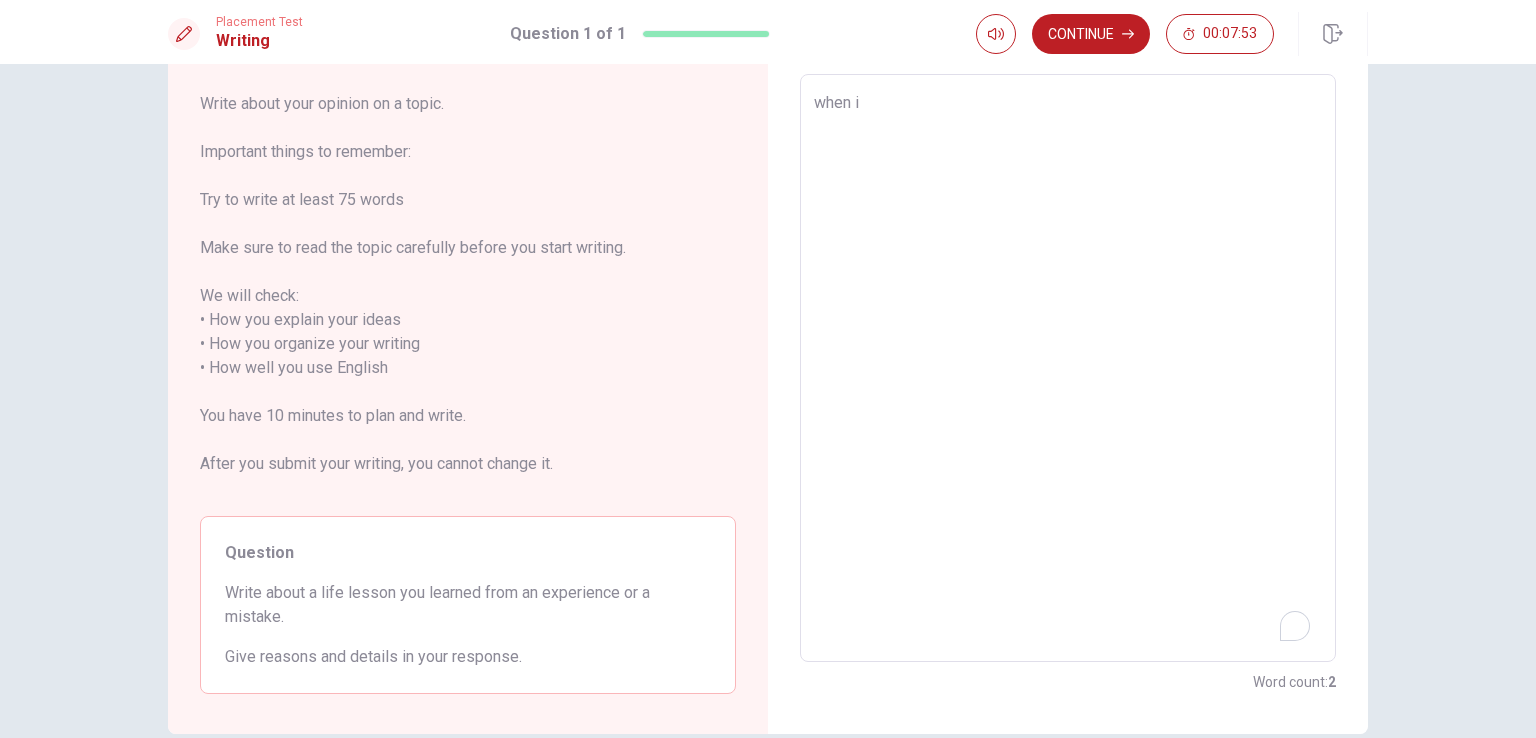 type on "when i" 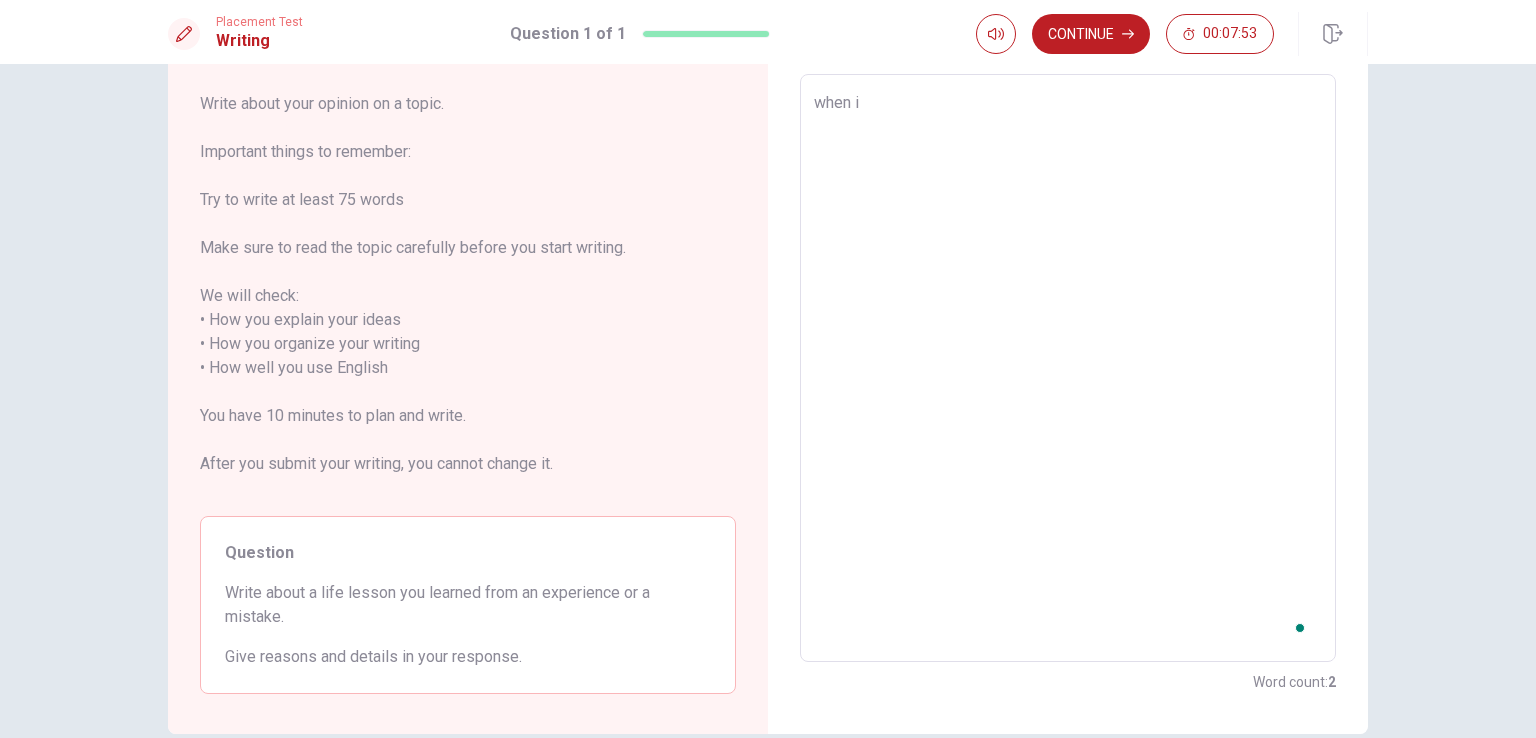 type on "x" 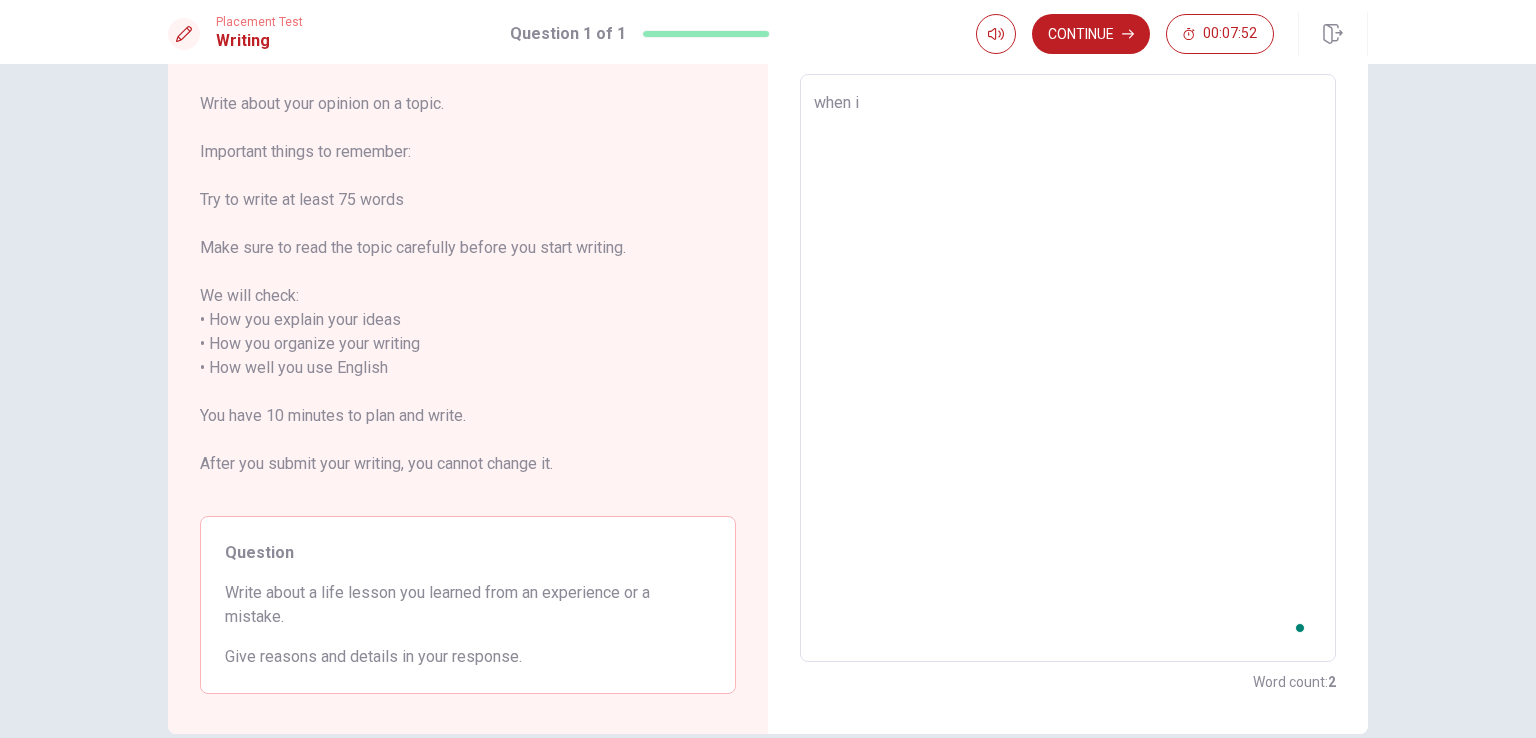 type on "when i w" 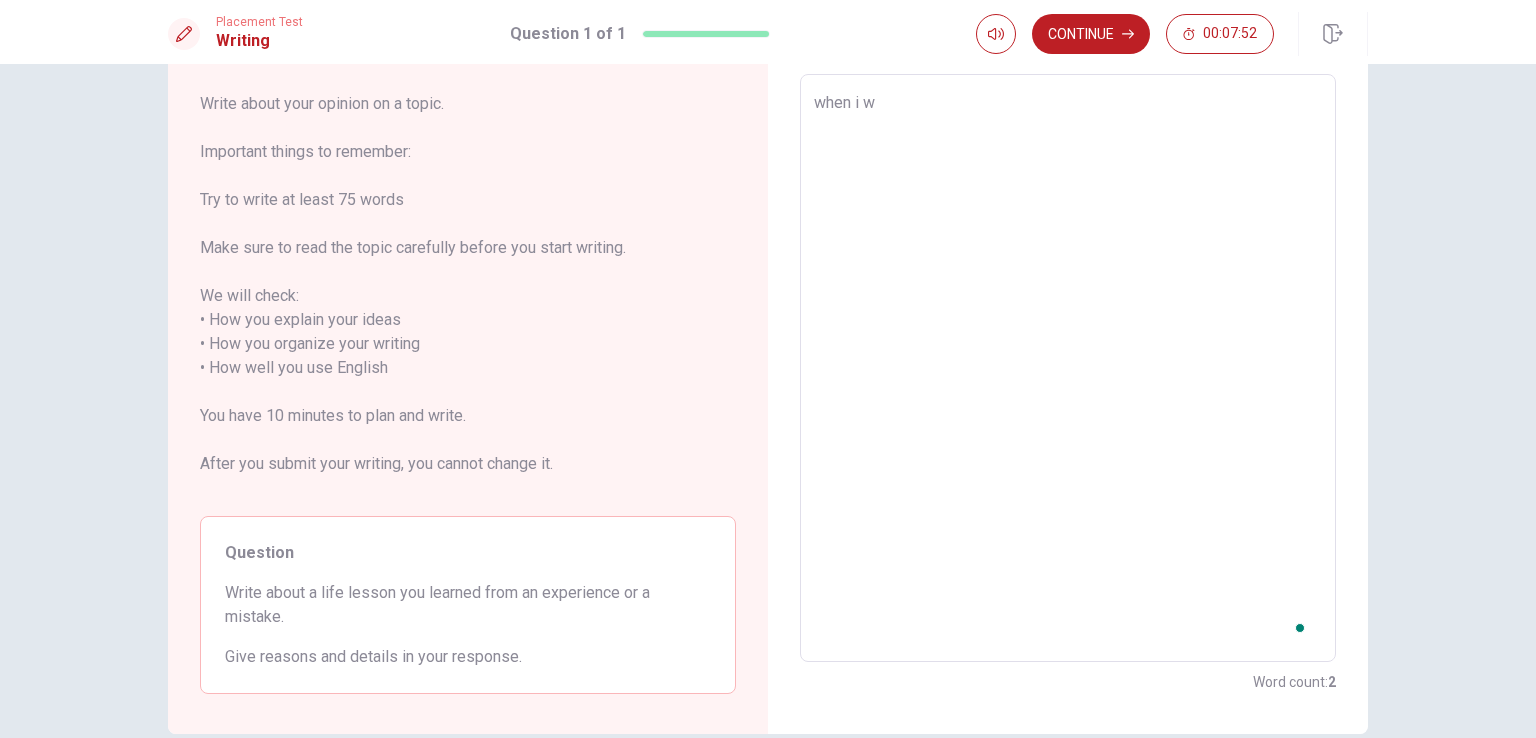 type on "x" 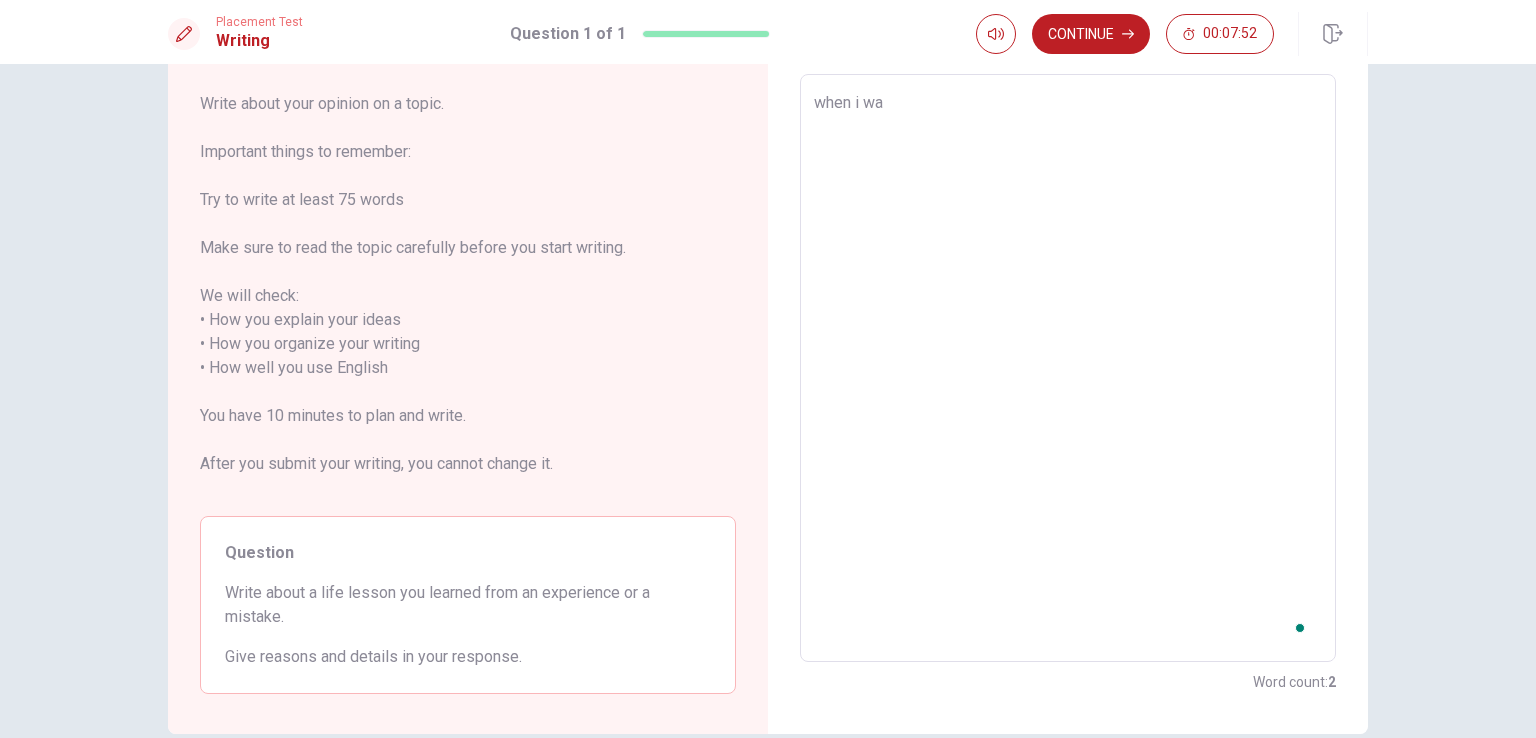 type on "x" 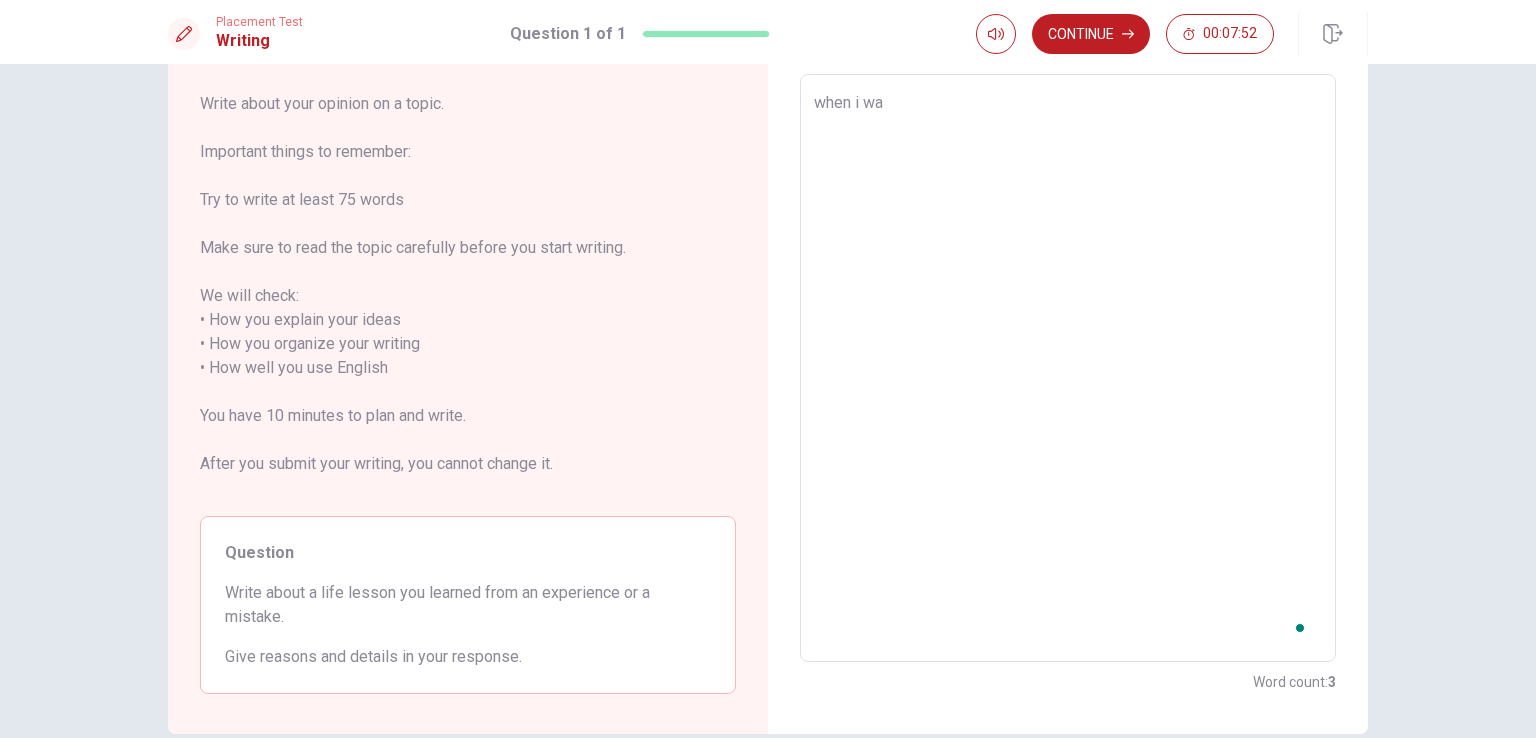 type on "when i was" 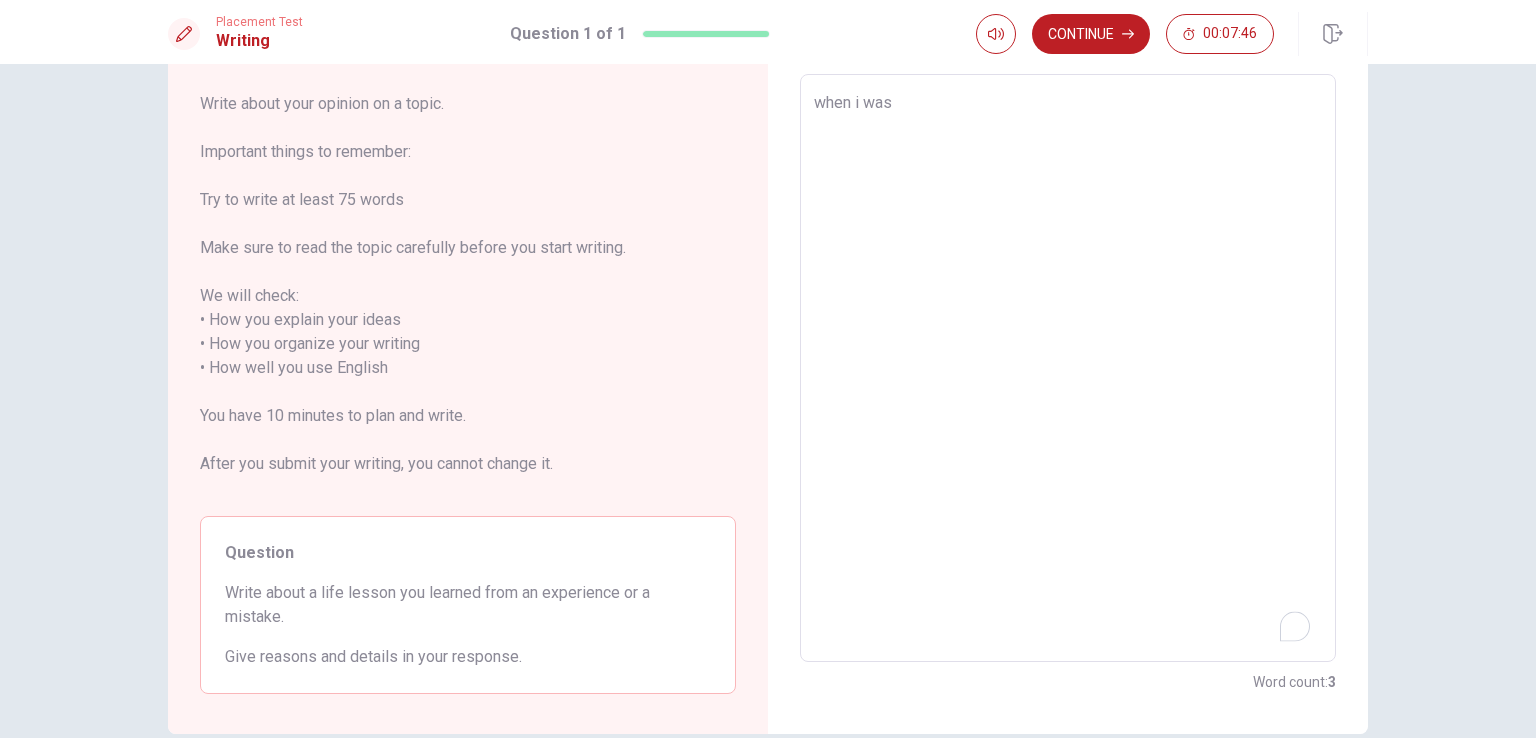 type on "x" 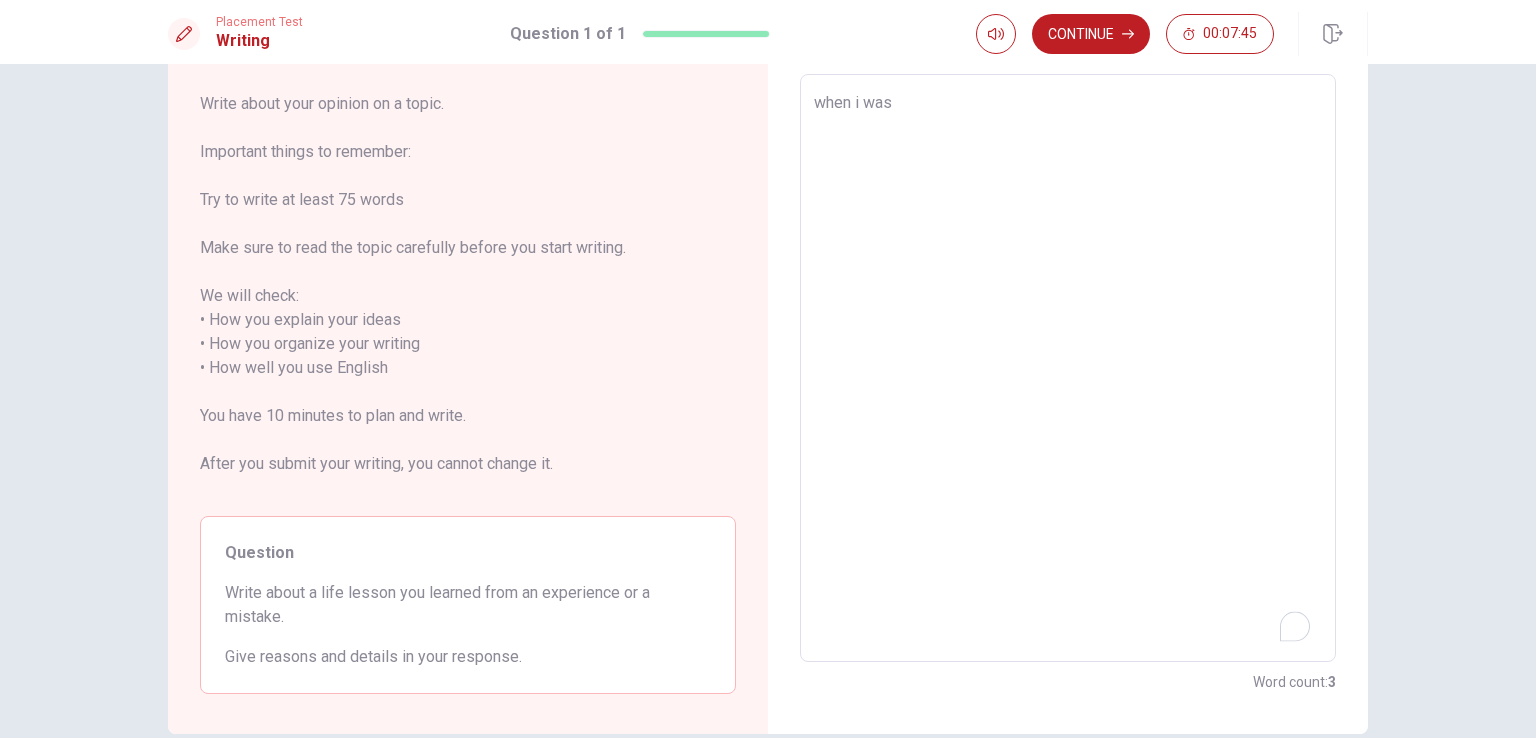 type on "when i was" 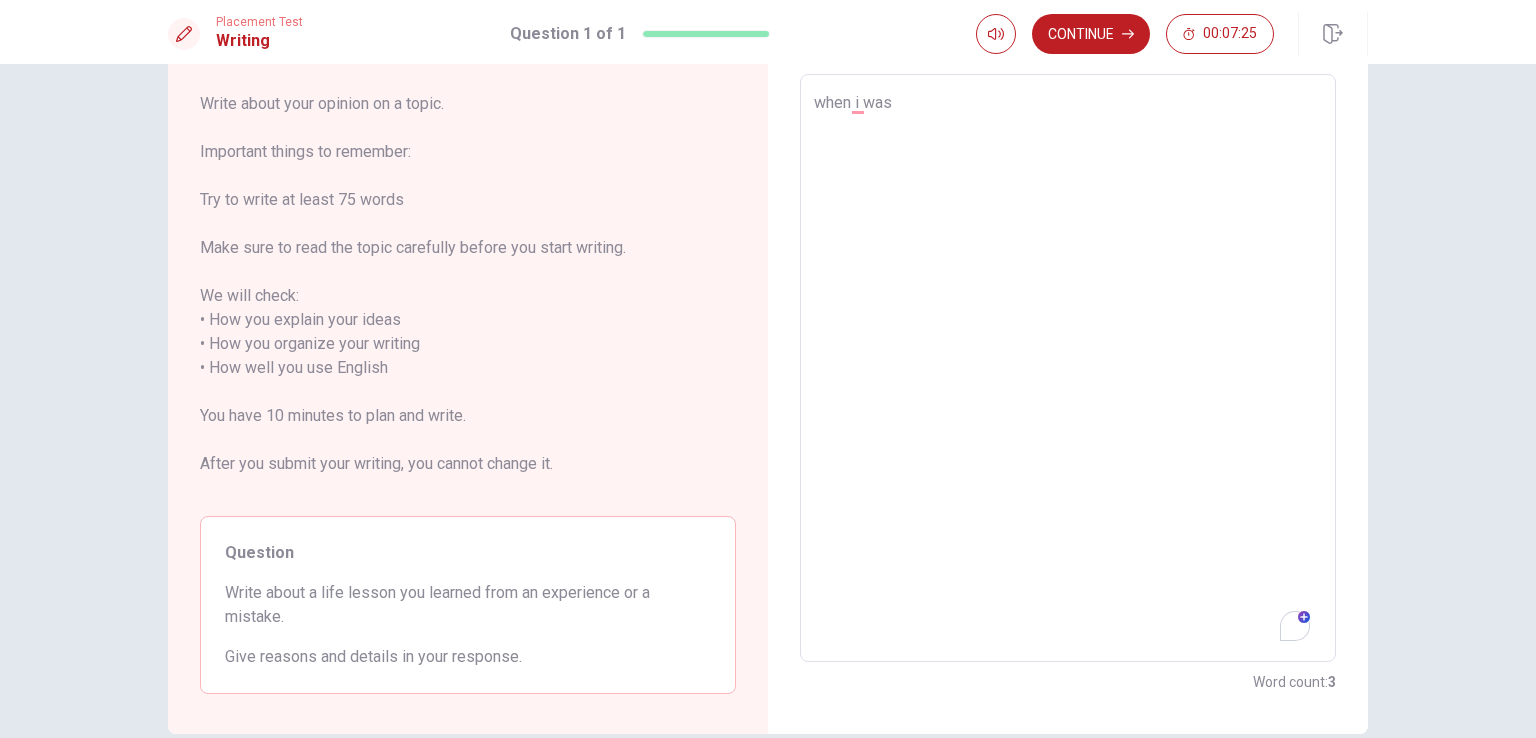 type on "x" 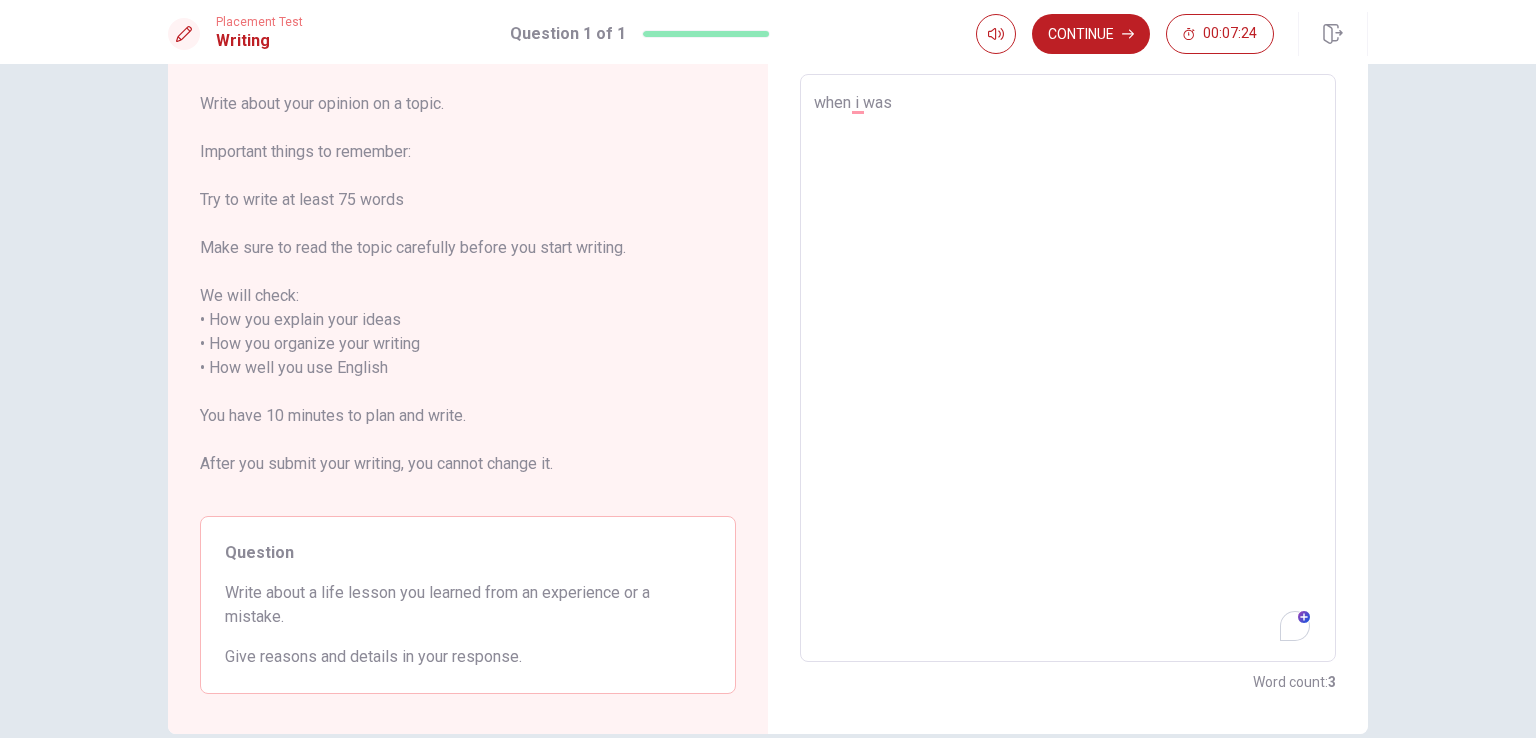 type on "when i was" 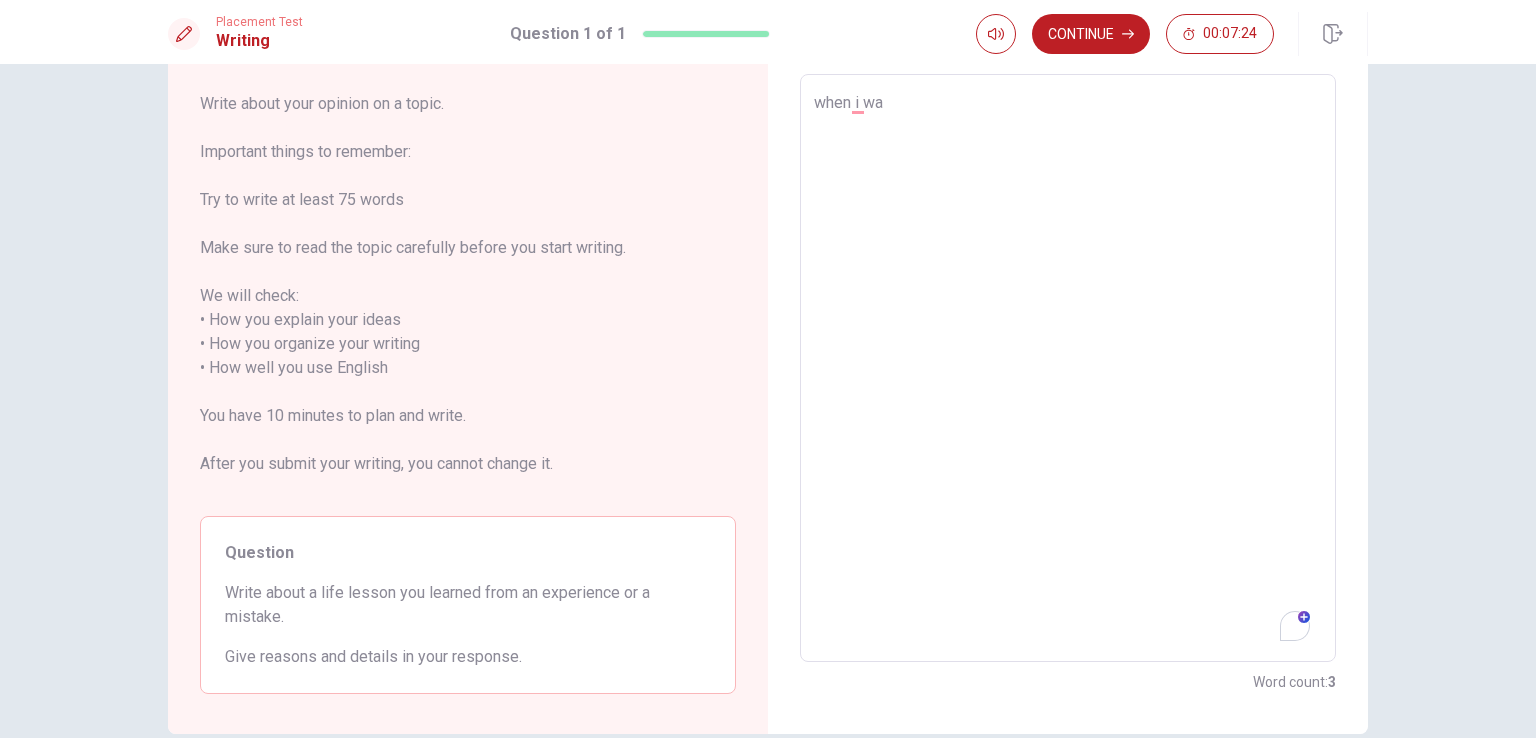 type on "x" 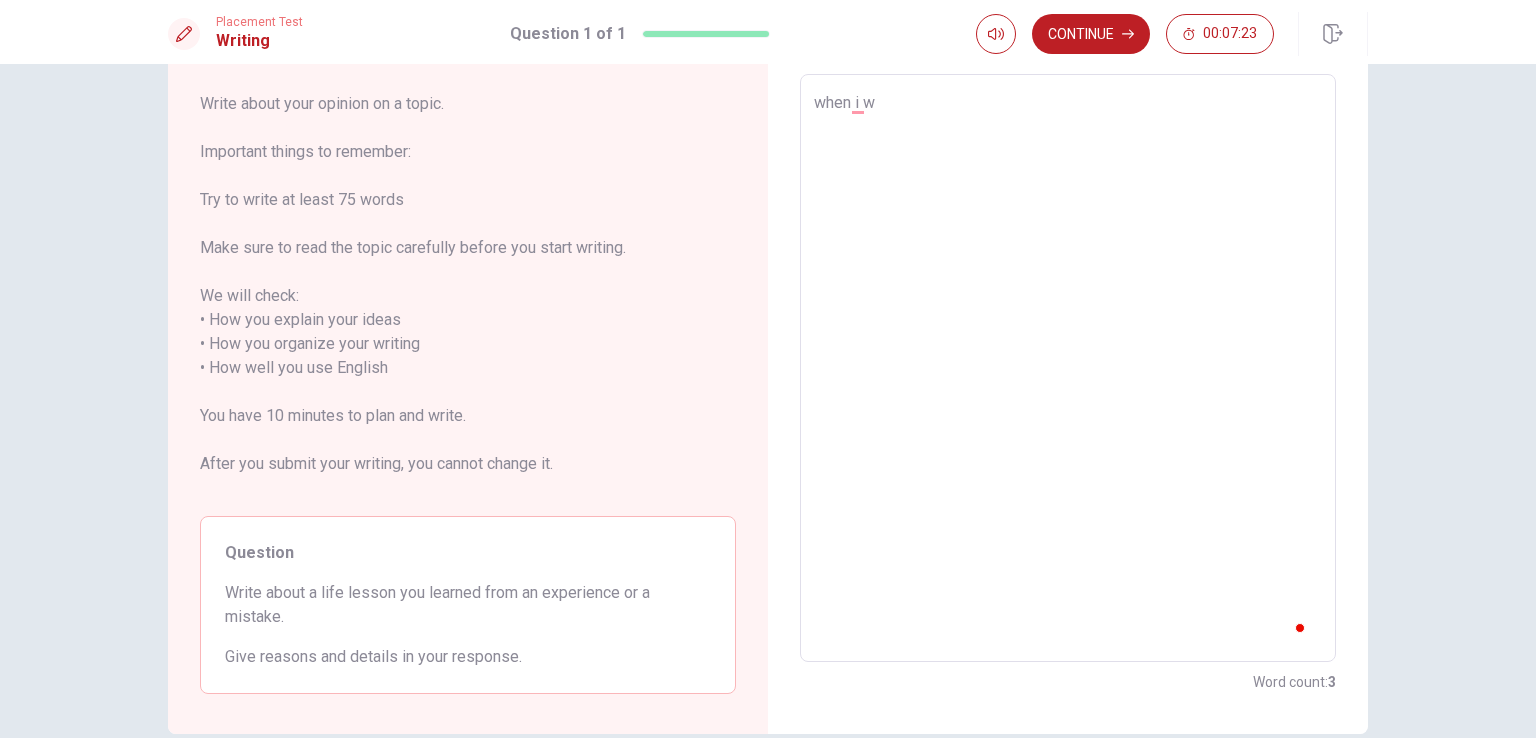 type on "x" 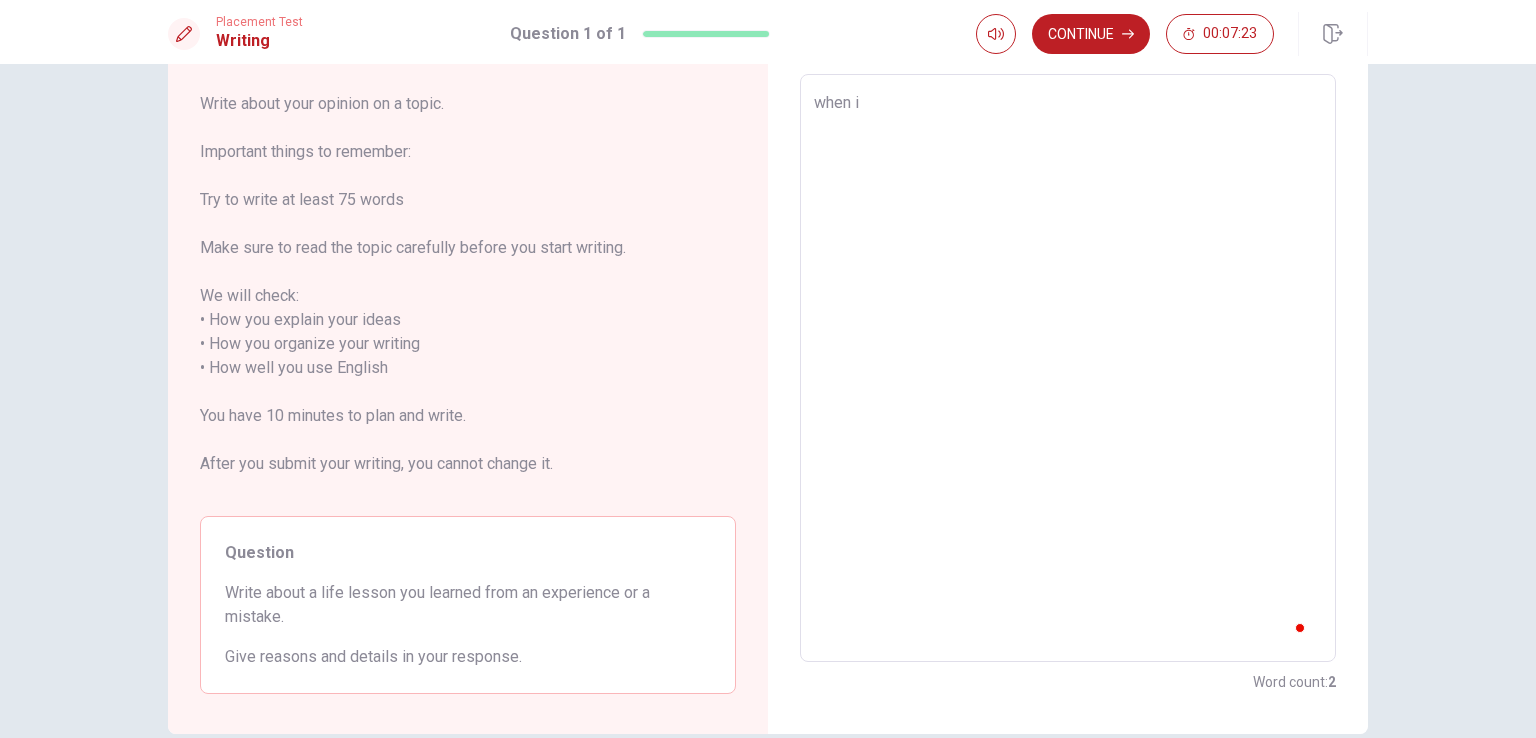 type on "x" 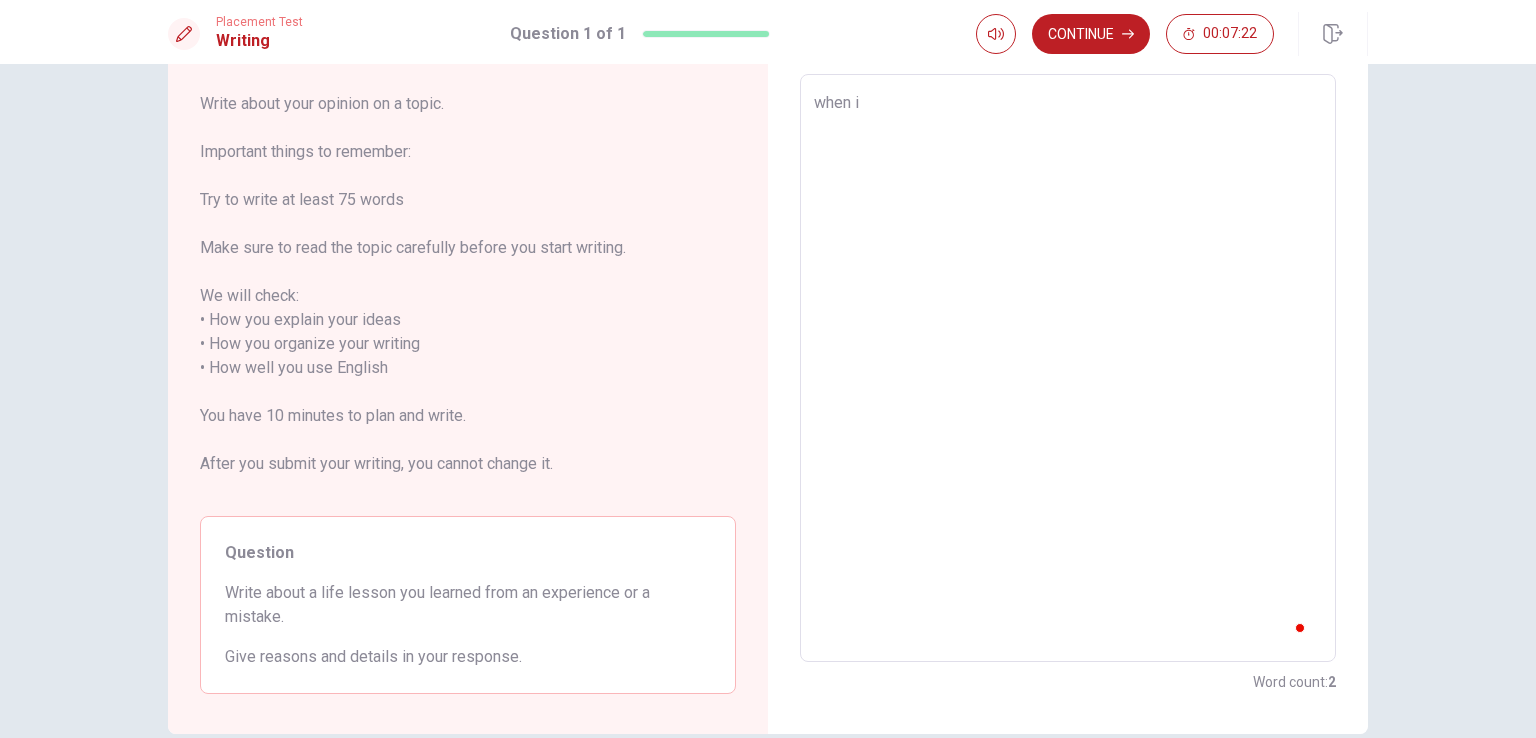 type on "when i s" 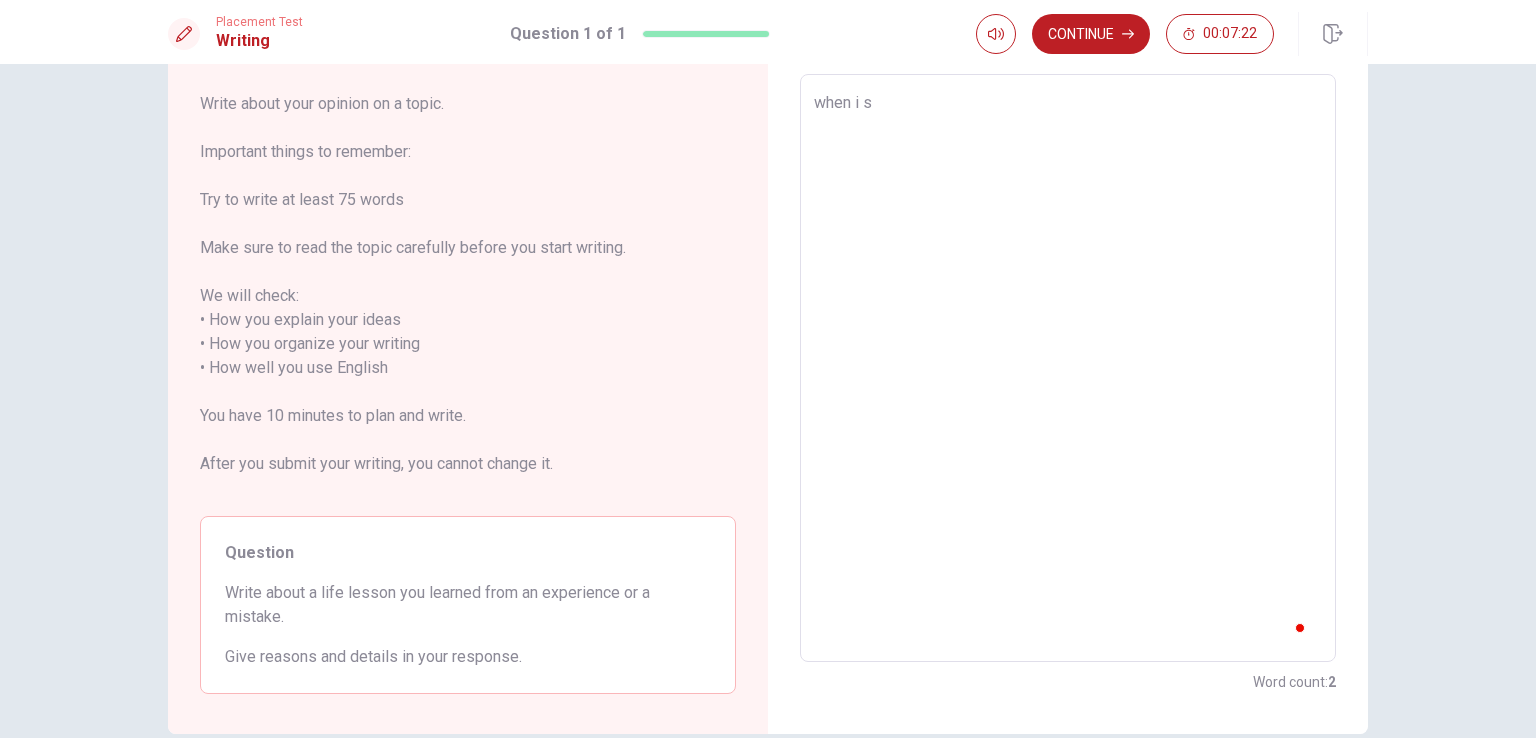 type on "x" 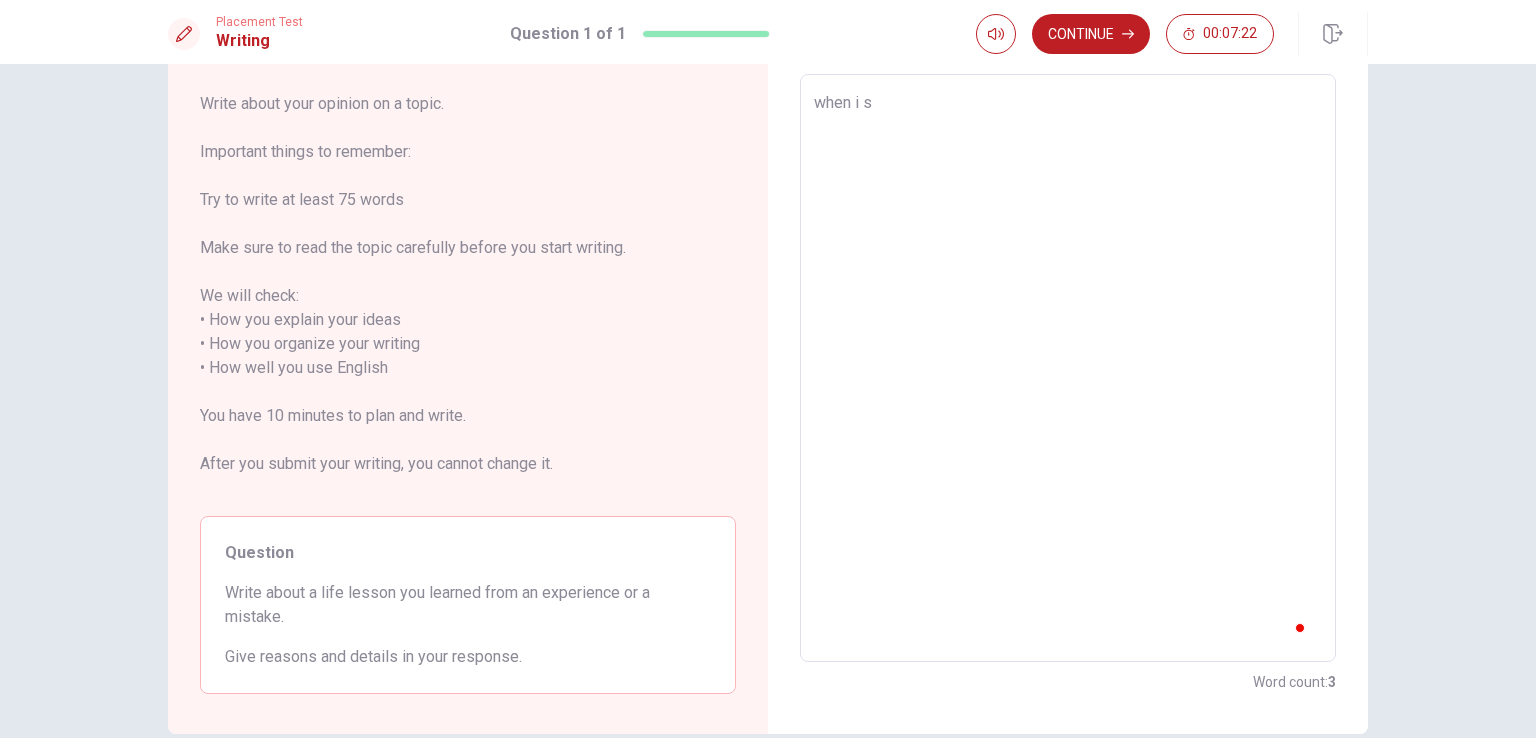type on "when i st" 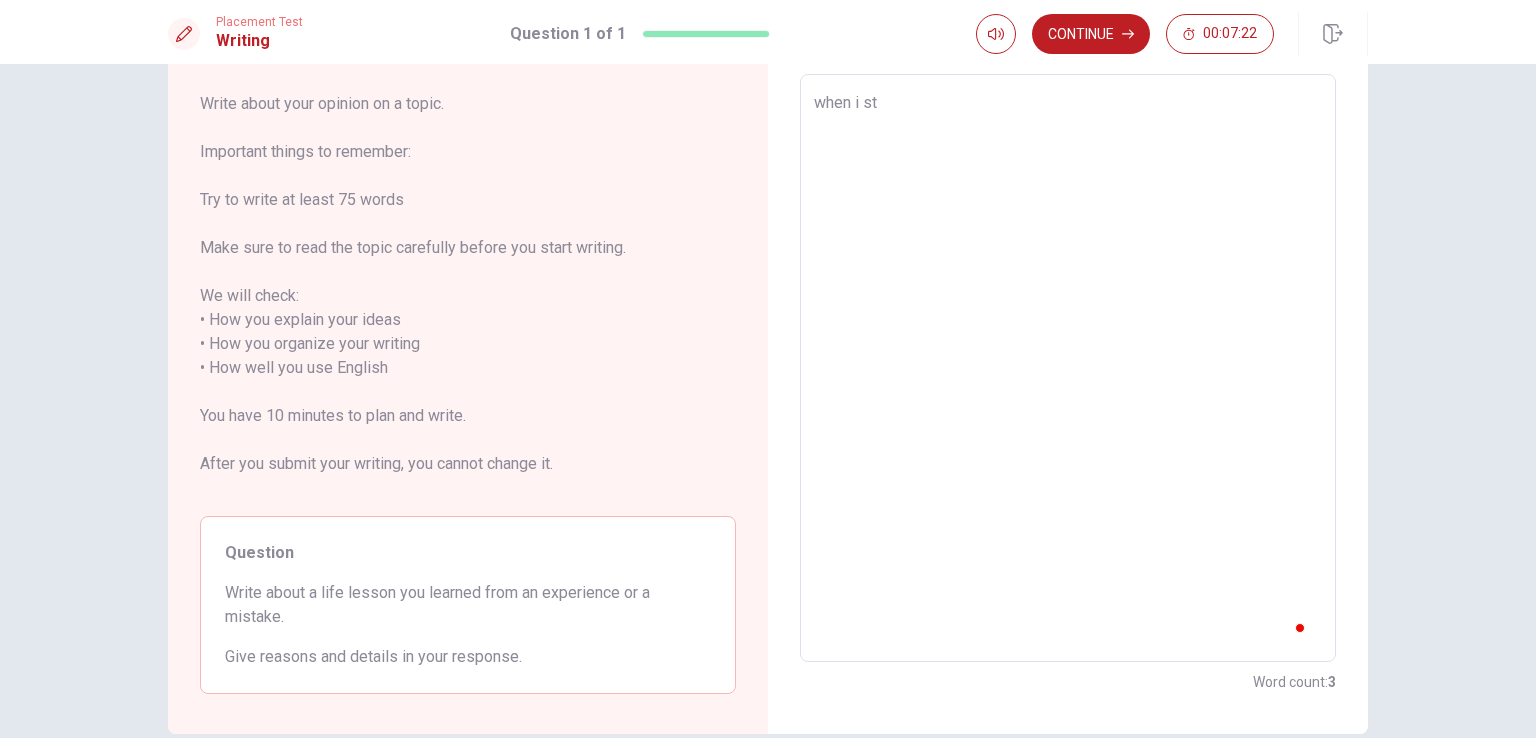 type on "x" 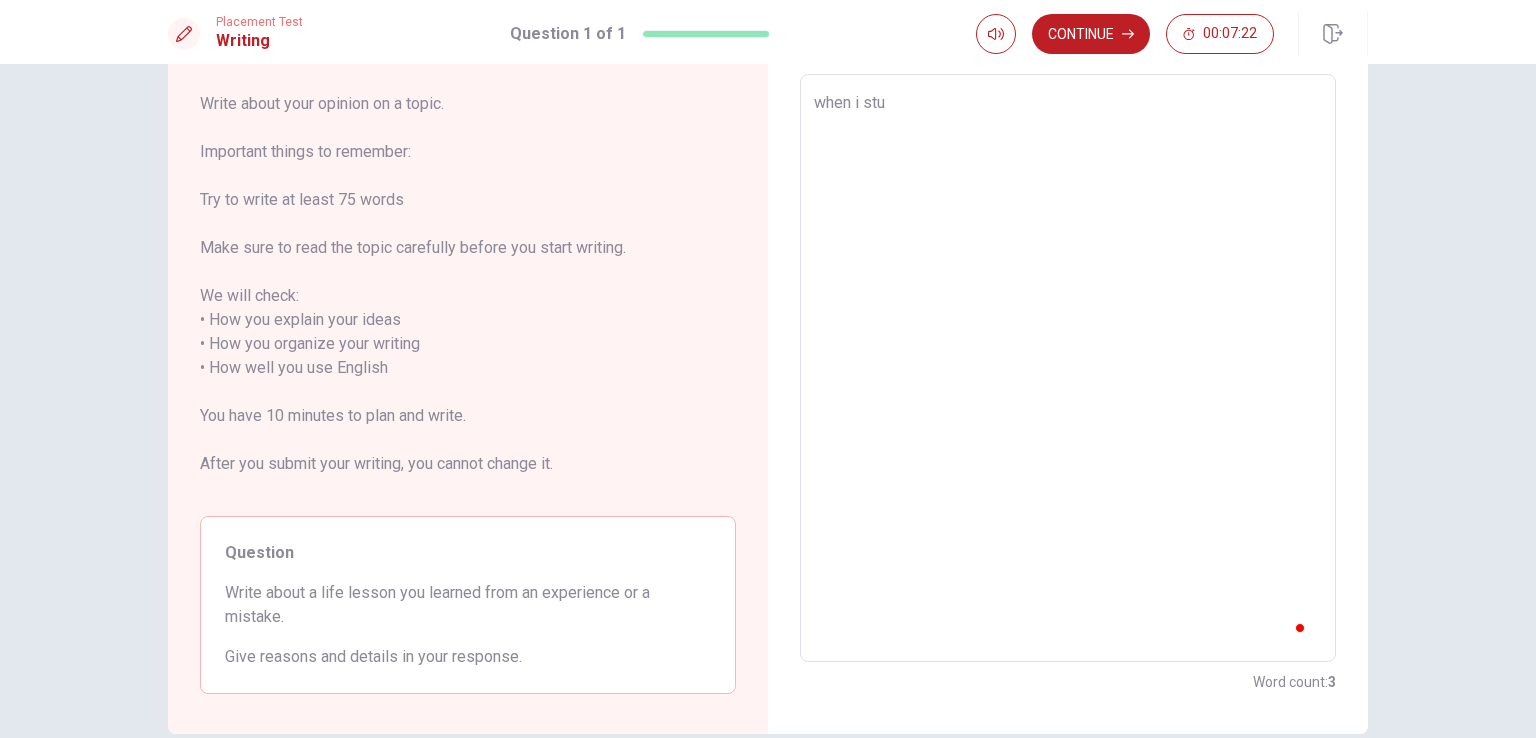 type on "x" 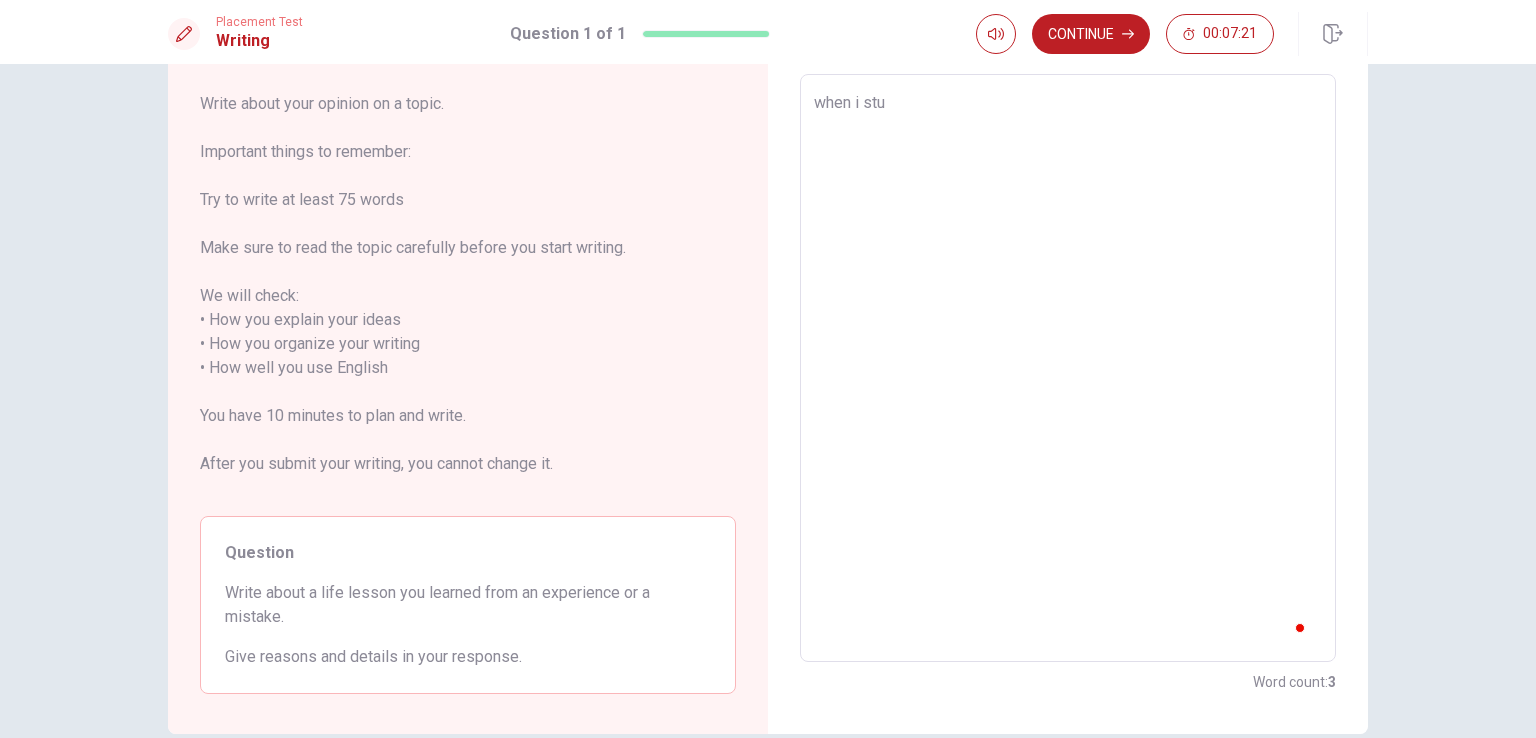 type on "when i stud" 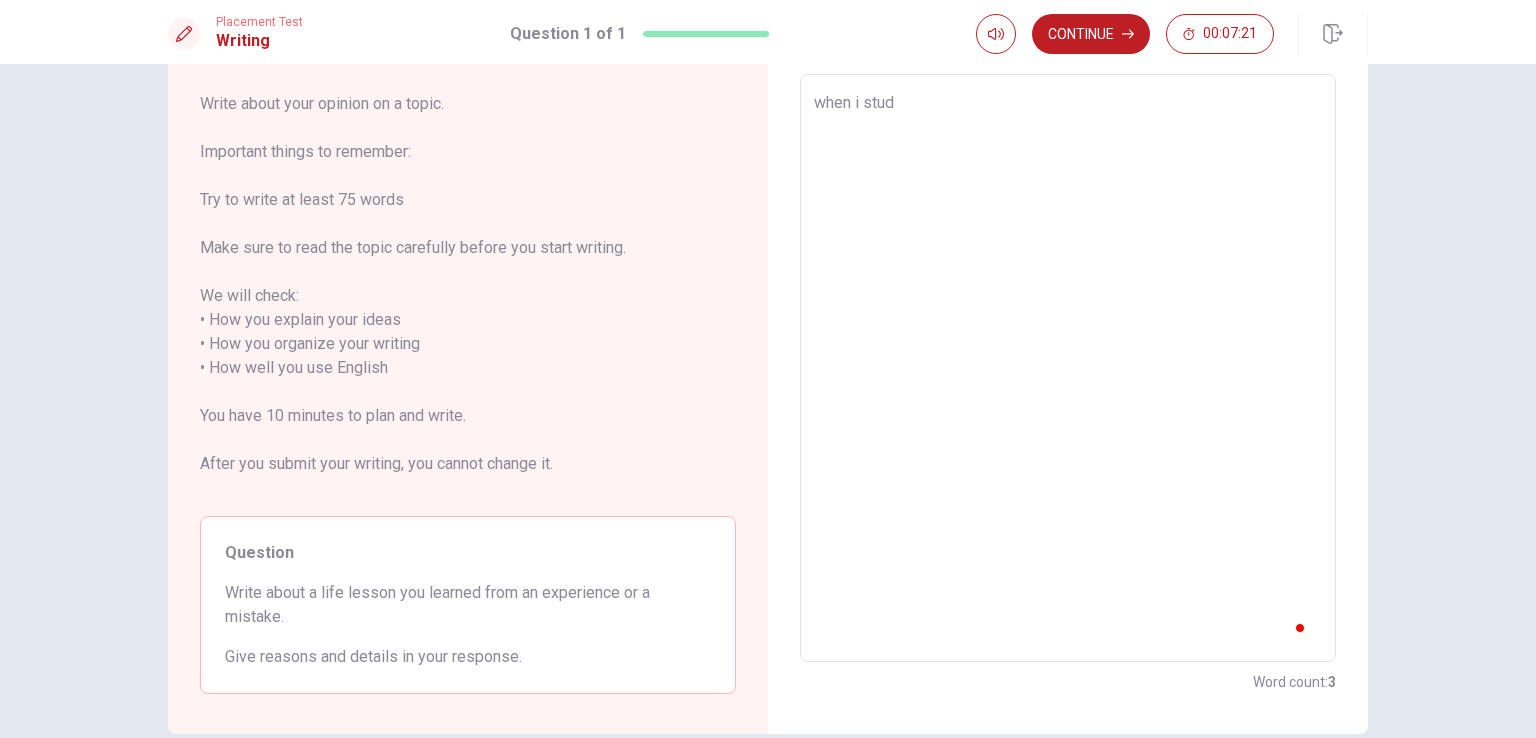 type on "x" 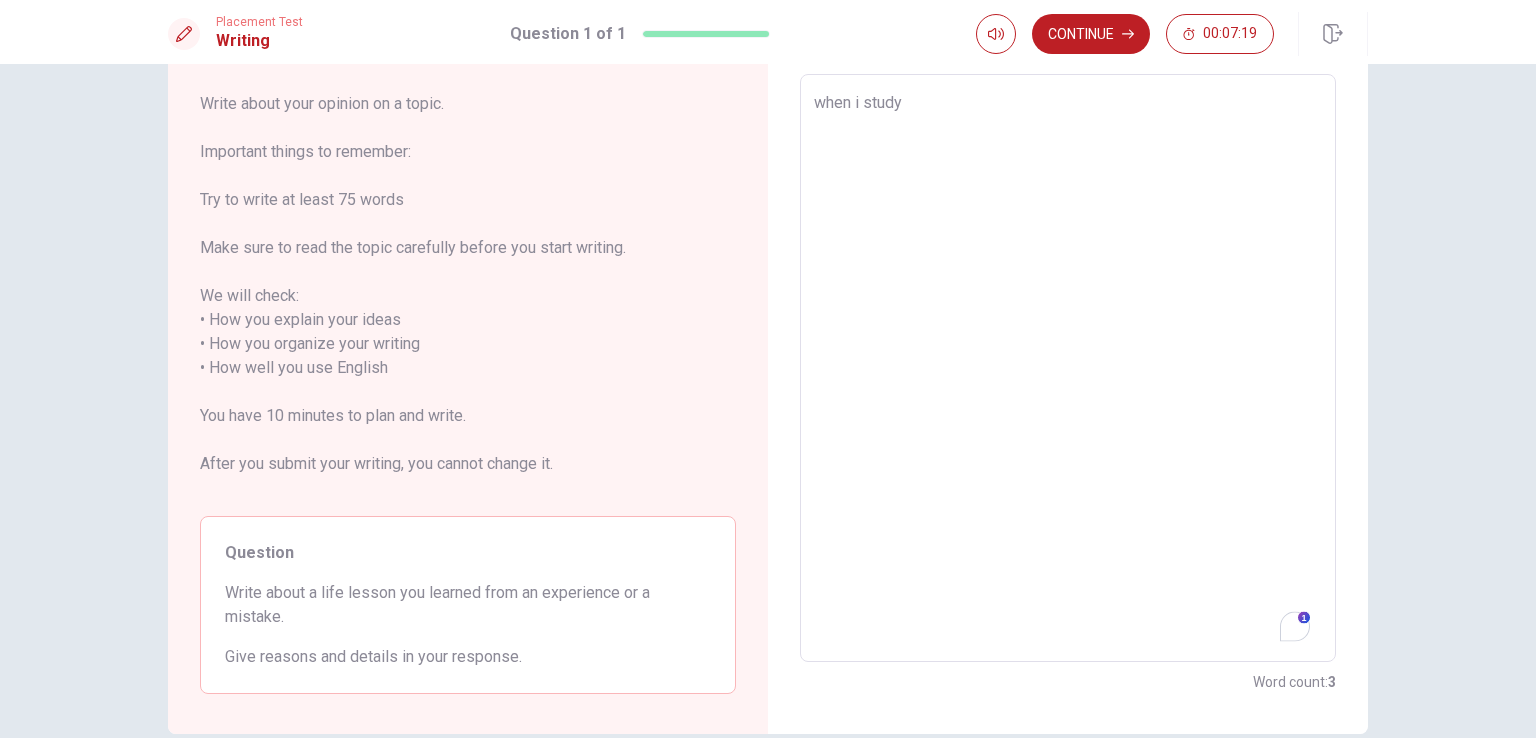 type on "x" 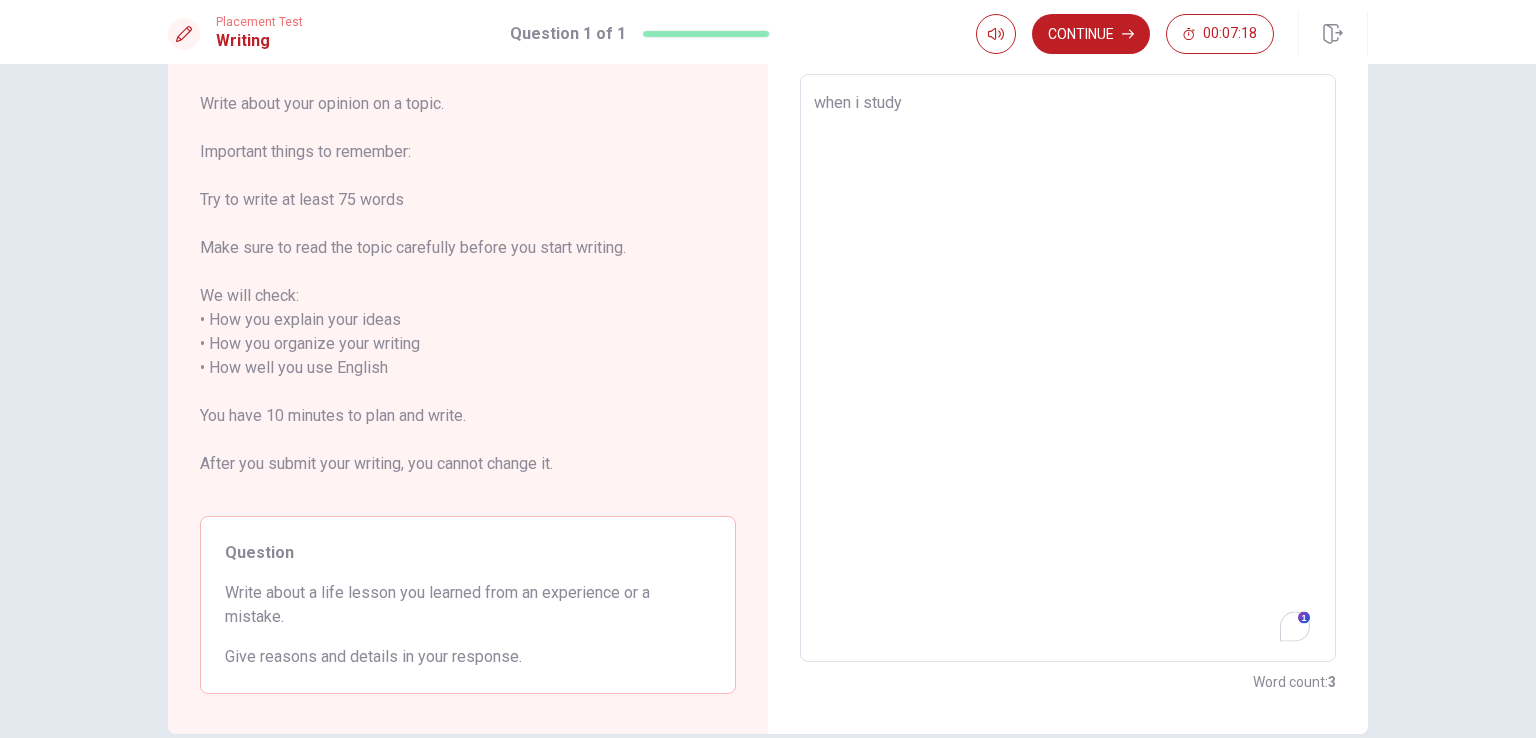 type on "when i study" 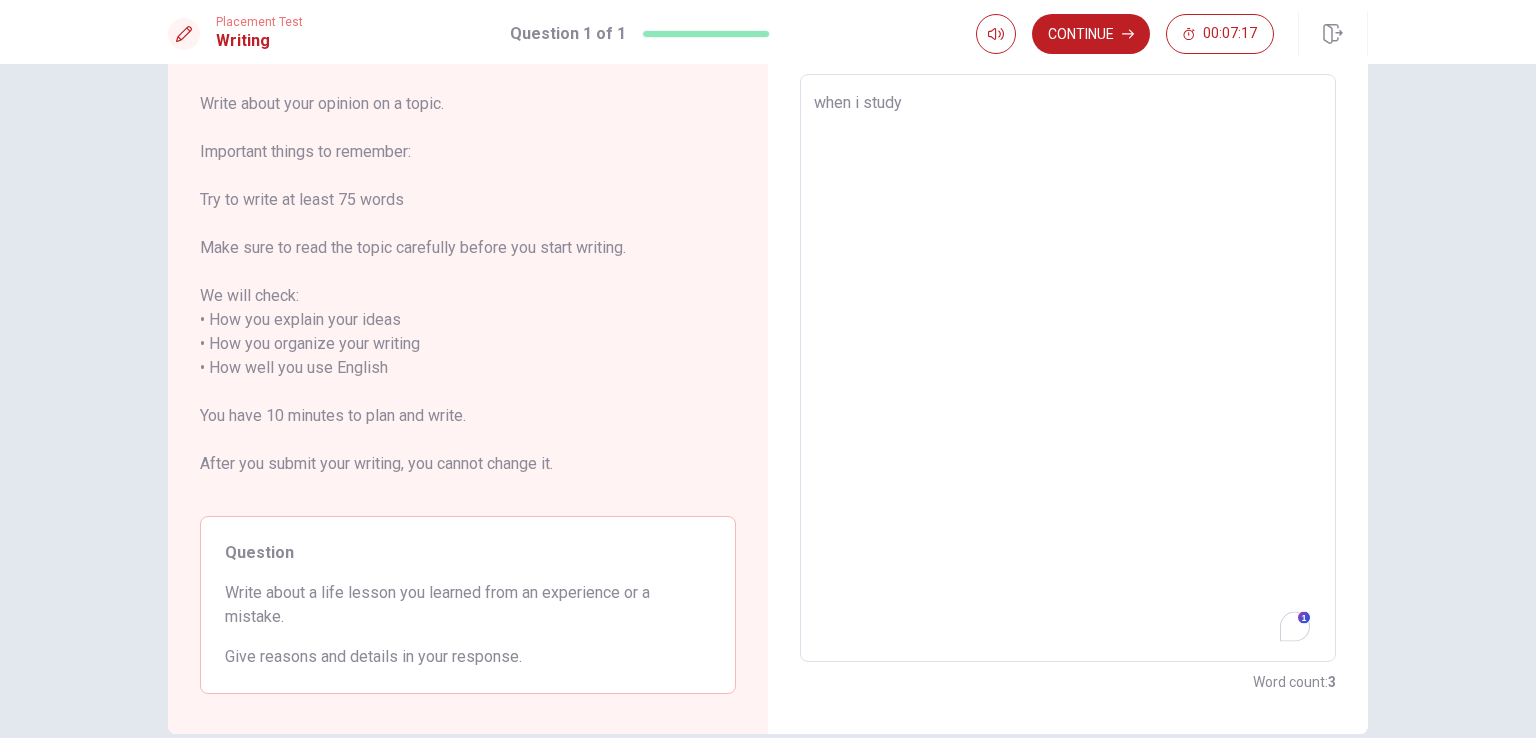 type on "when i study v" 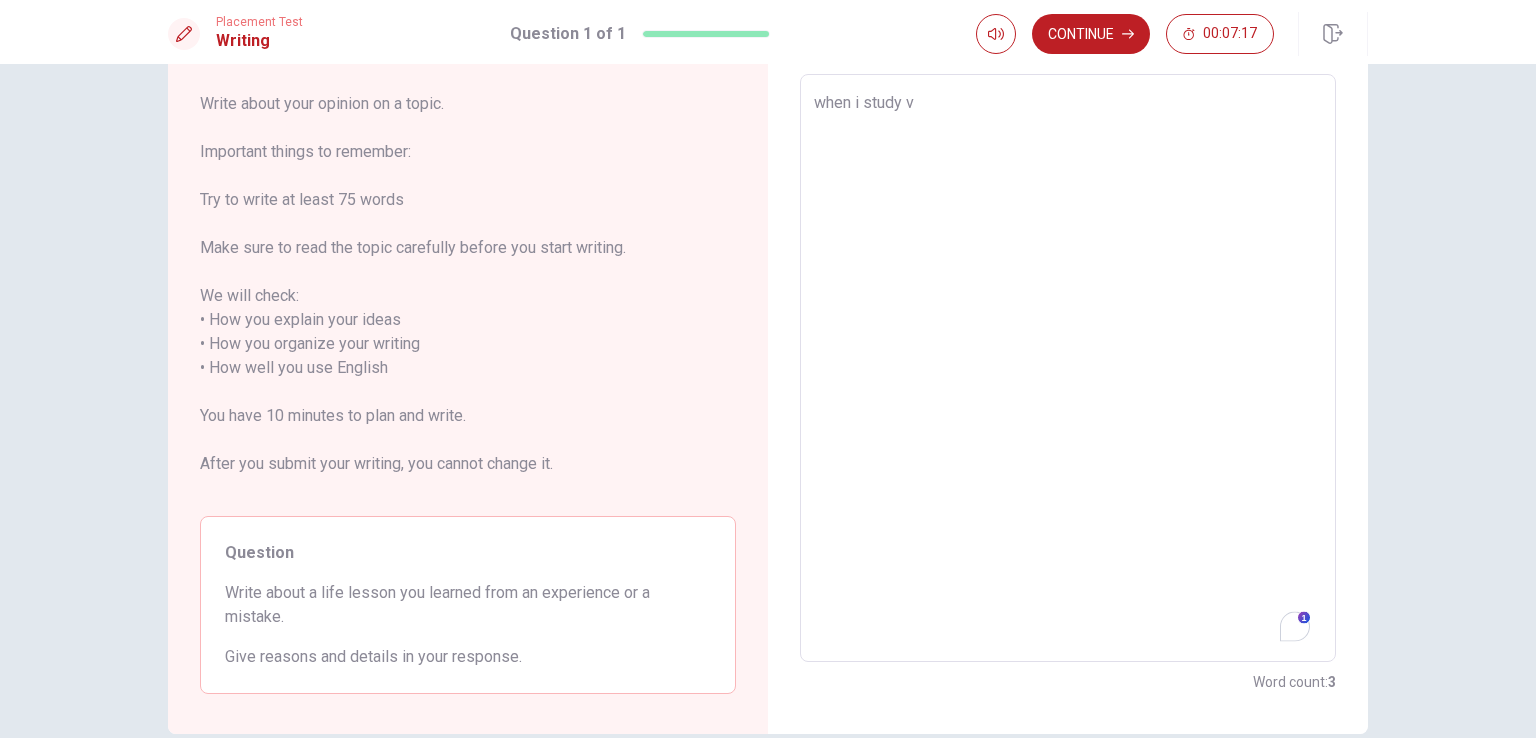 type on "x" 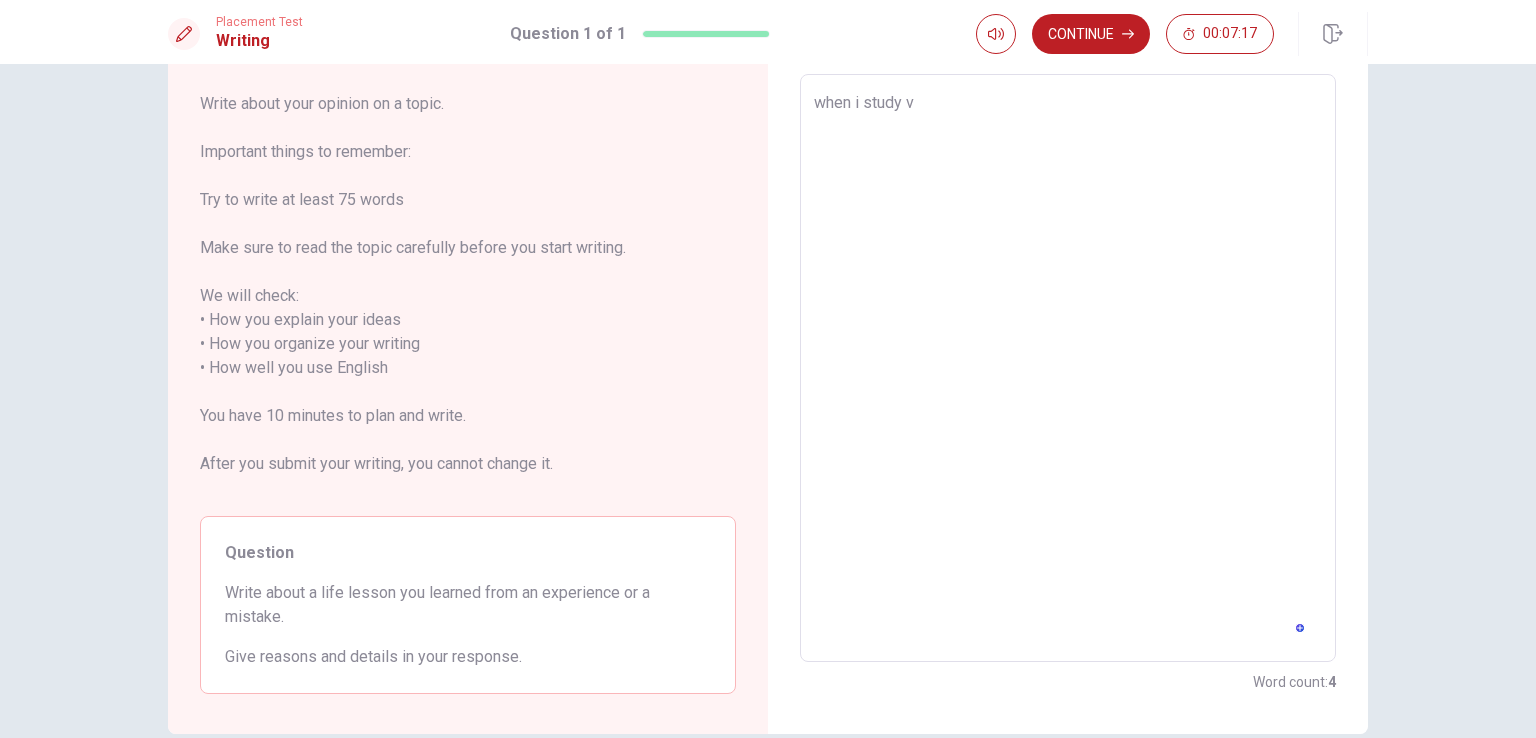 type on "when i study vo" 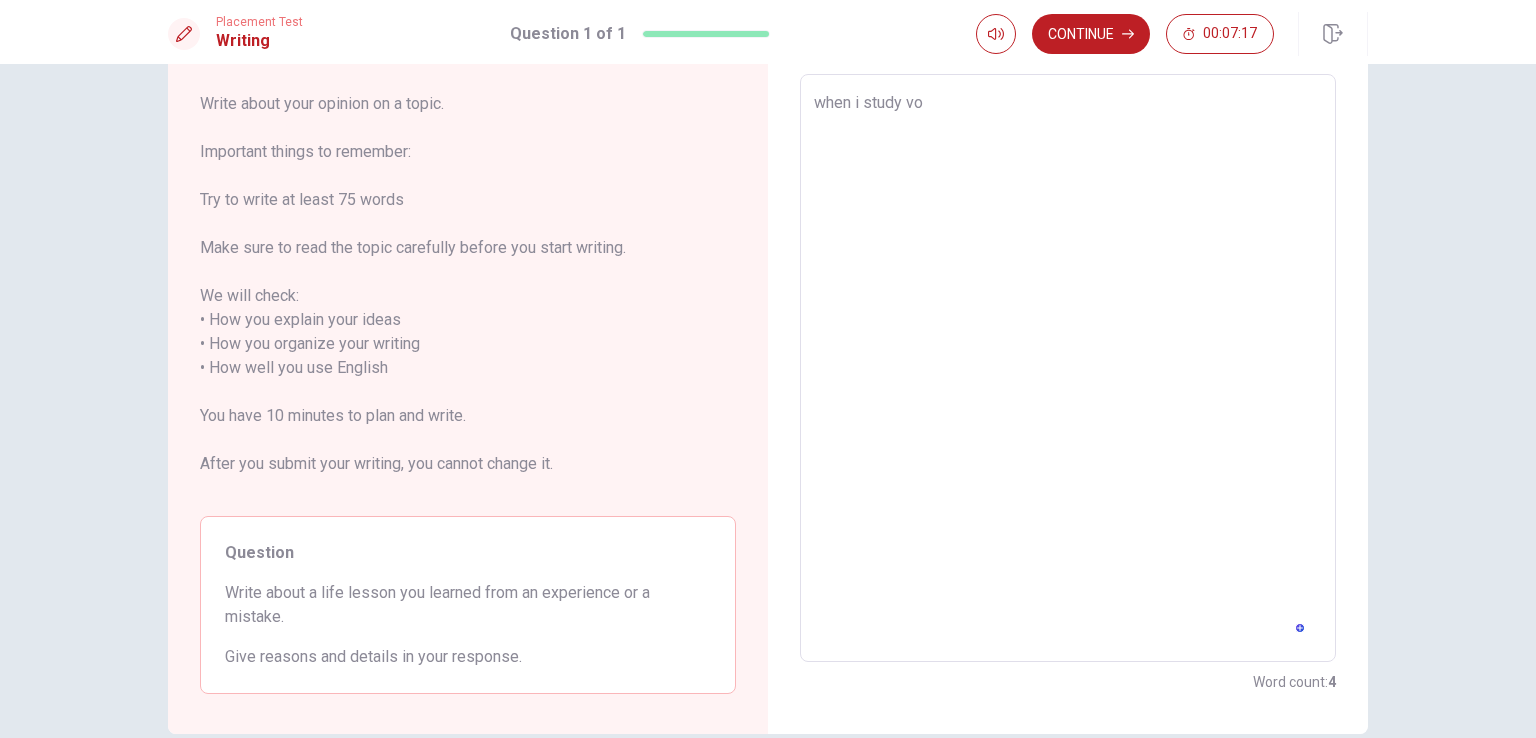 type on "x" 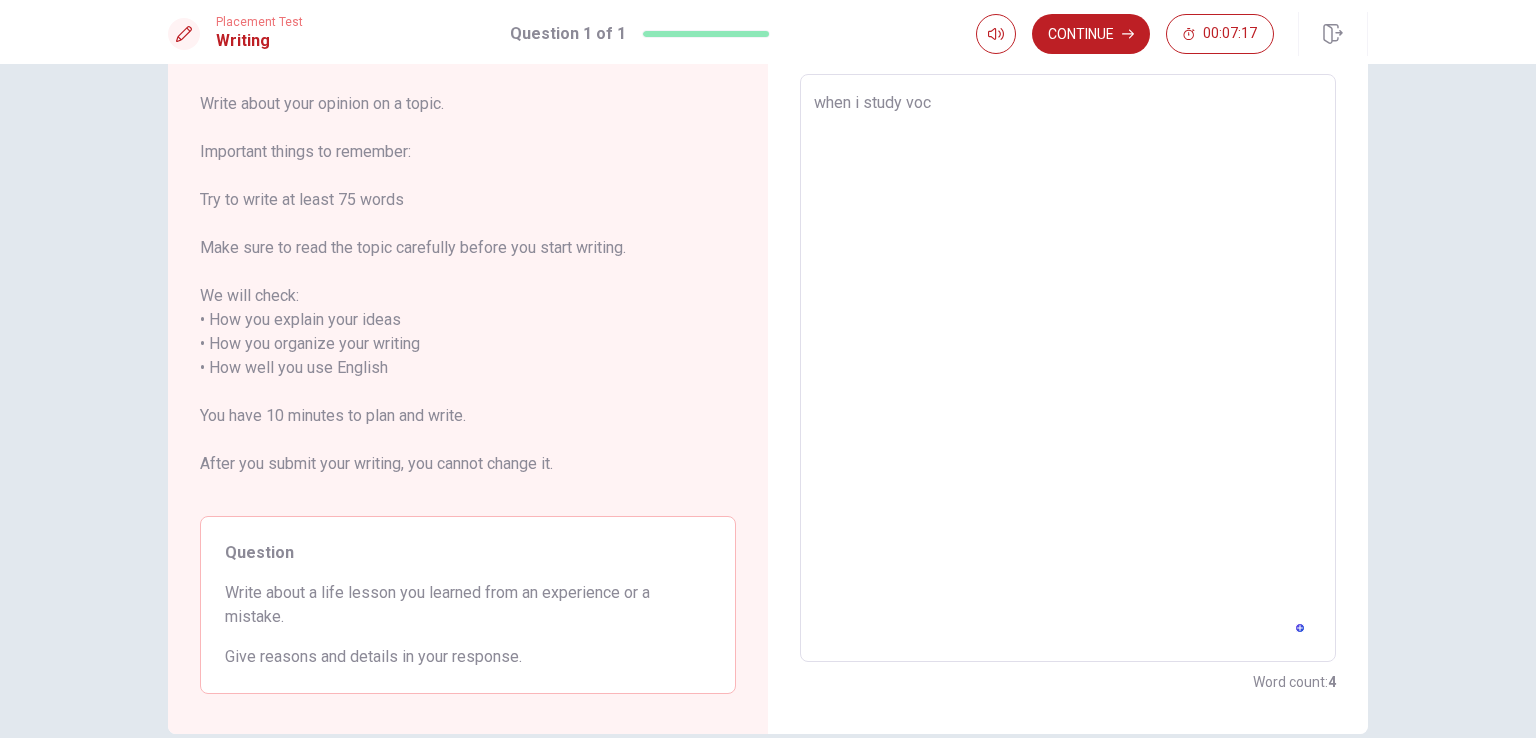 type on "x" 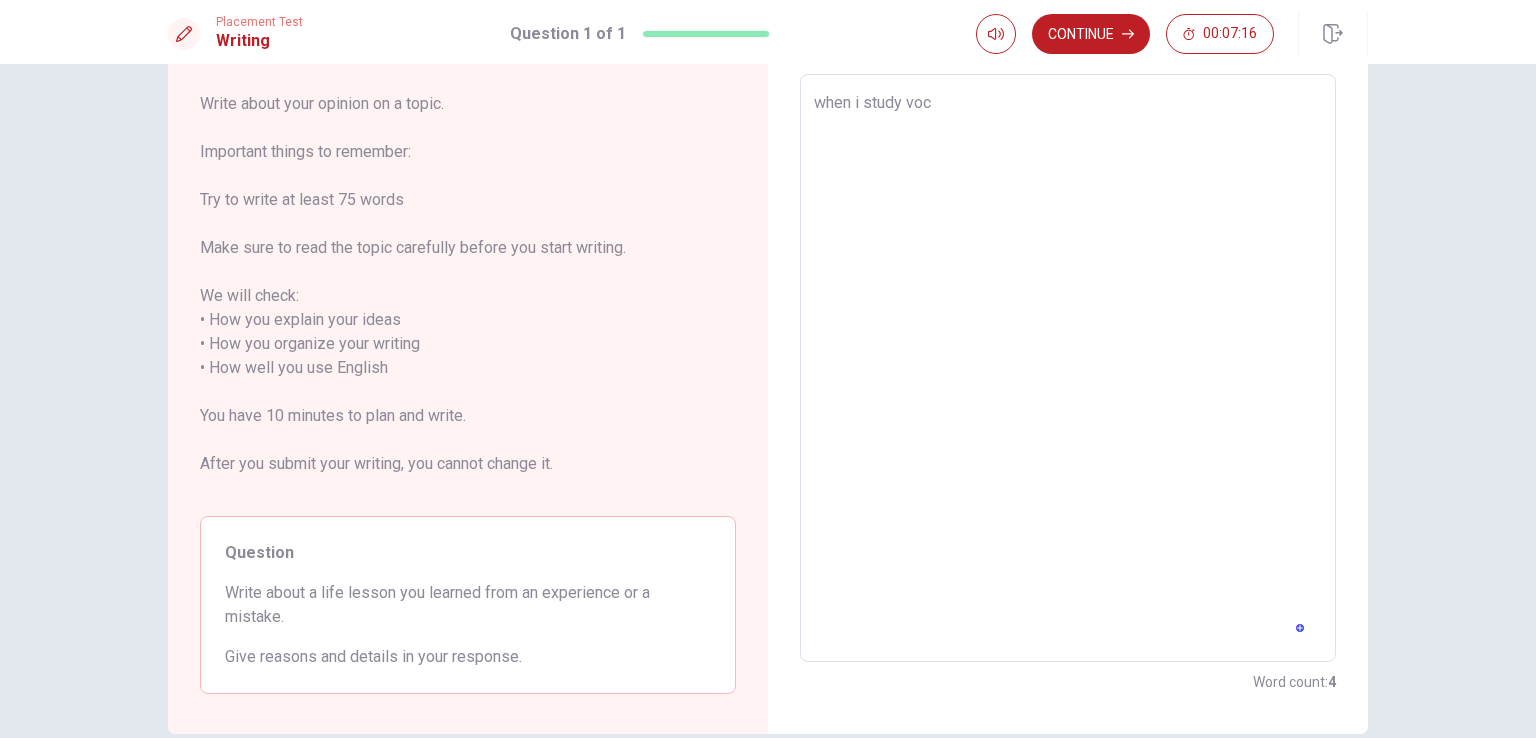 type on "when i study voca" 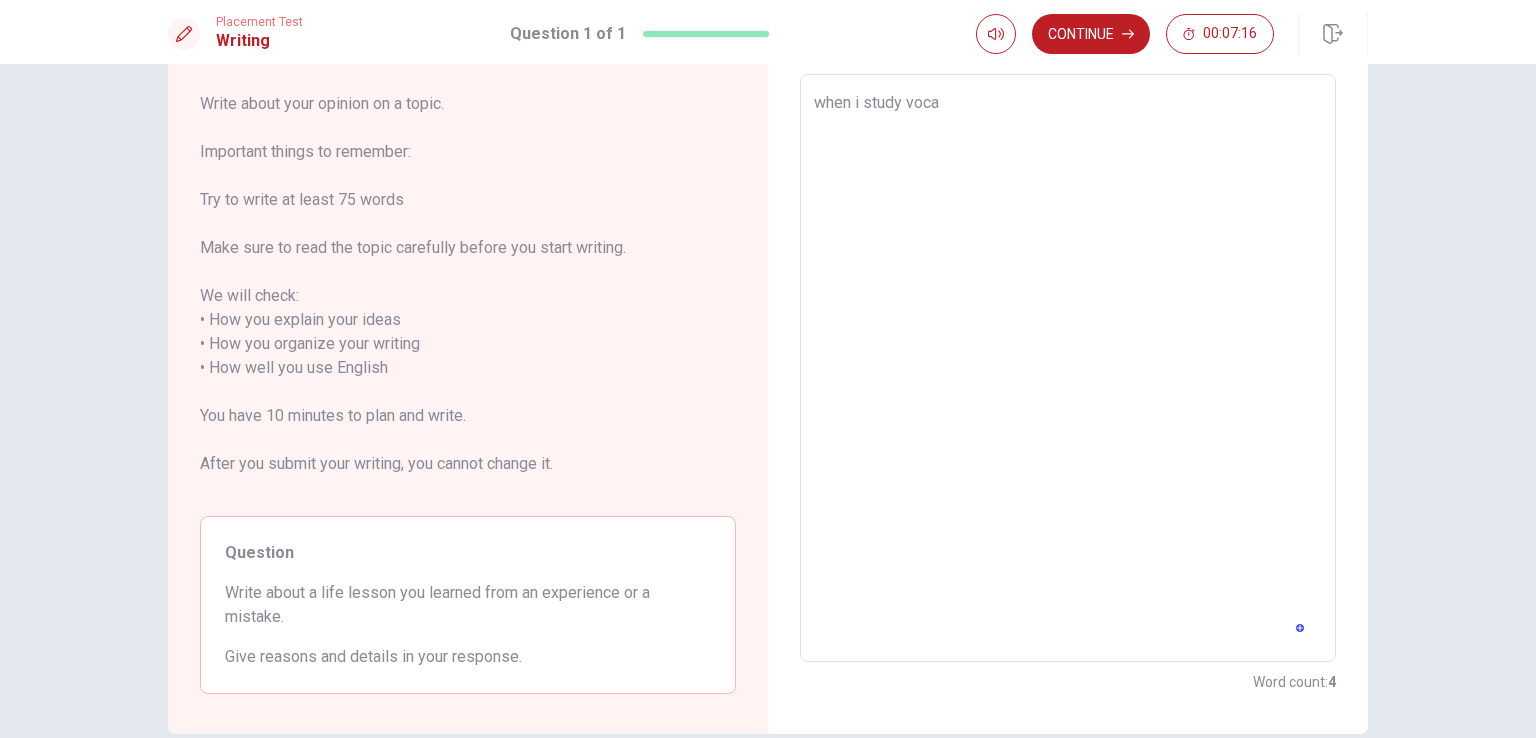 type on "x" 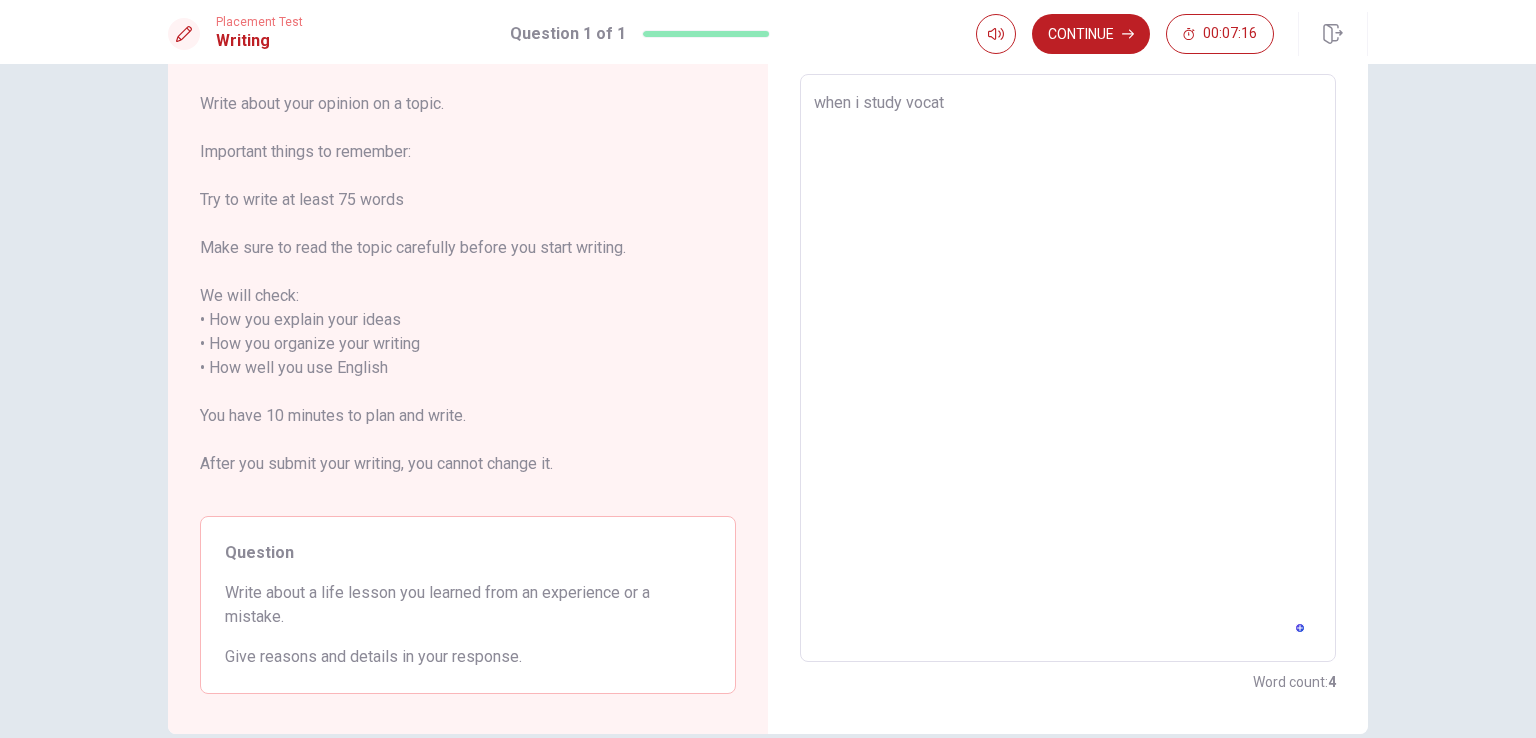type on "x" 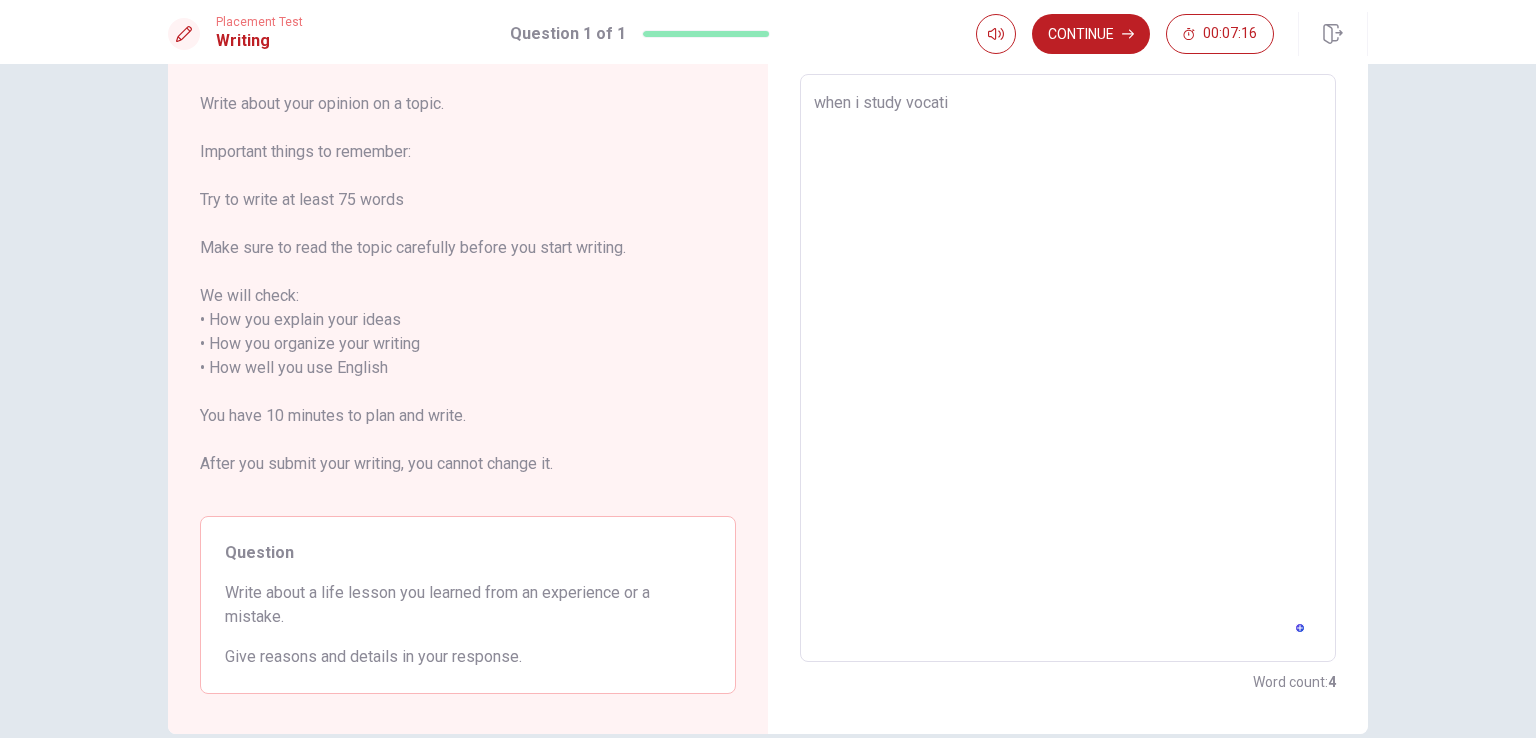 type on "x" 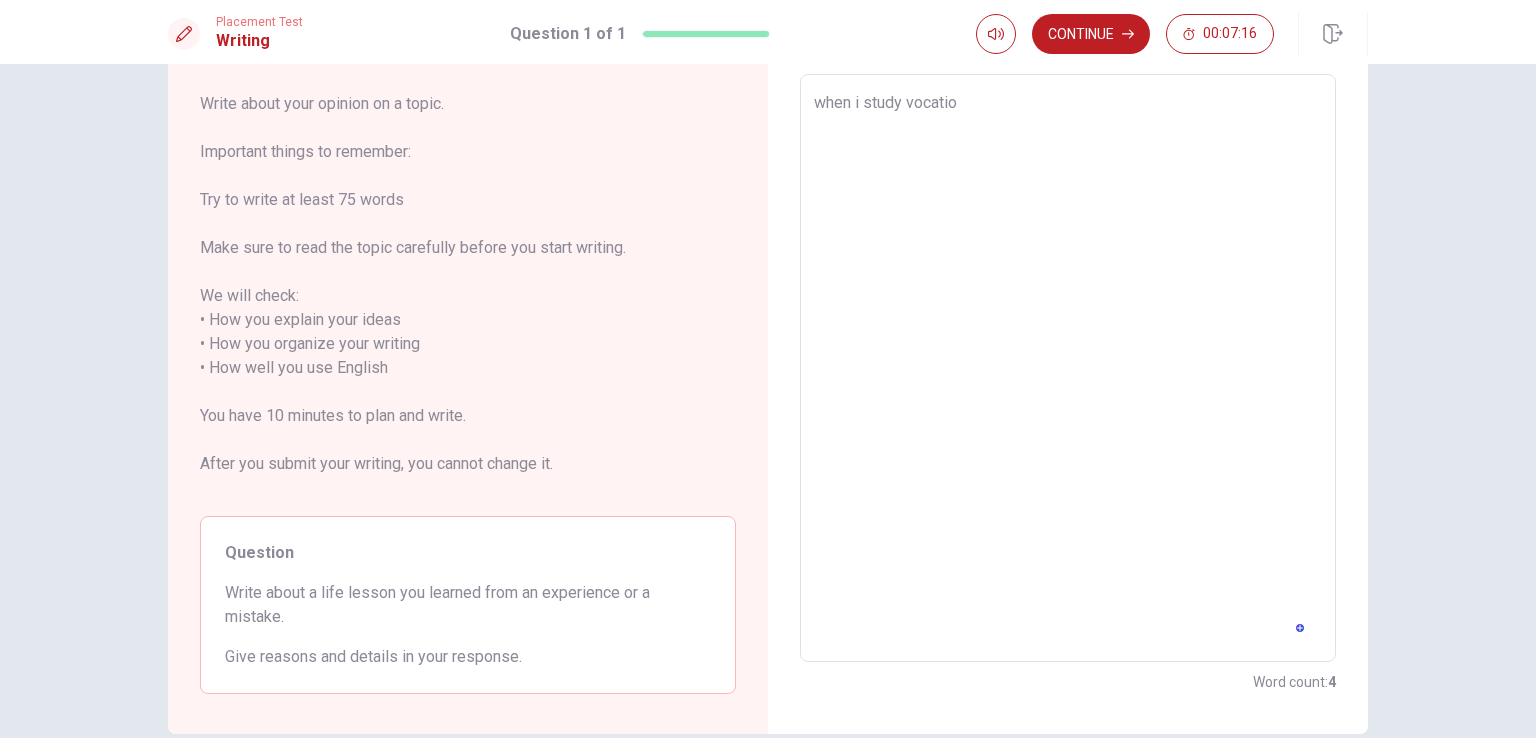type on "x" 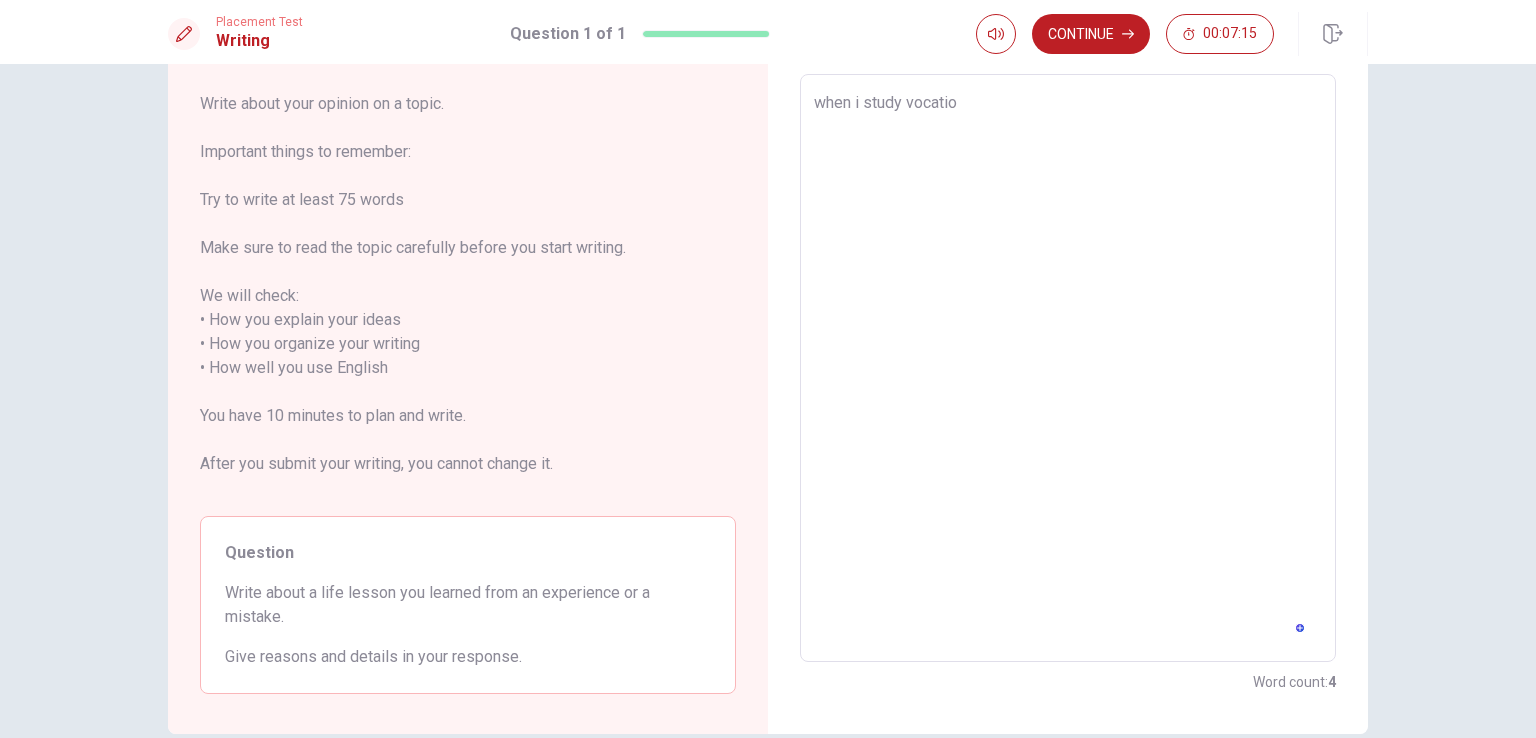 type on "when i study vocation" 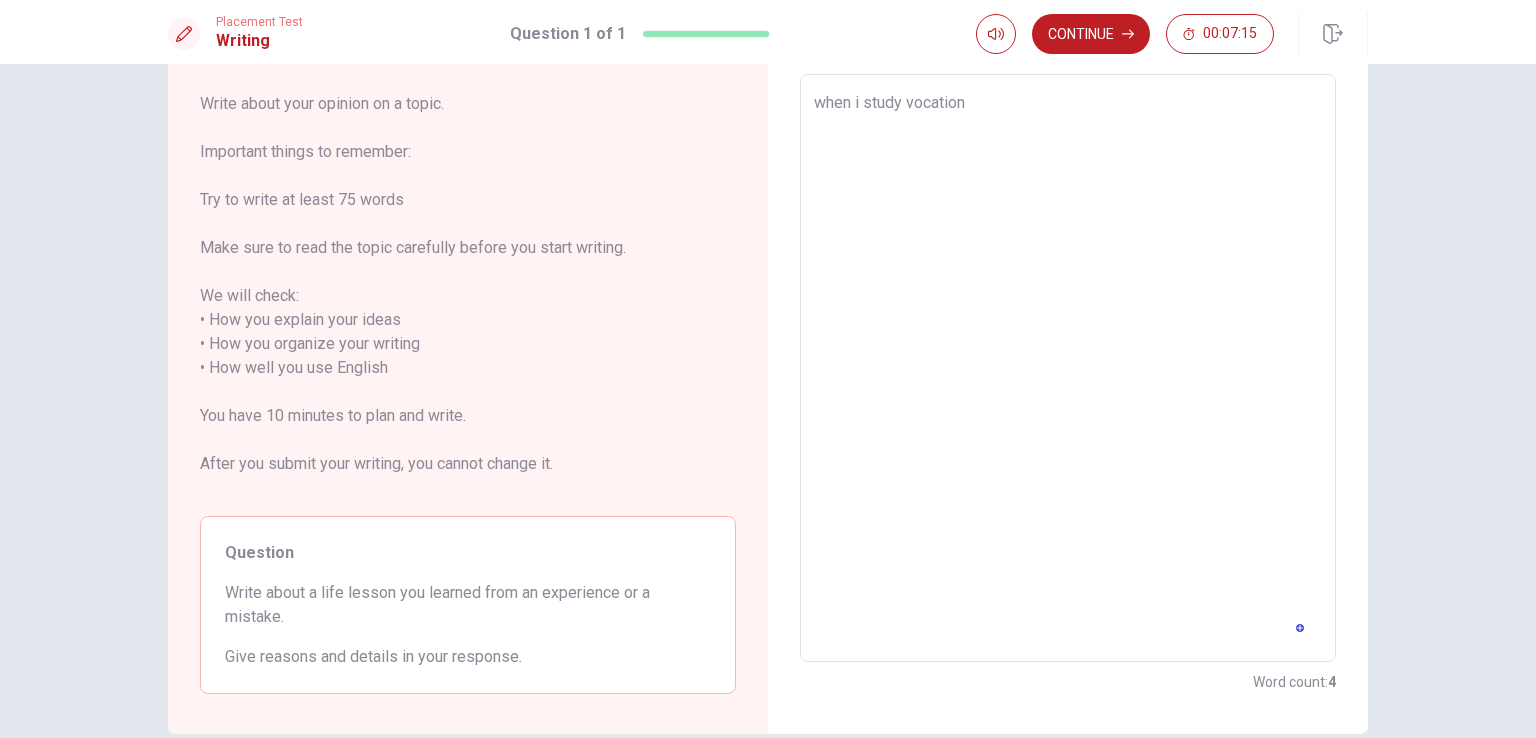 type on "x" 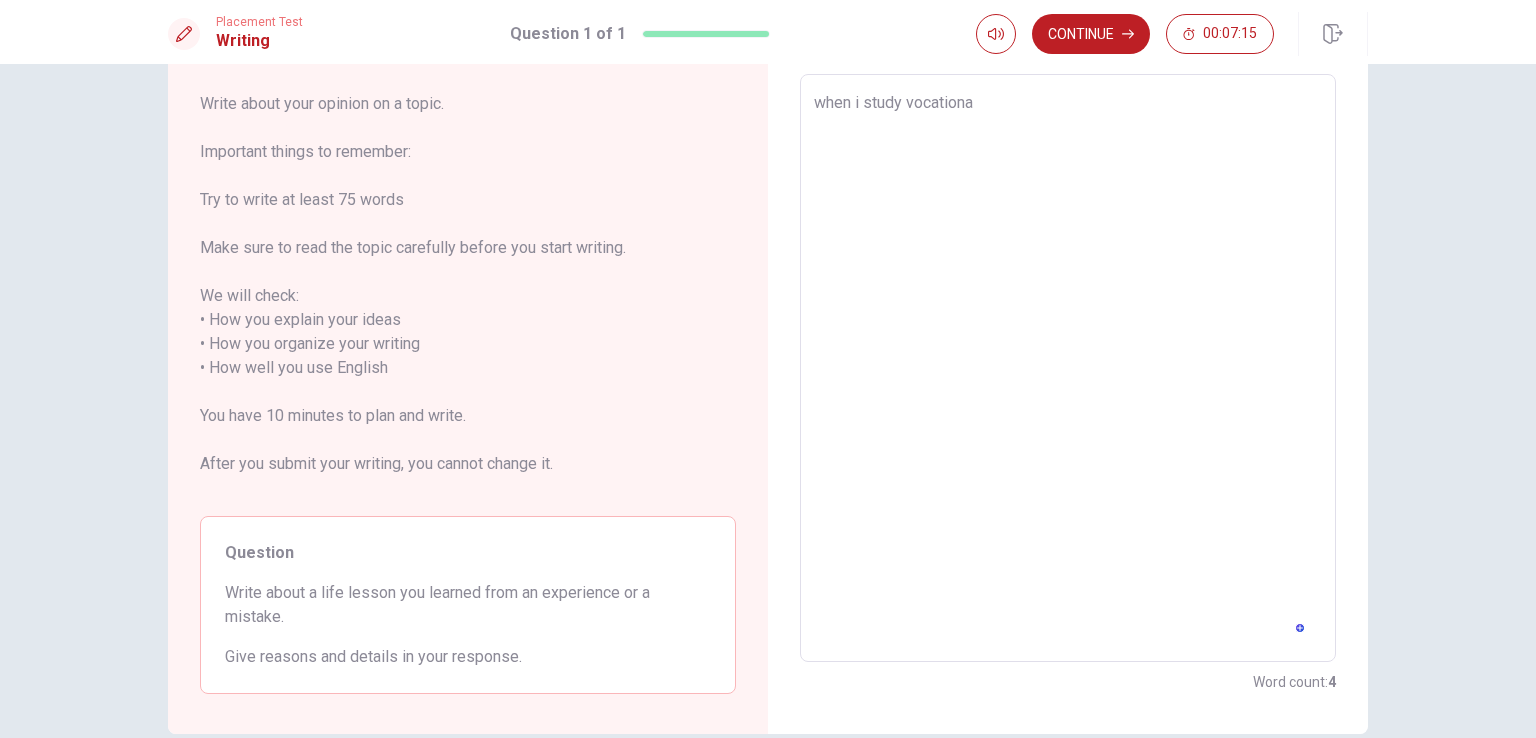 type on "x" 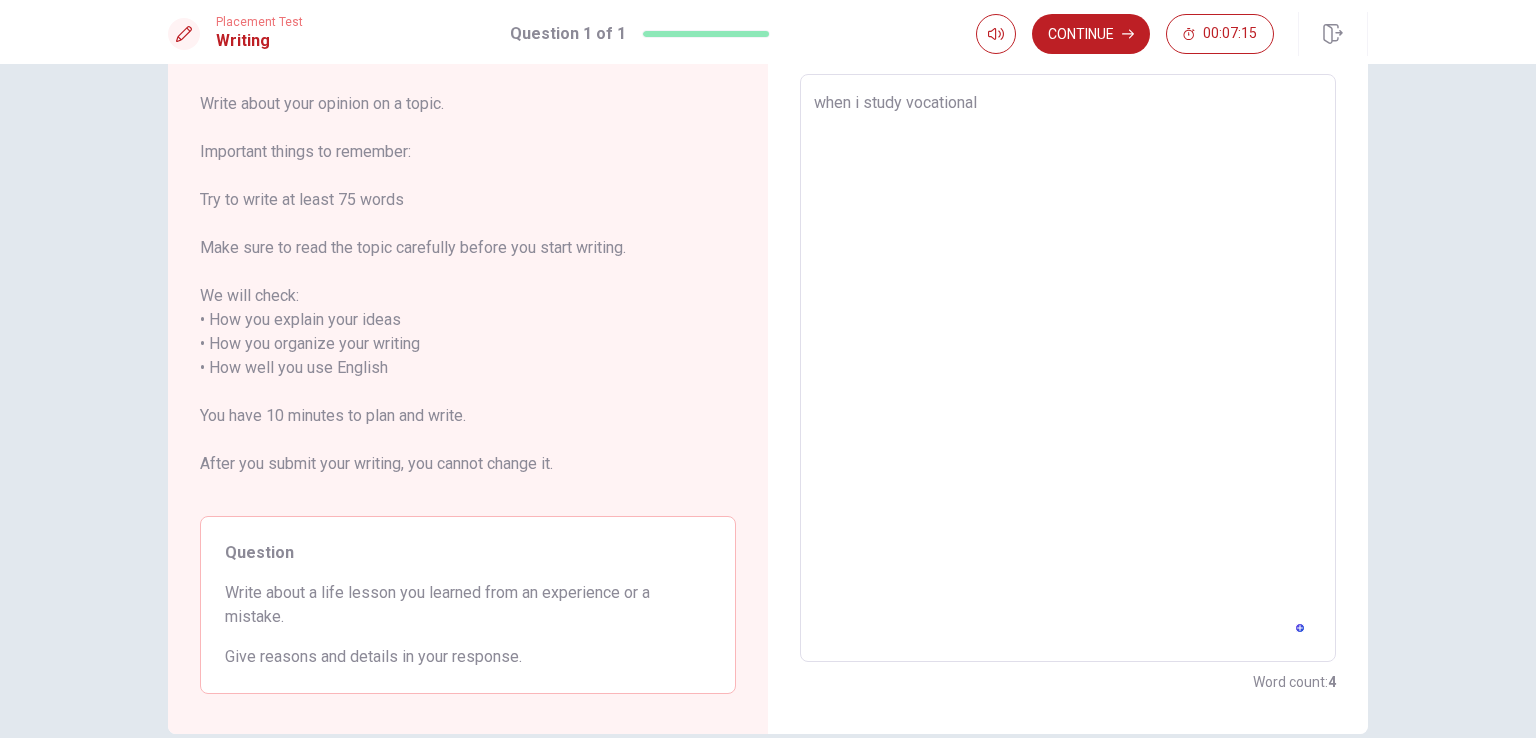type on "x" 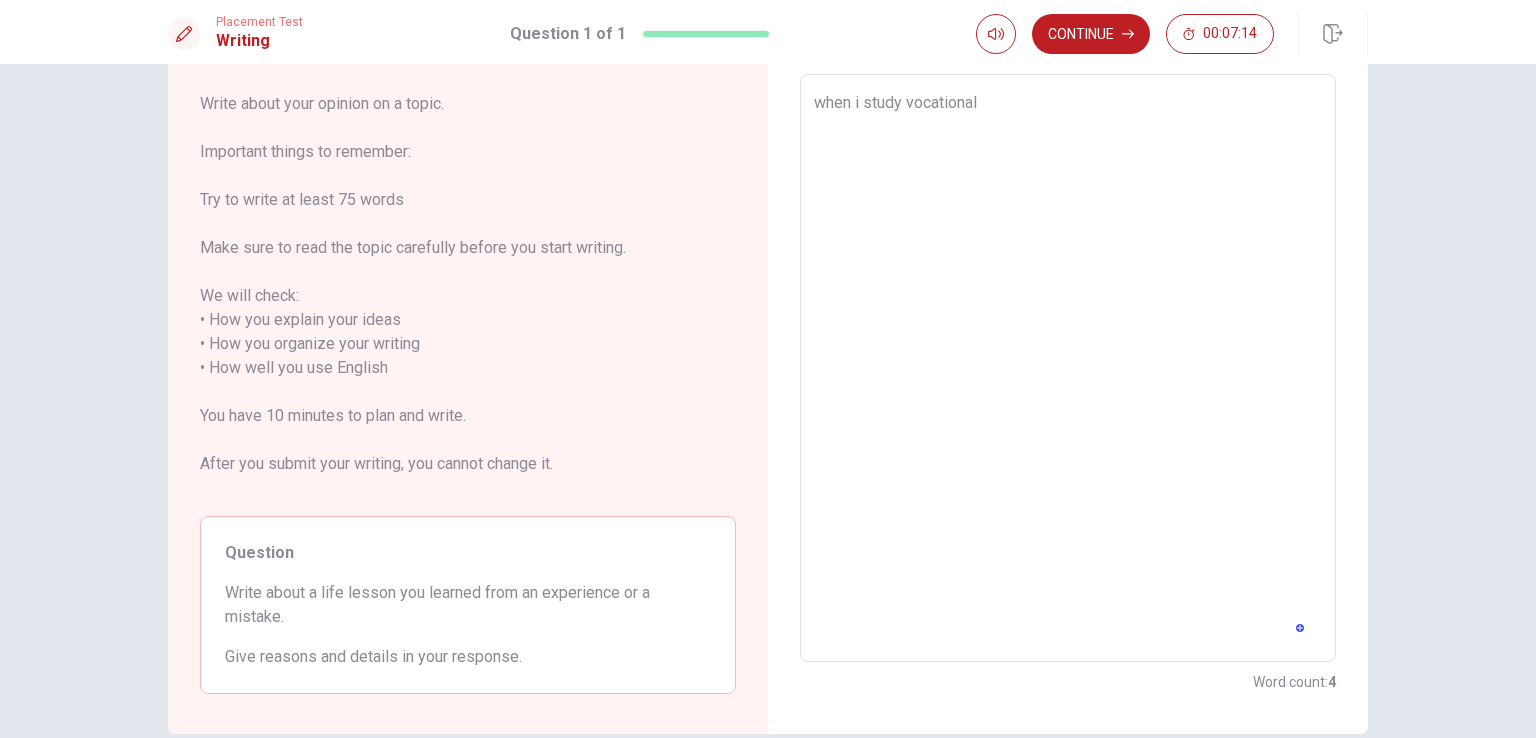 type on "when i study vocational" 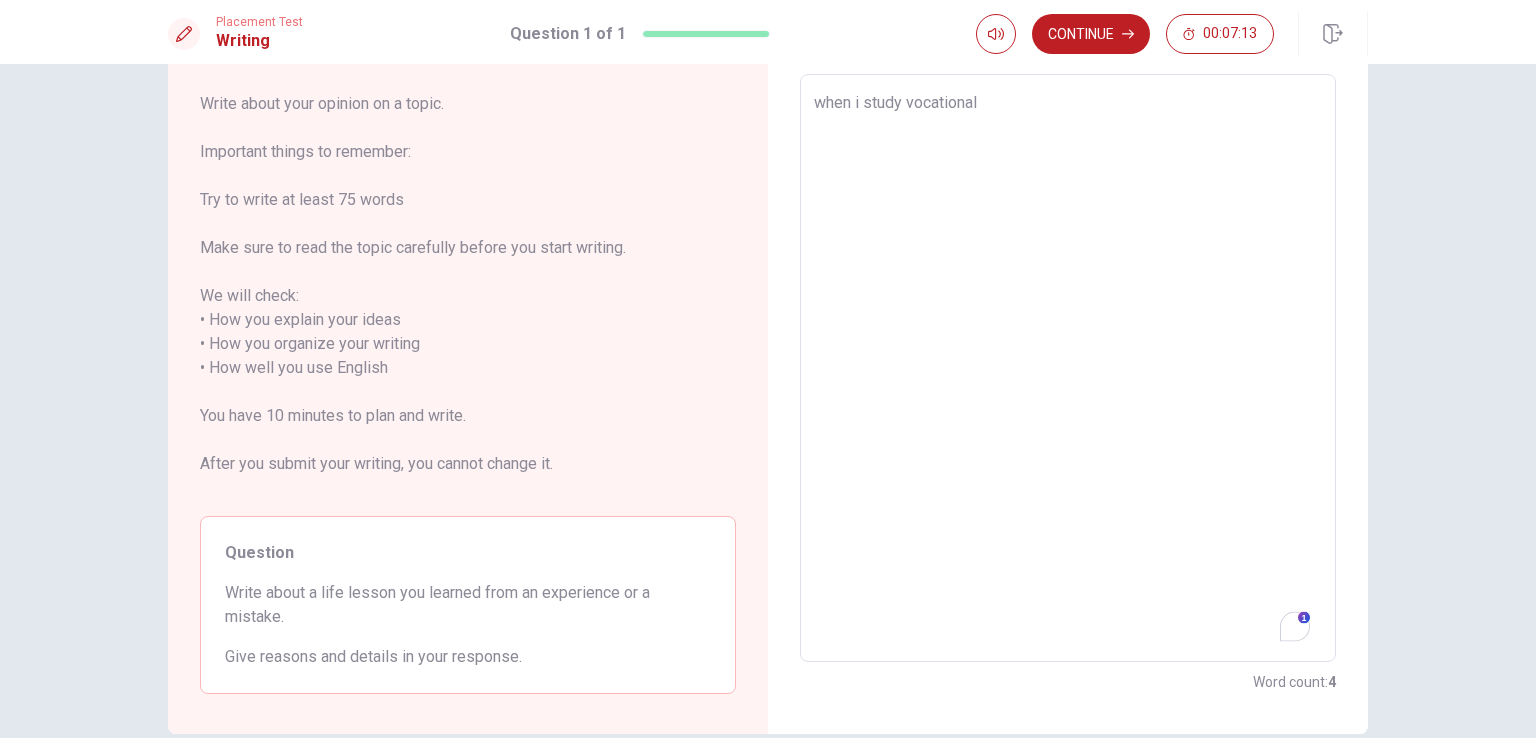 type on "when i study vocational s" 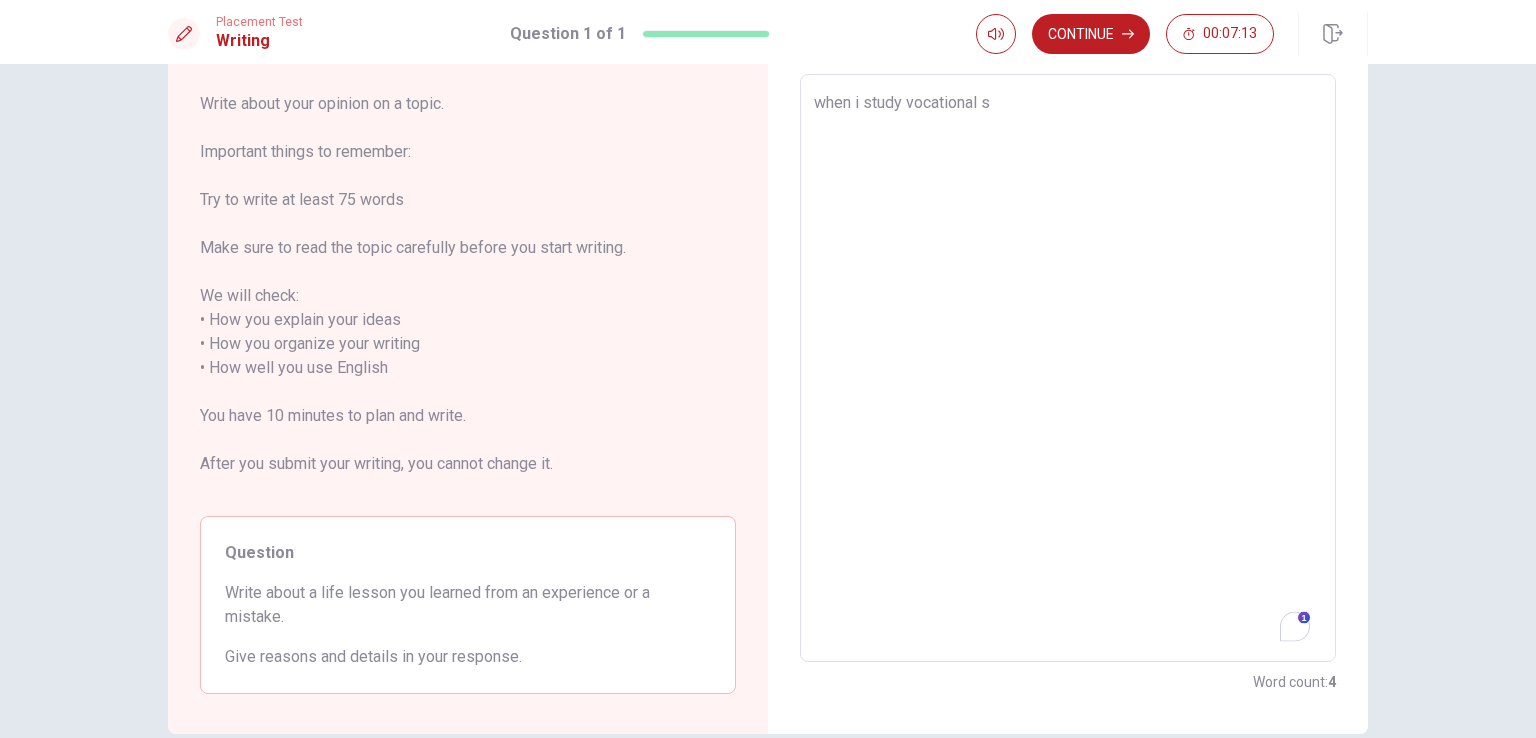type on "x" 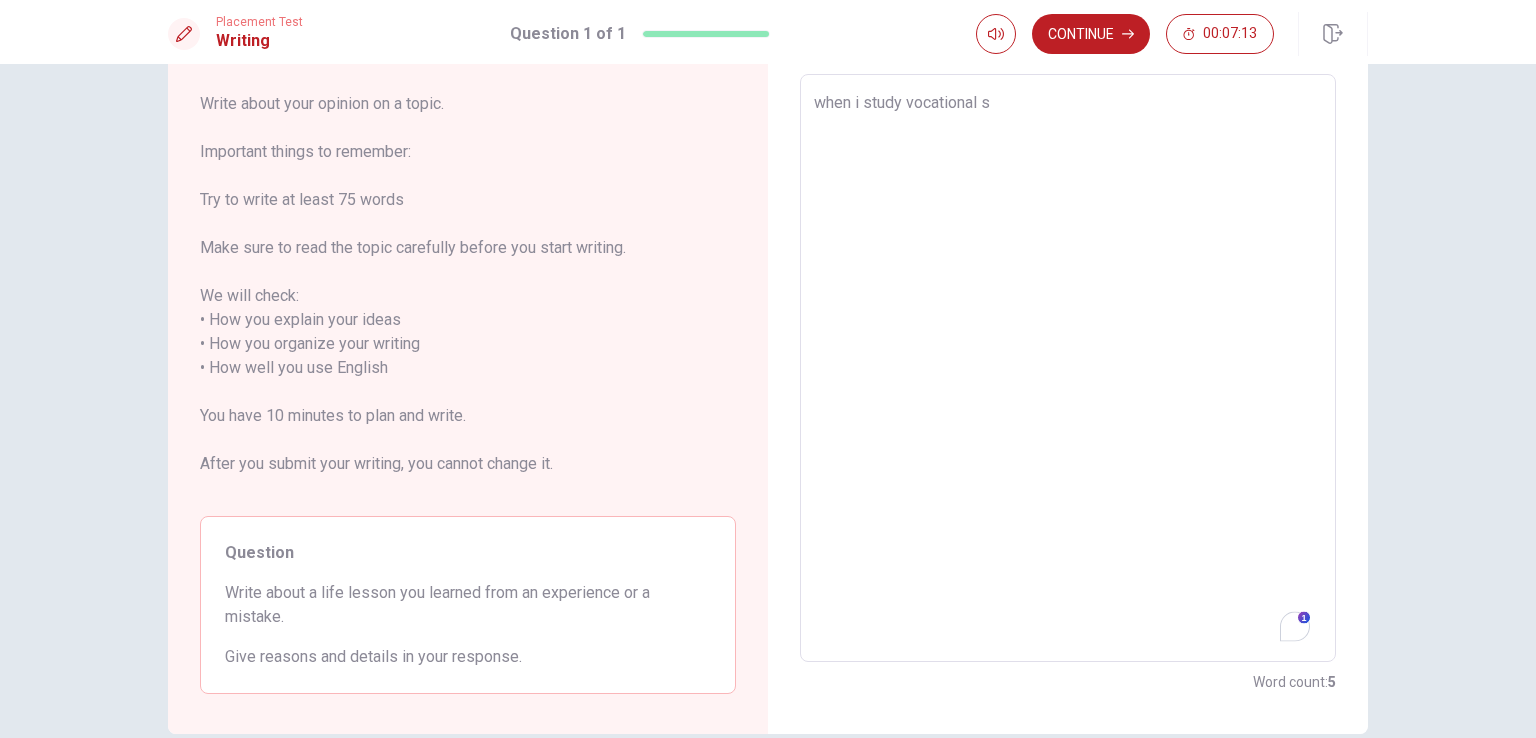 type on "when i study vocational sc" 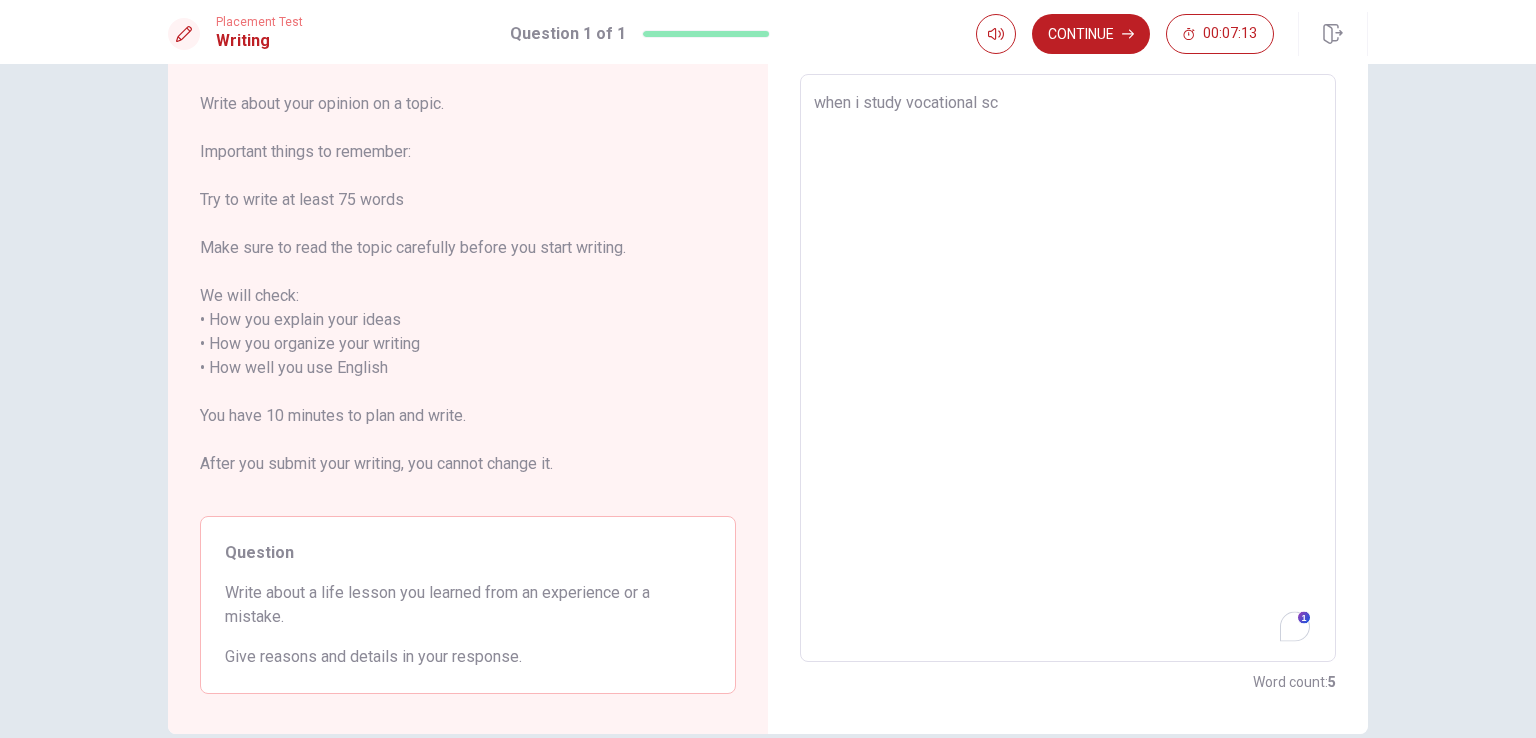 type on "x" 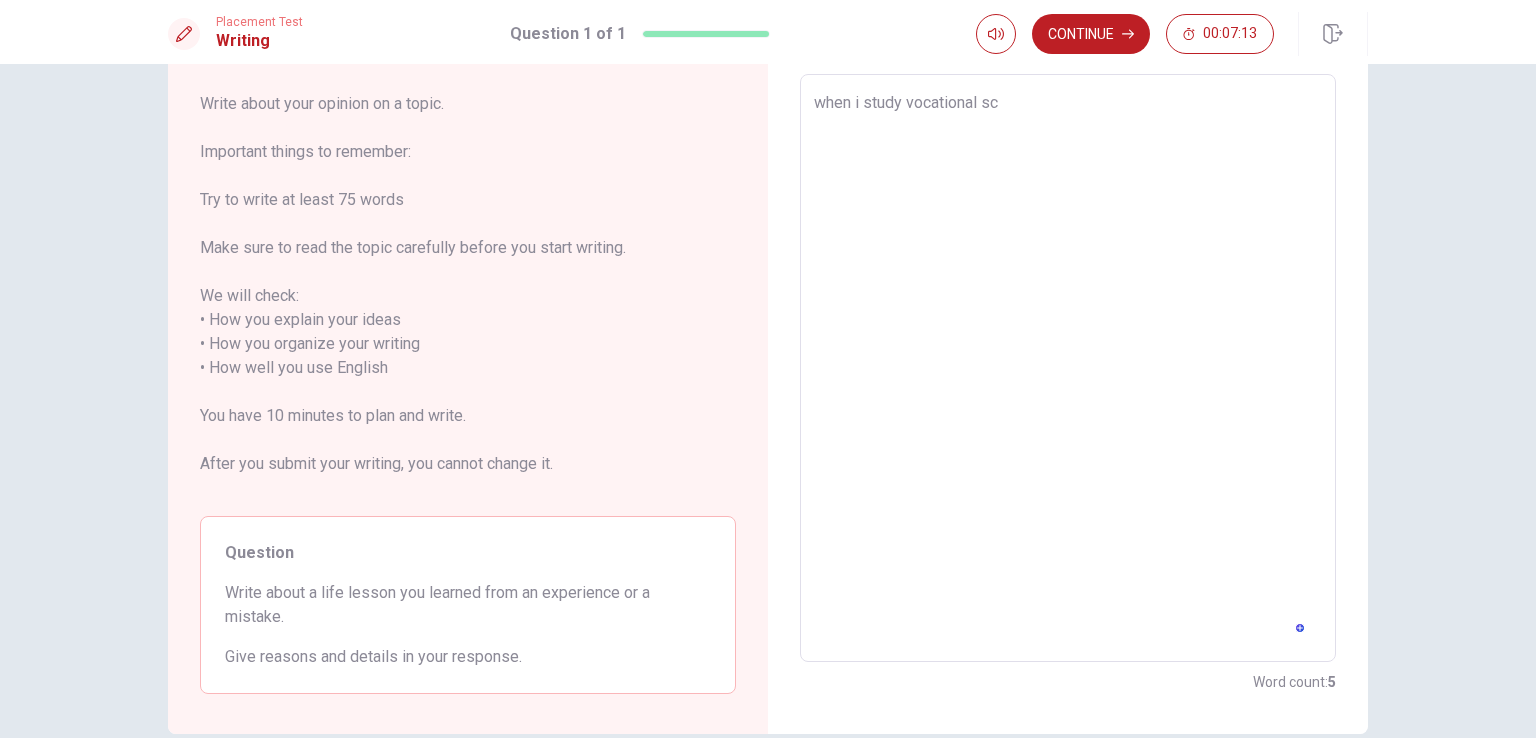 type on "when i study vocational sch" 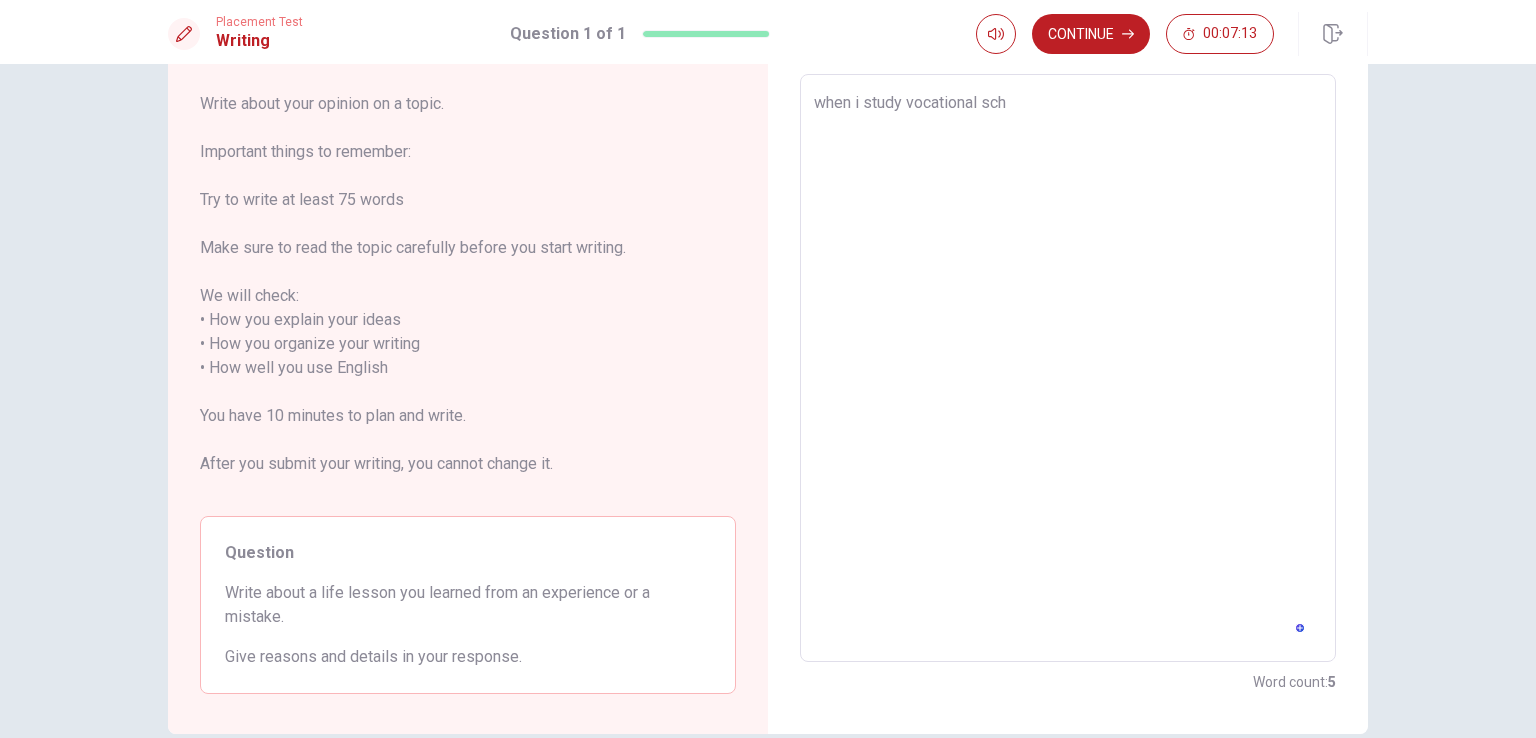 type on "x" 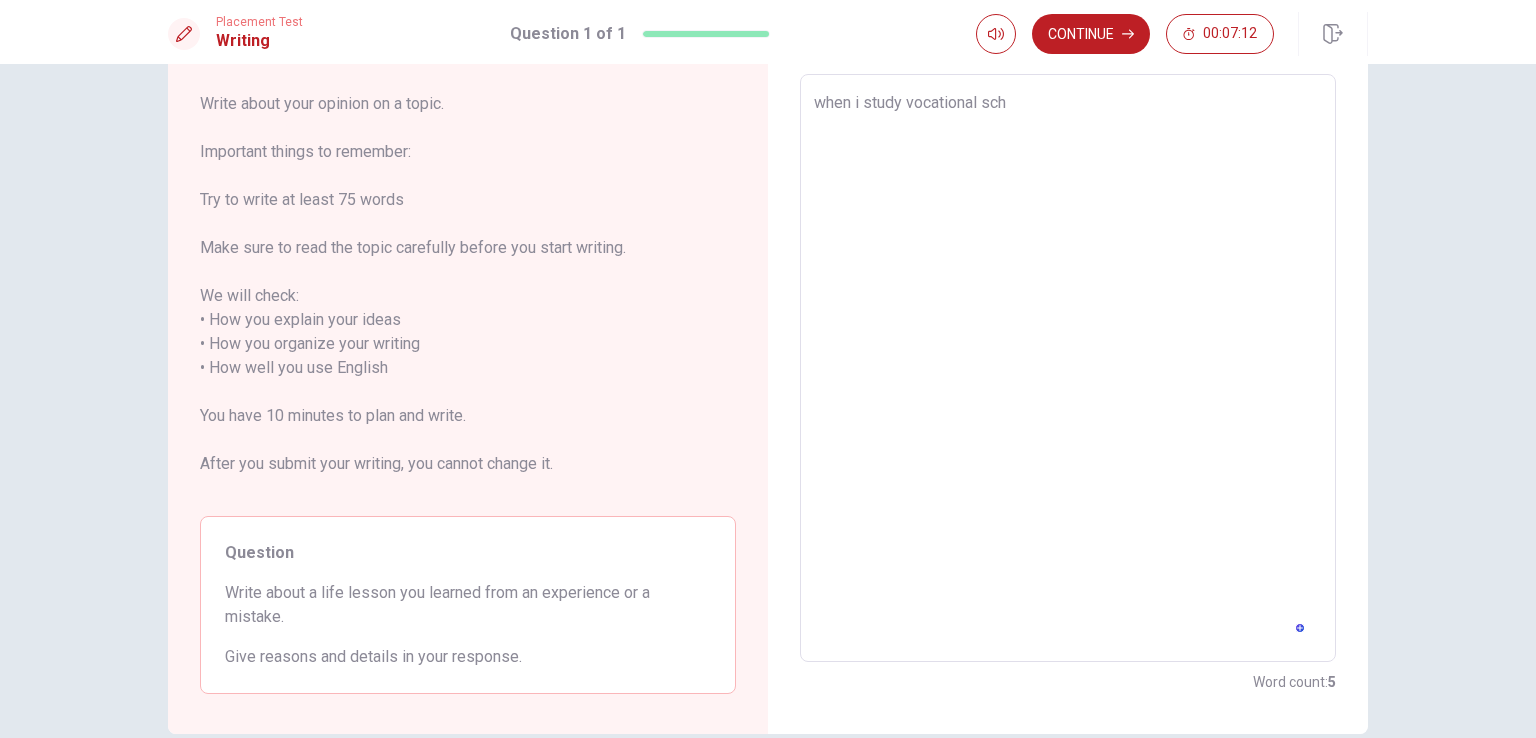type on "when i study vocational schi" 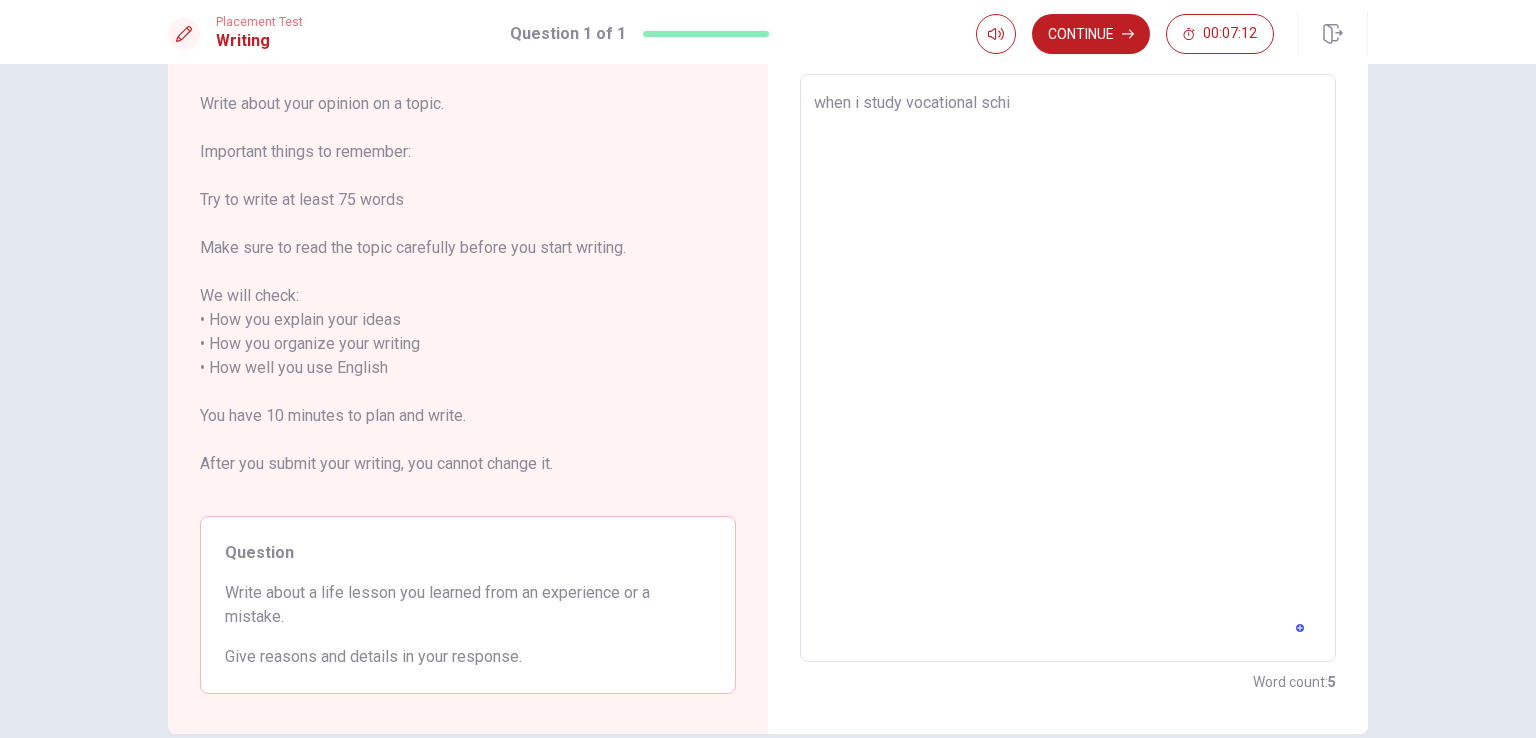 type on "x" 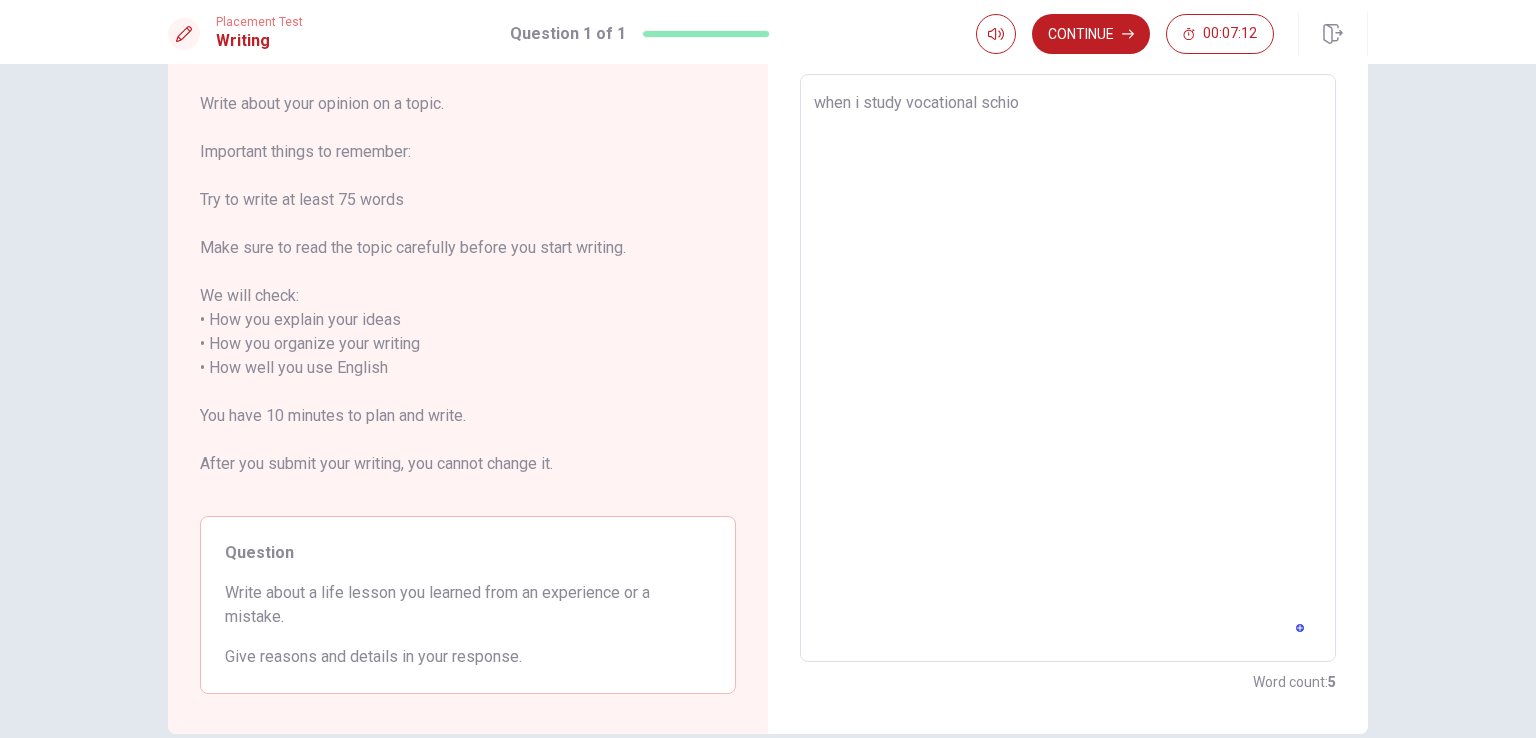 type on "x" 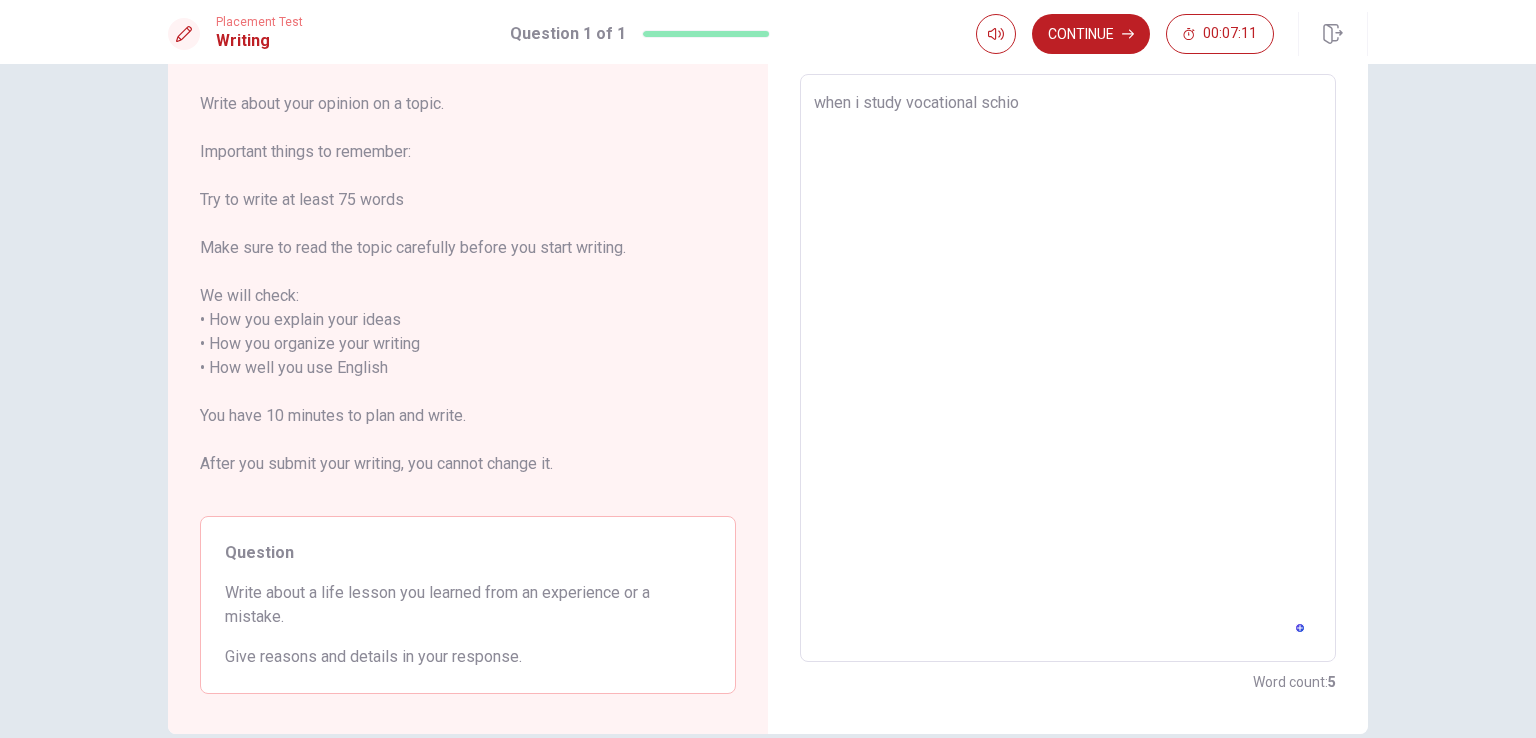 type on "when i study vocational schi" 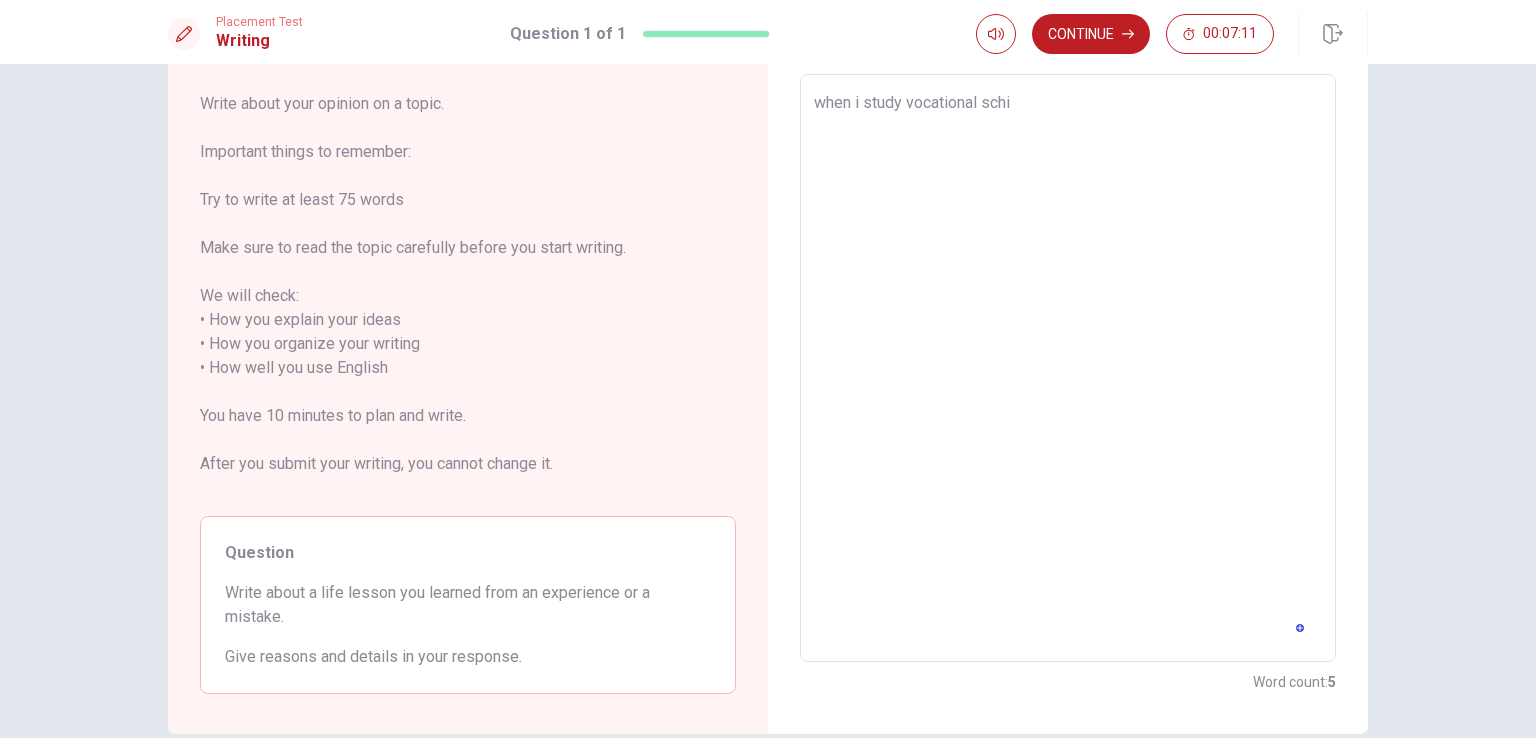 type on "x" 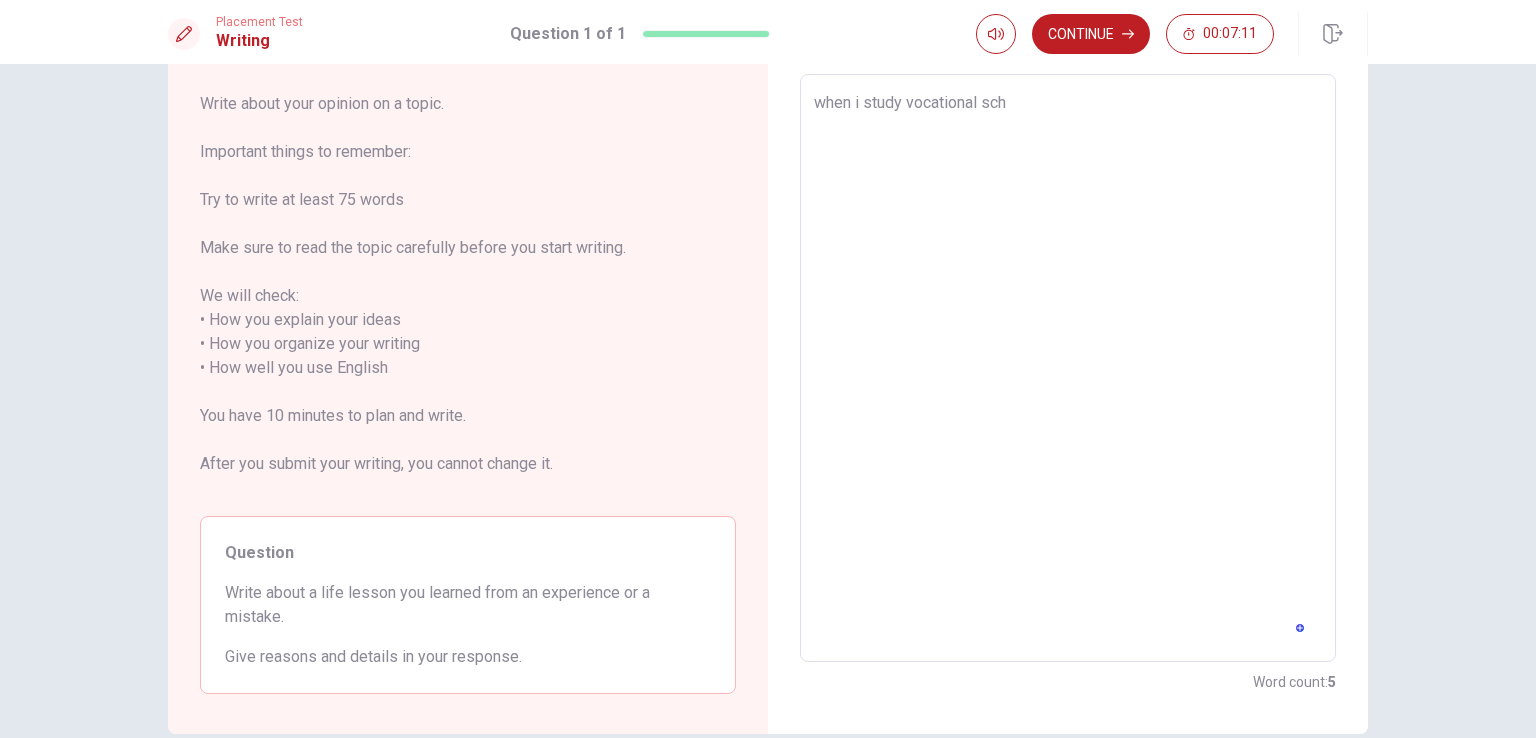type on "x" 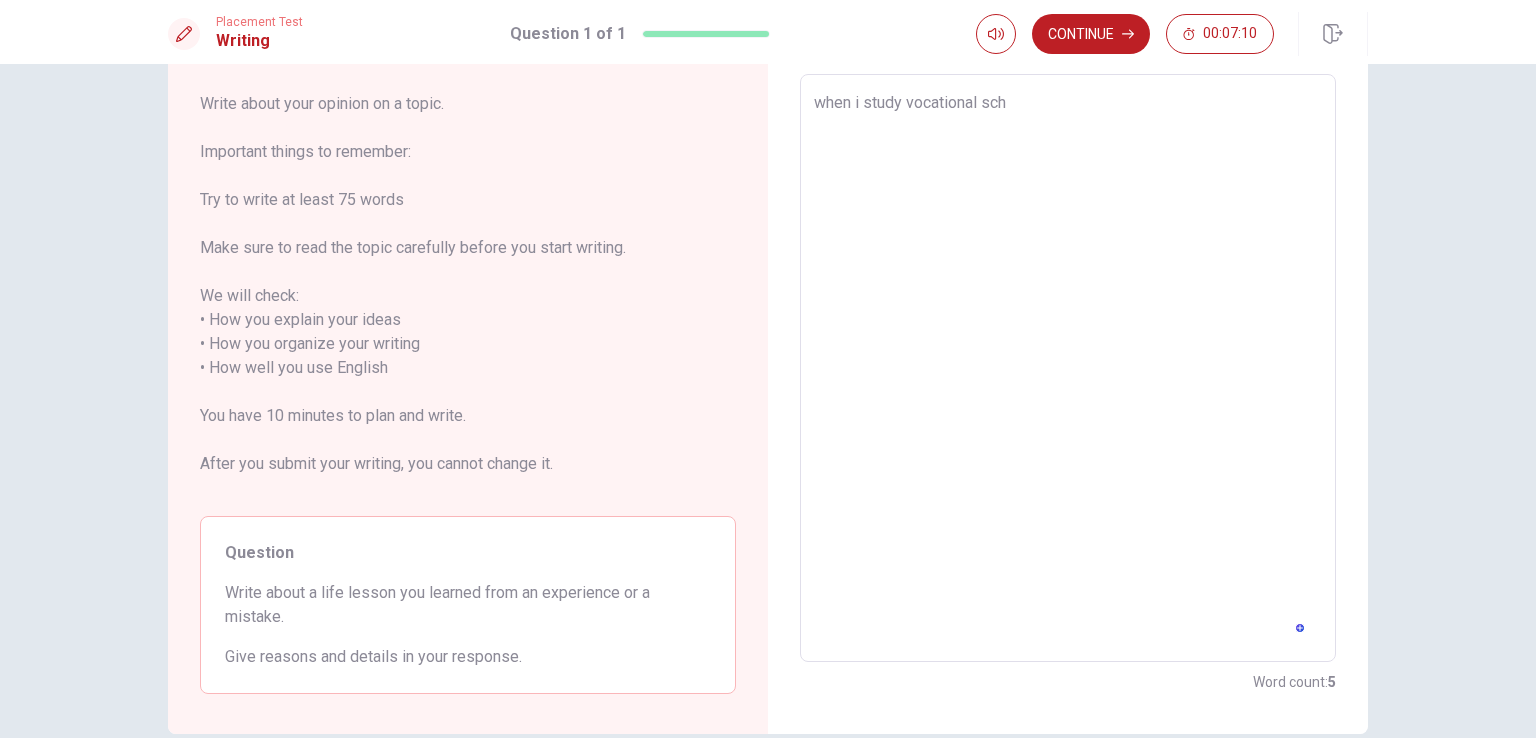 type on "when i study vocational scho" 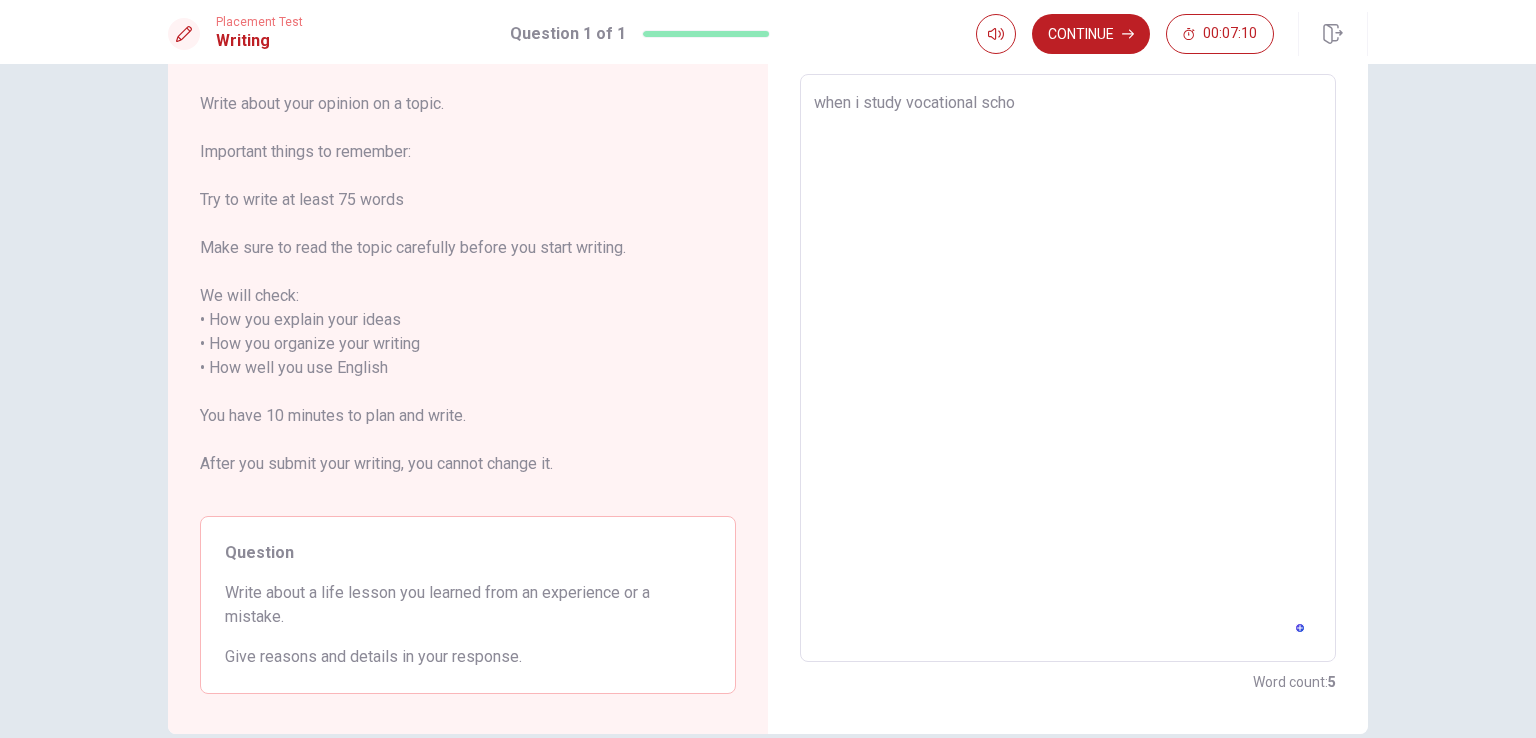 type on "x" 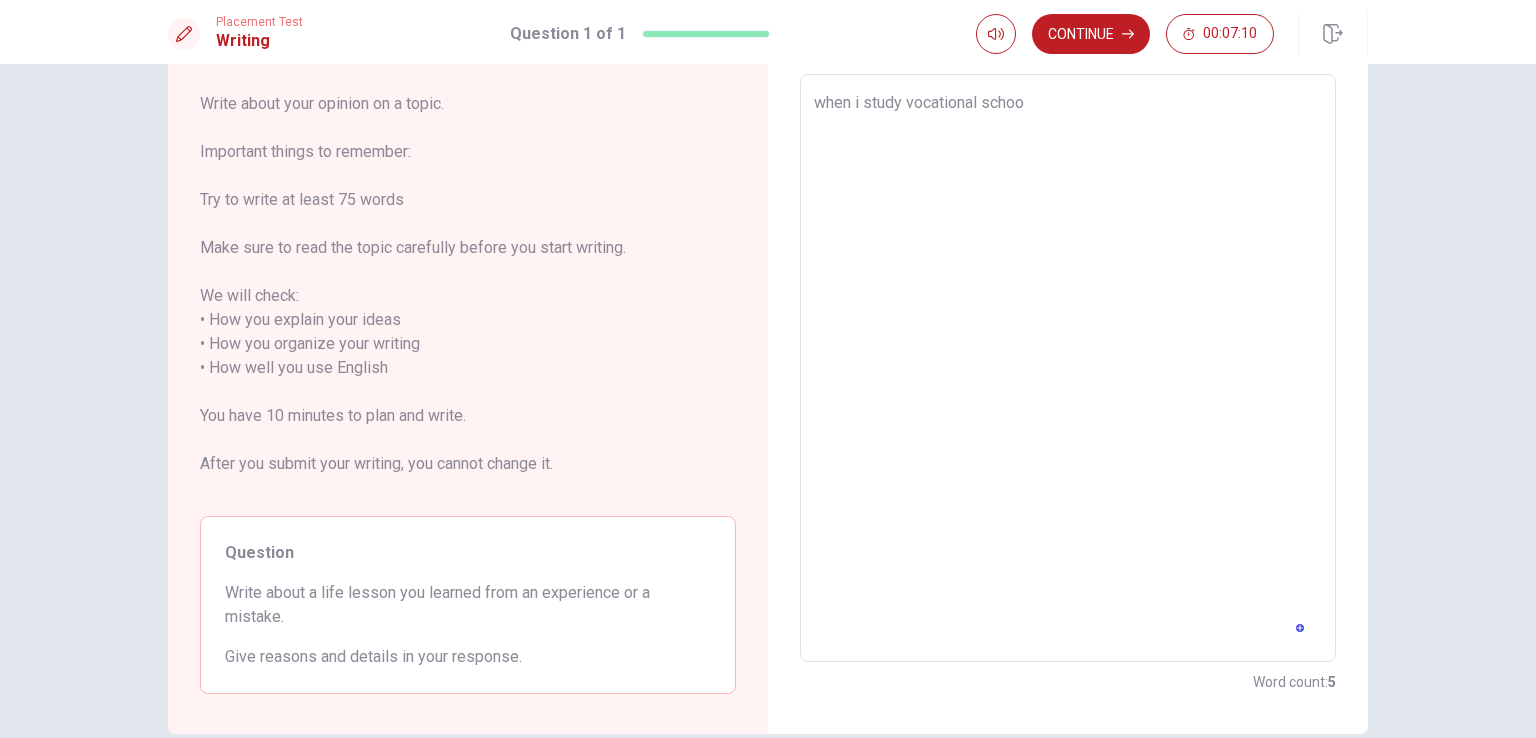 type on "when i study vocational school" 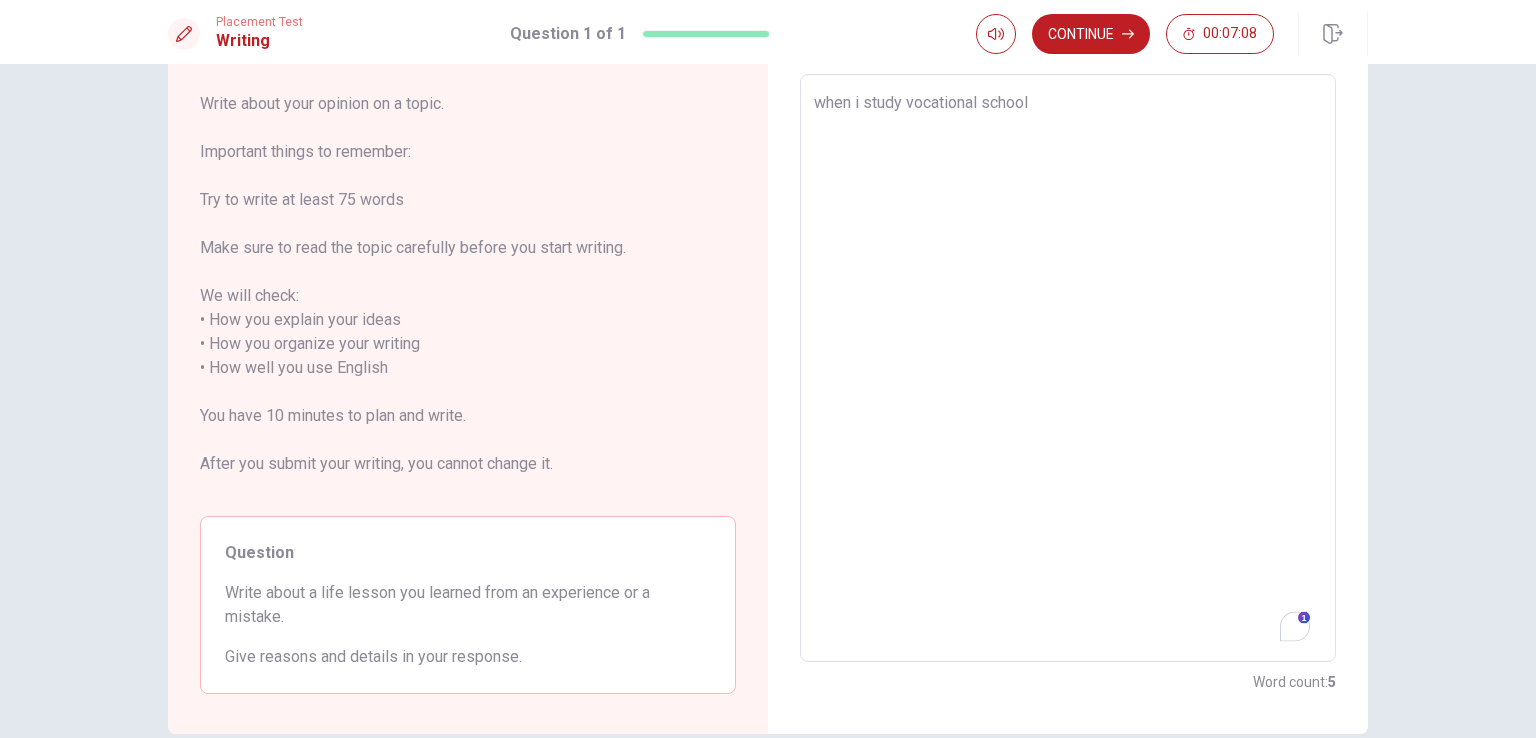 type on "x" 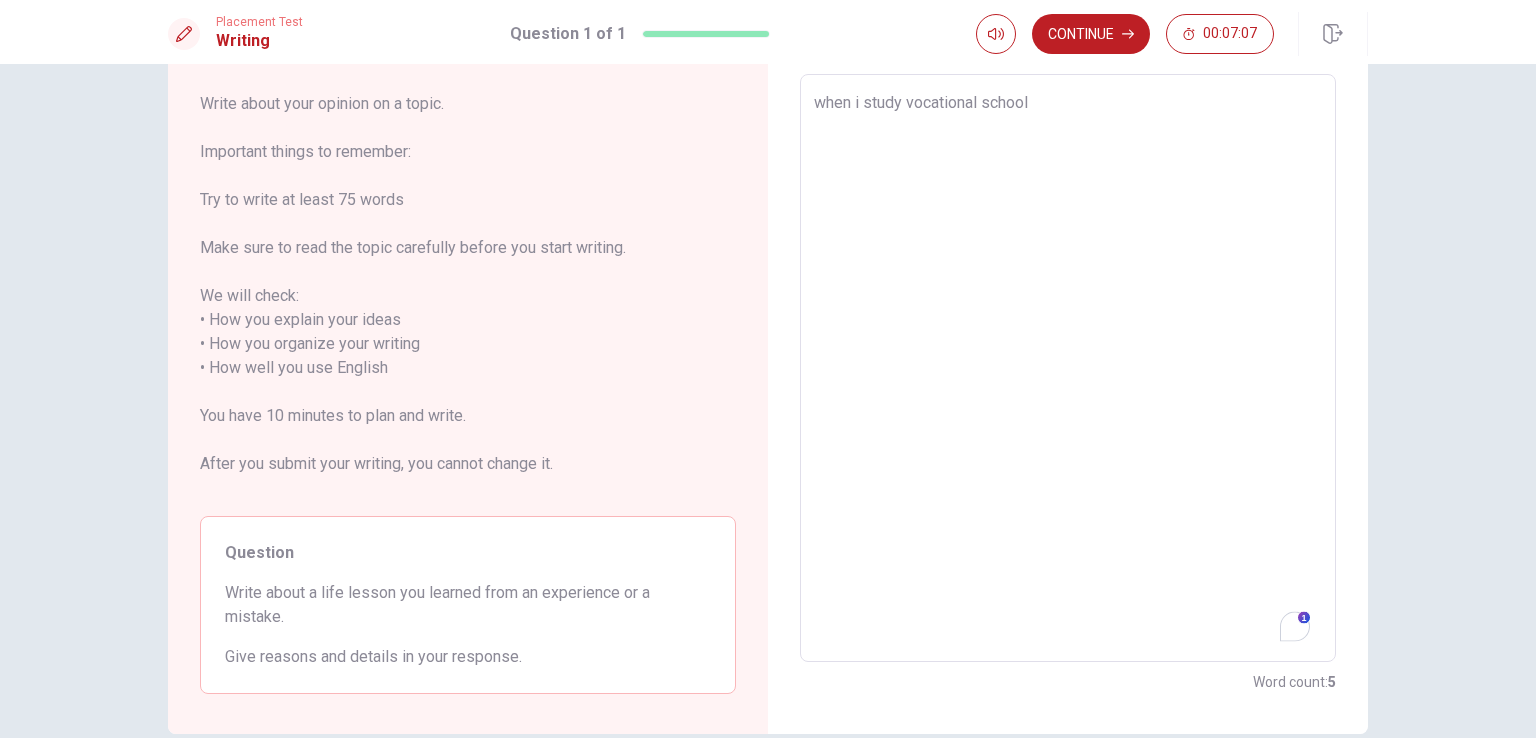 type on "when i study vocational schoolㄝ" 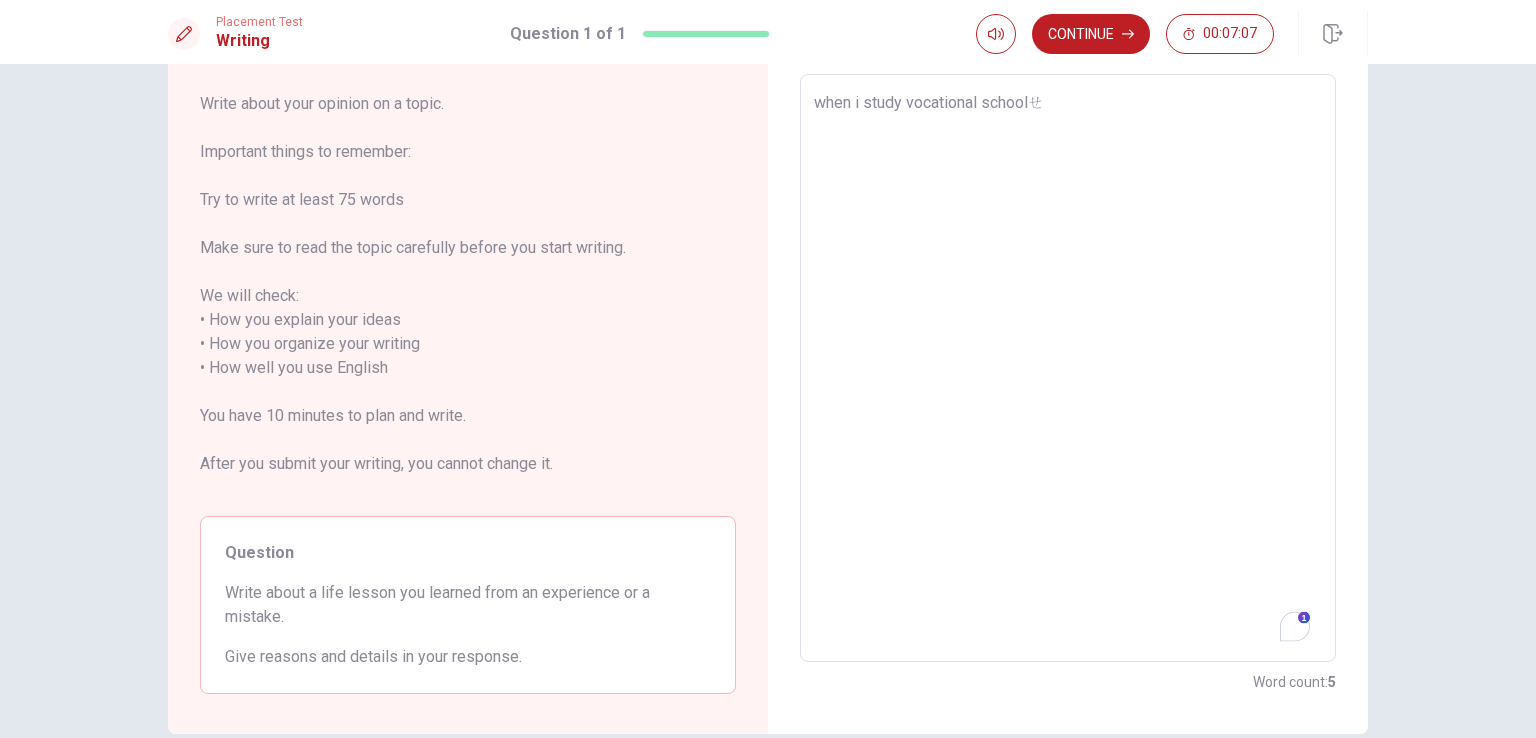 type on "x" 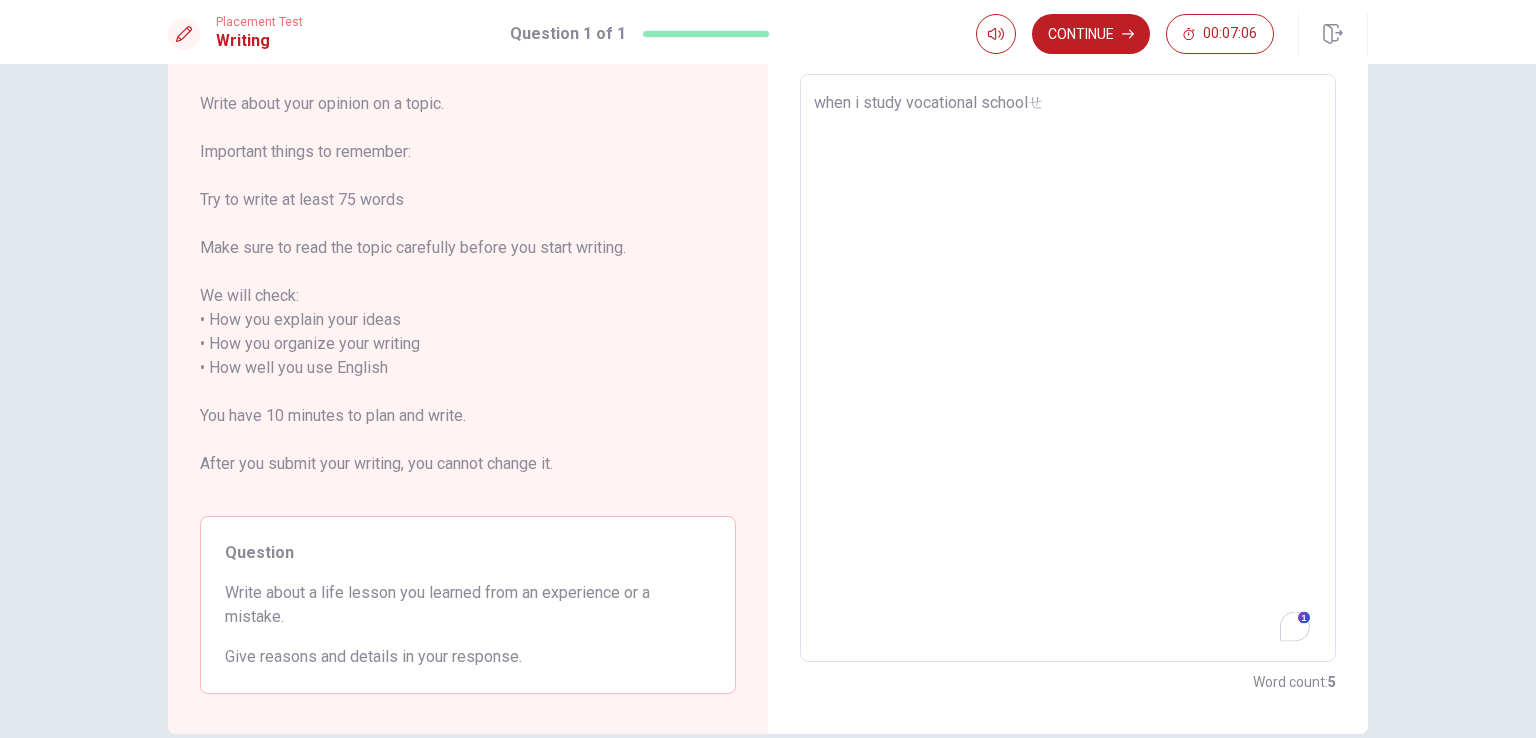 type on "when i study vocational school" 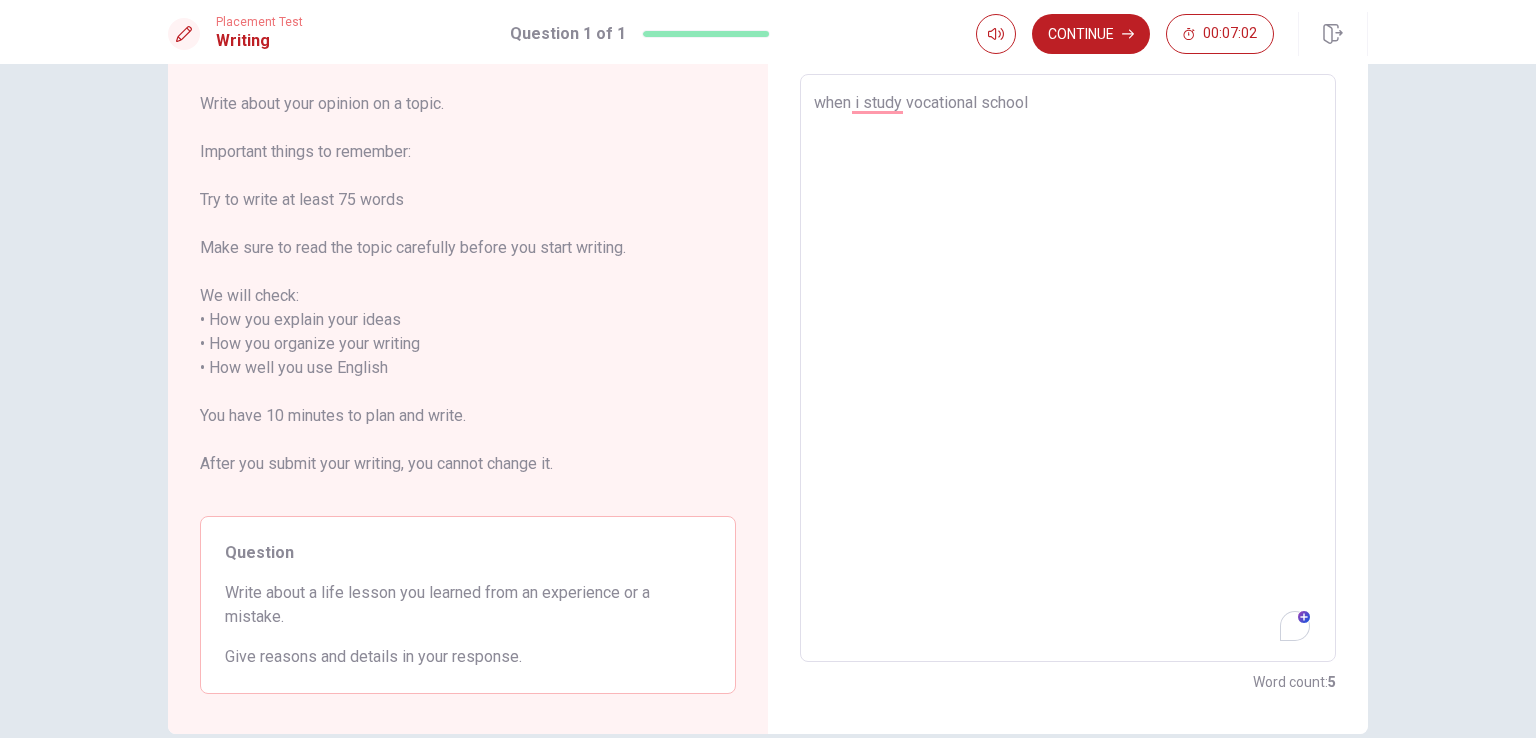 type on "x" 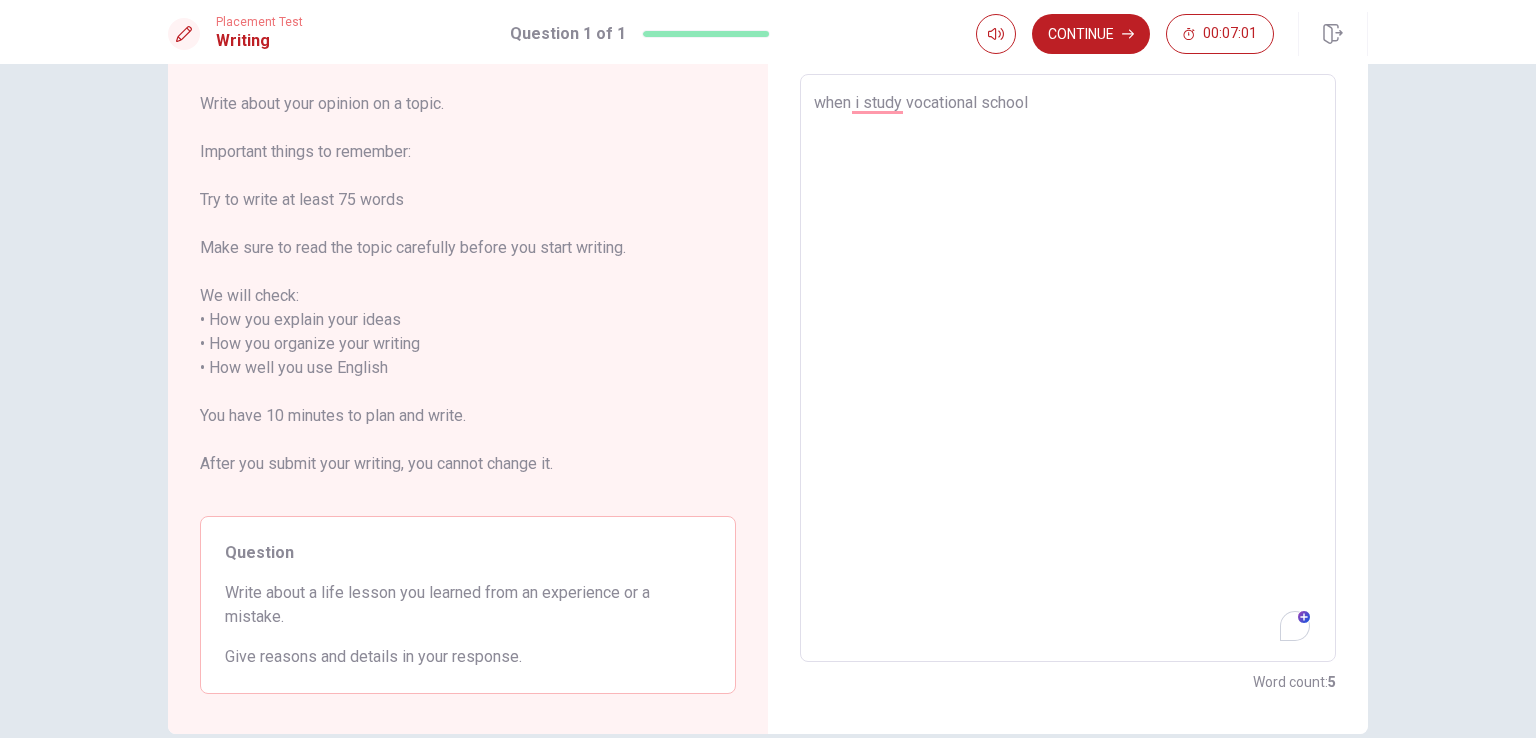 type on "when i stud vocational school" 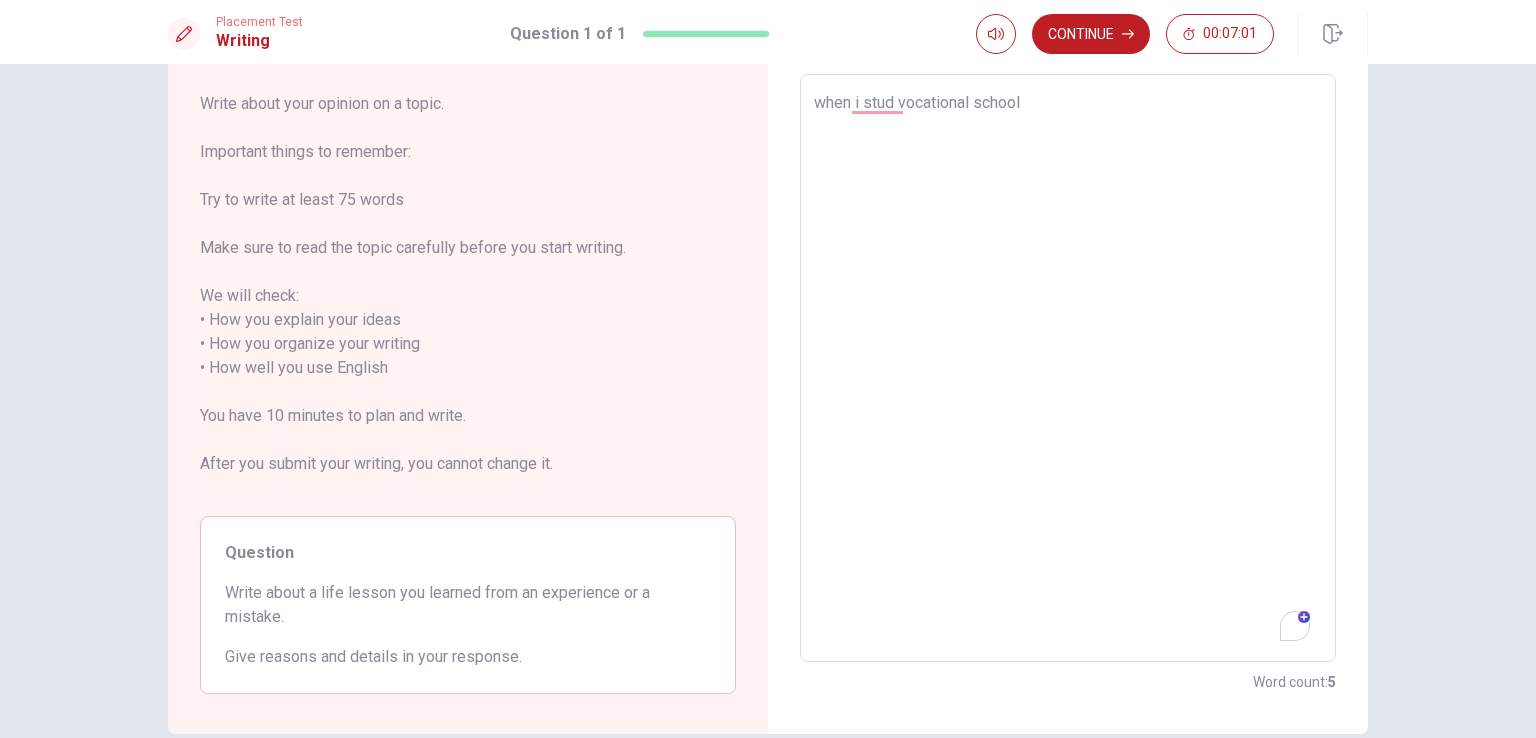 type on "x" 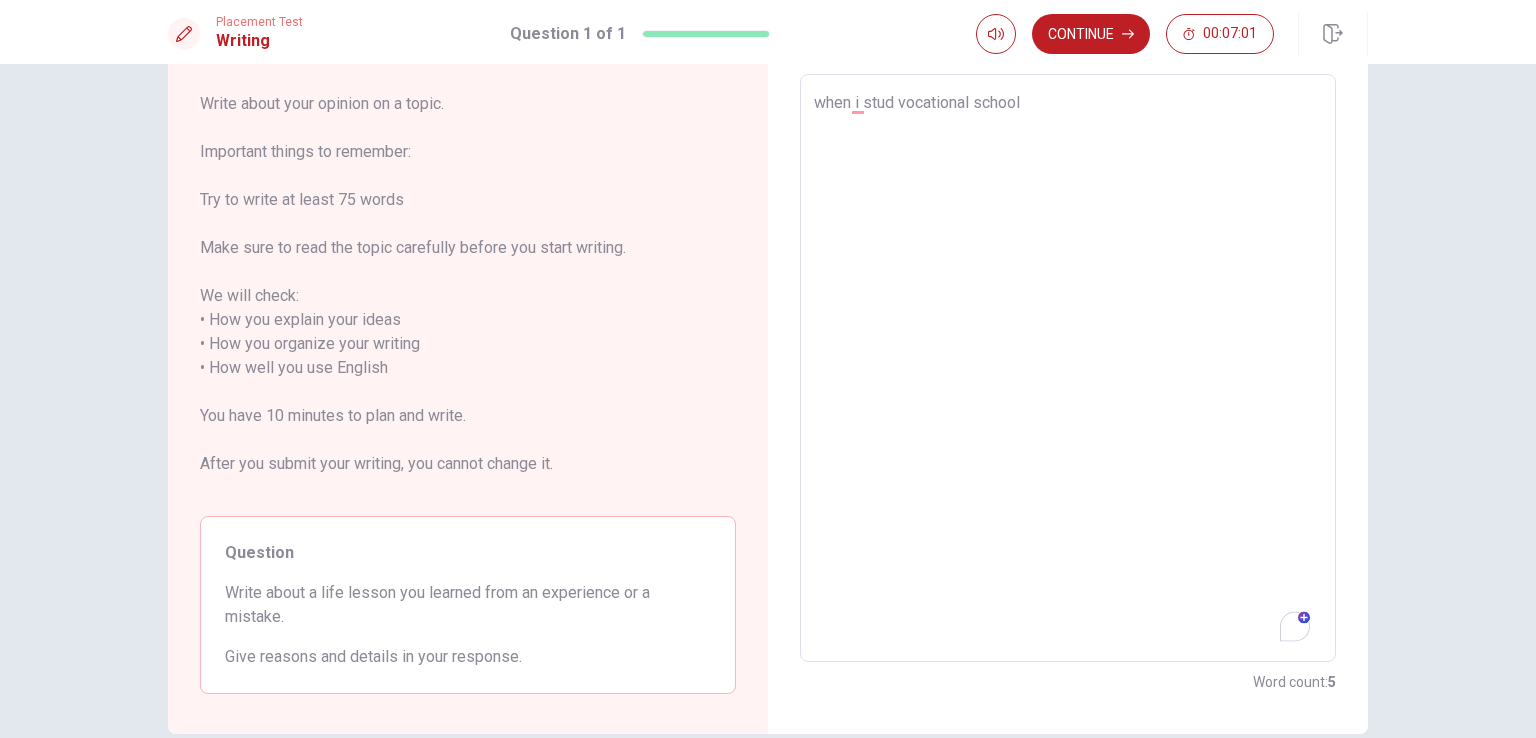type on "when i studi vocational school" 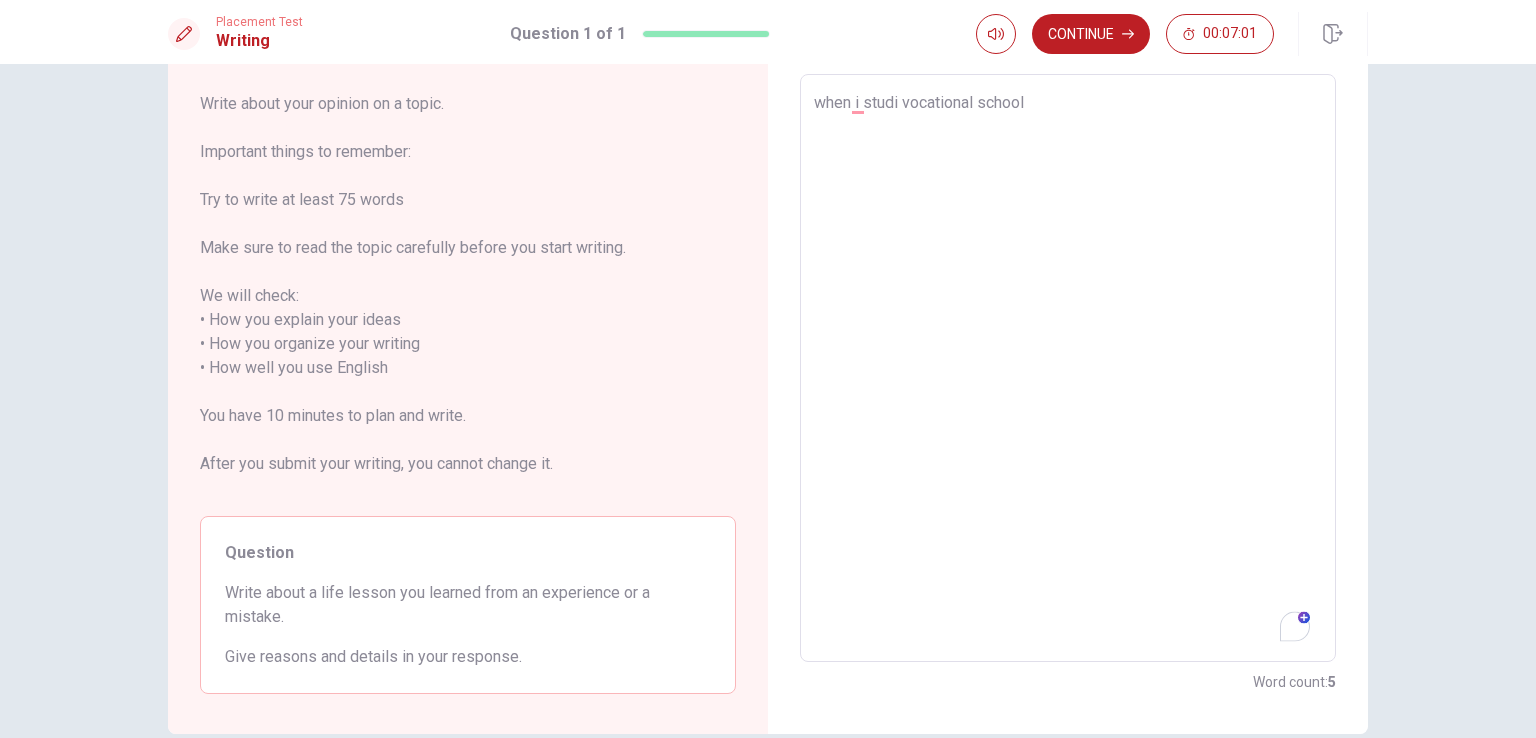 type on "x" 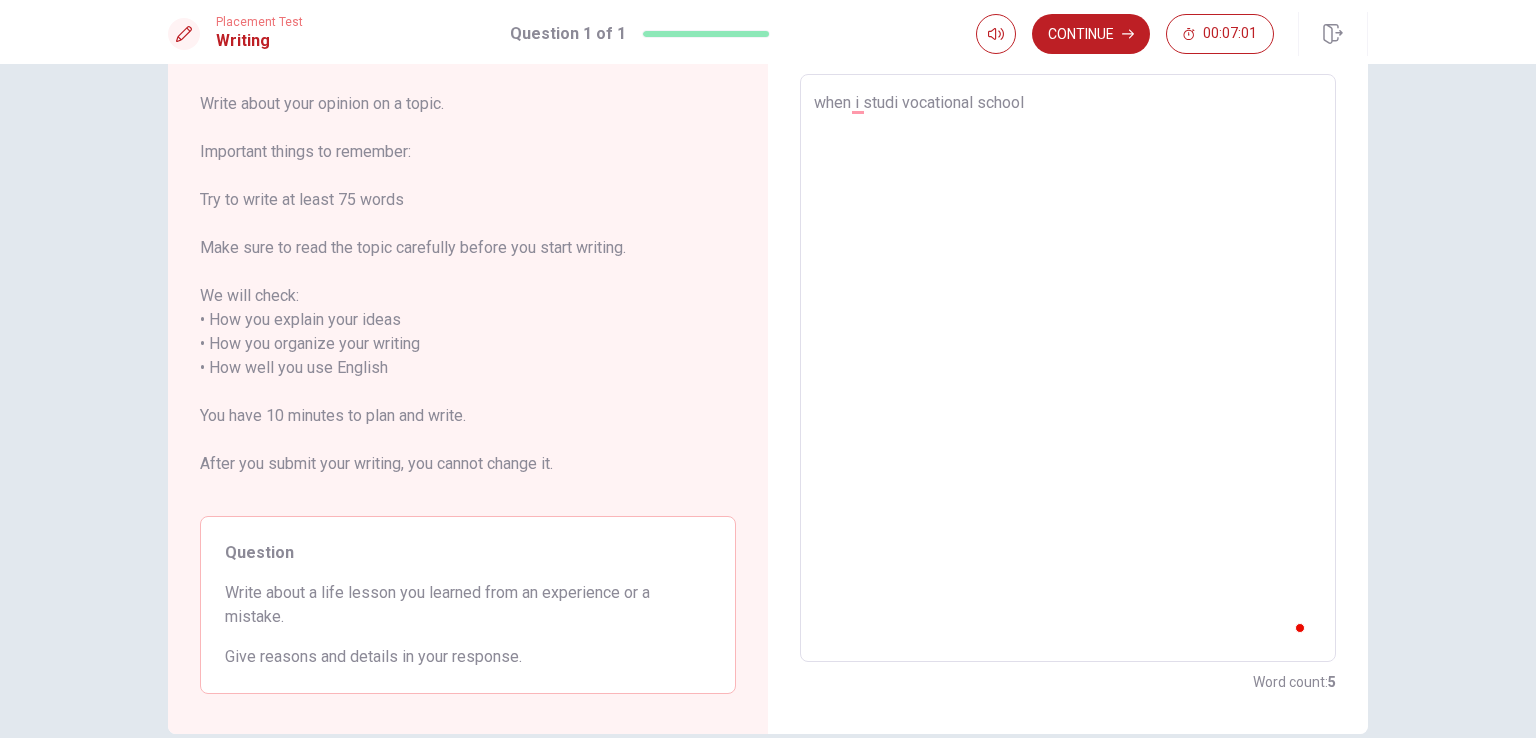 type on "when i studie vocational school" 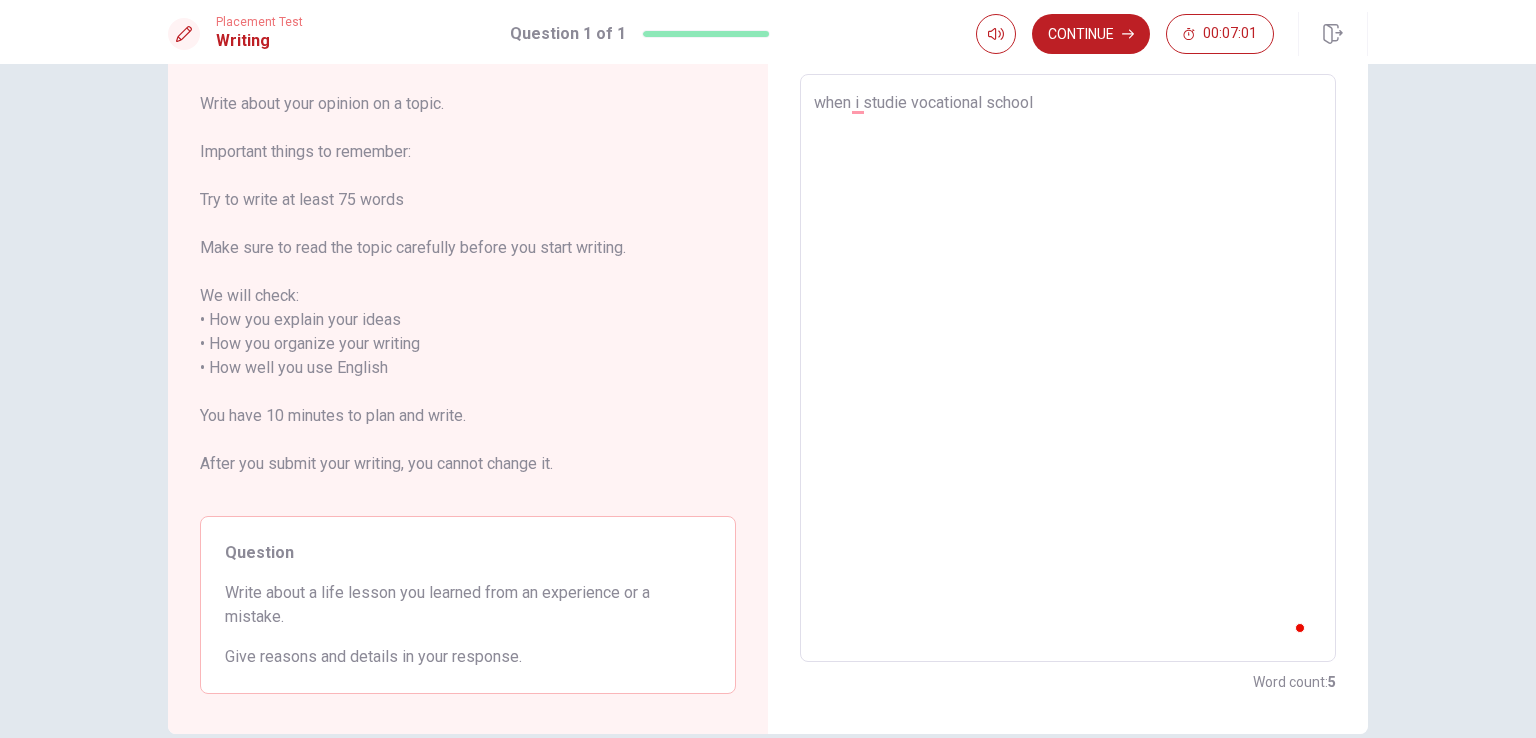 type on "x" 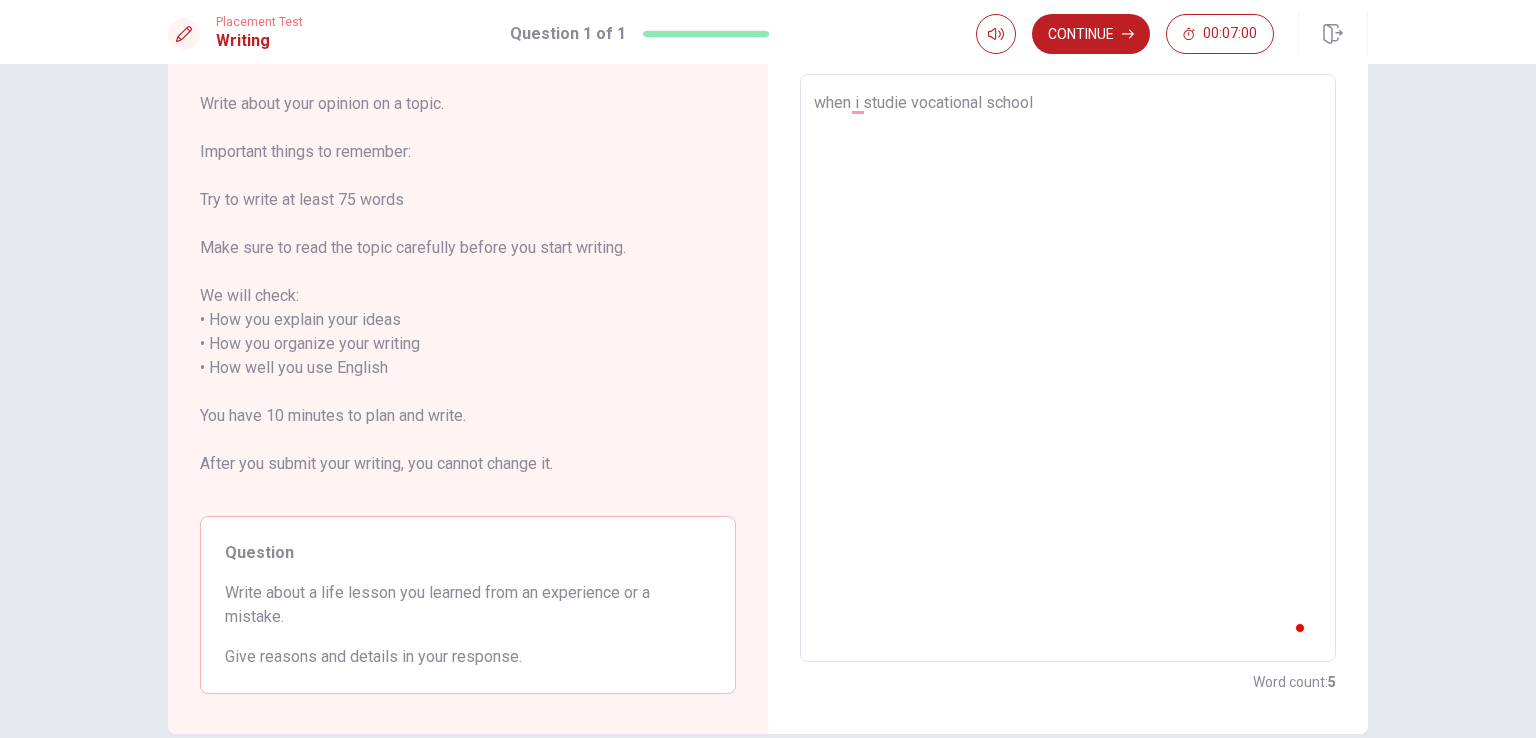type on "when i studied vocational school" 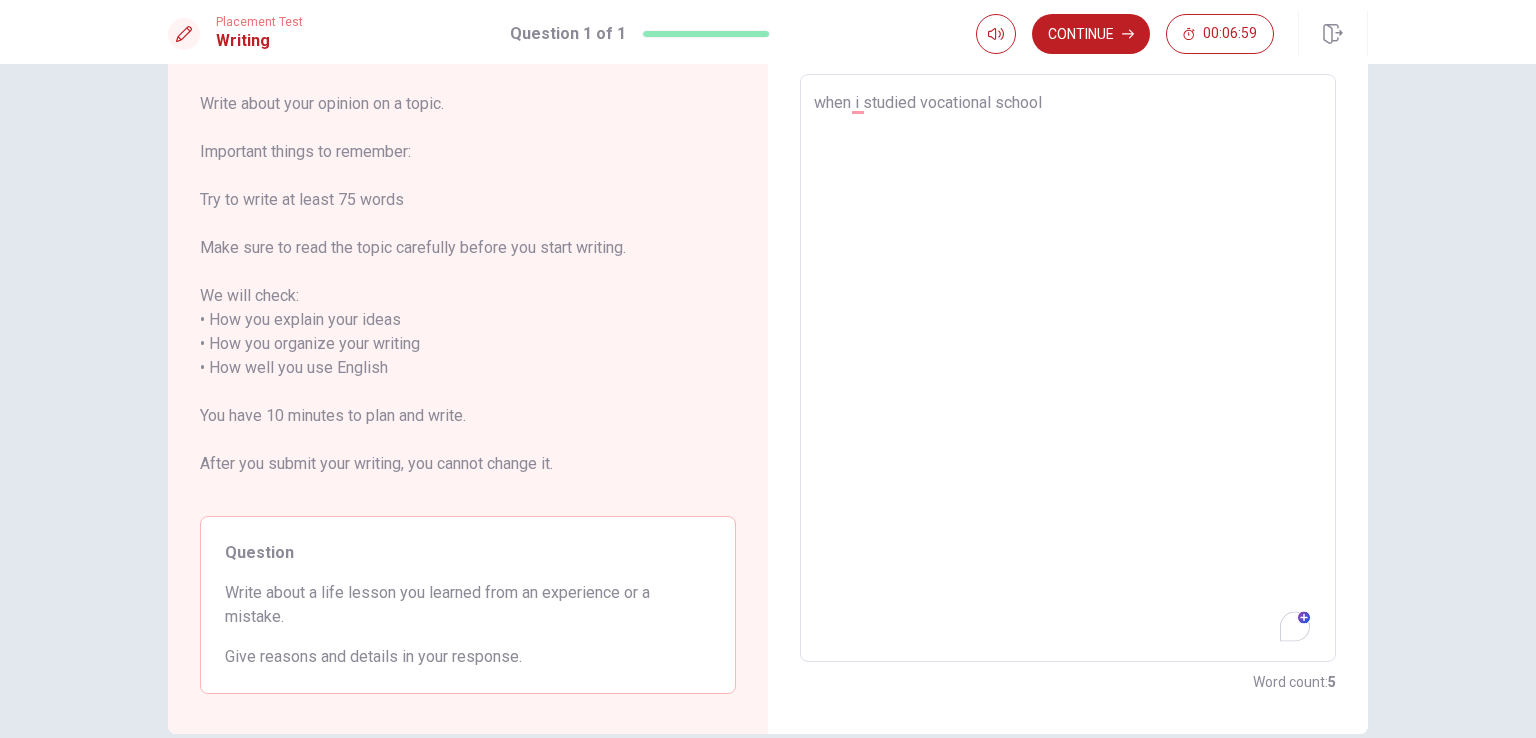 click on "when i studied vocational school" at bounding box center (1068, 368) 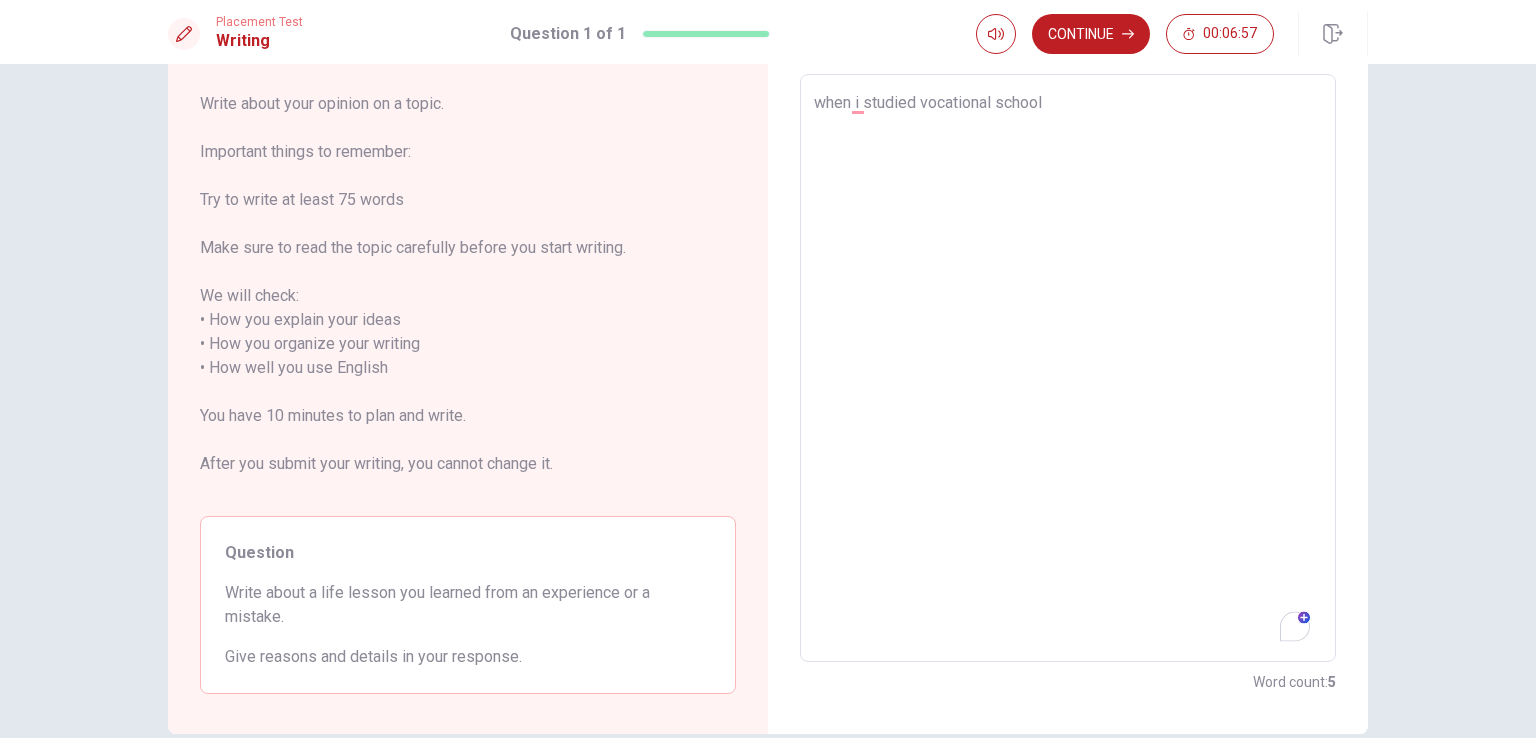 type on "x" 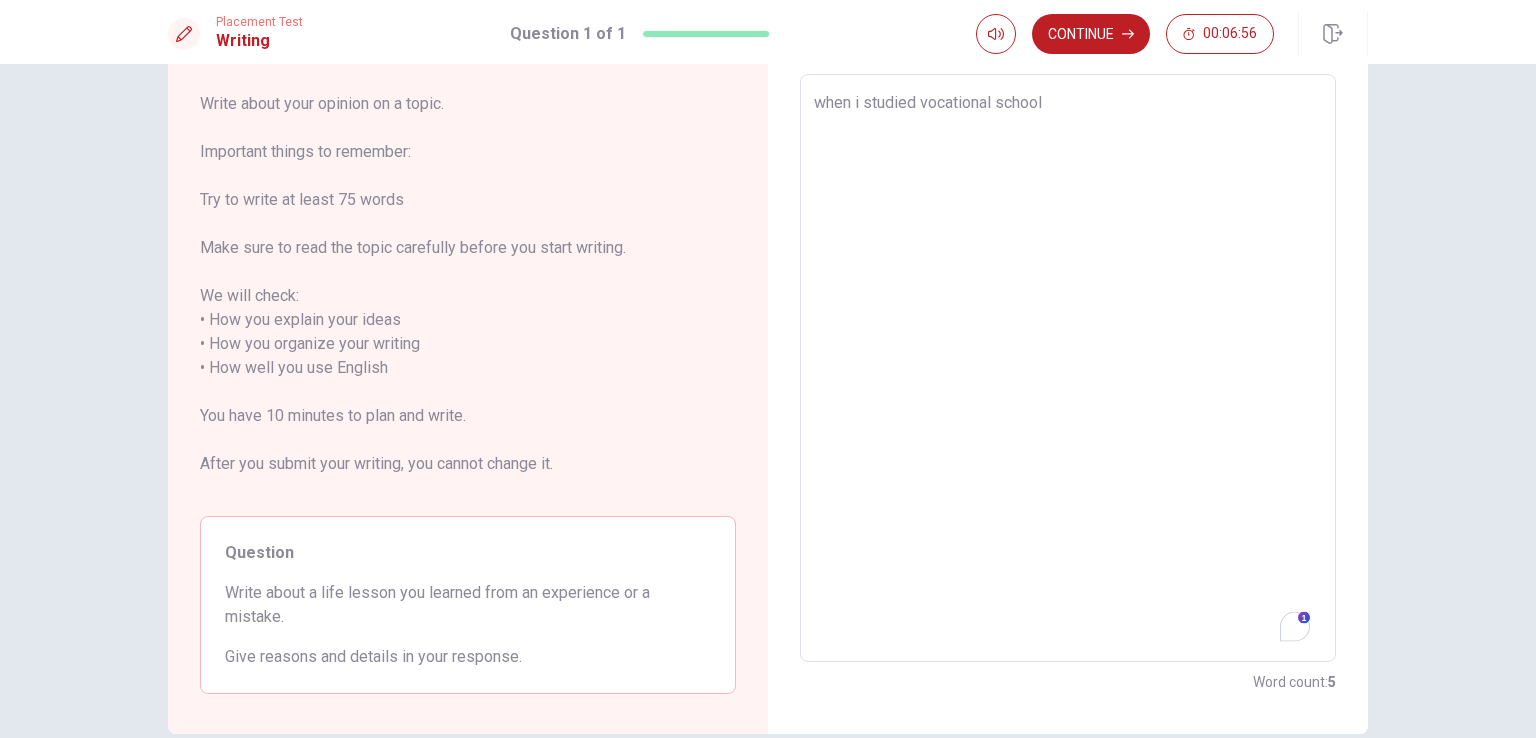 type on "when i studied vocational school," 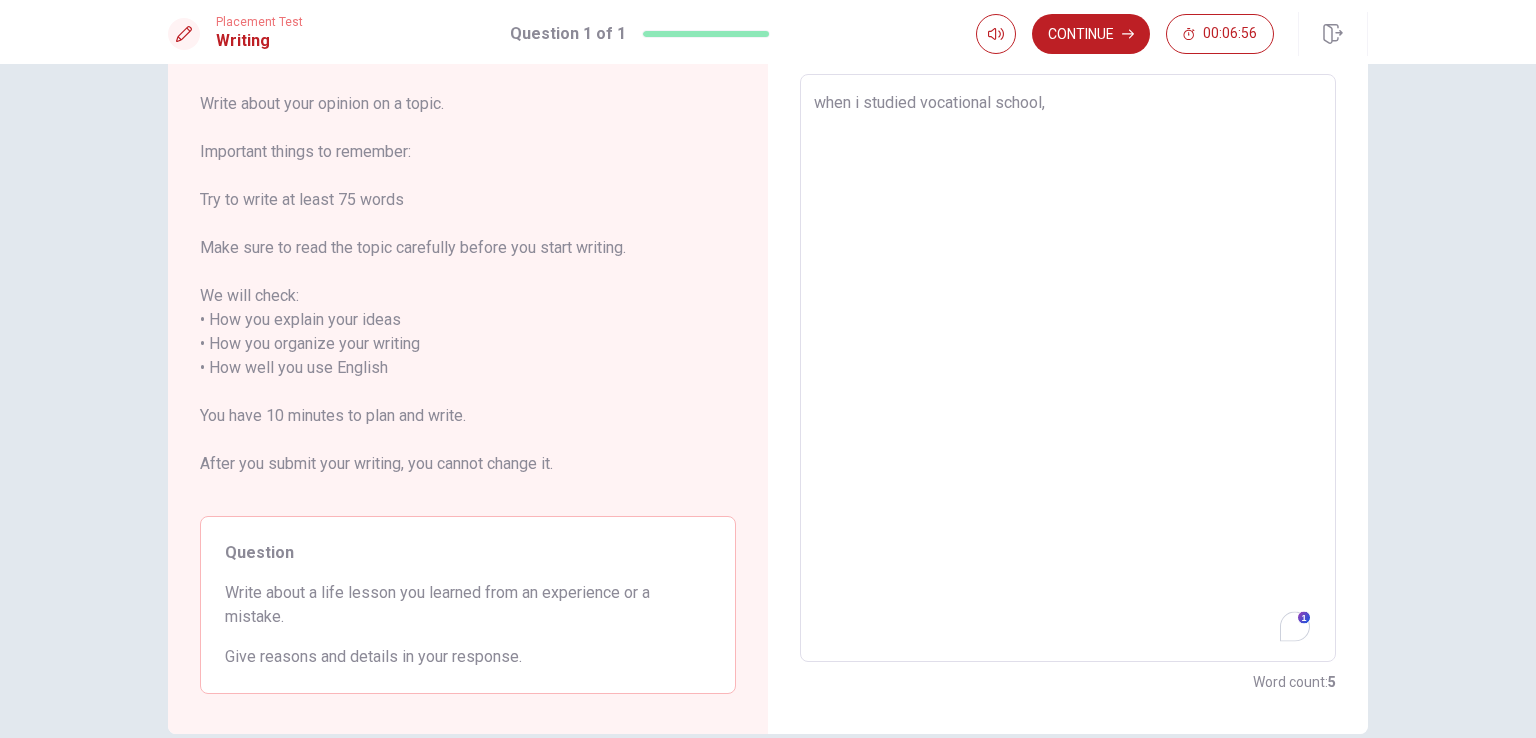 type on "x" 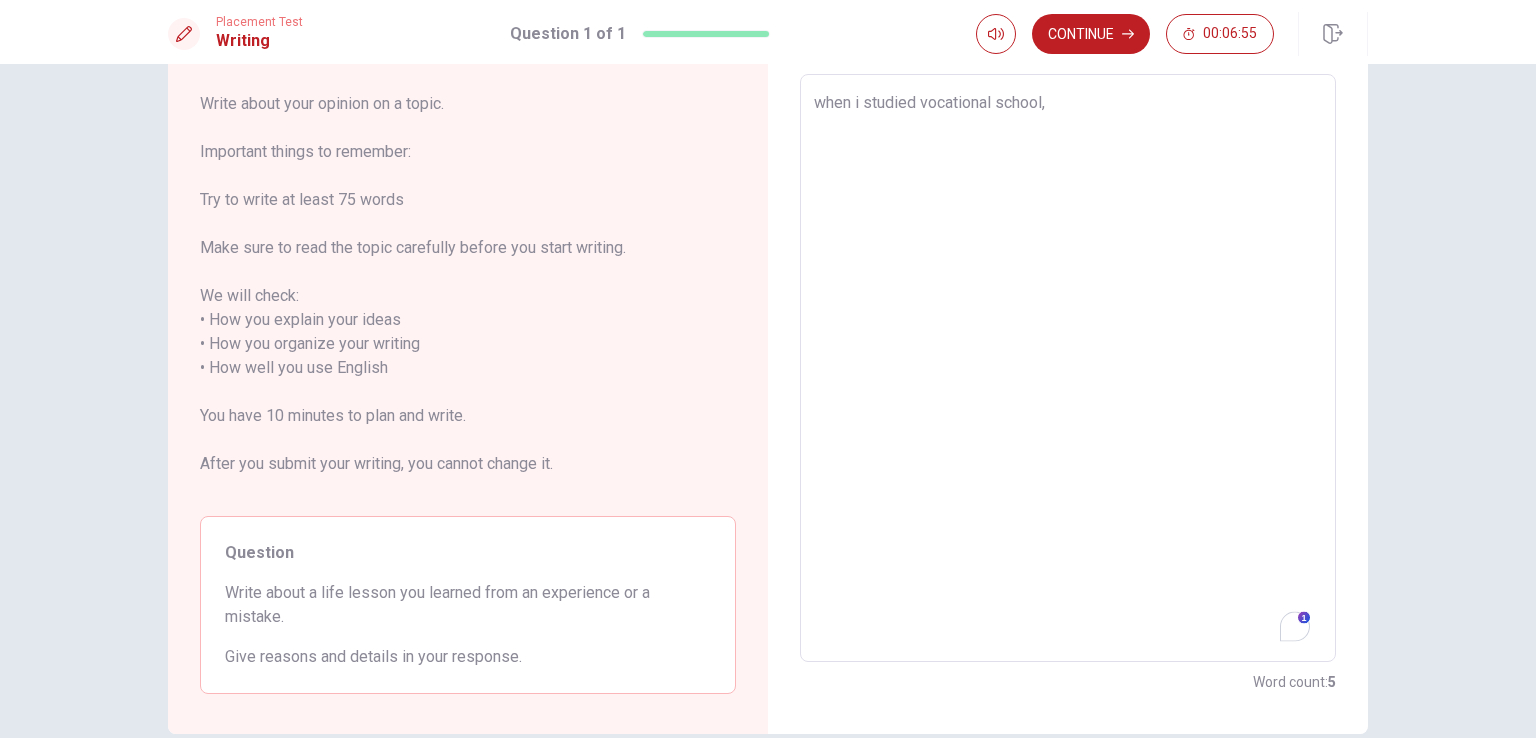 type on "when i studied vocational school," 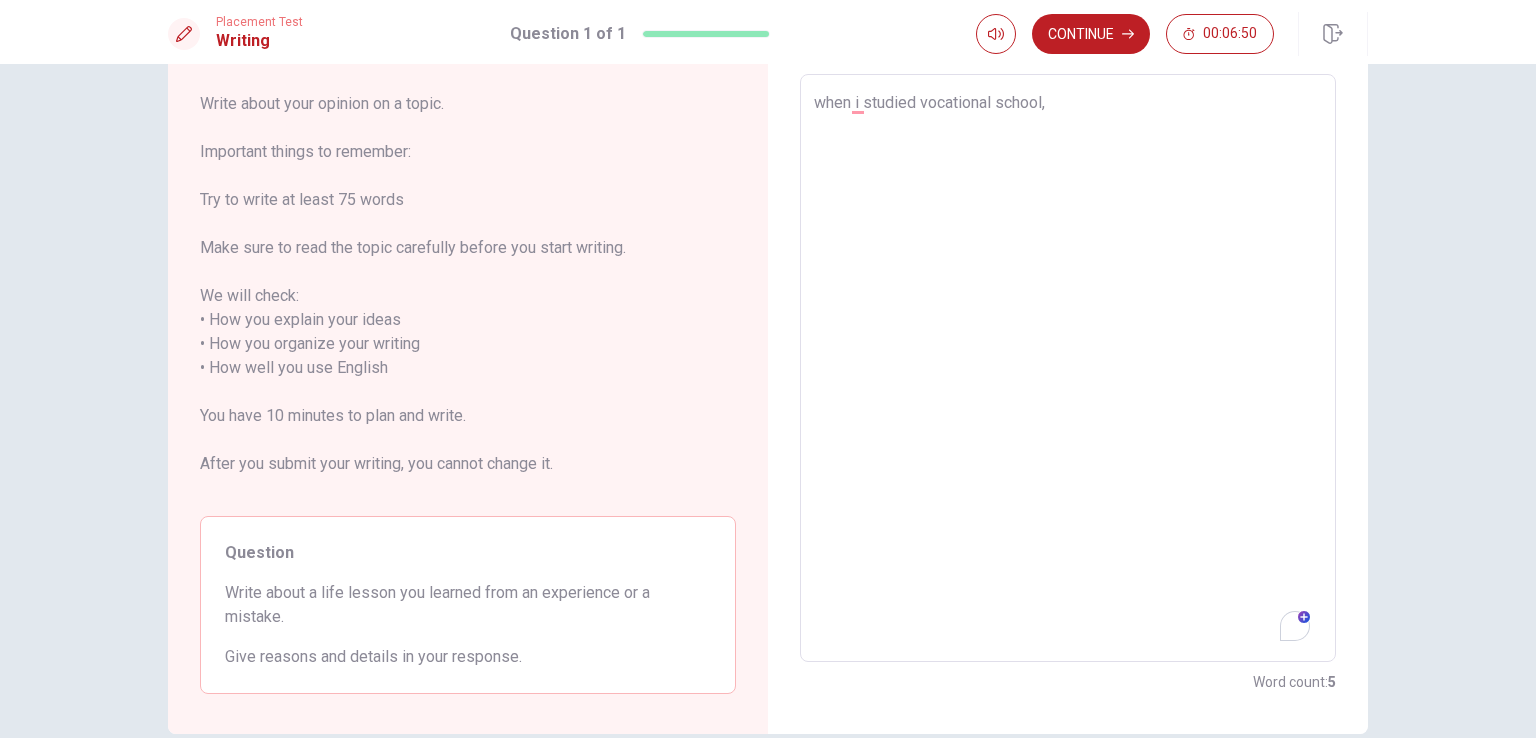 type on "x" 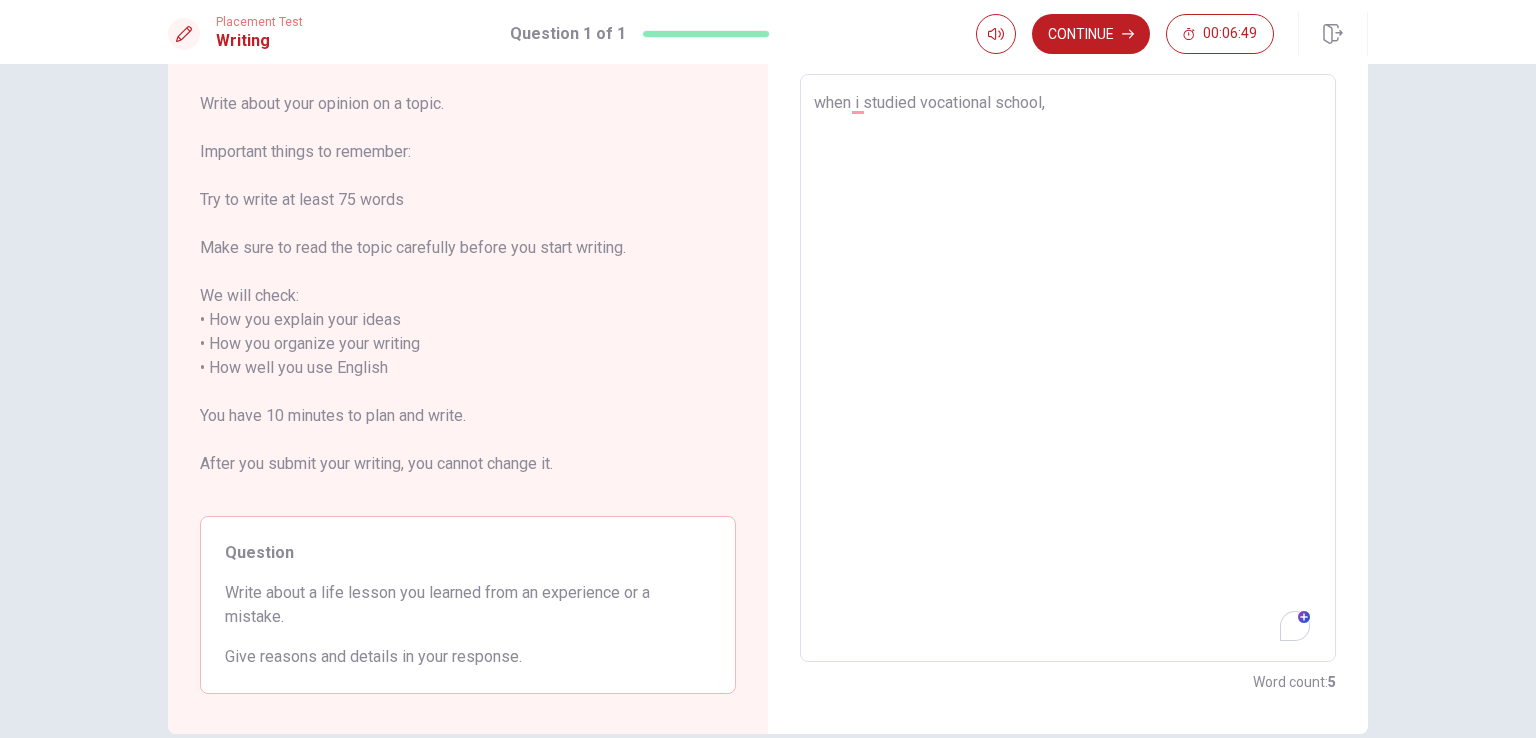 type on "when i studied vocational school, i" 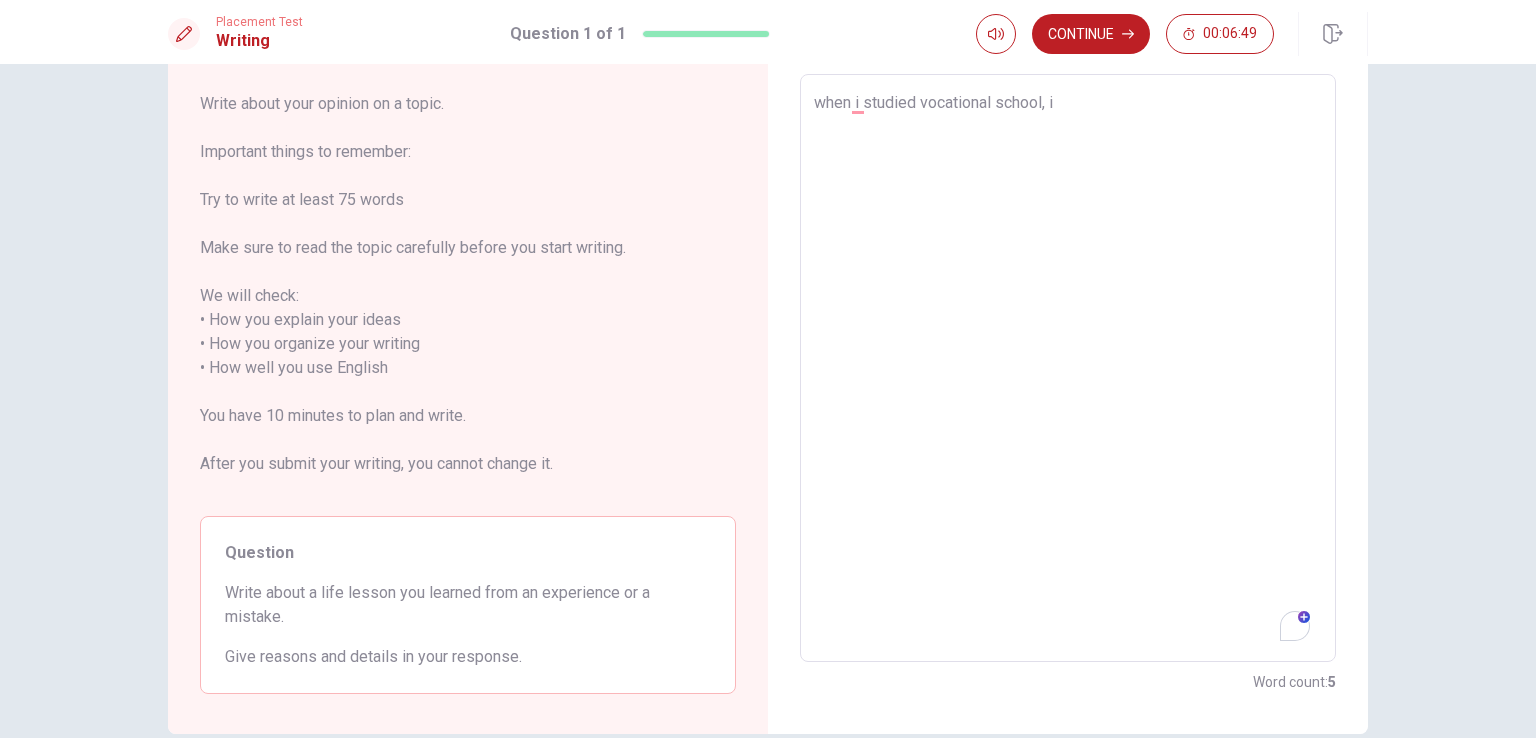 type on "x" 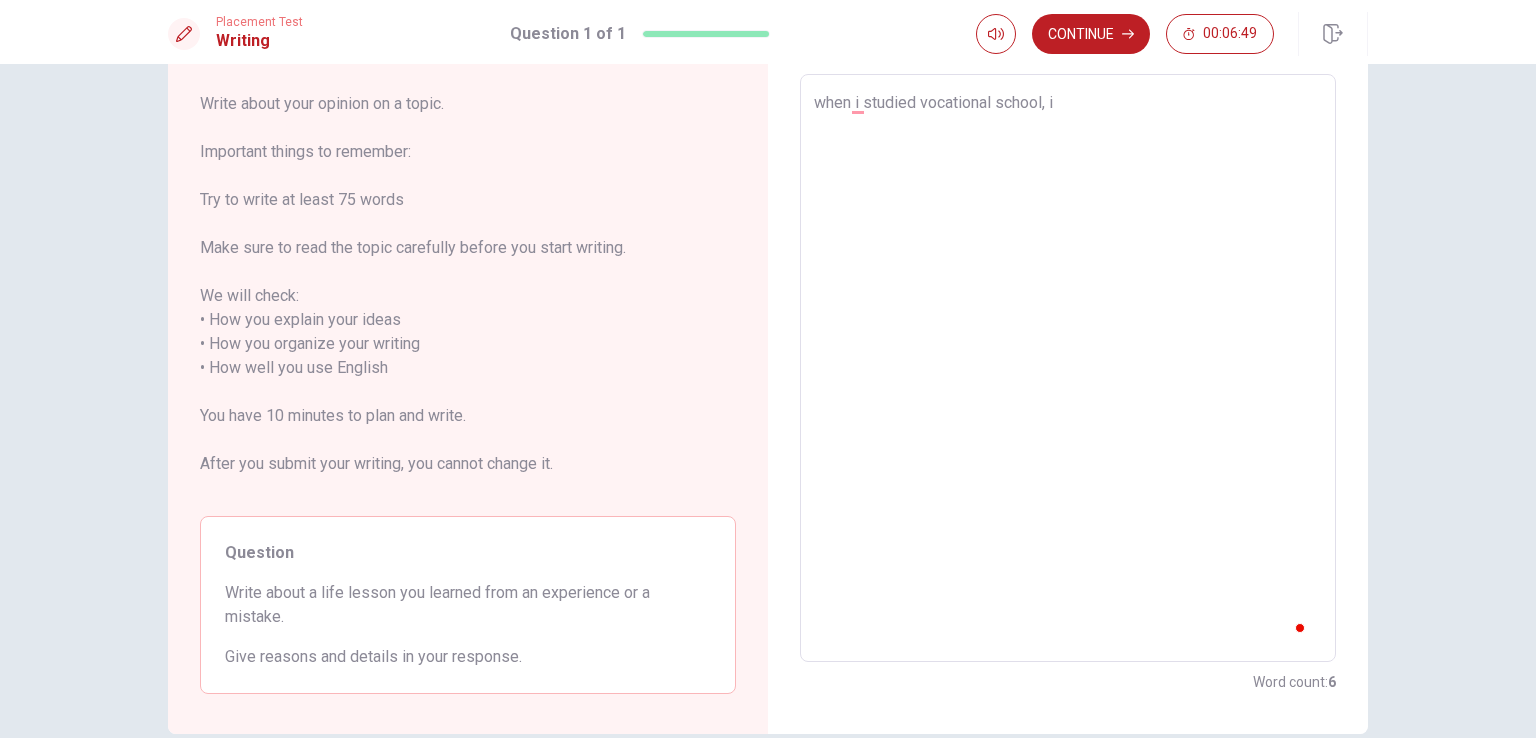 type on "x" 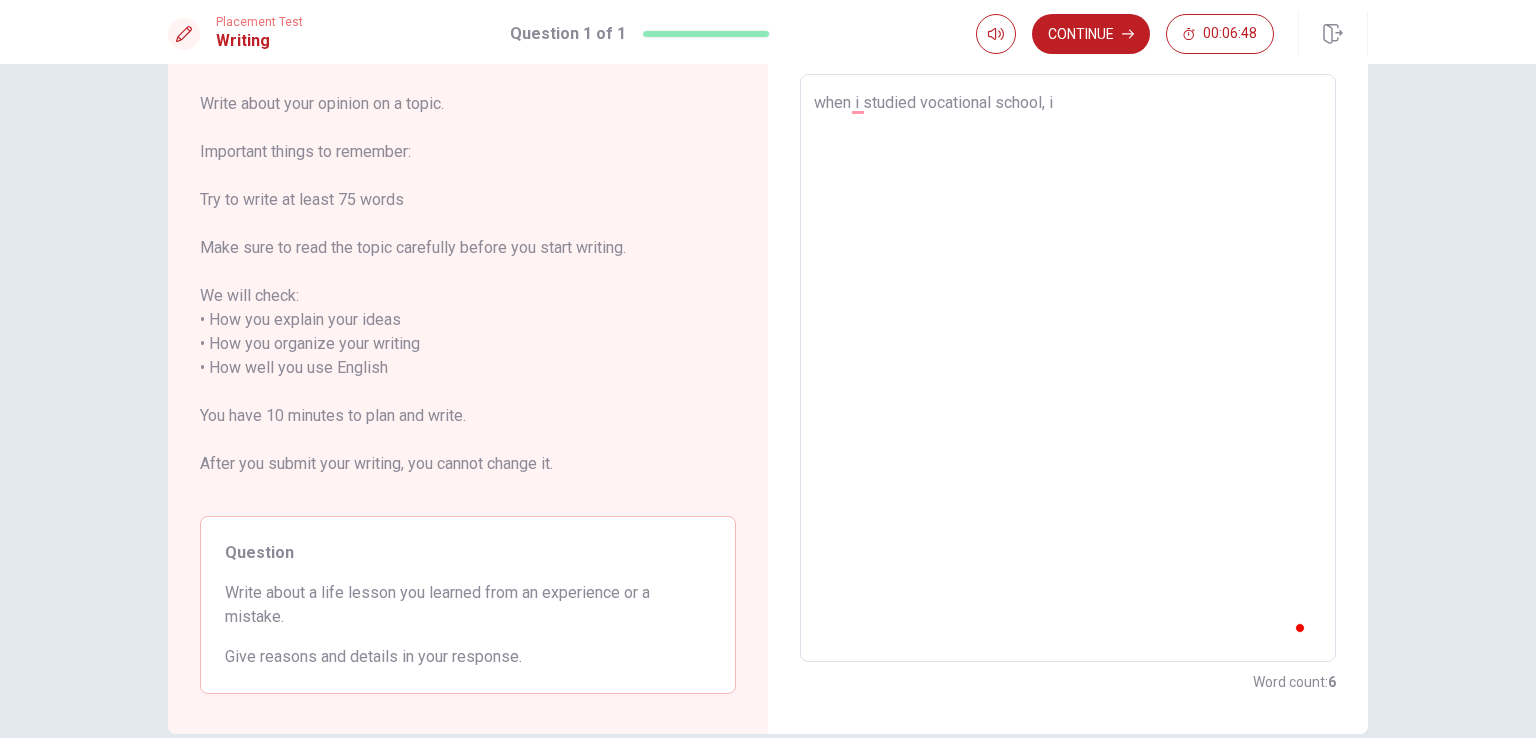 type on "when i studied vocational school, i l" 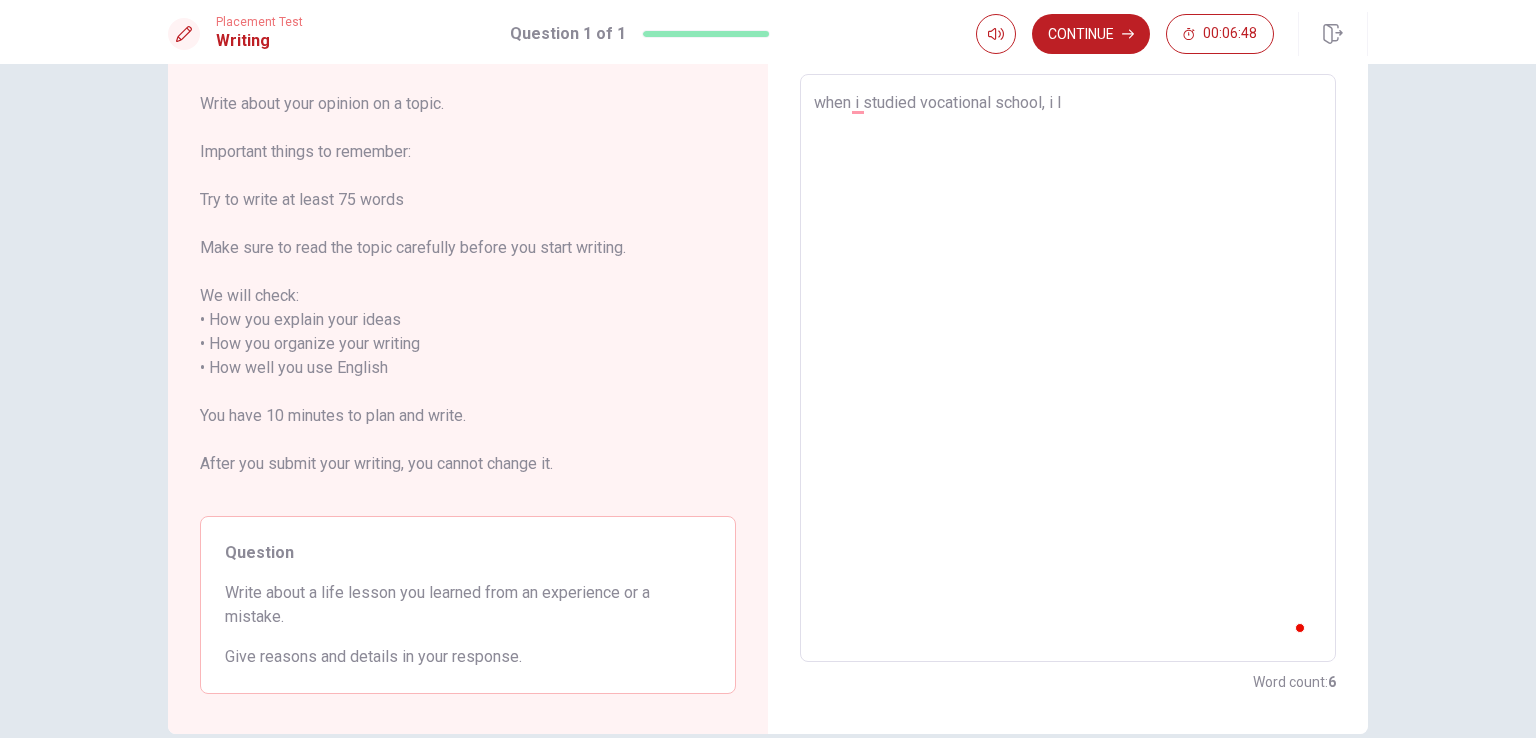 type on "x" 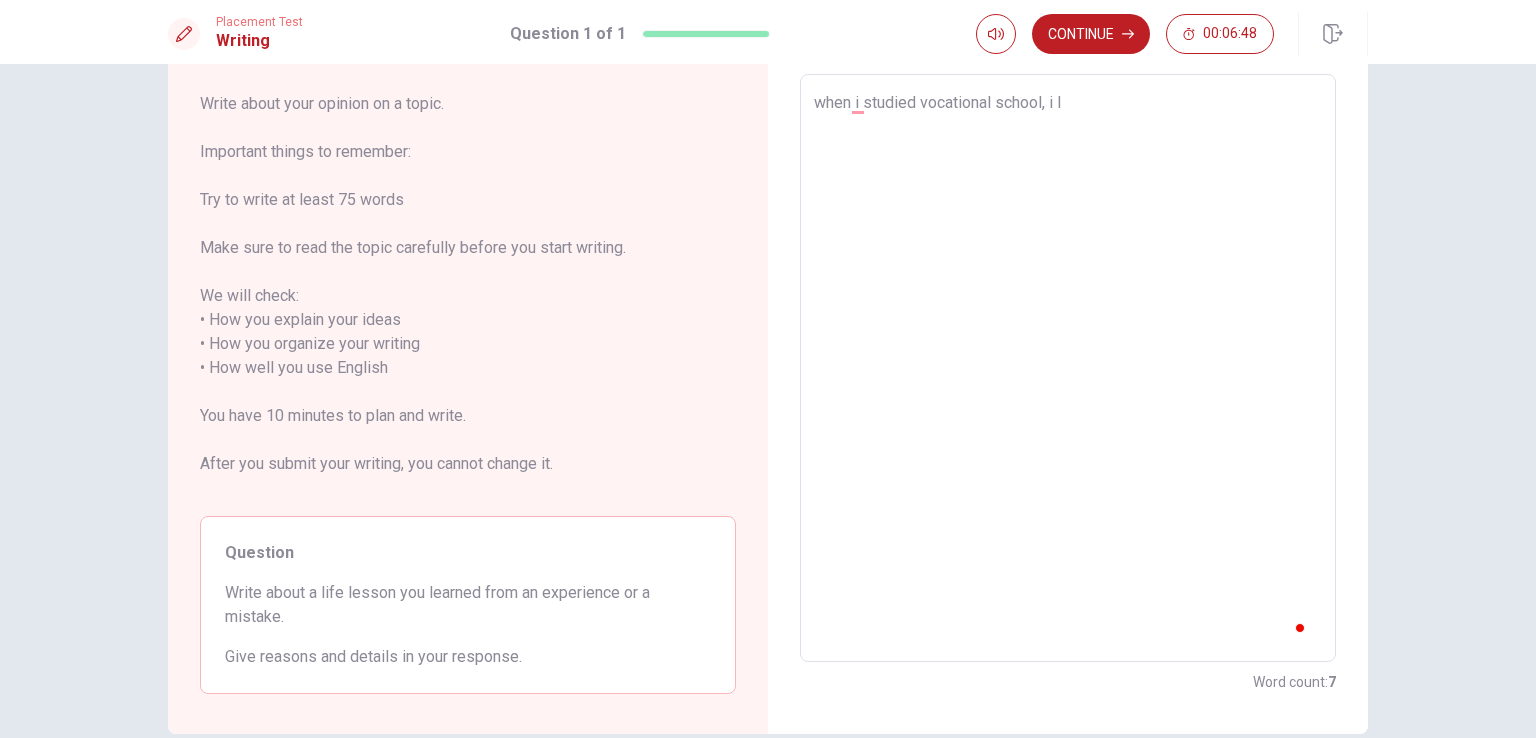 type on "when i studied vocational school, i [GEOGRAPHIC_DATA]" 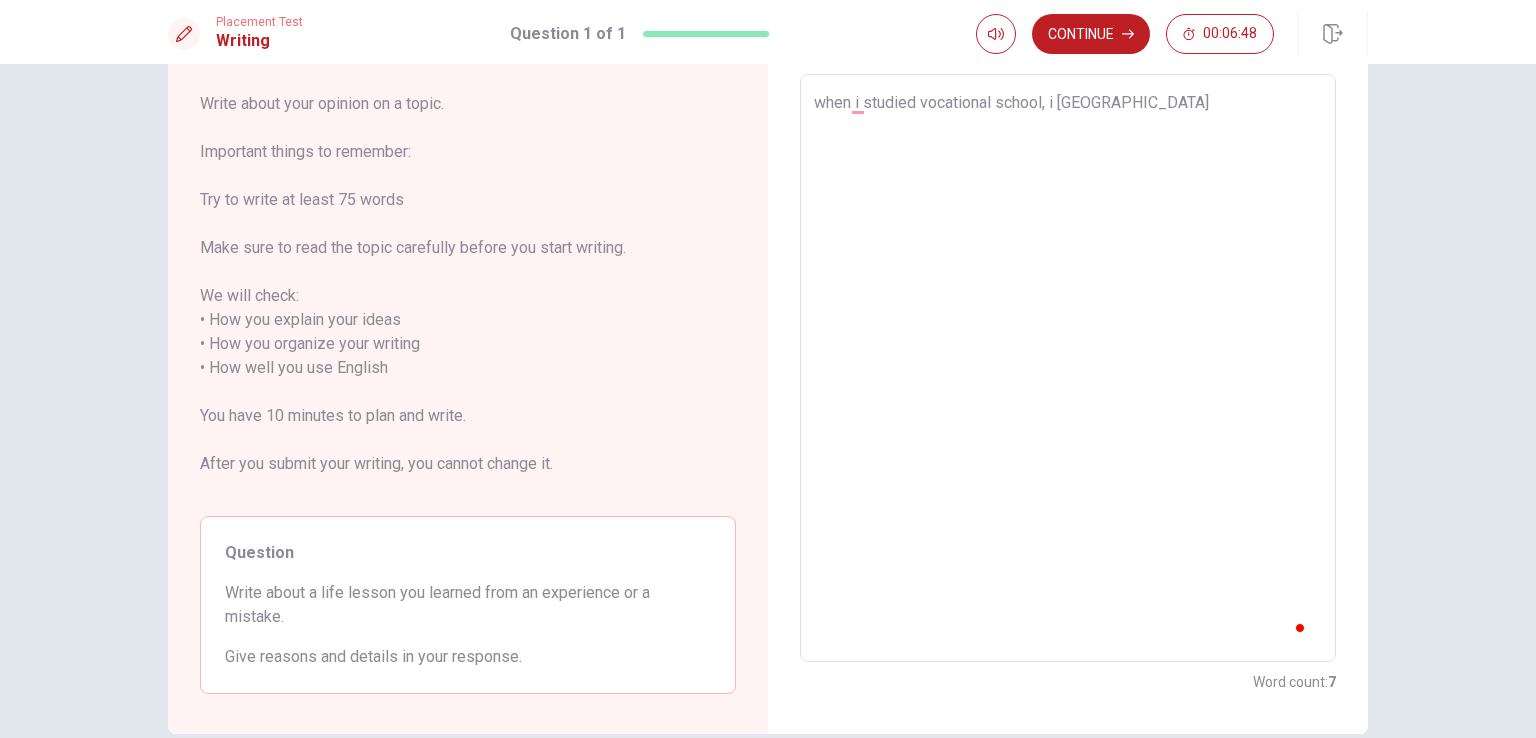 type on "x" 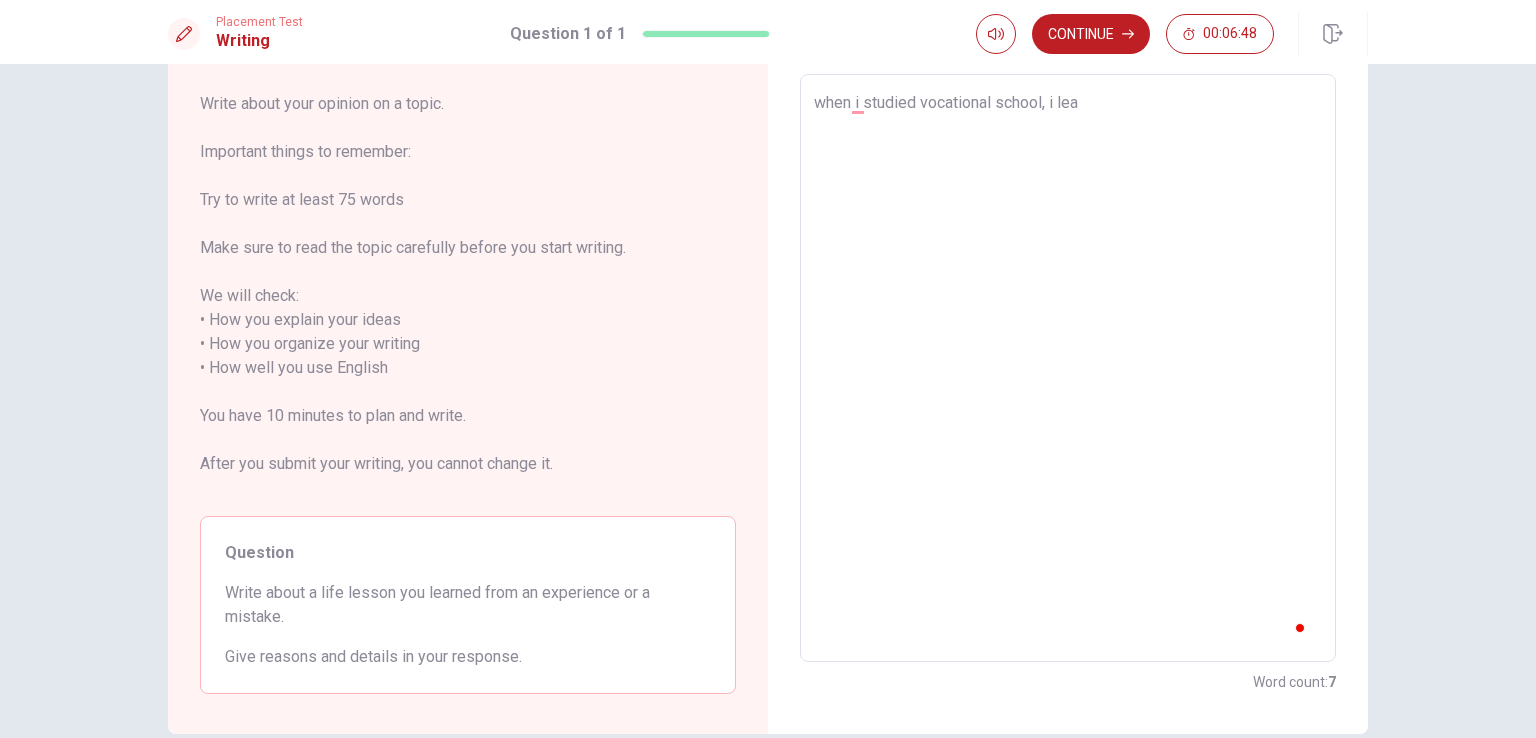 type on "x" 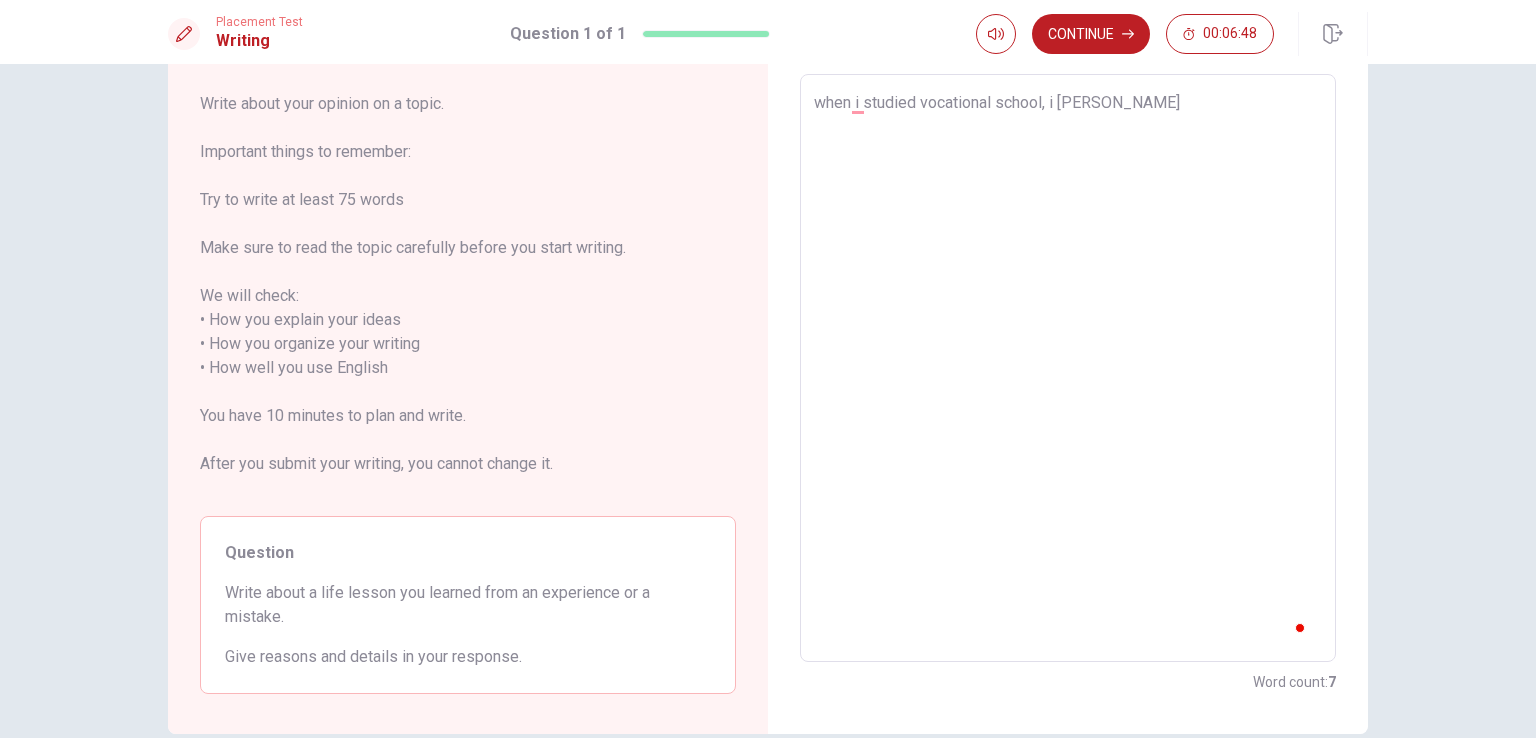 type on "x" 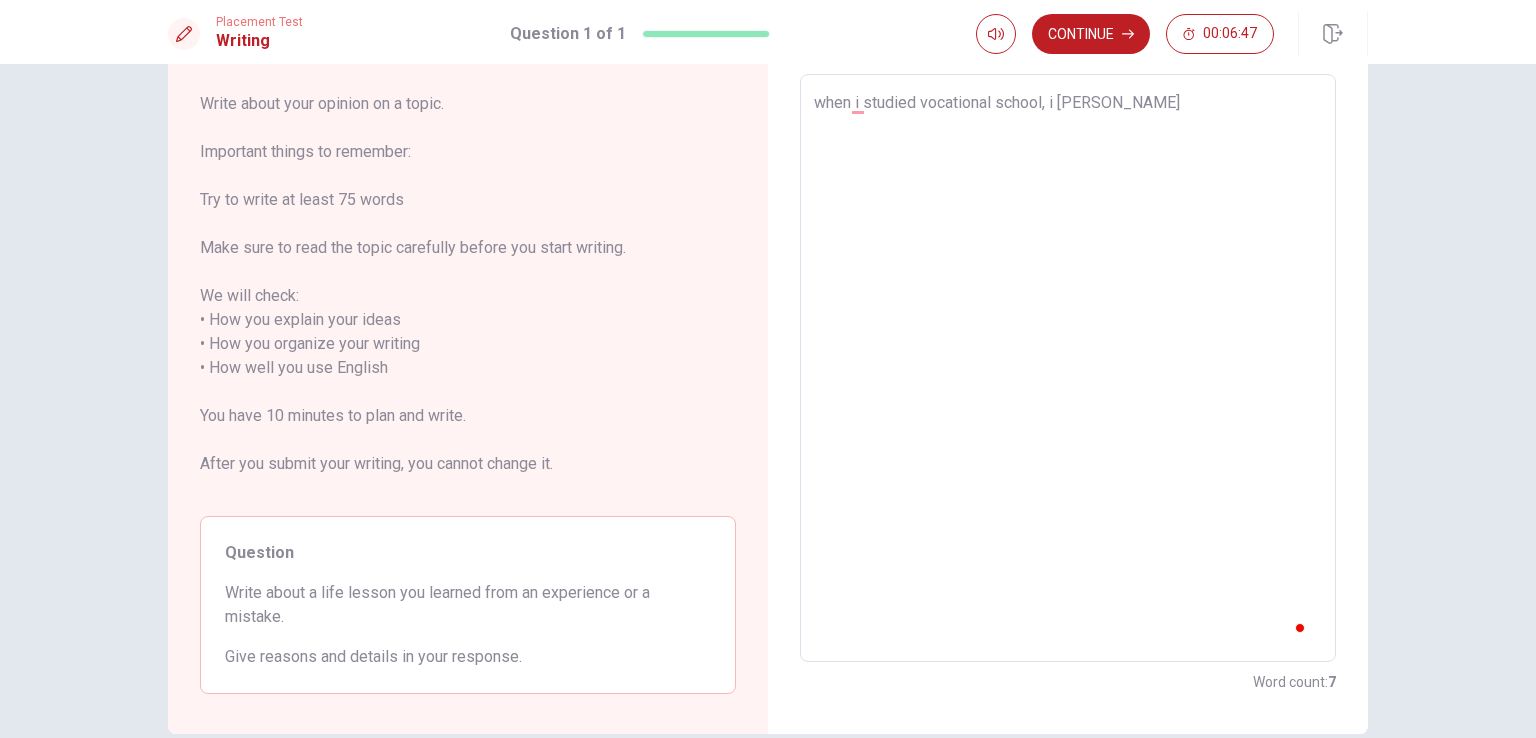 type on "when i studied vocational school, i learn" 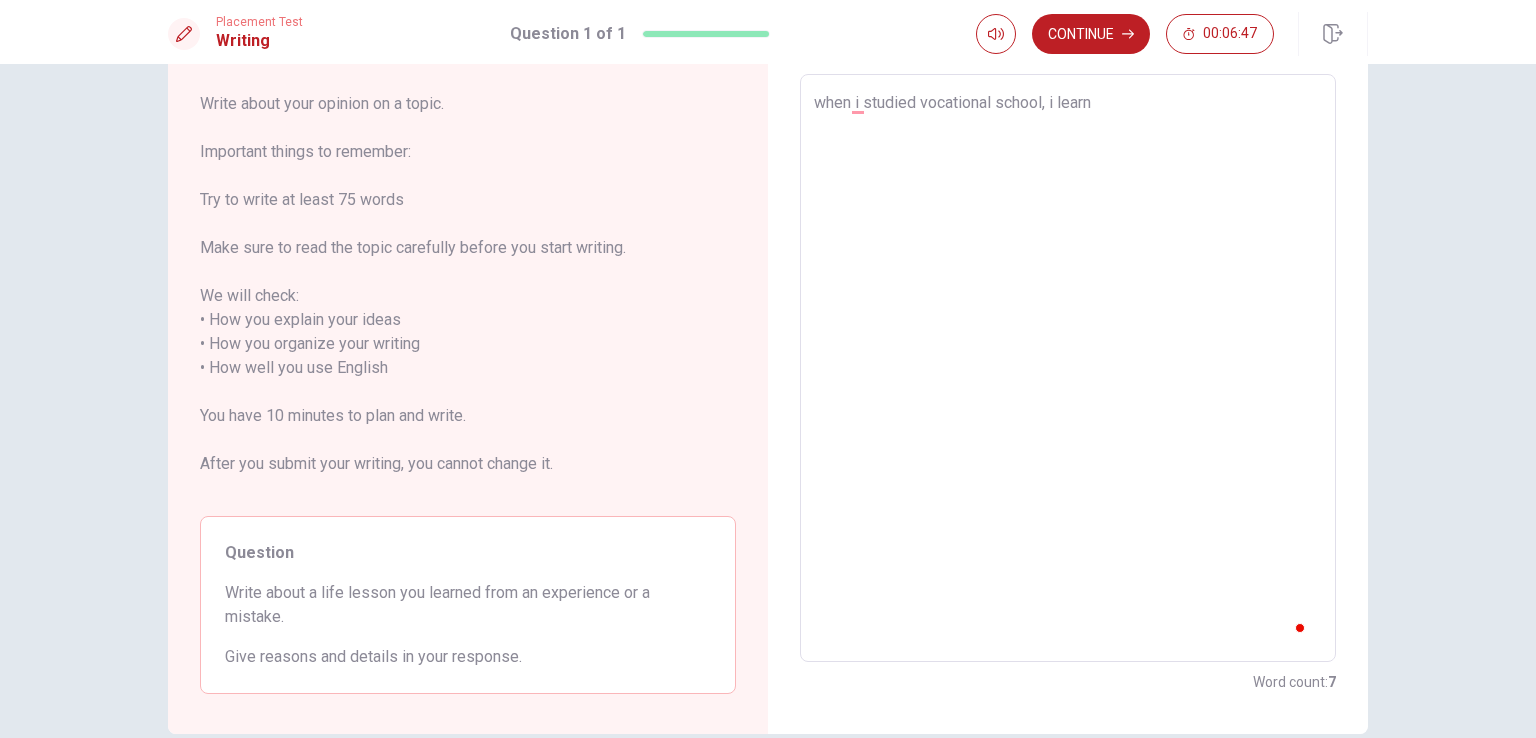 type on "x" 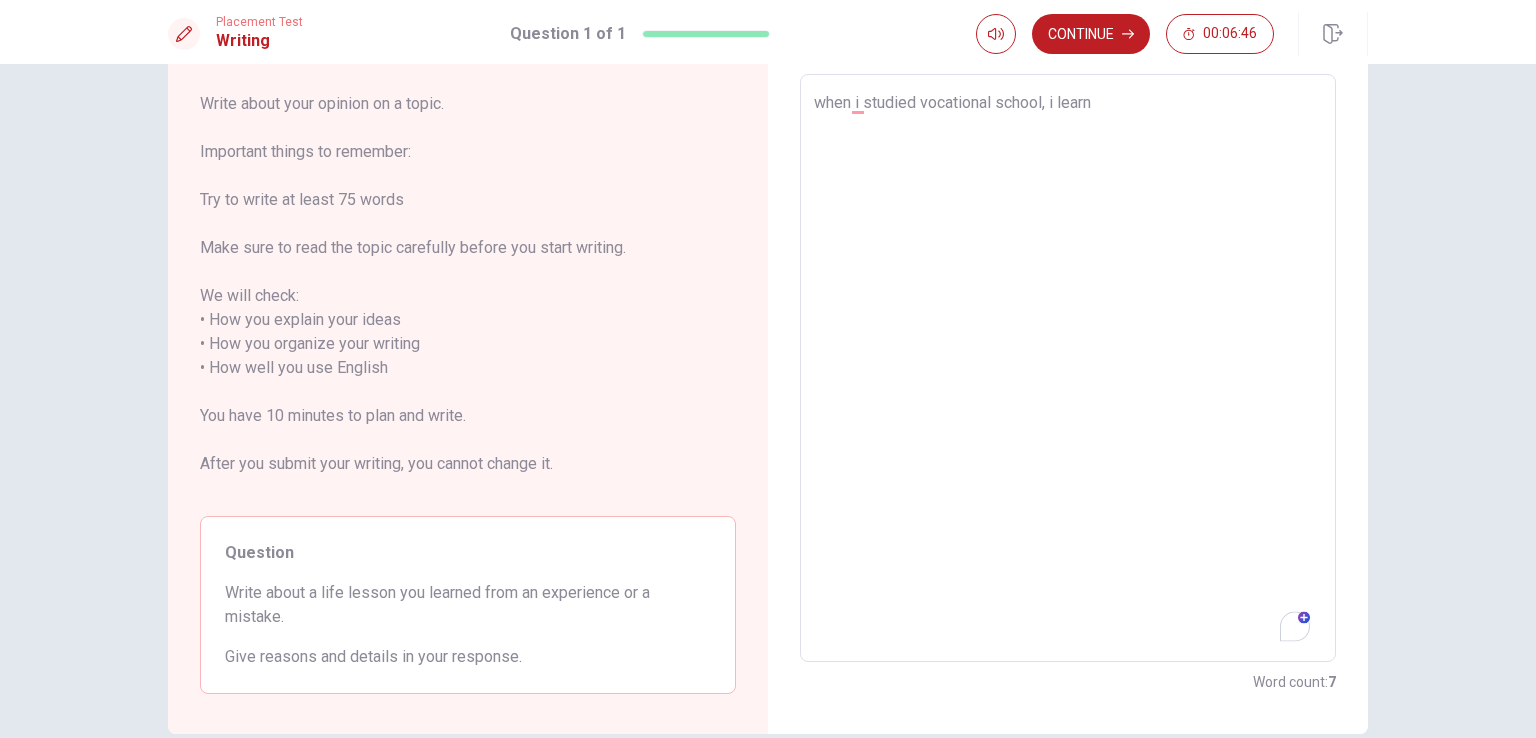 type on "x" 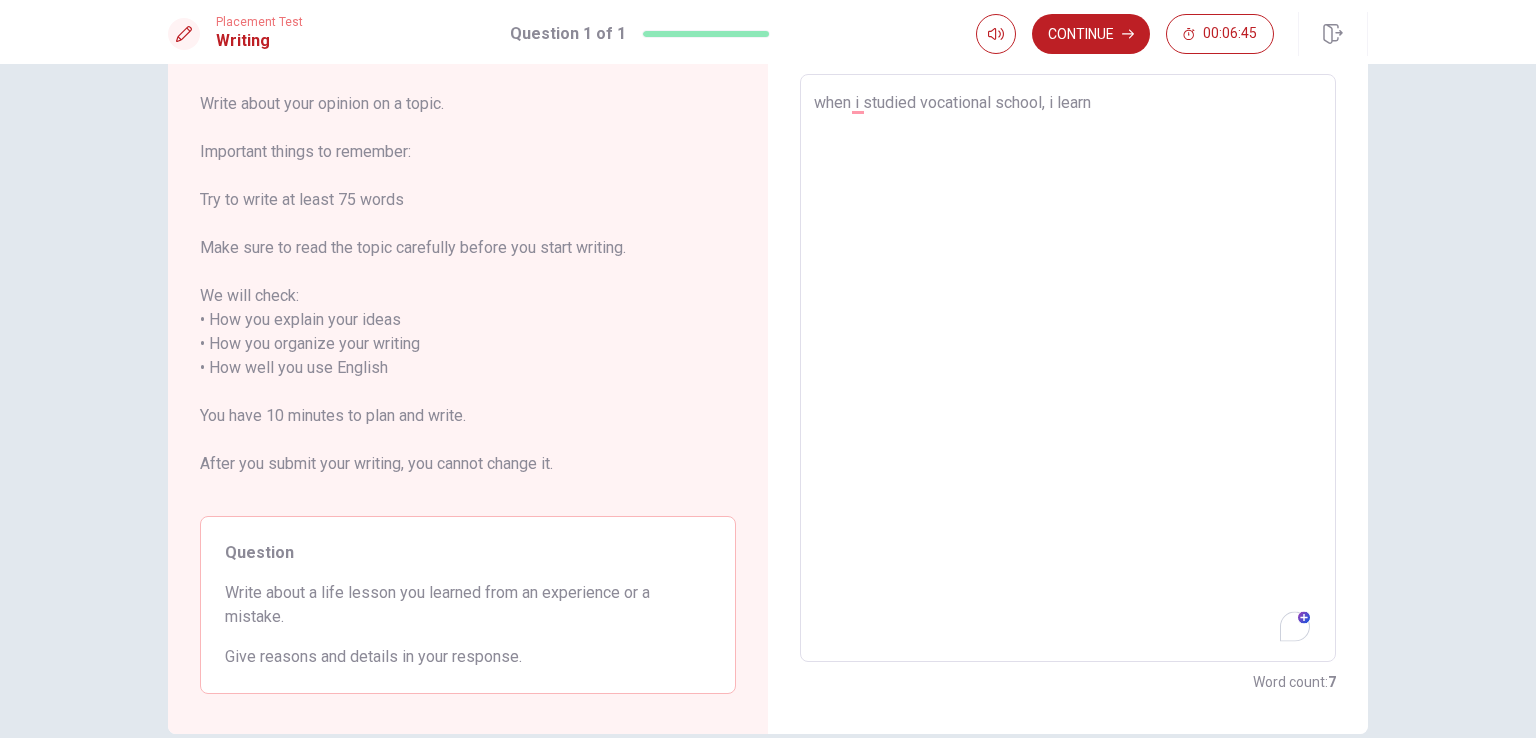 type on "when i studied vocational school, i learn a" 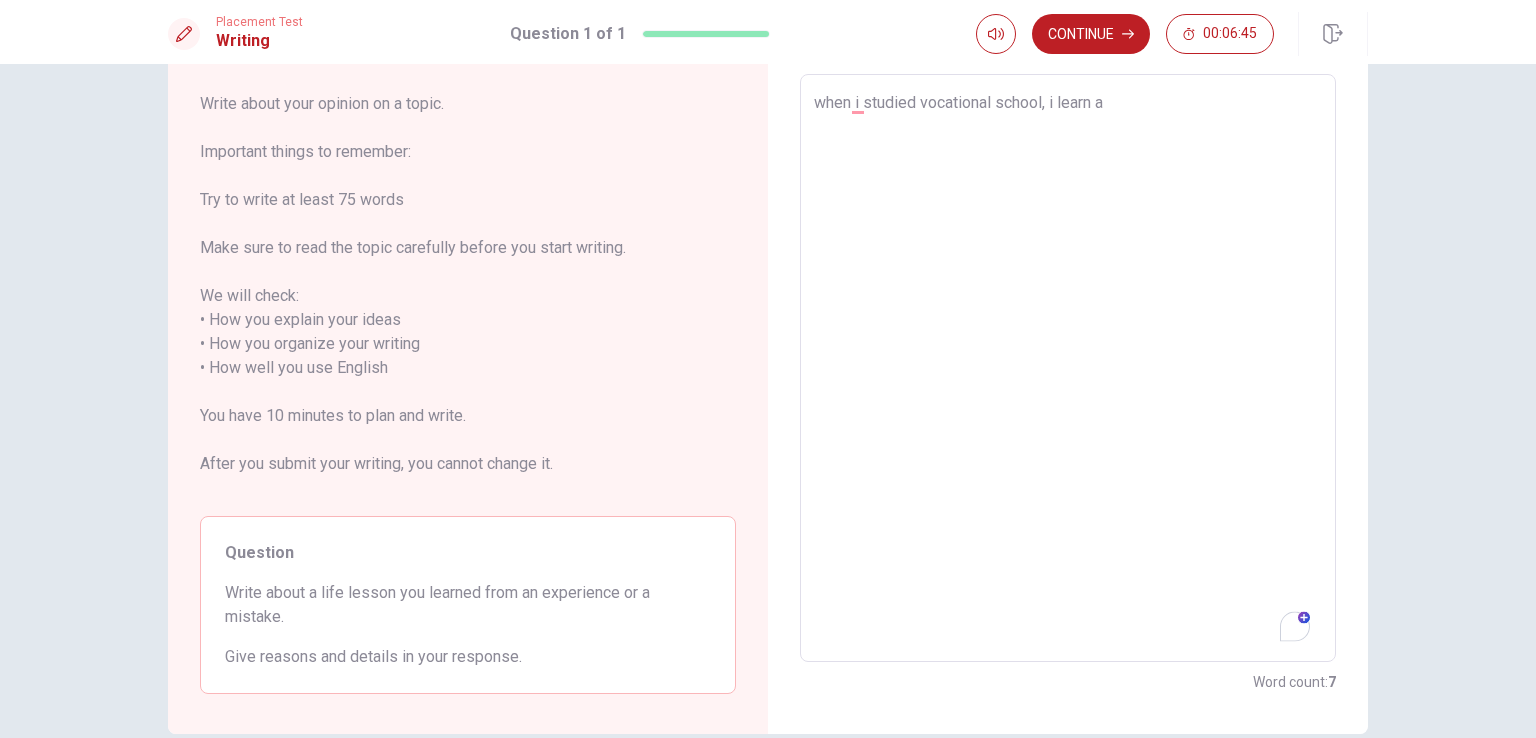 type on "x" 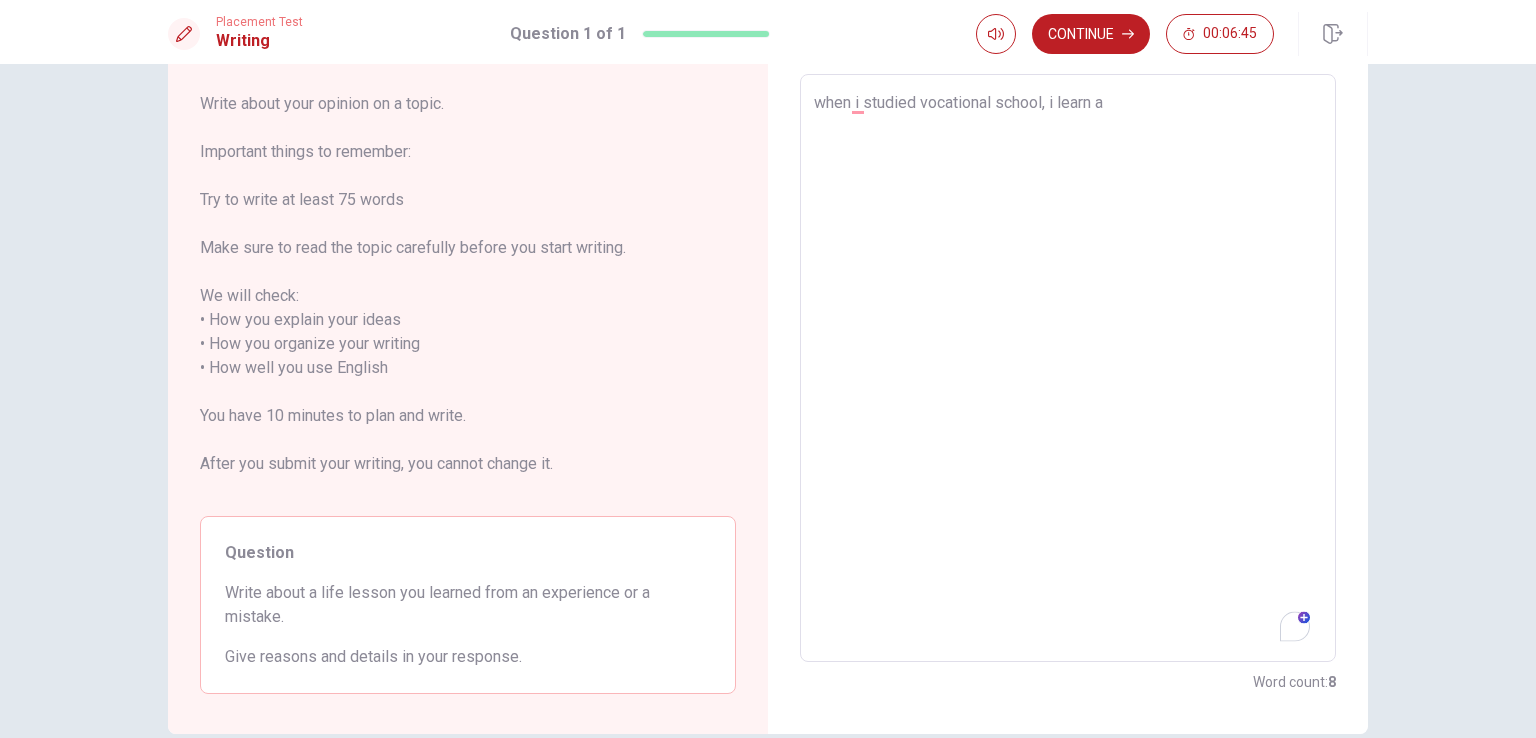 type on "when i studied vocational school, i learn a" 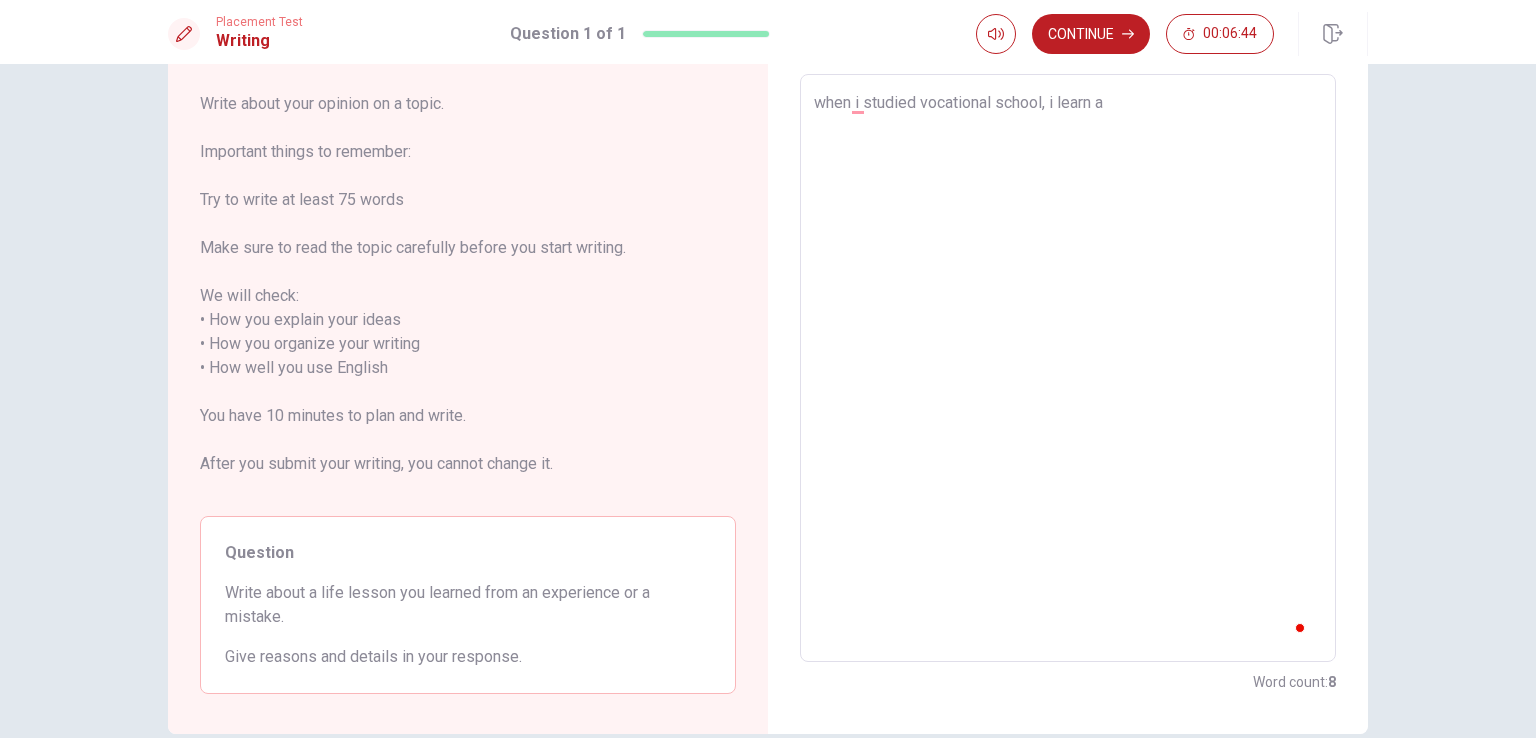 type on "x" 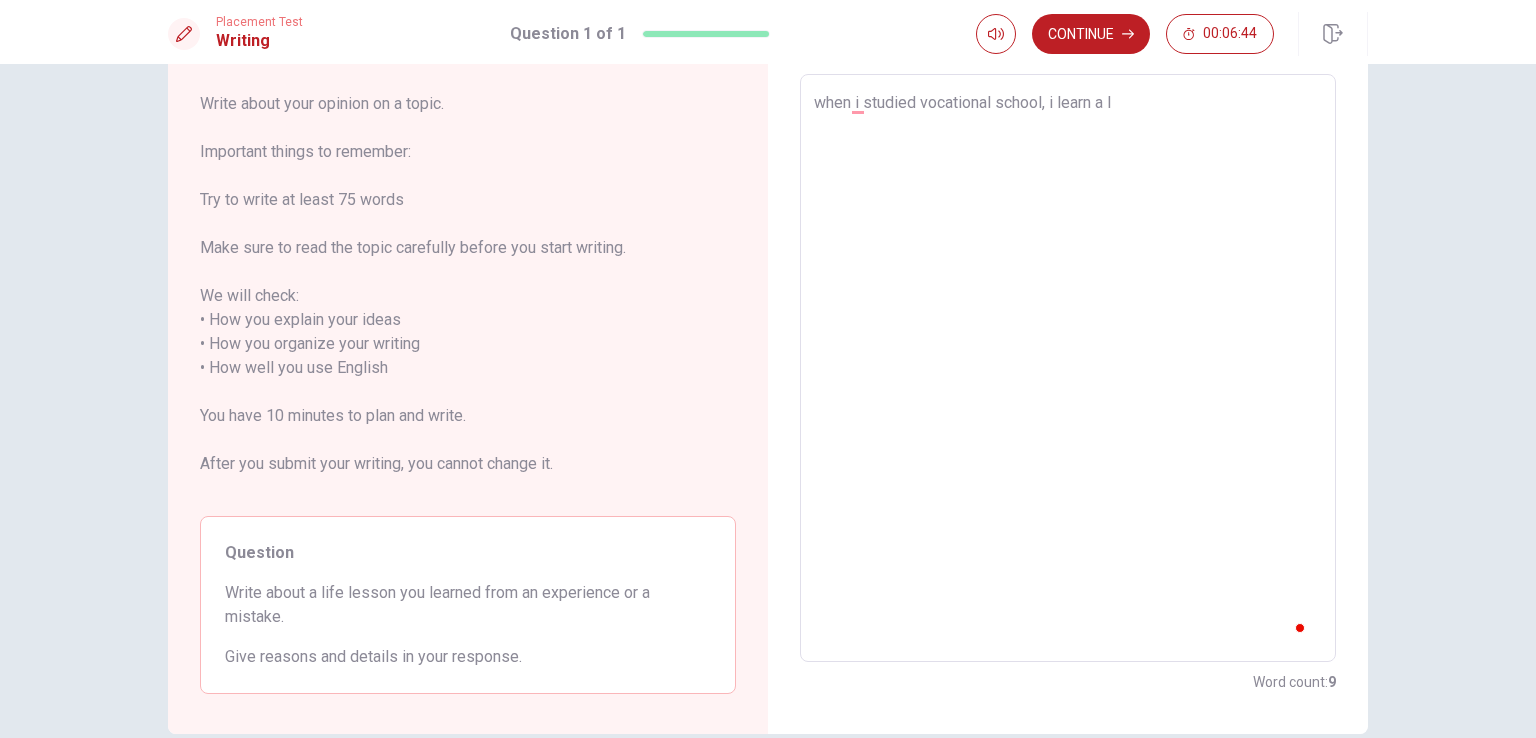 type on "x" 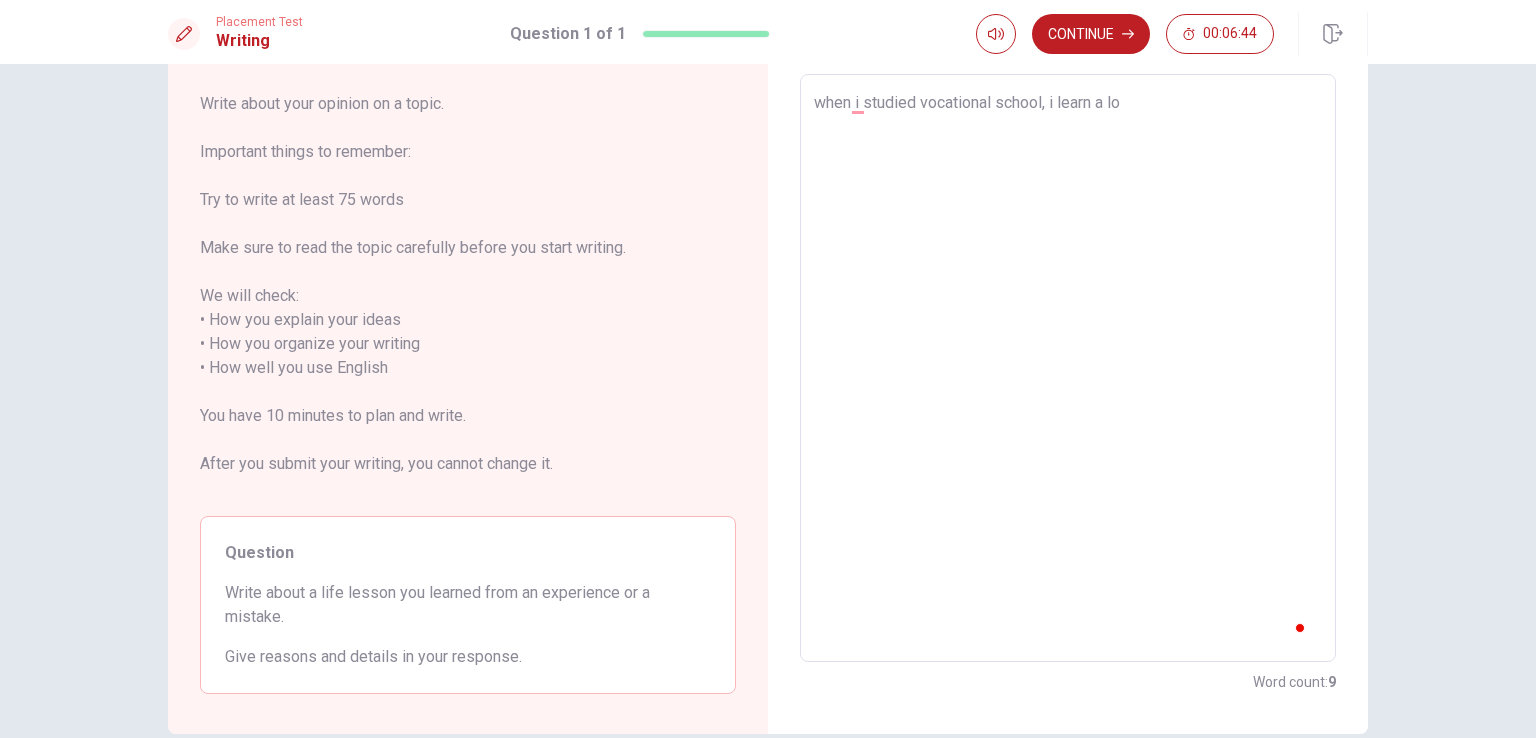 type on "x" 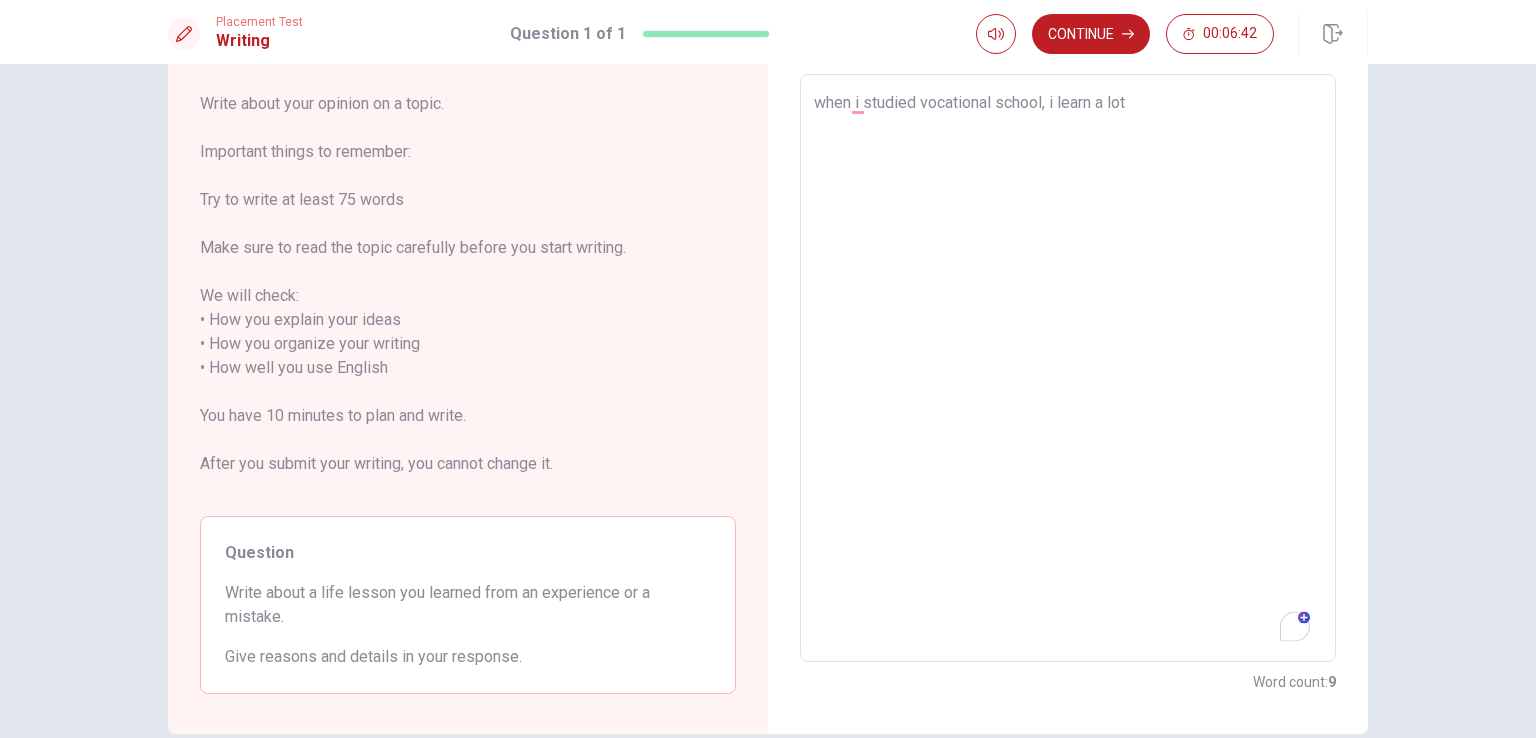 type on "x" 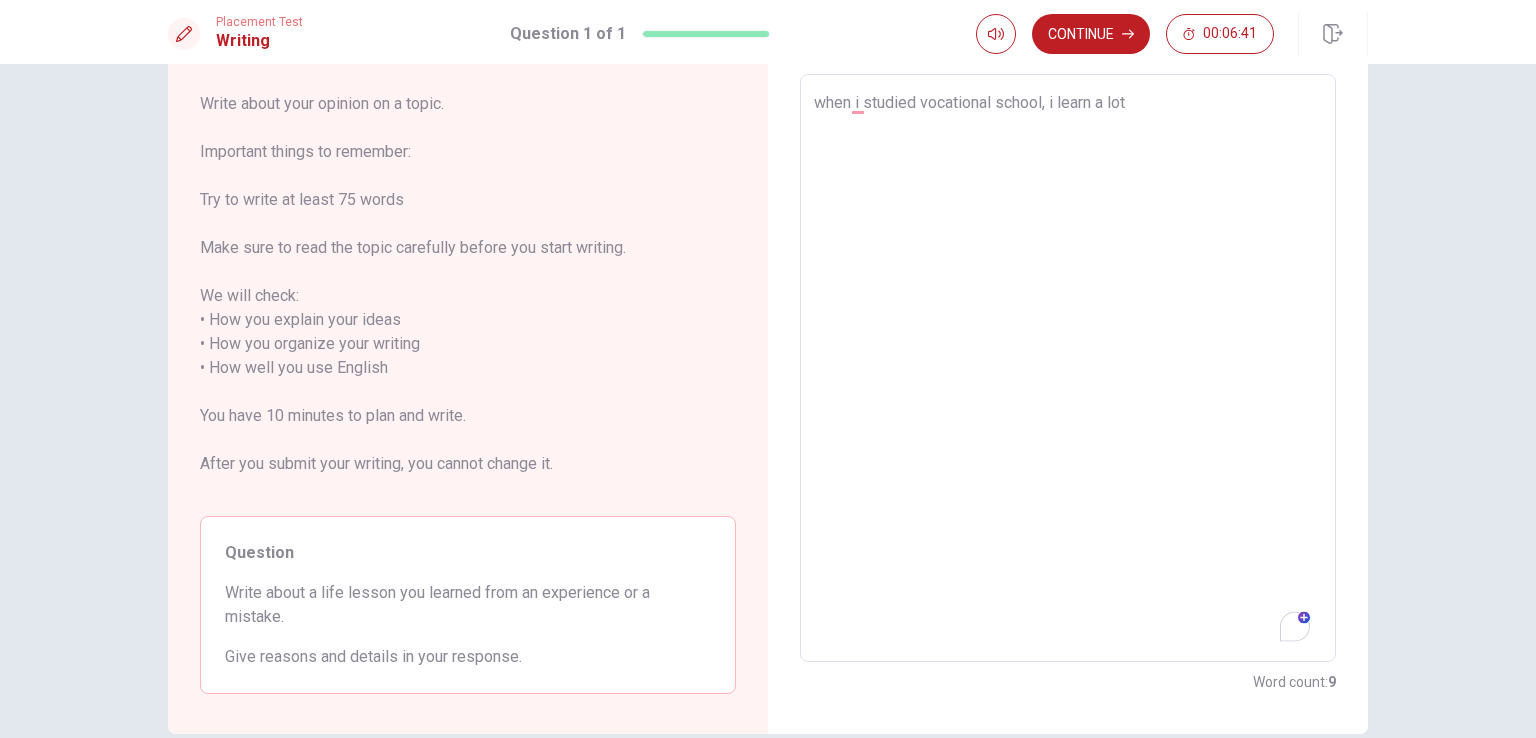 type on "when i studied vocational school, i learn a lo" 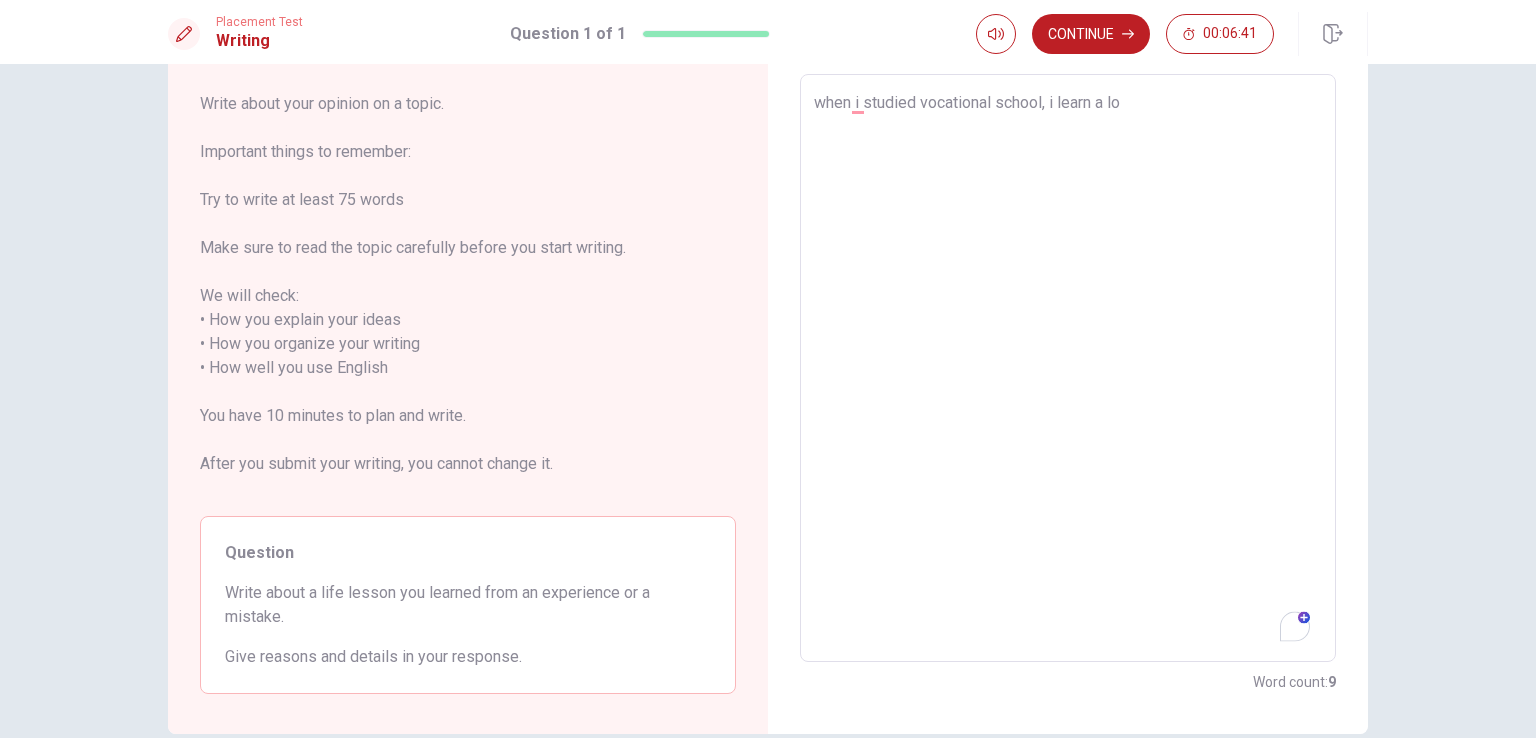 type on "x" 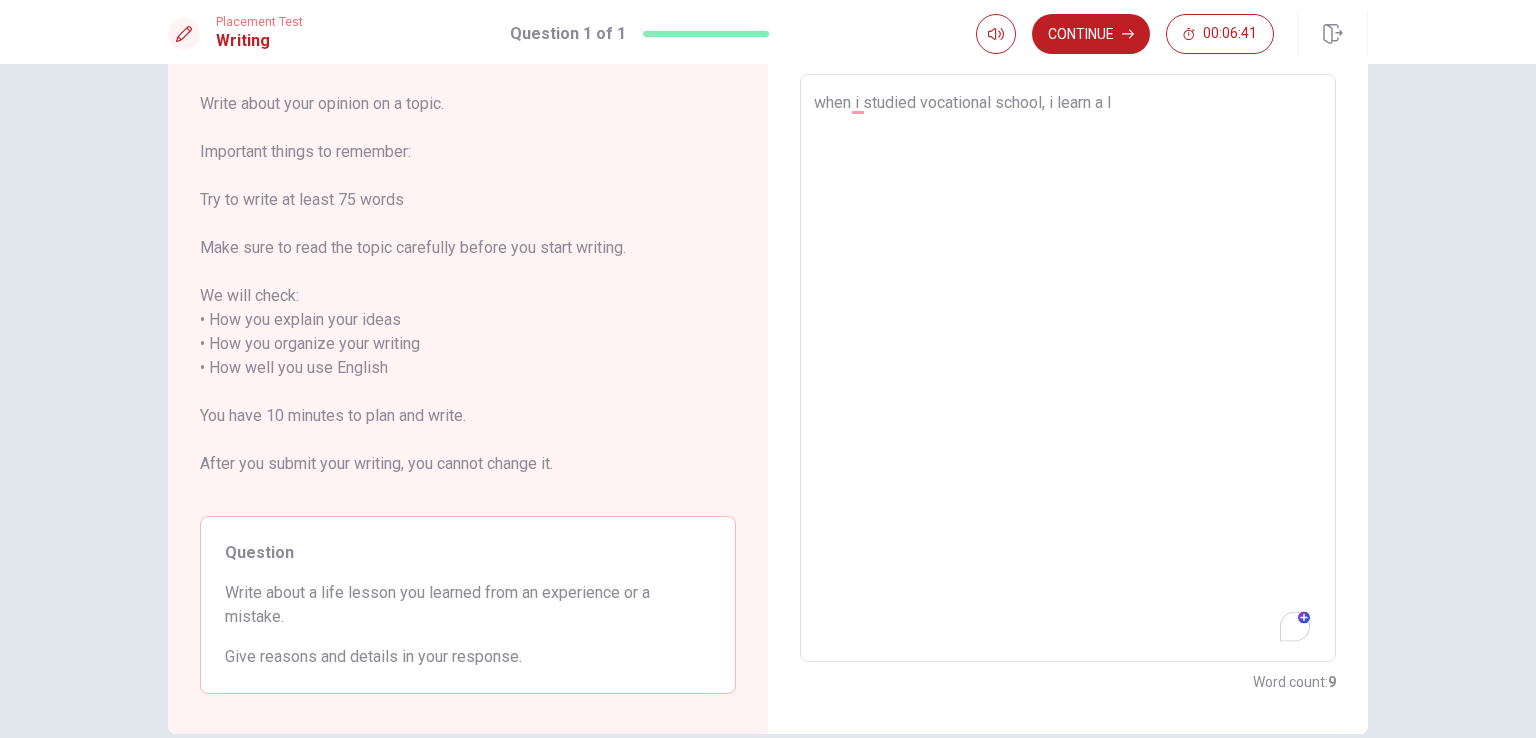type on "x" 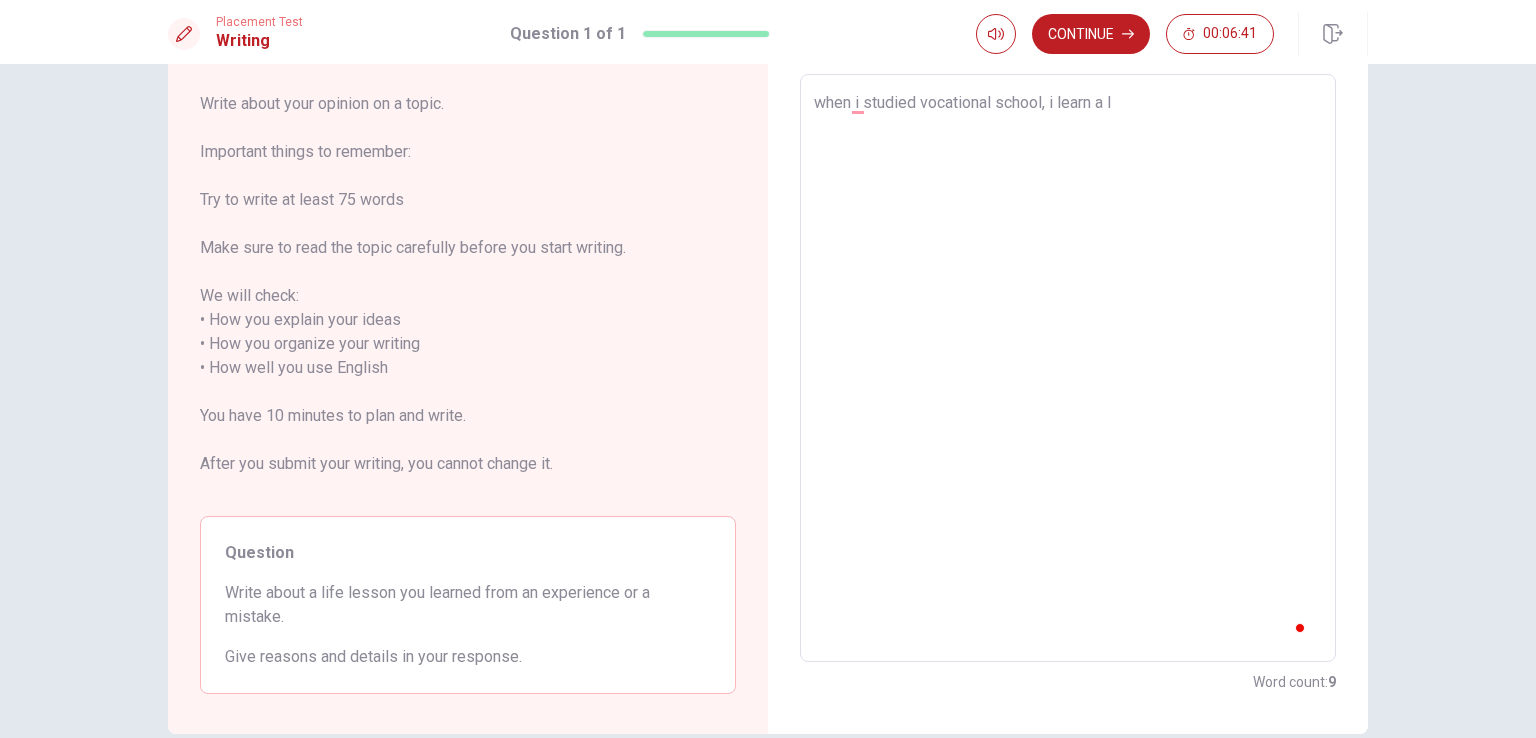 type on "when i studied vocational school, i learn a" 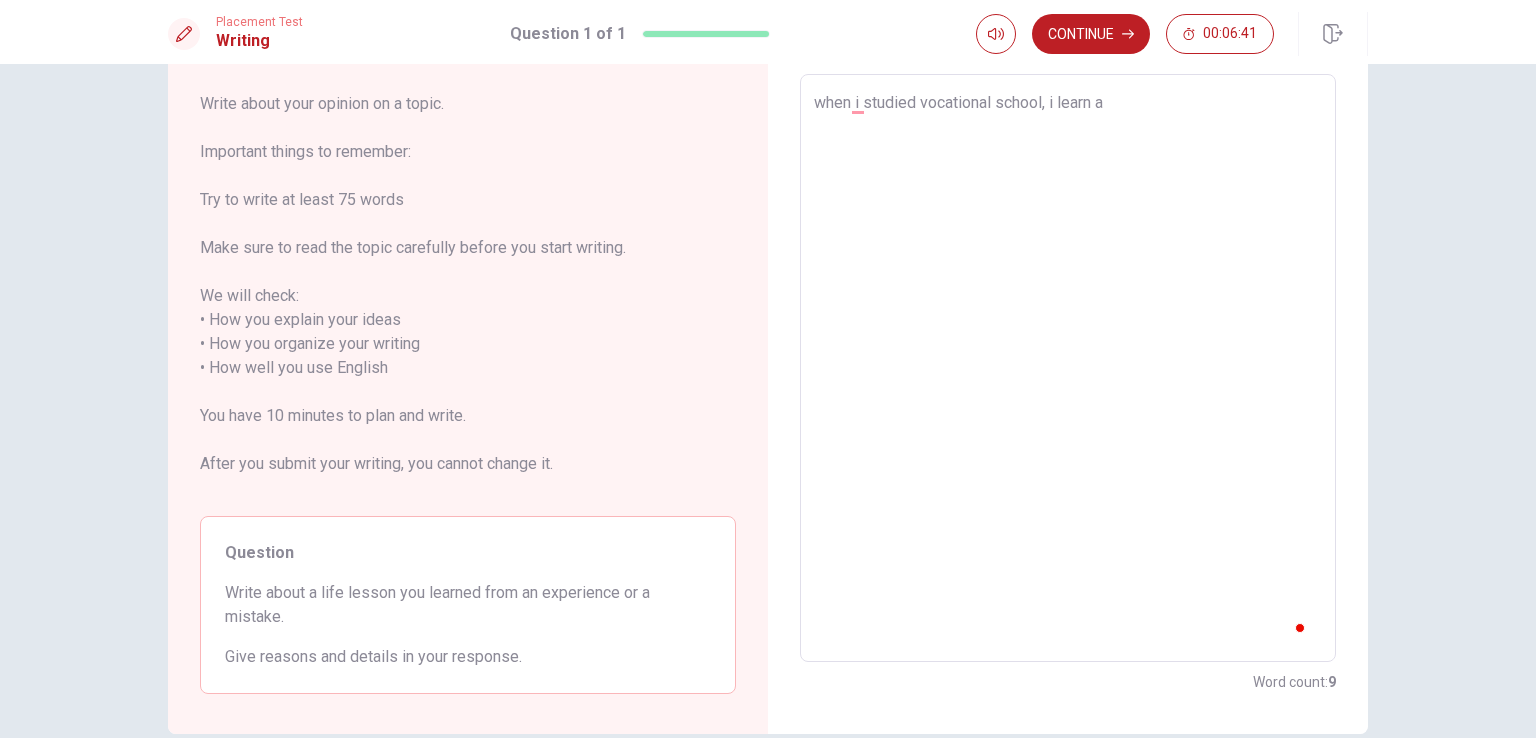 type on "x" 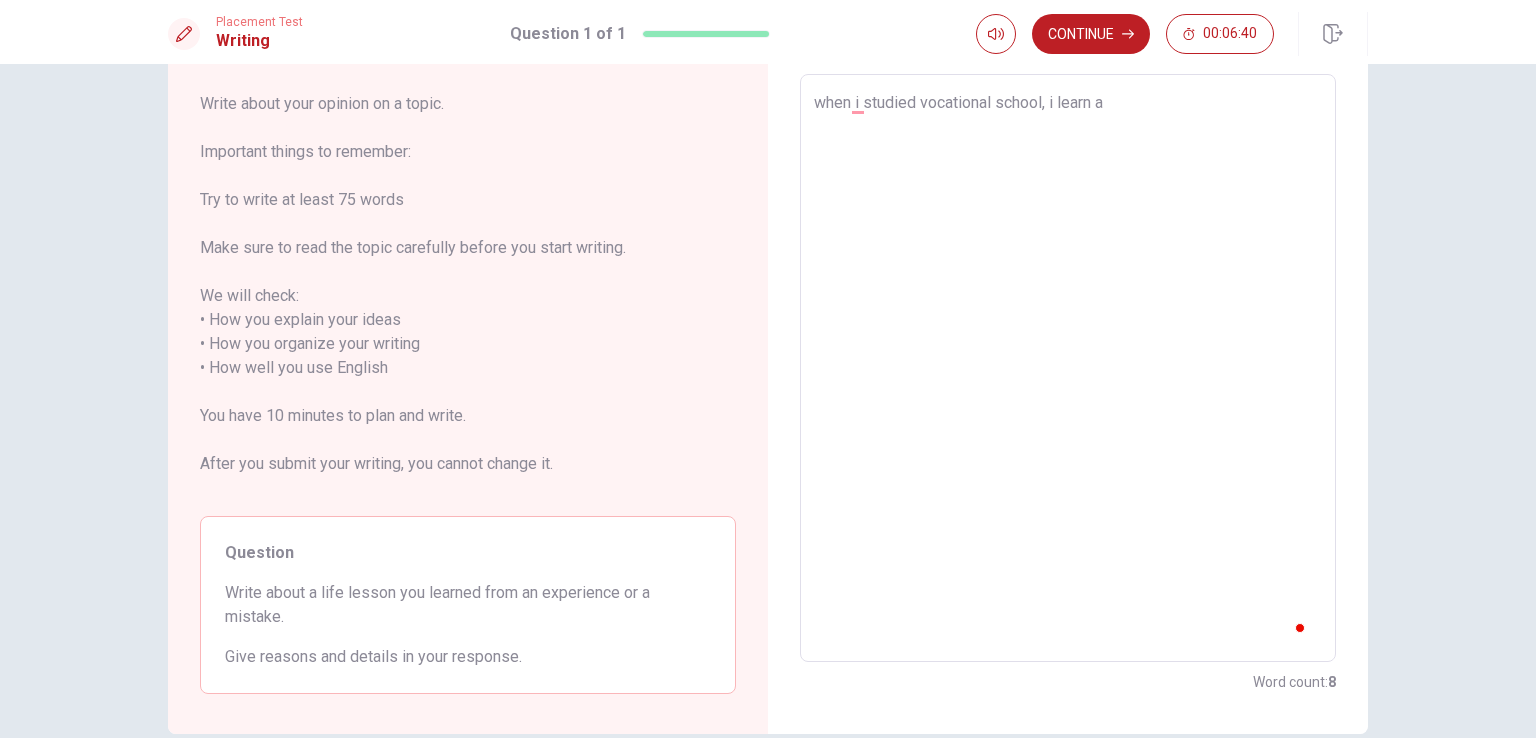 type on "when i studied vocational school, i learn a" 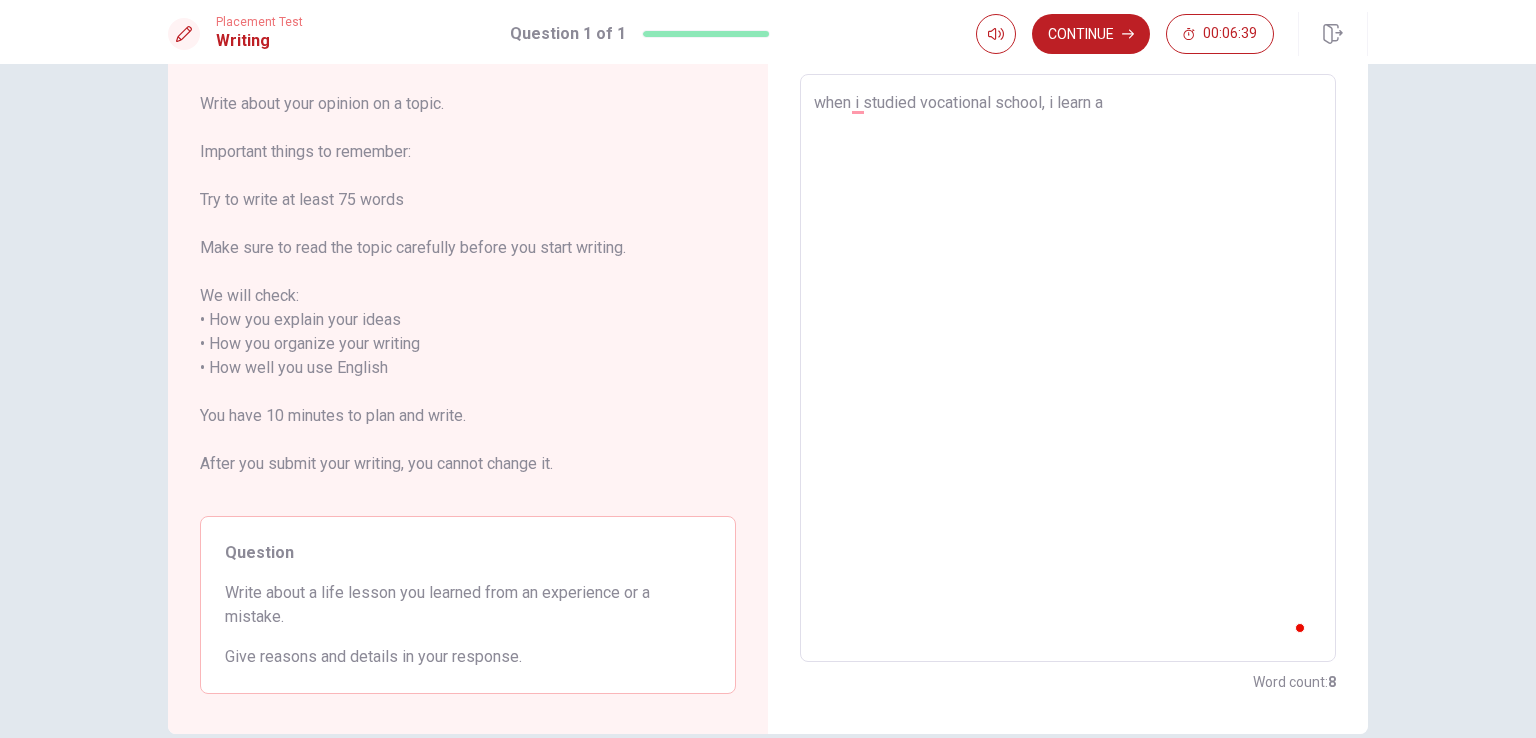 type on "when i studied vocational school, i learn ao" 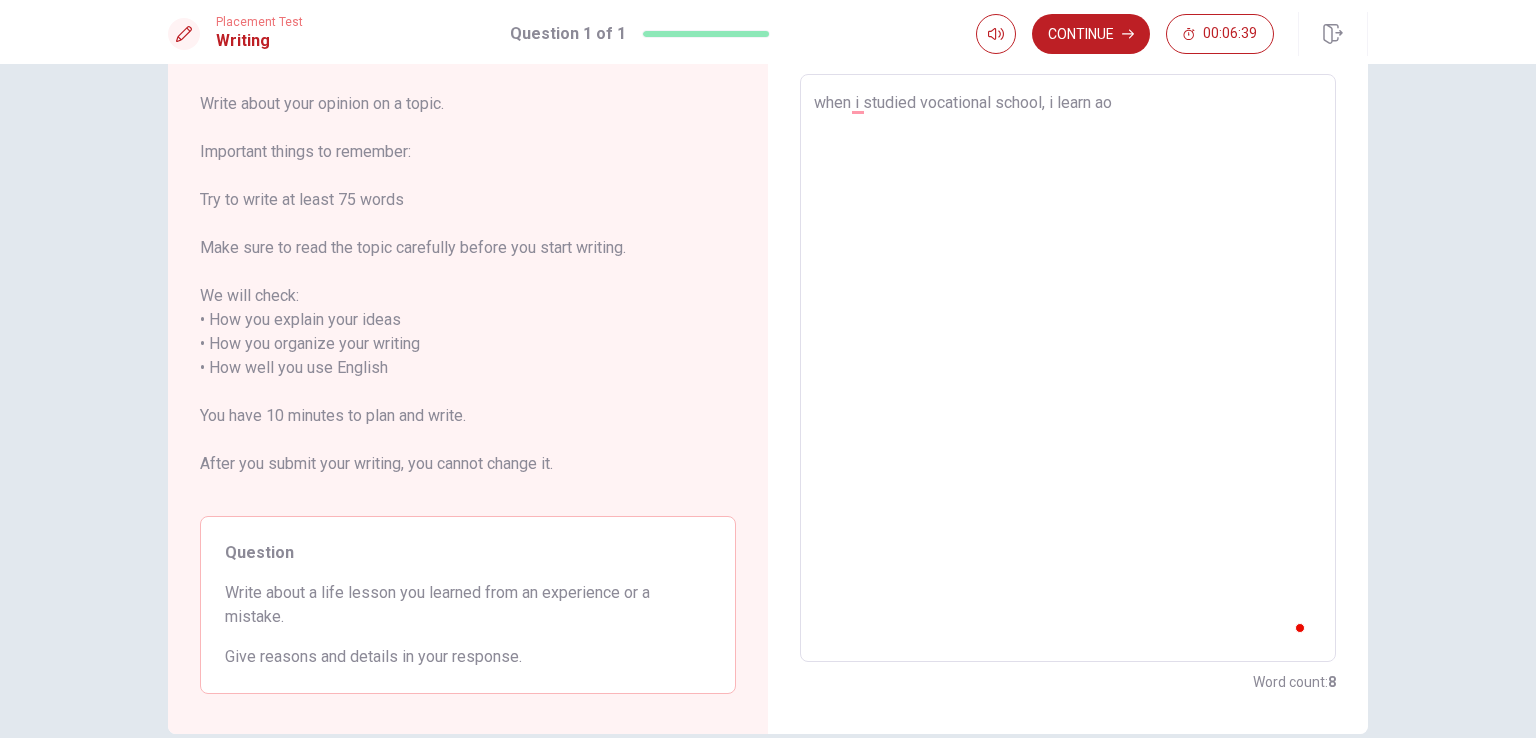 type on "x" 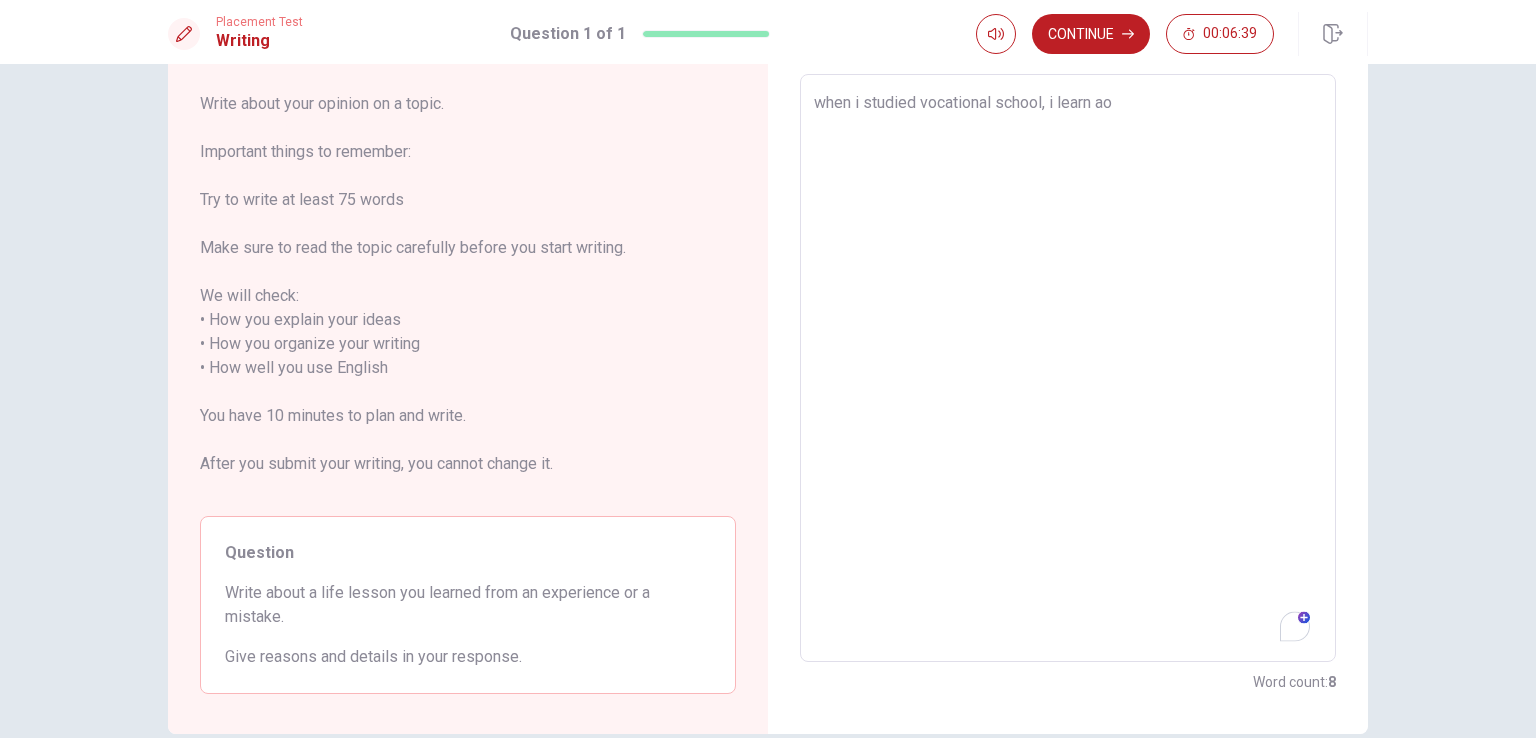 type on "when i studied vocational school, i learn aou" 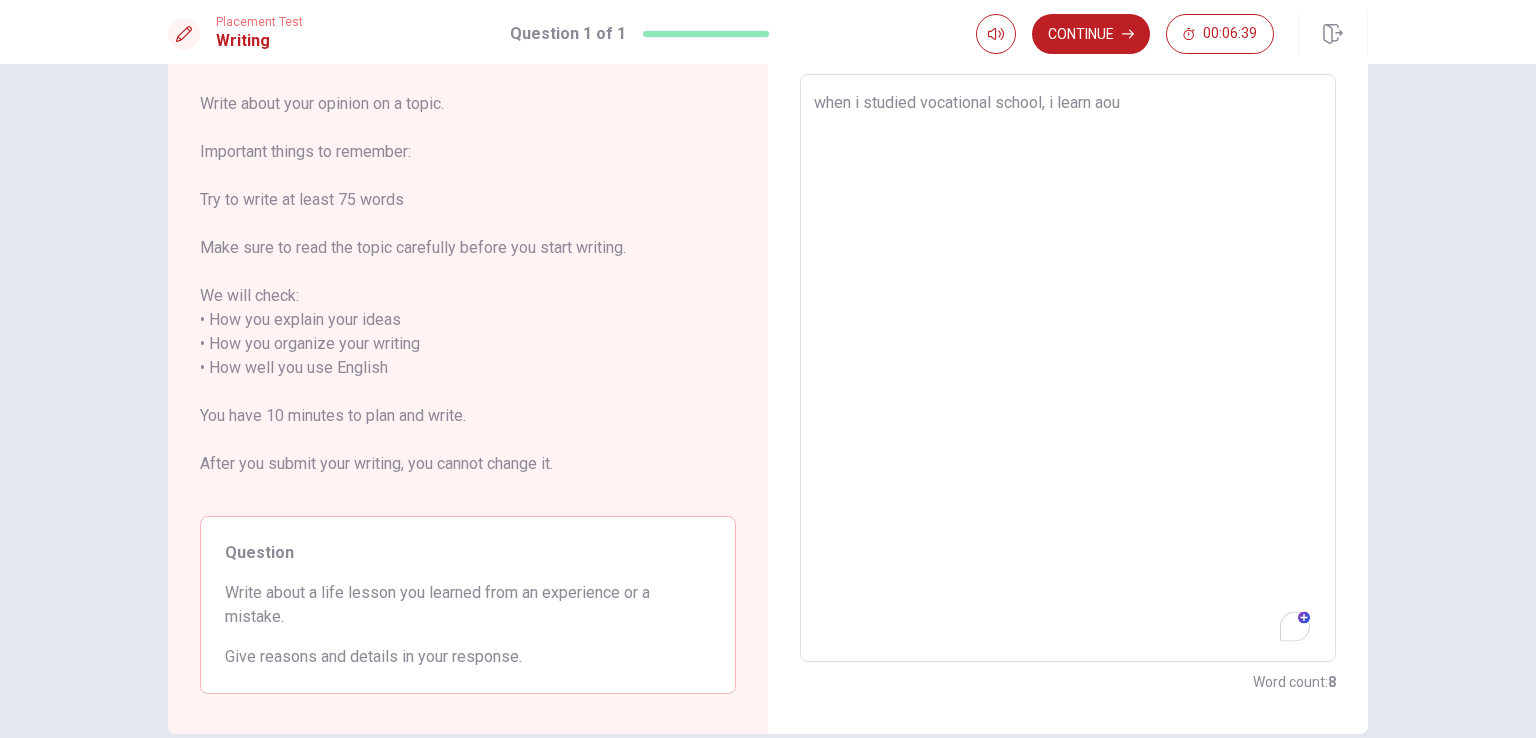 type on "x" 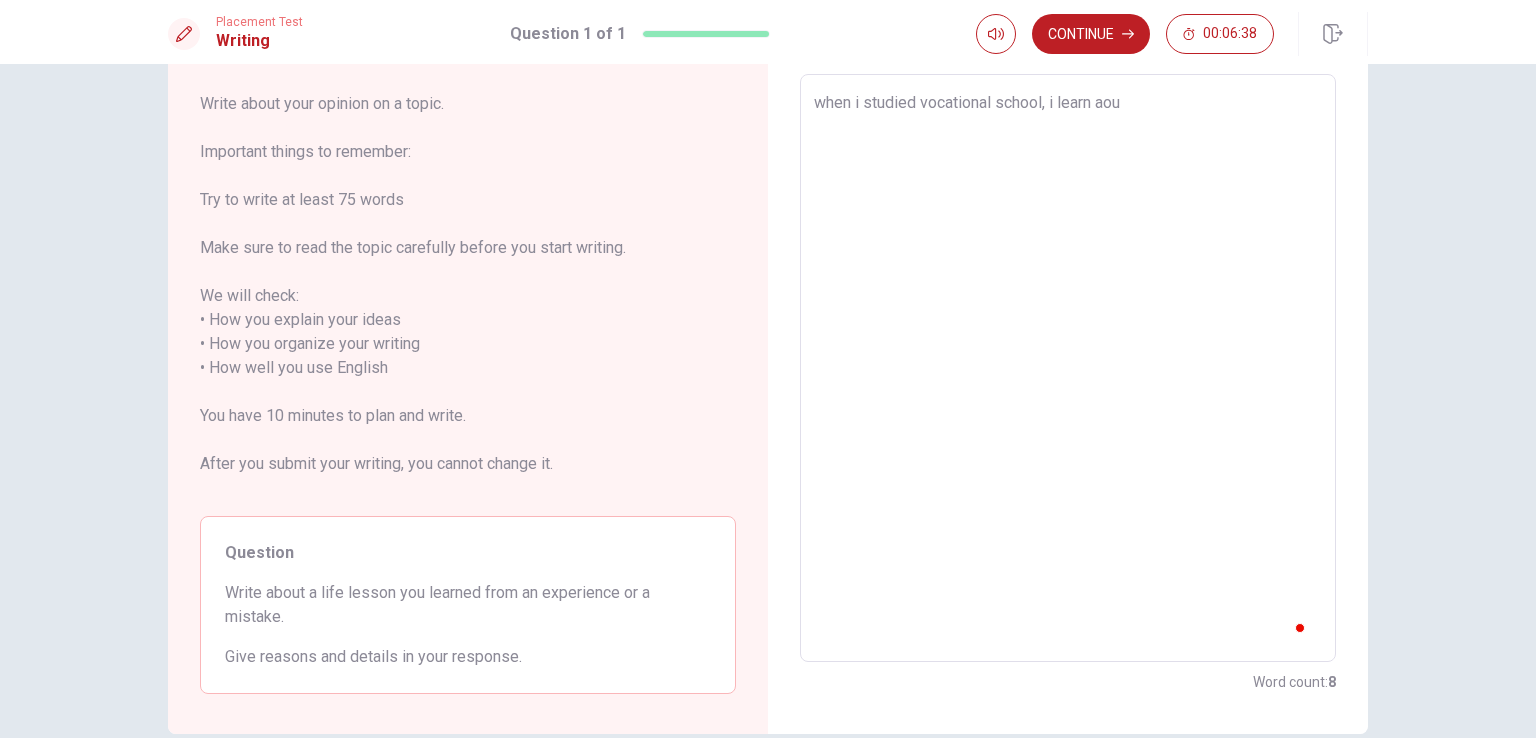 type on "when i studied vocational school, i learn aout" 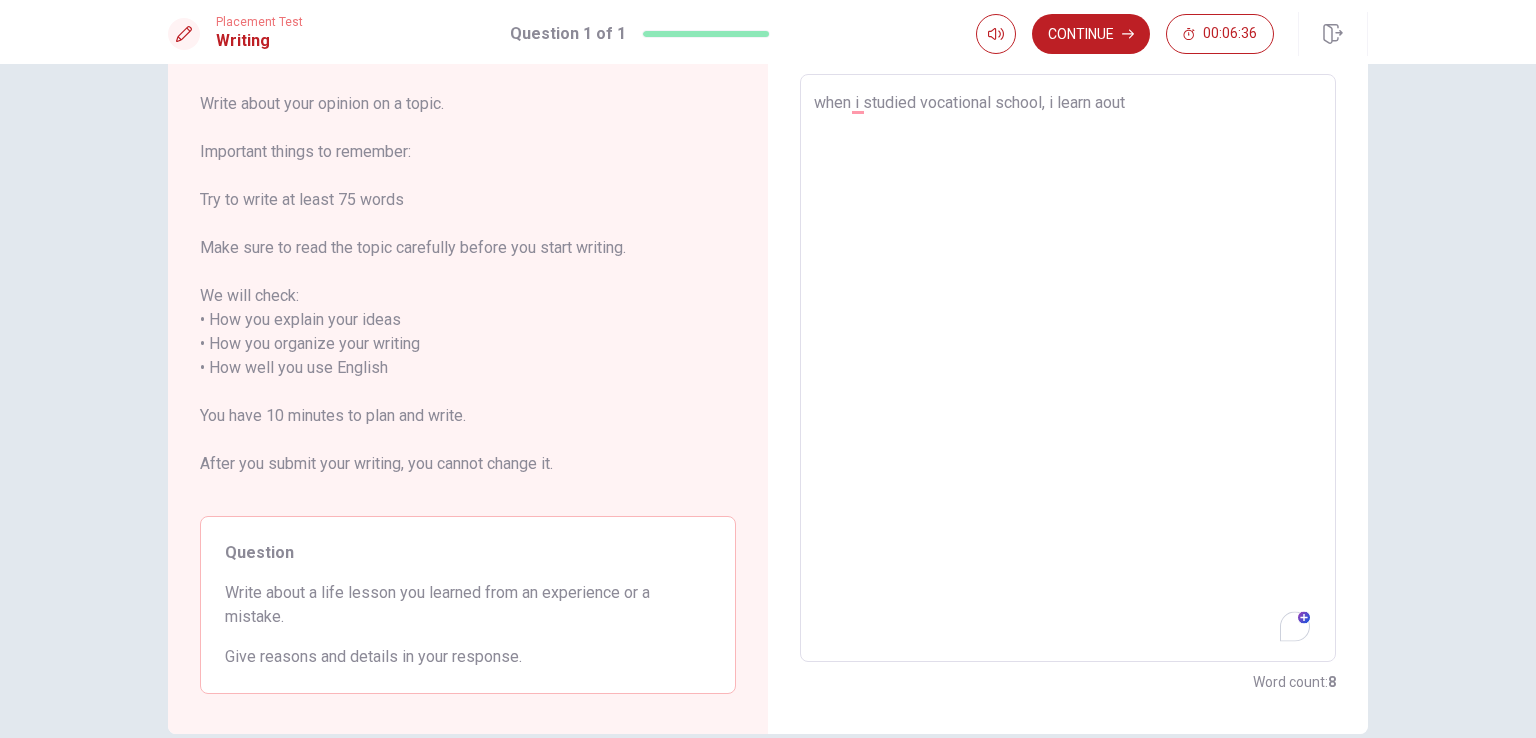 type on "x" 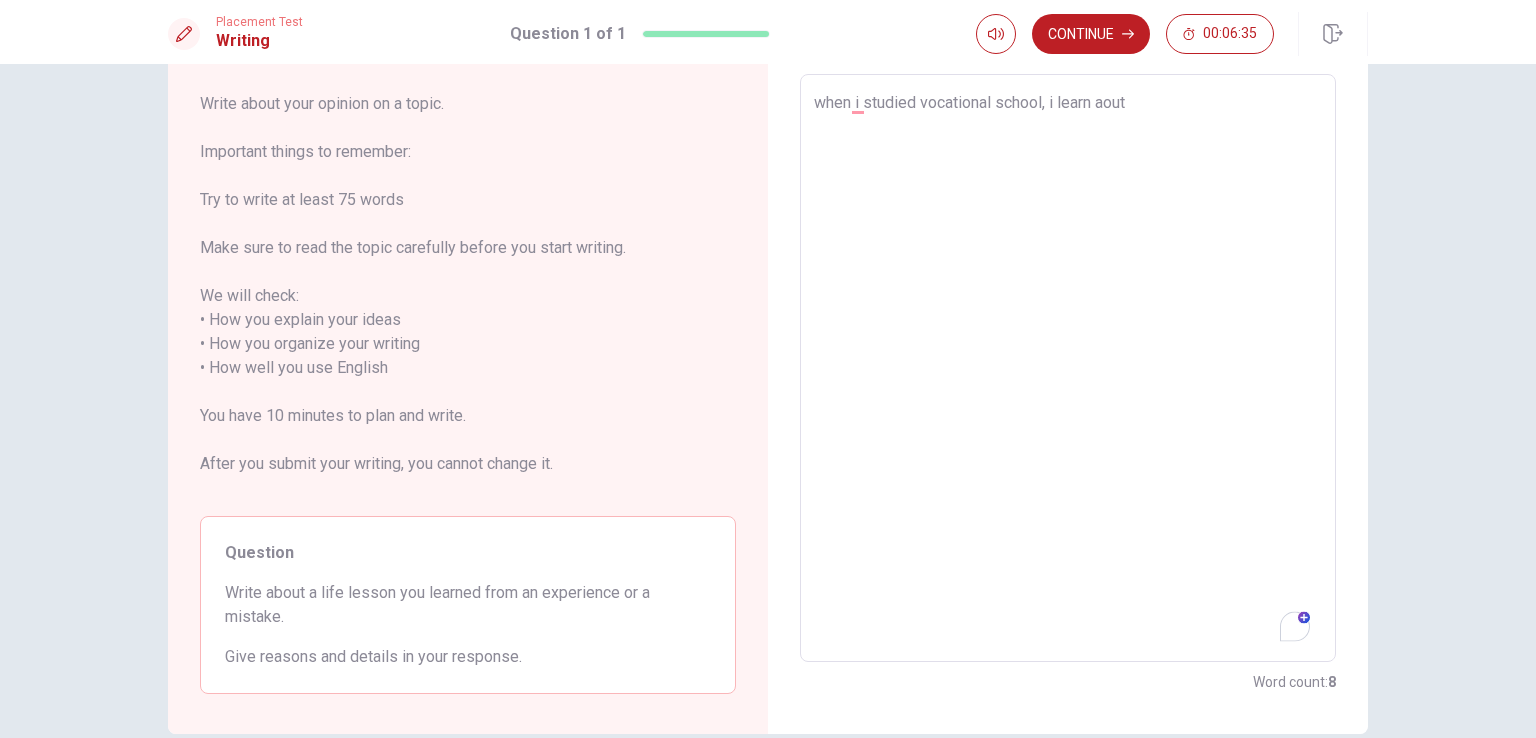 type on "when i studied vocational school, i learn about" 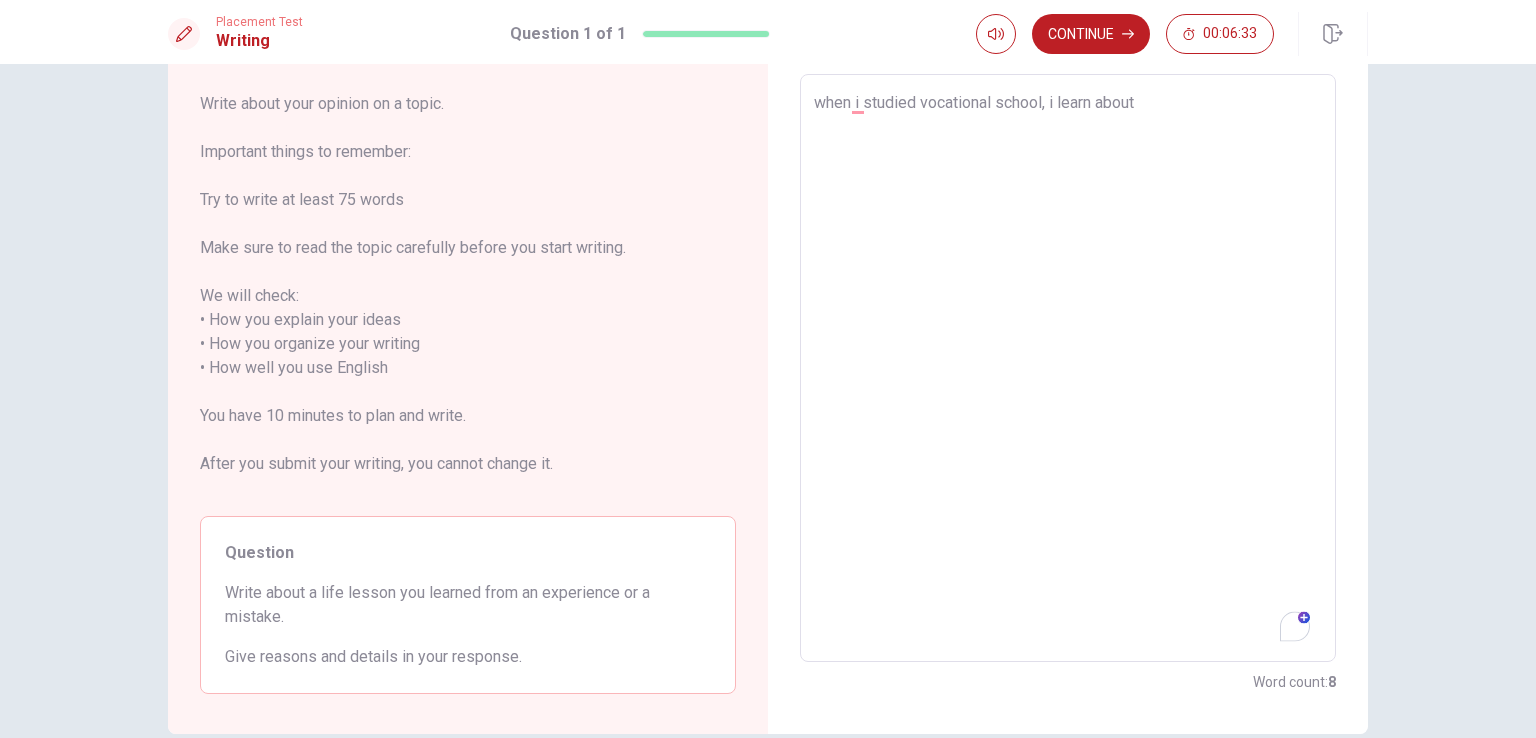 type on "x" 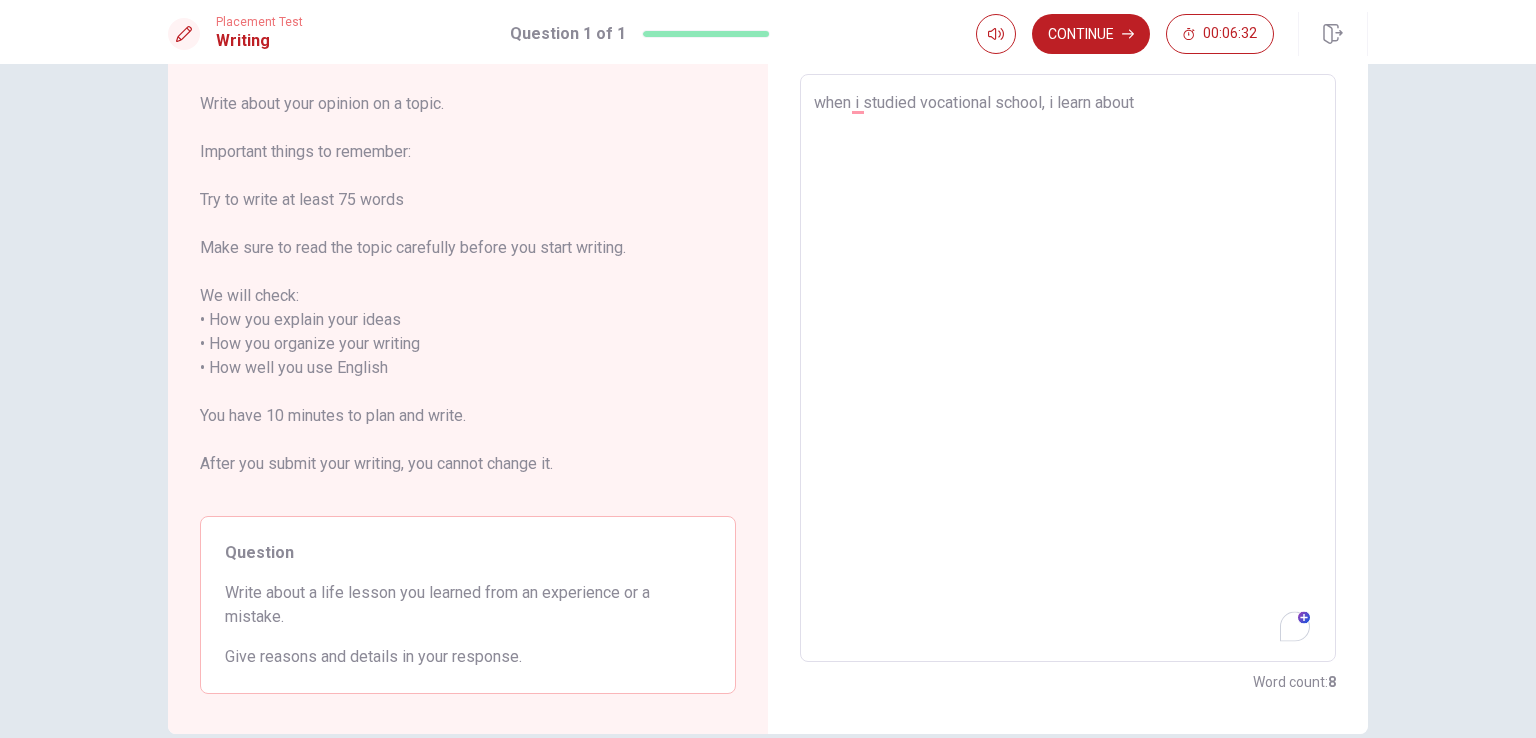 type on "when i studied vocational school, i learn about" 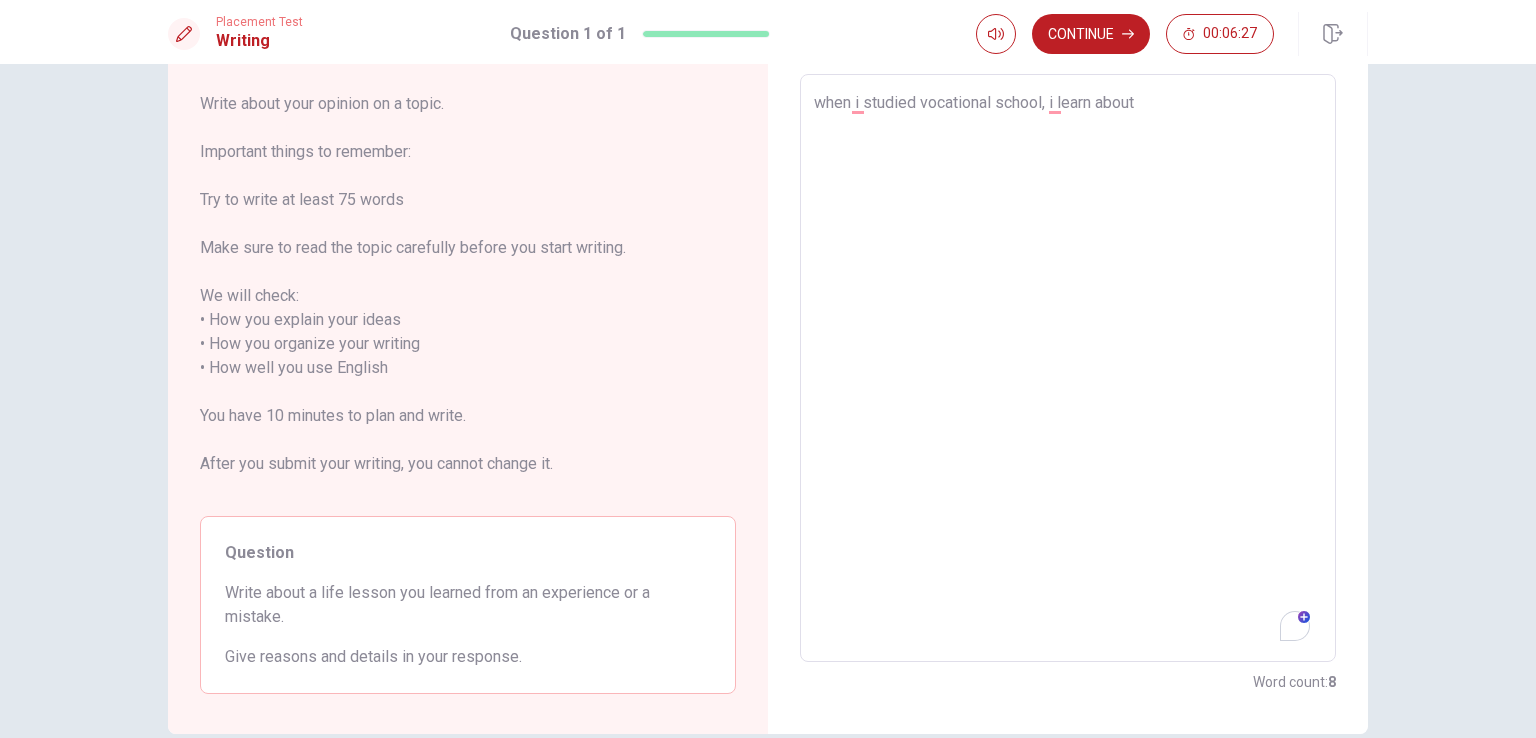 type on "x" 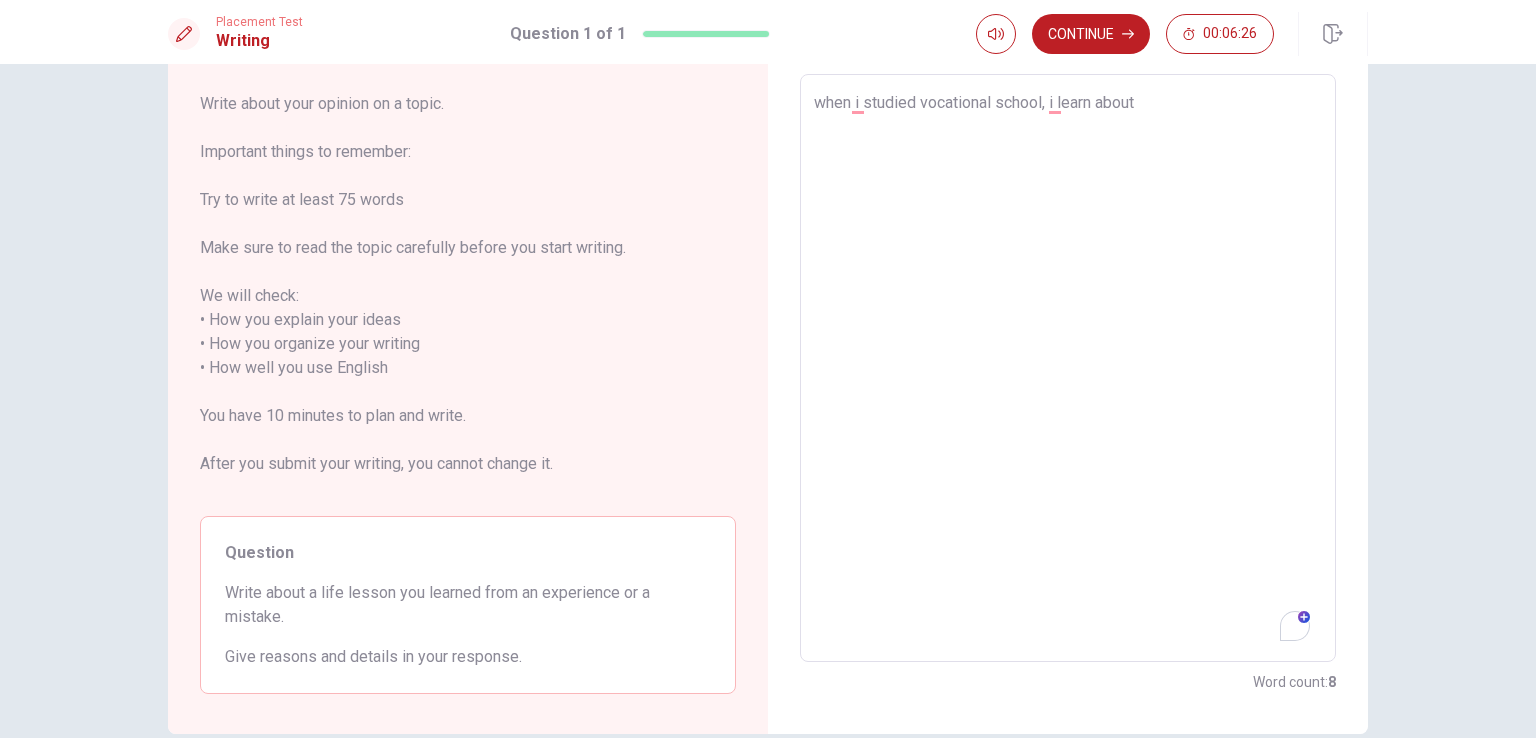 type on "when i studied vocational school, i learn about e" 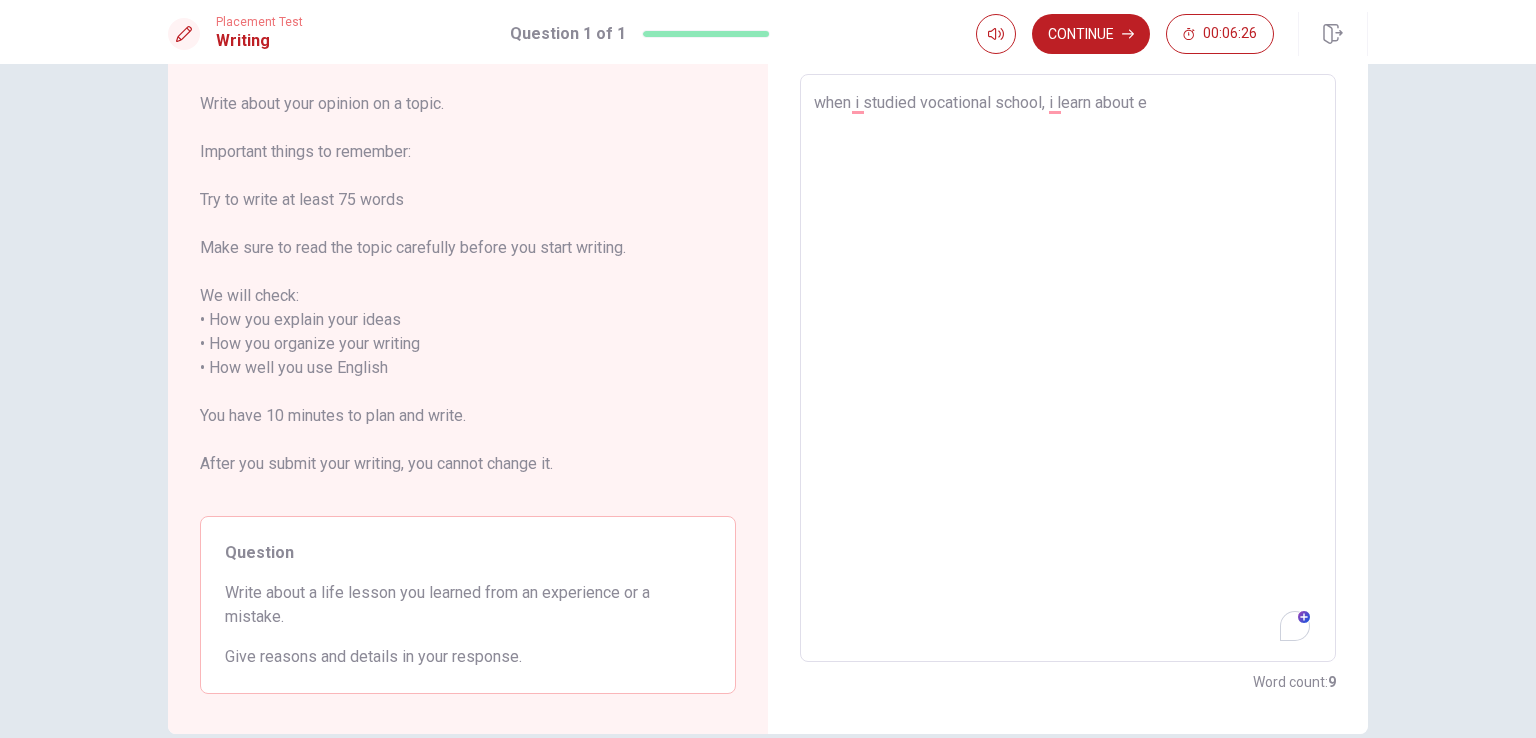type on "x" 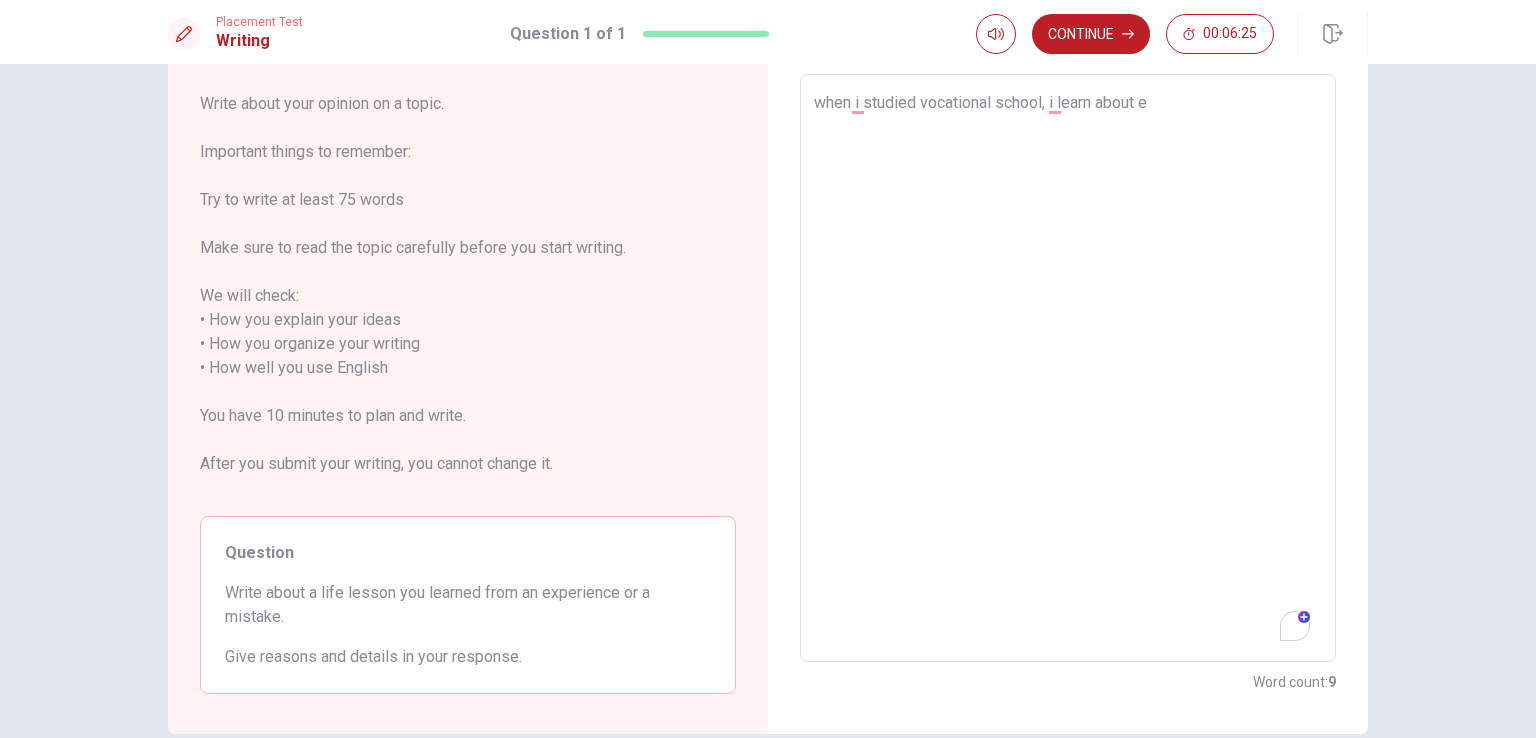 type on "when i studied vocational school, i learn about eu" 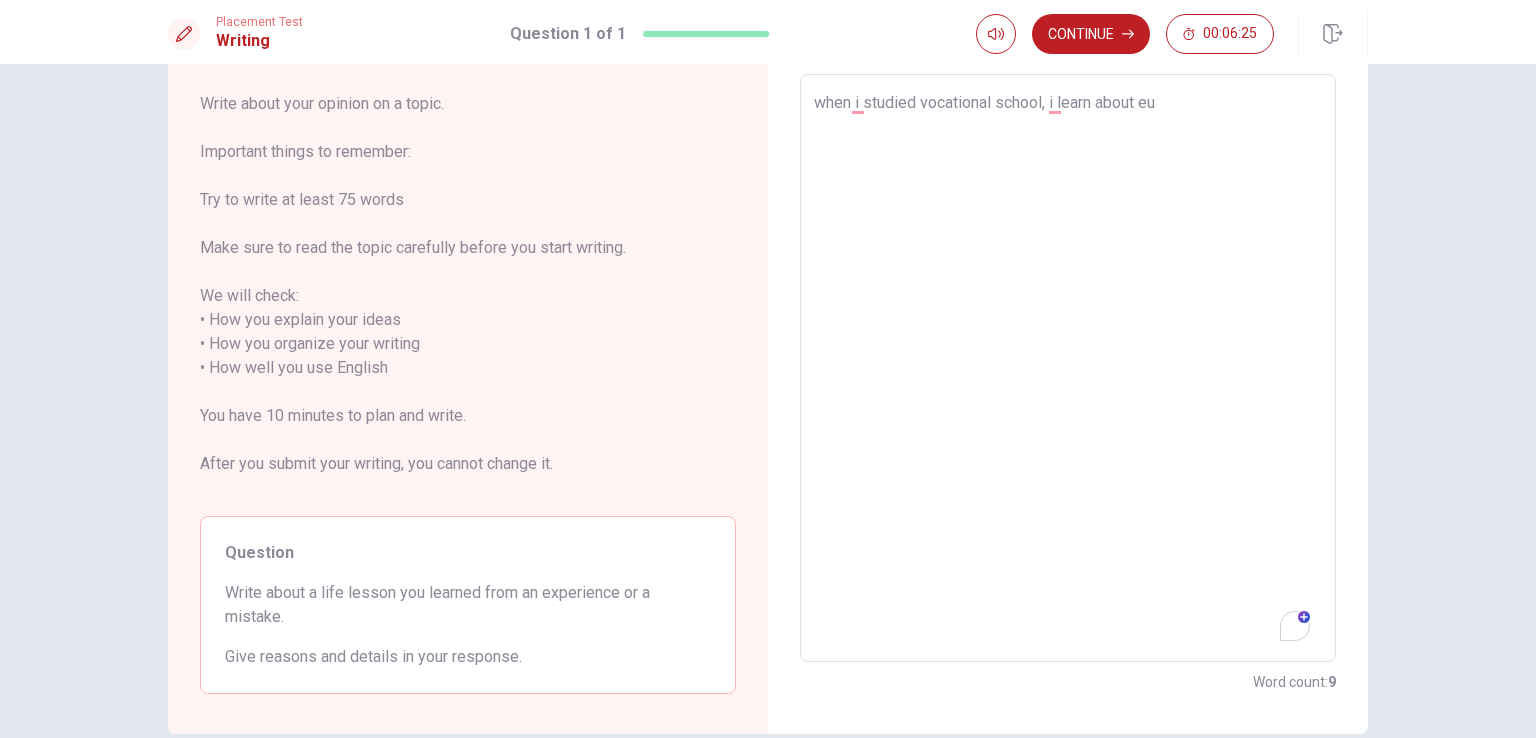 type on "x" 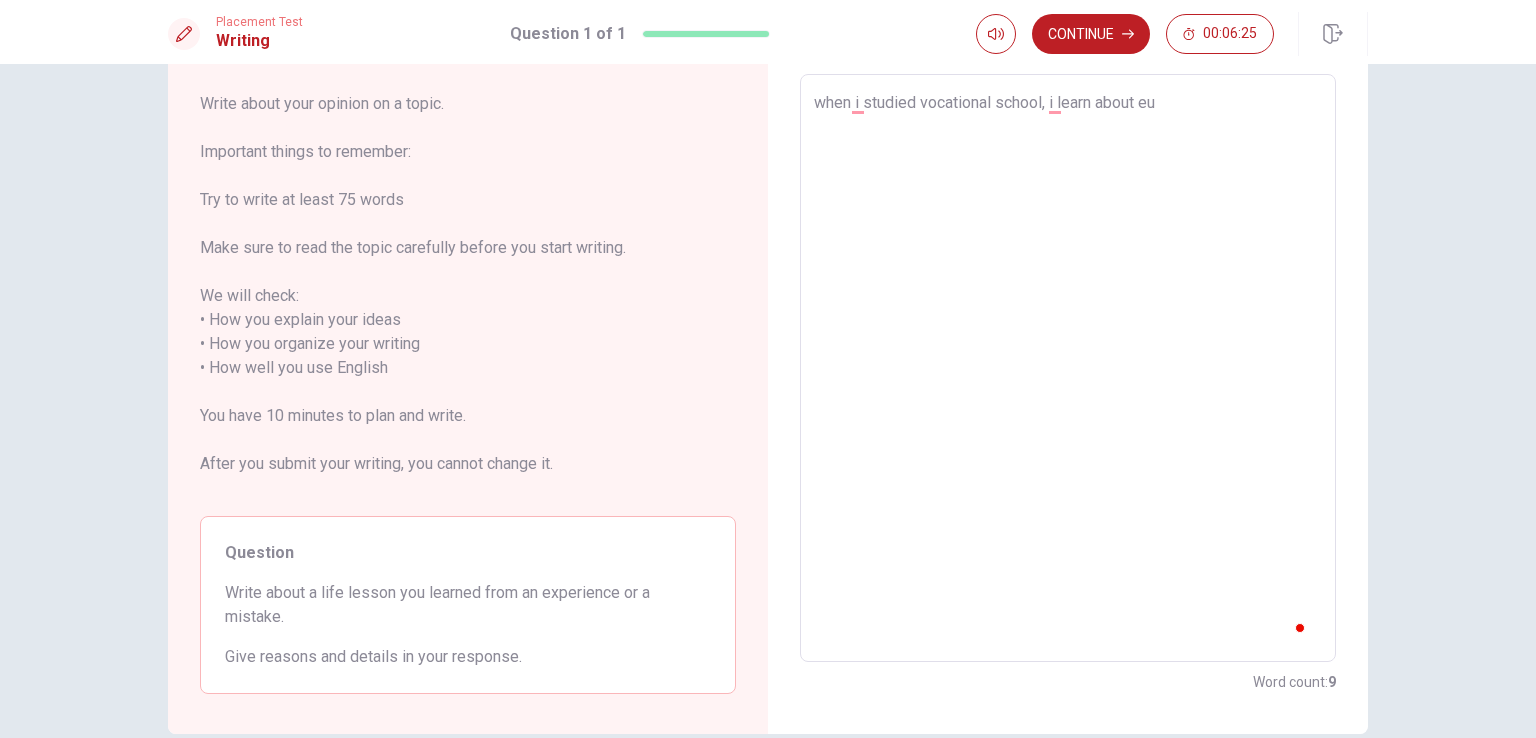 type on "when i studied vocational school, i learn about [GEOGRAPHIC_DATA]" 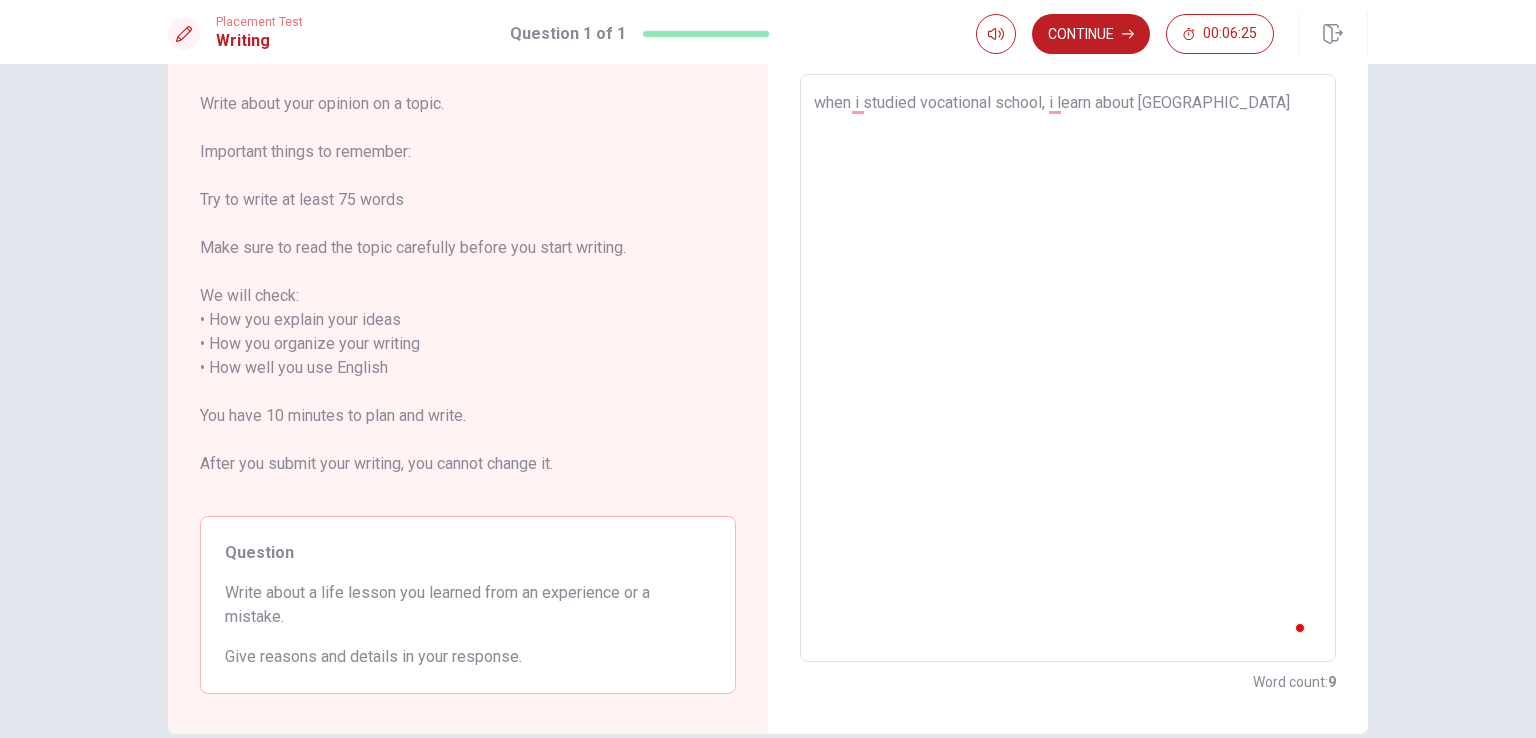 type on "x" 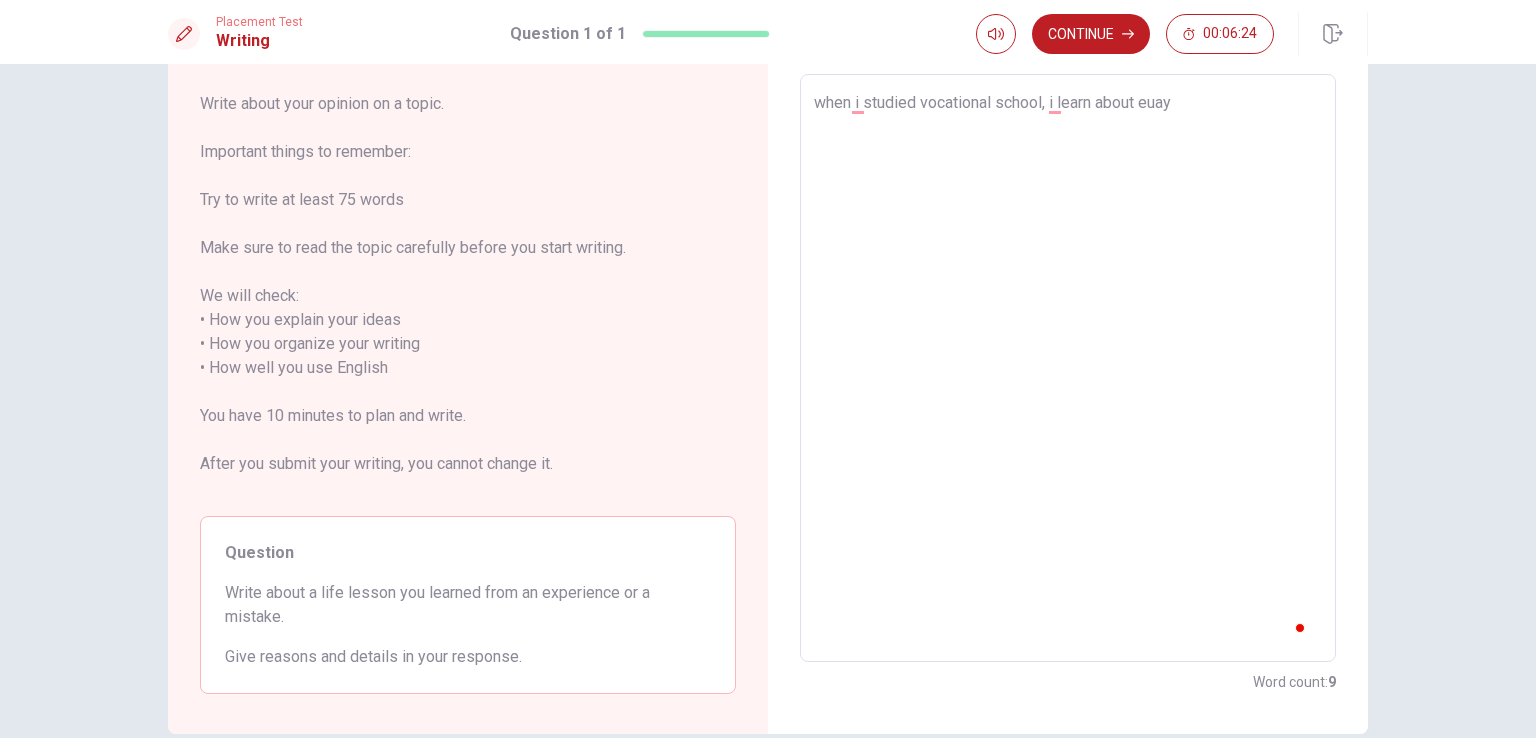 type on "x" 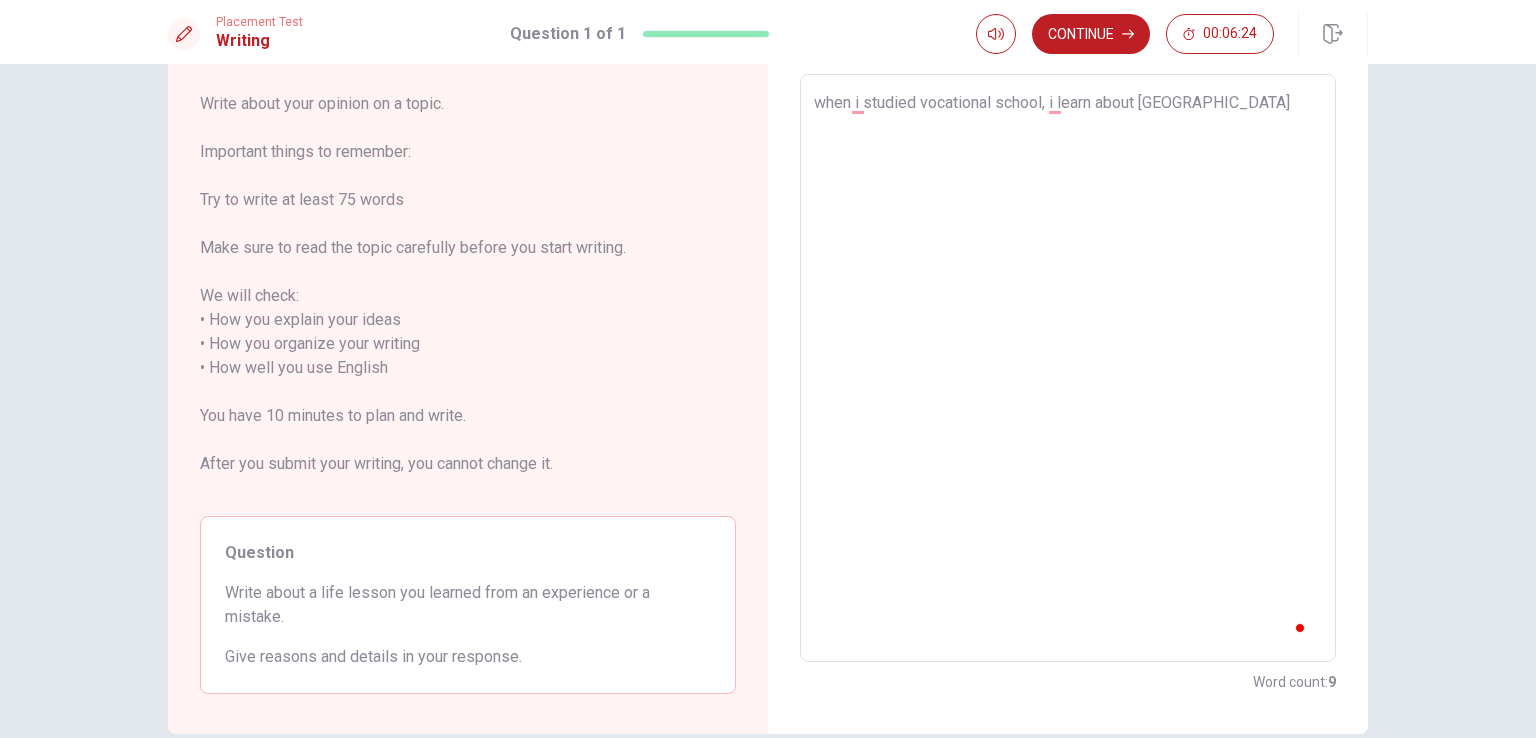 type on "x" 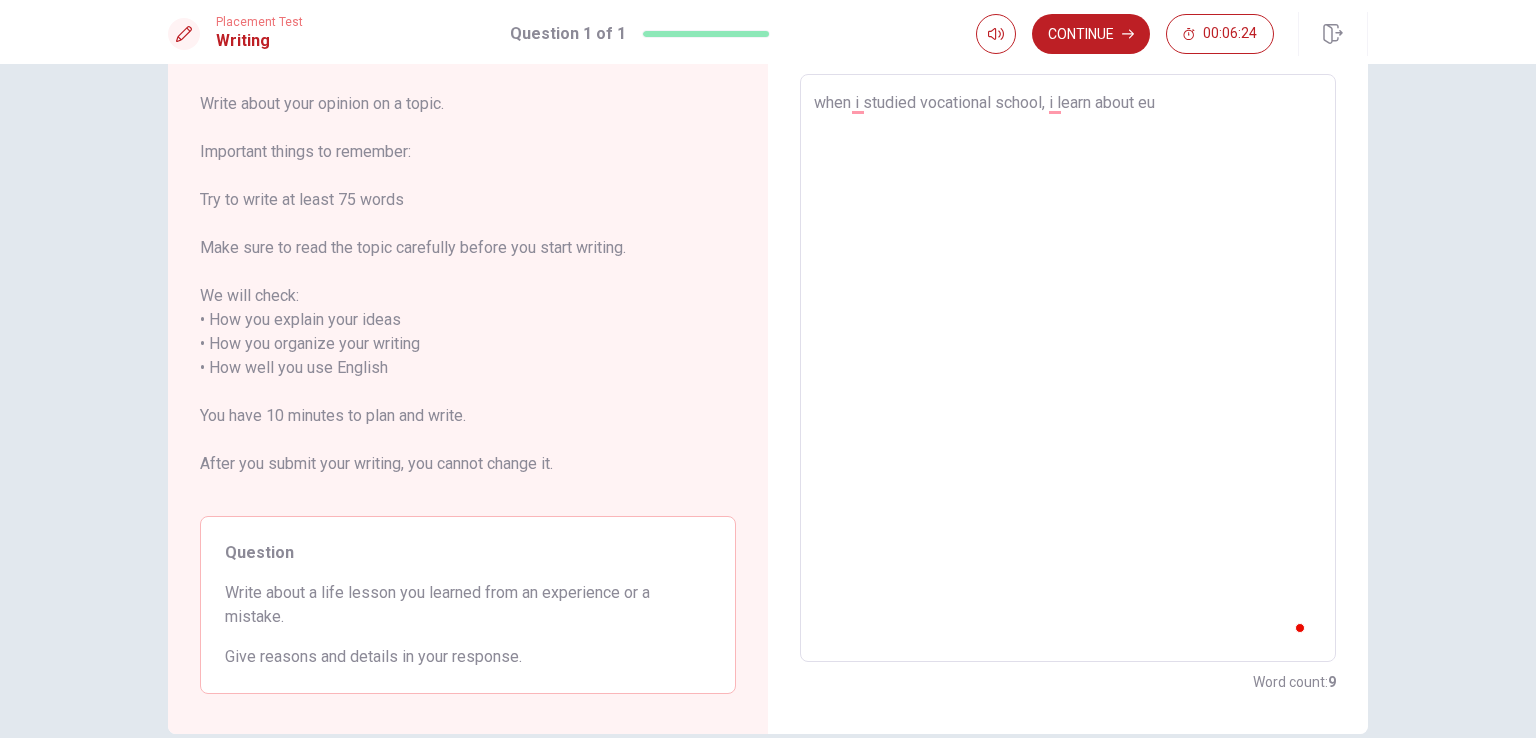 type on "x" 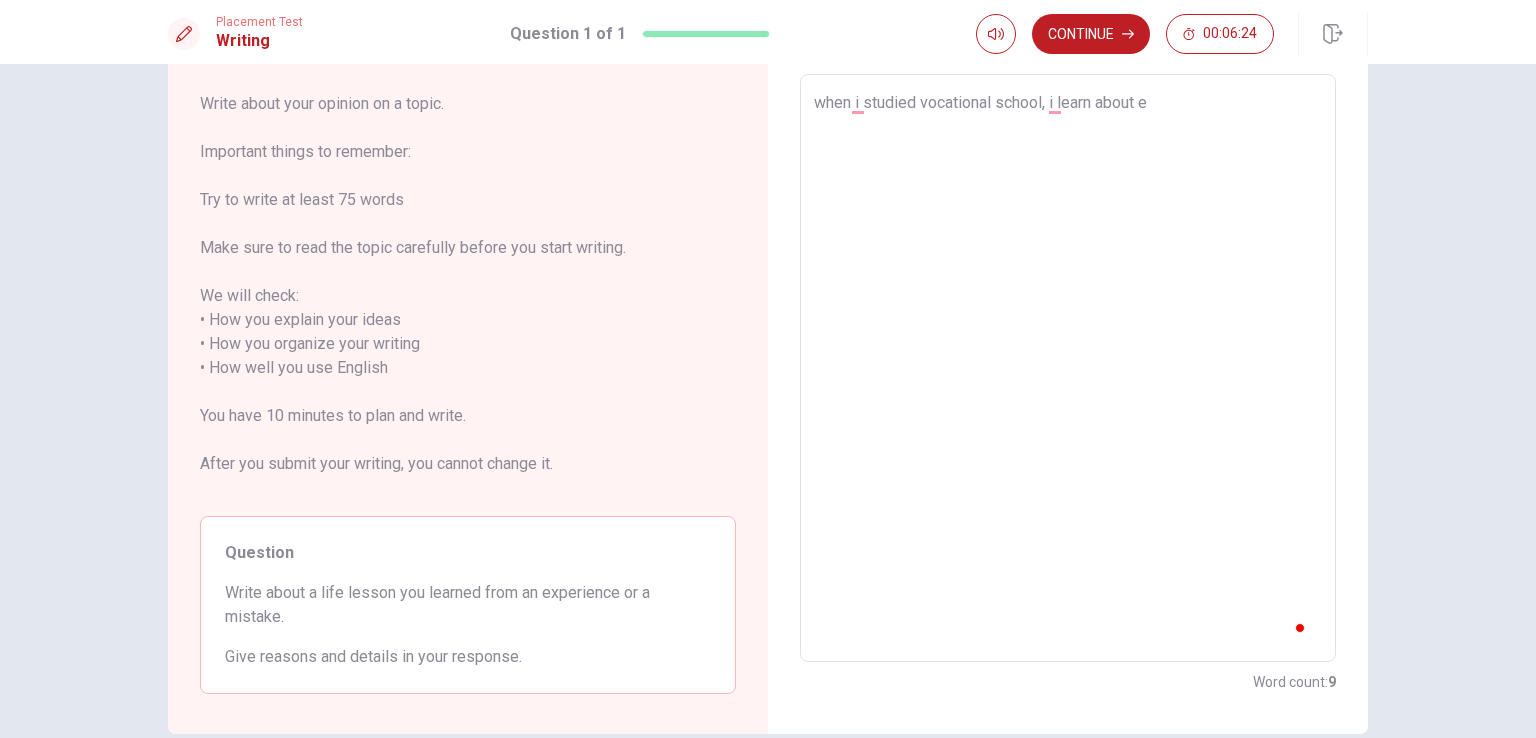 type on "x" 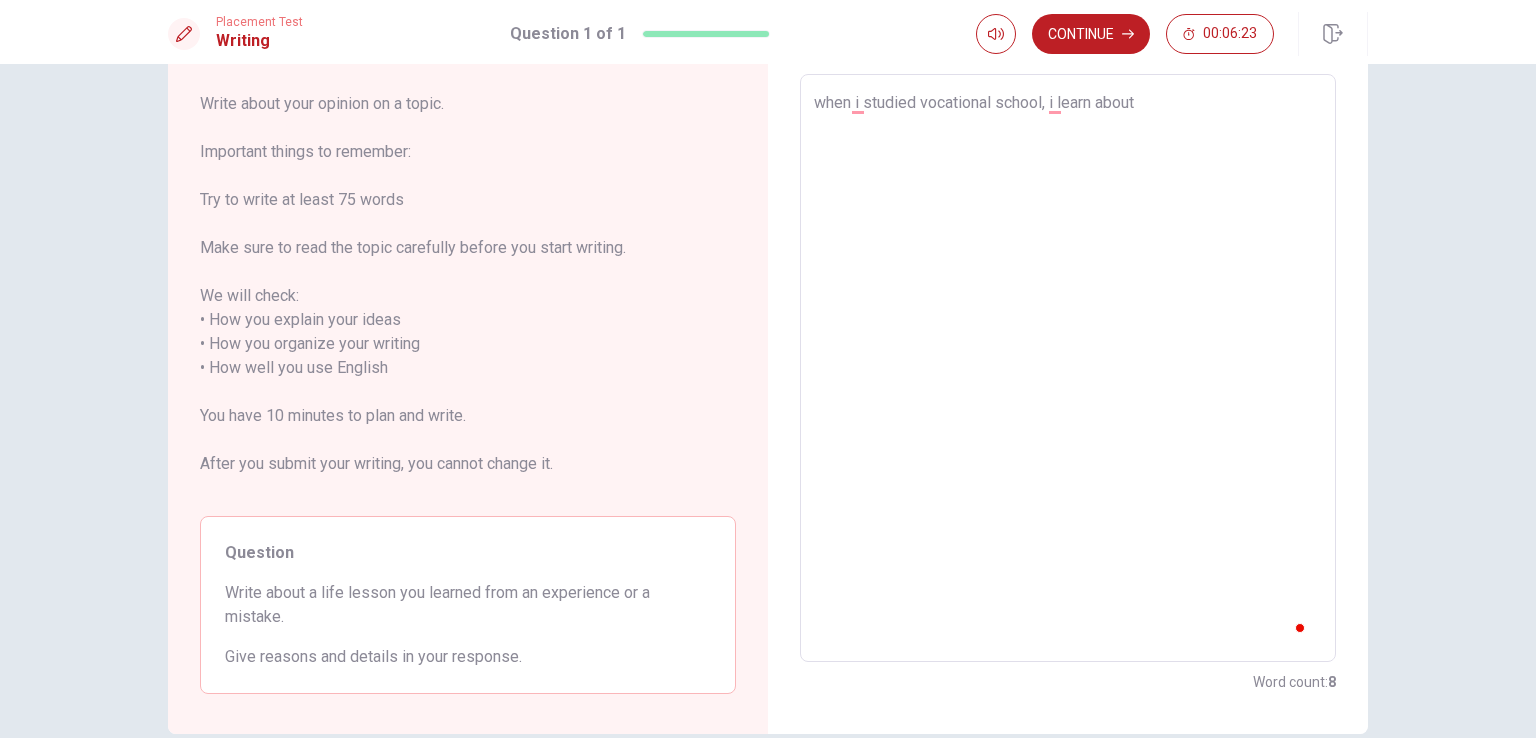 type on "x" 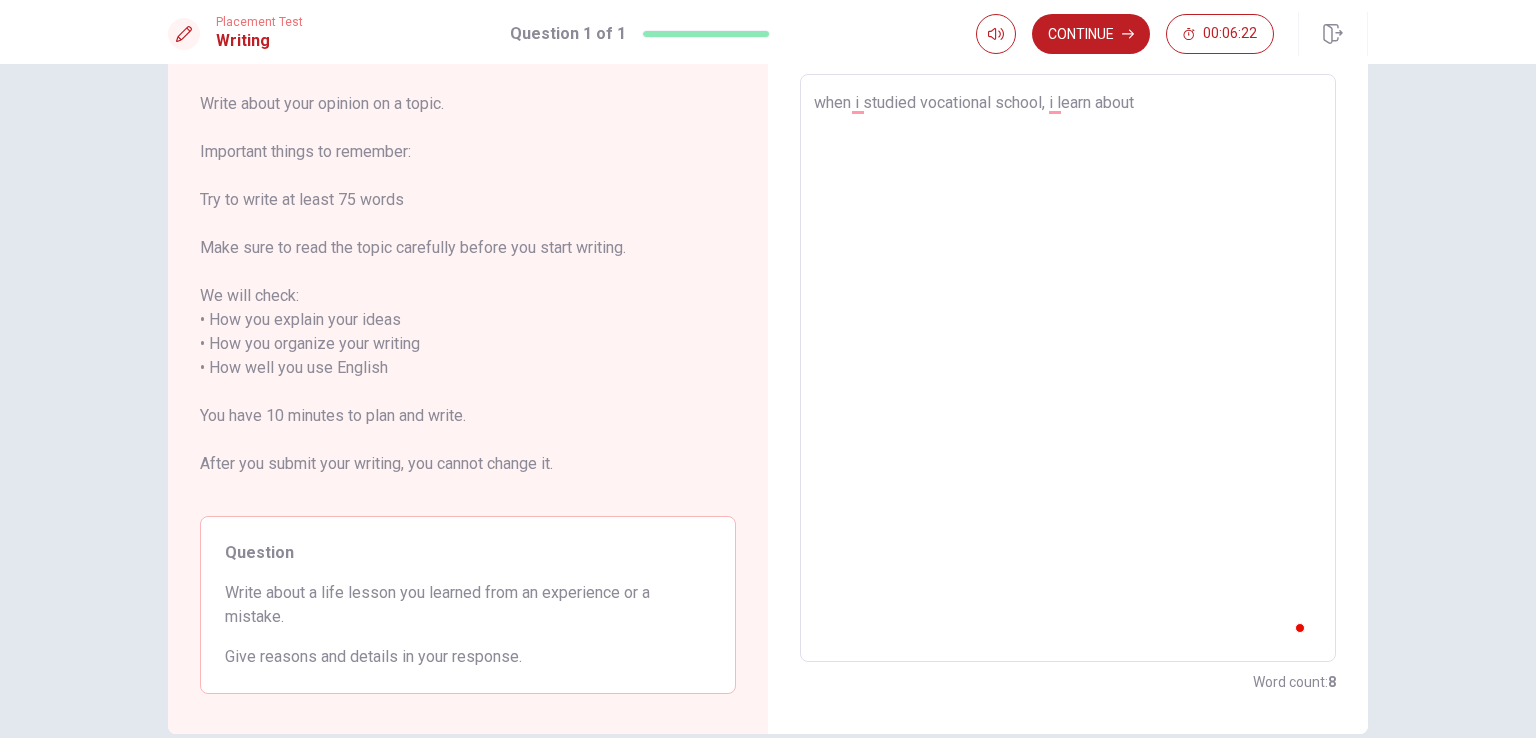 type on "when i studied vocational school, i learn about b" 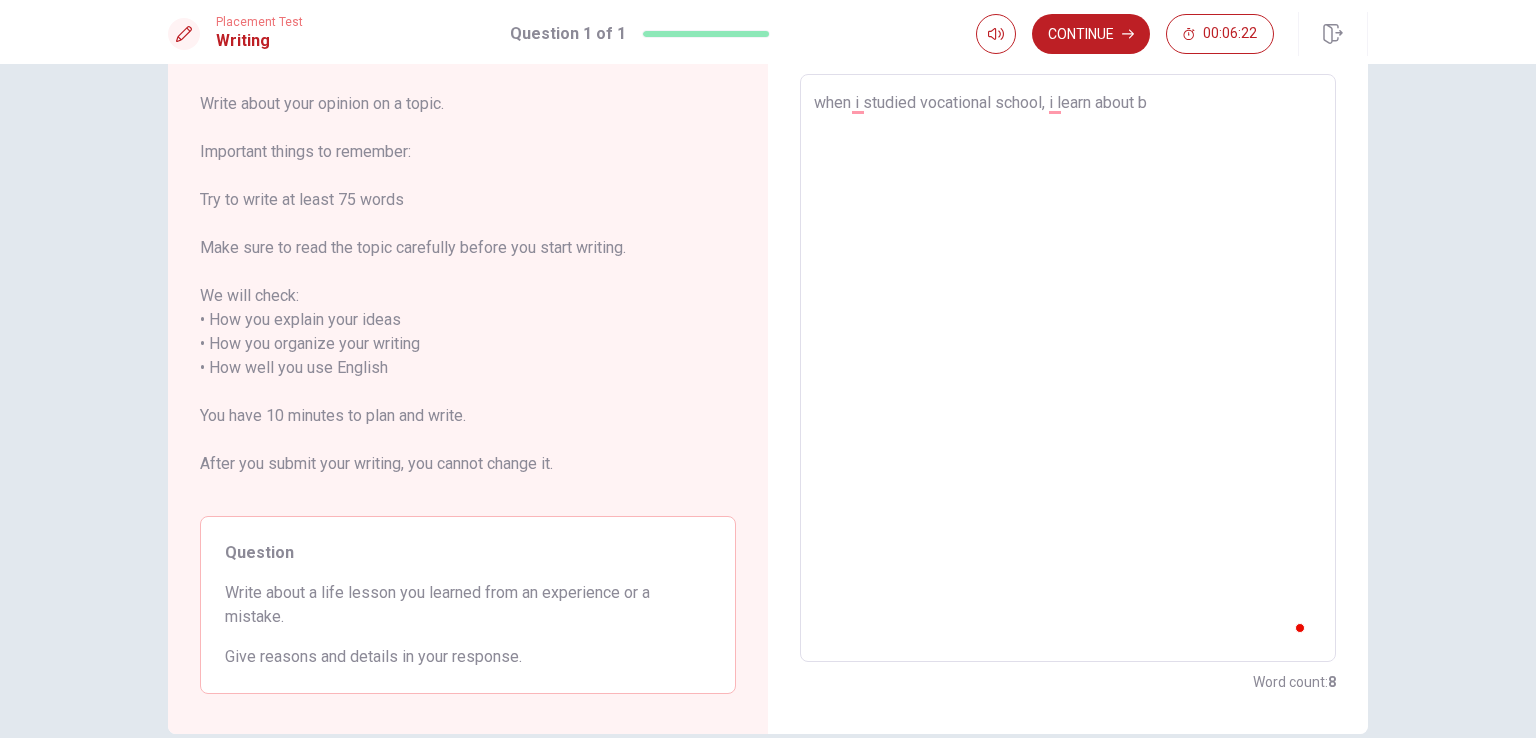 type on "x" 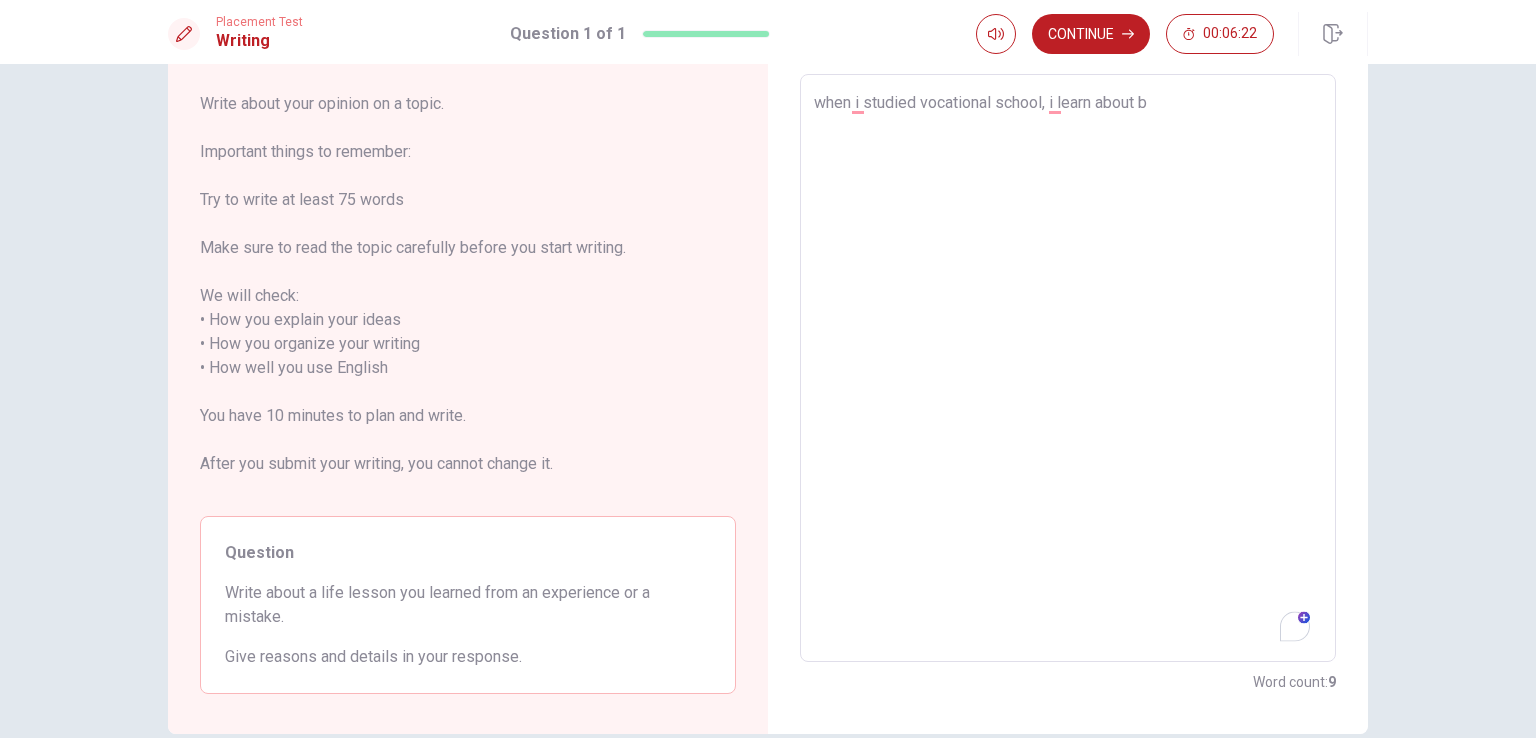 type on "when i studied vocational school, i learn about bb" 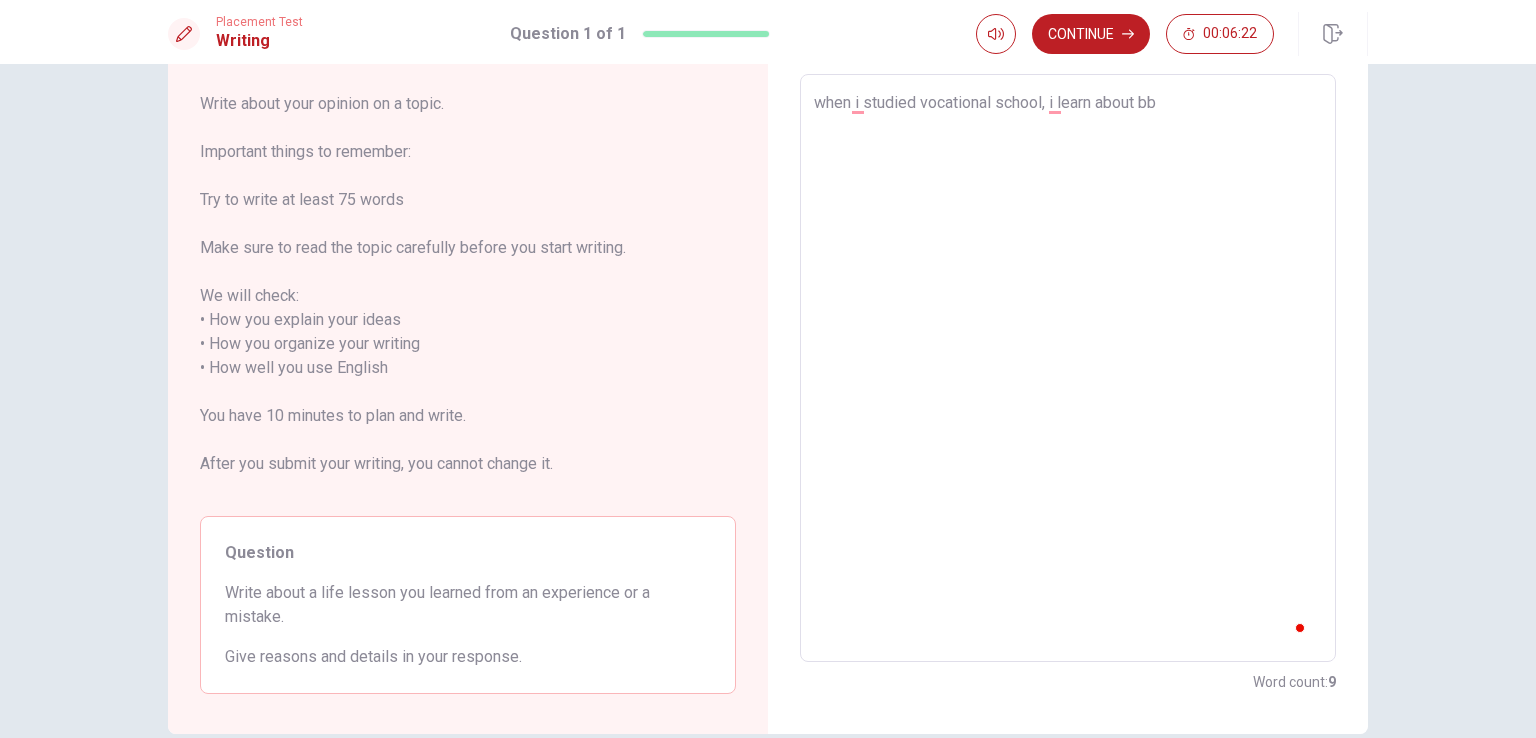 type on "x" 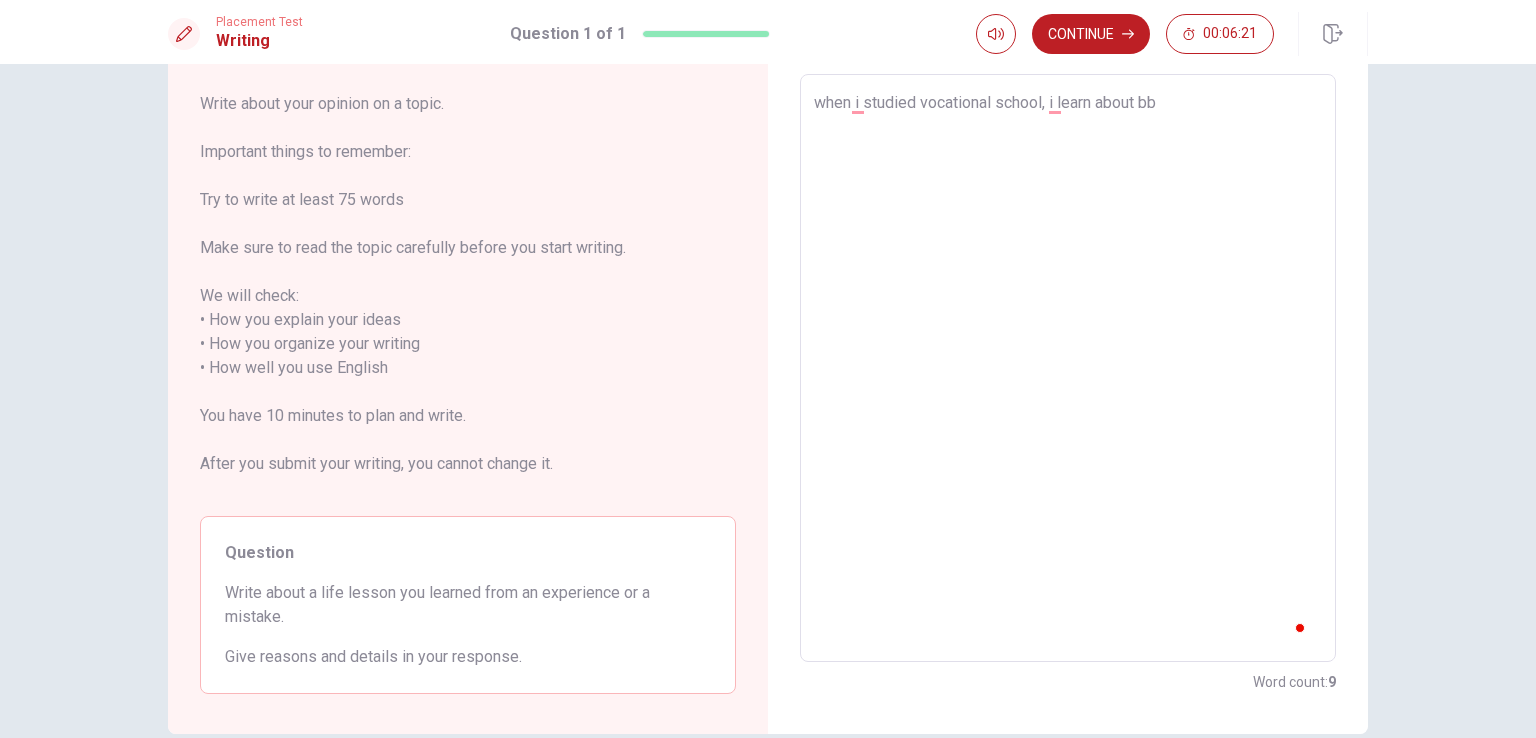 type on "when i studied vocational school, i learn about b" 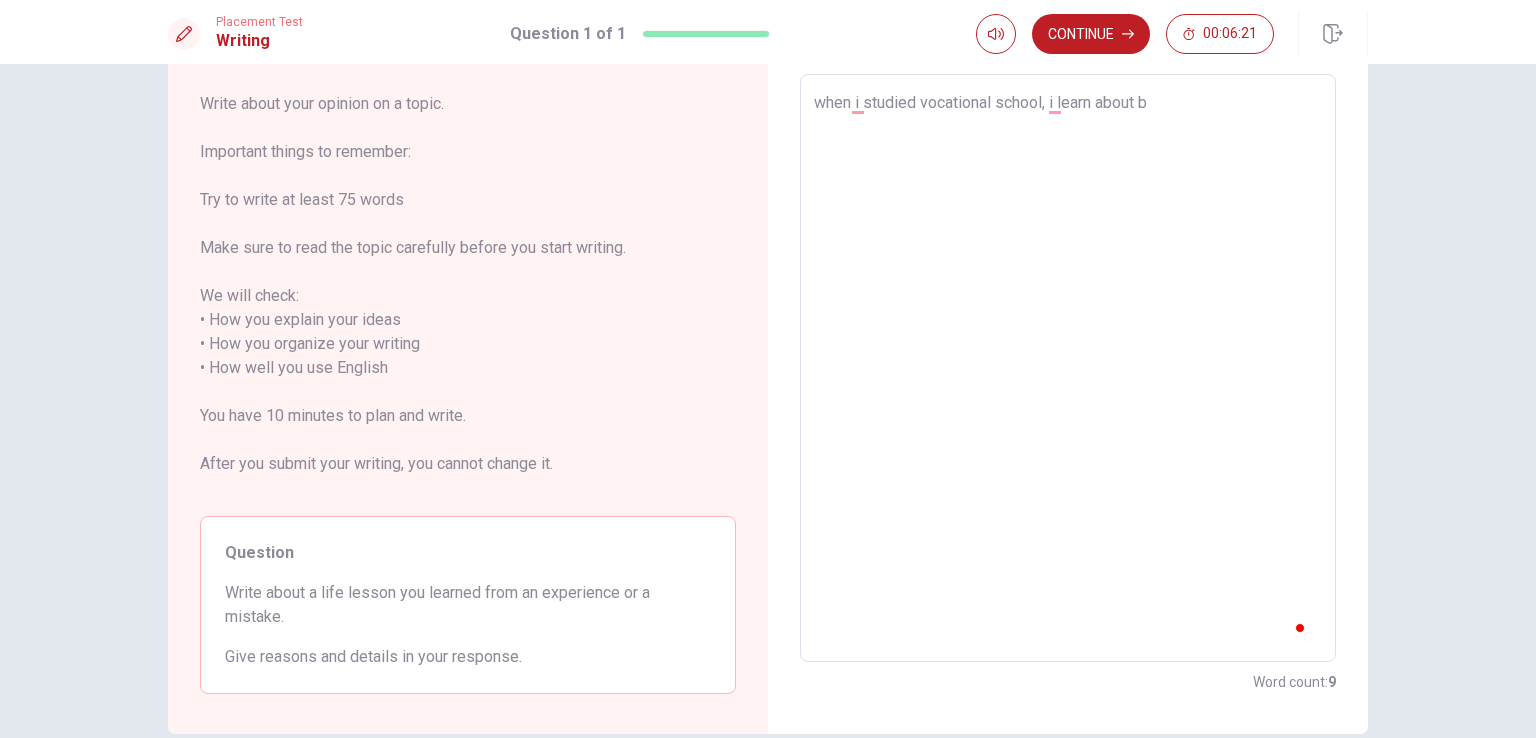 type on "x" 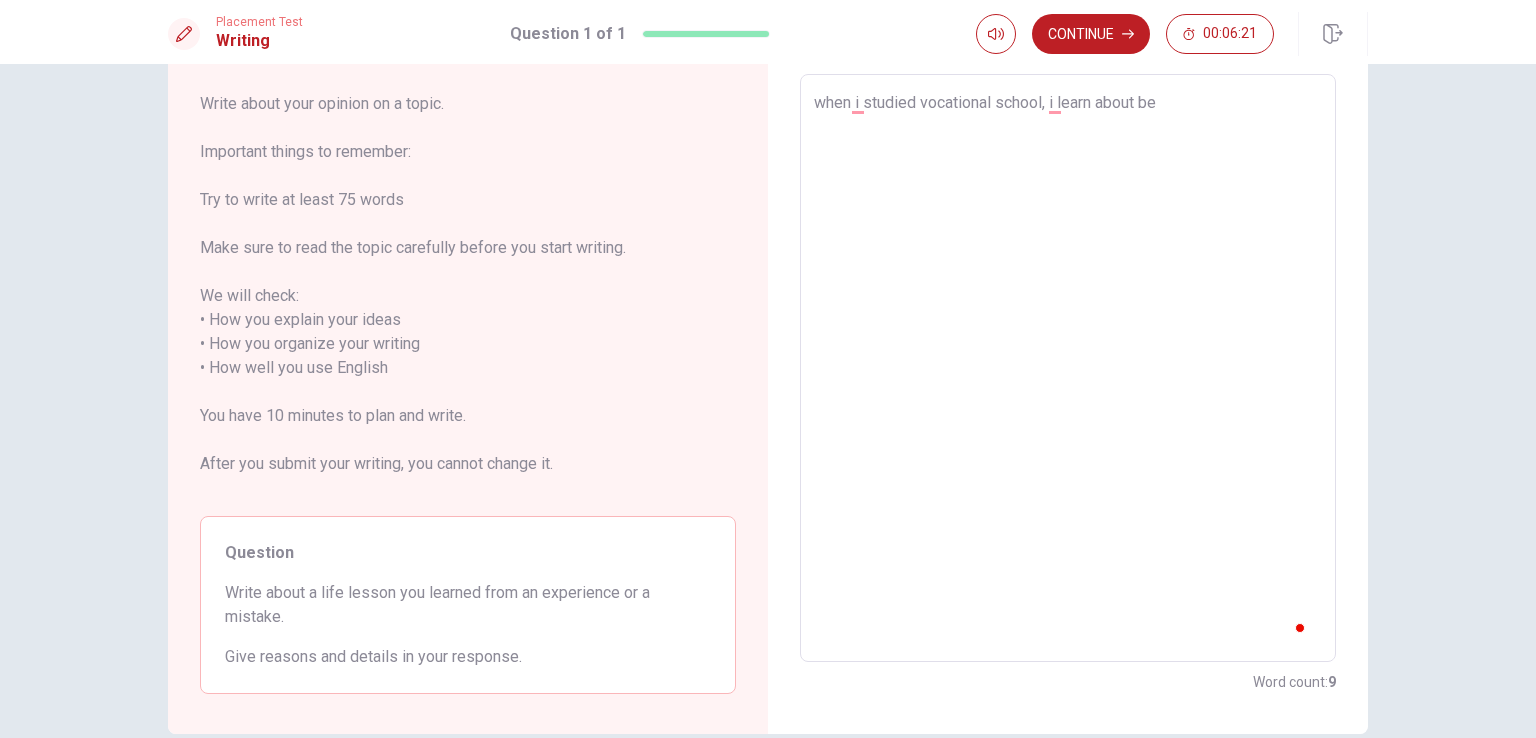 type on "x" 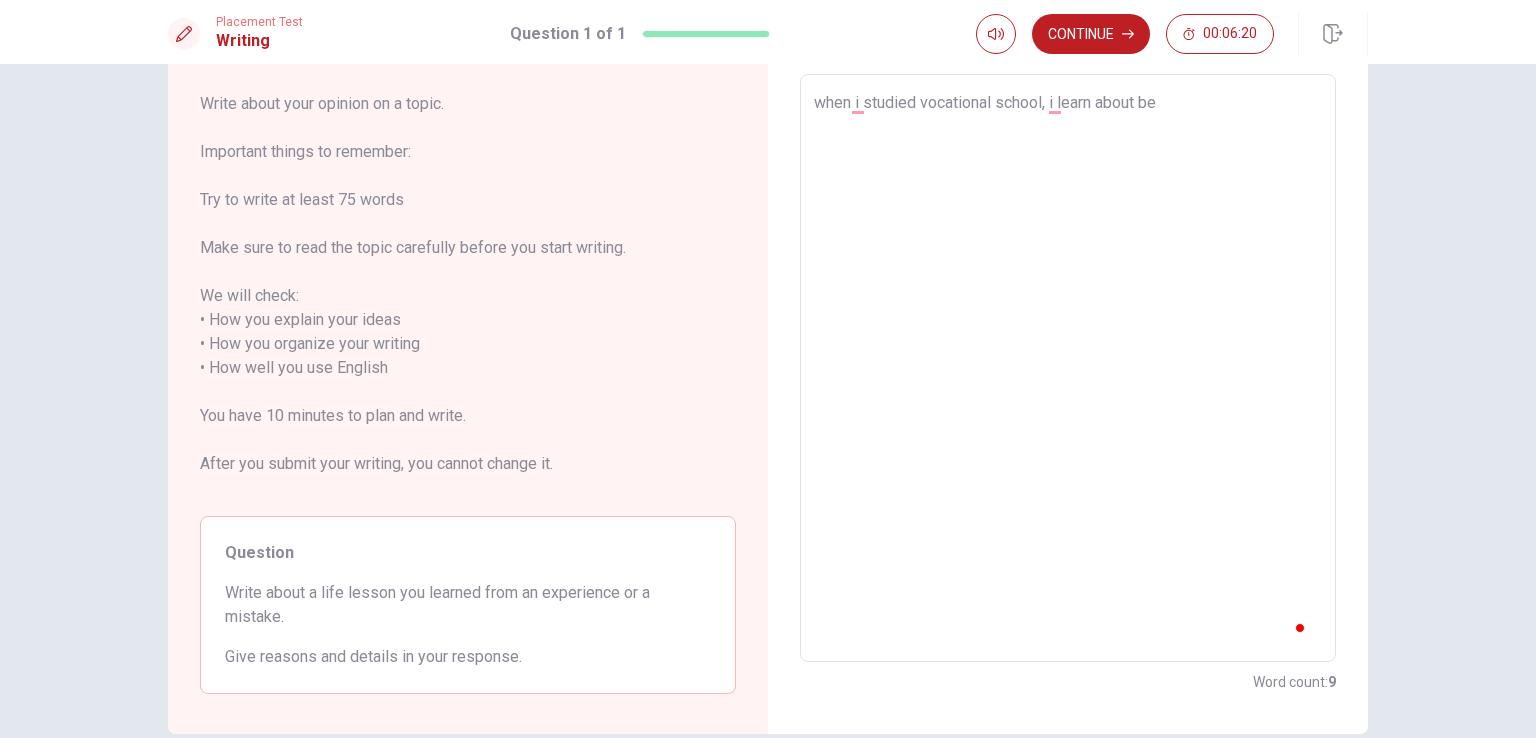 type on "when i studied vocational school, i learn about beu" 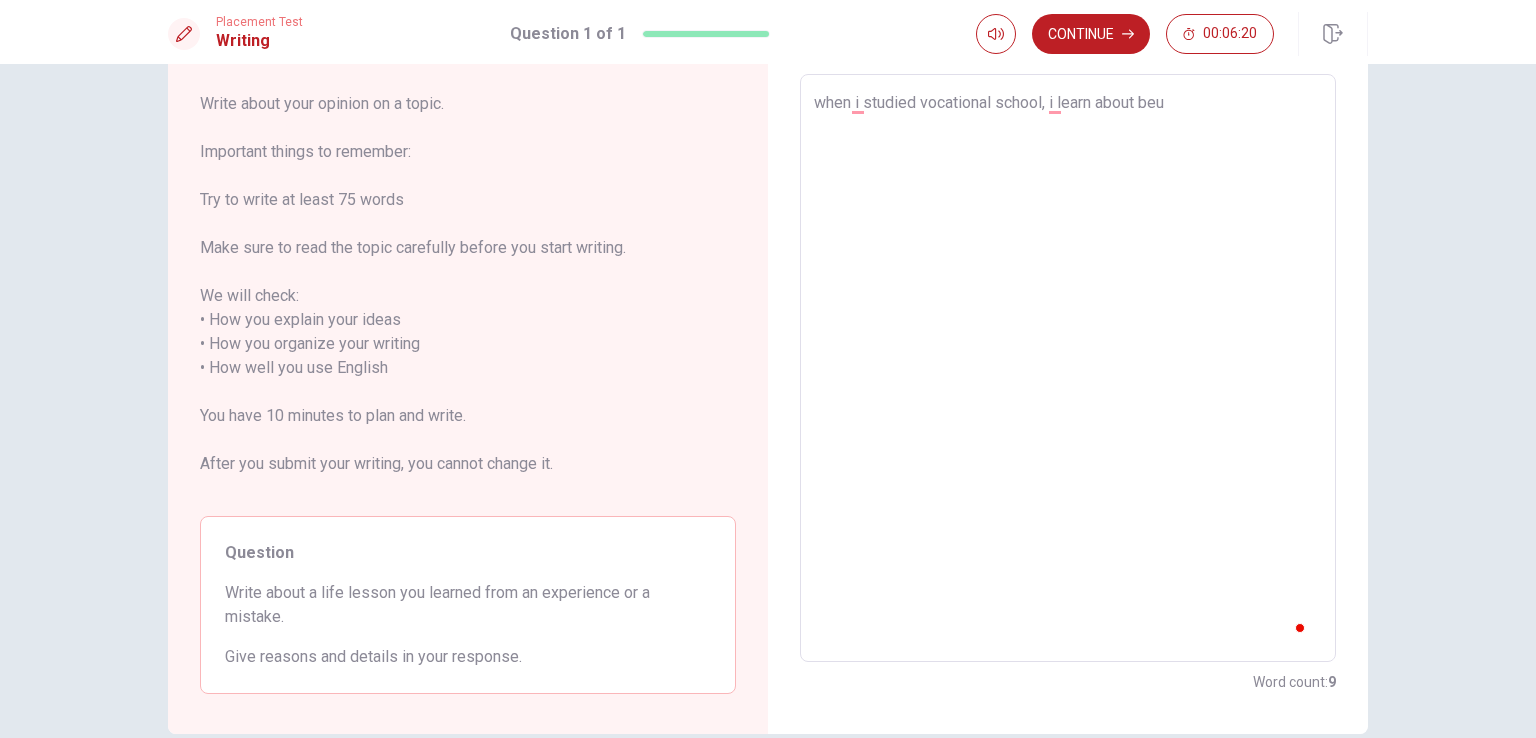 type 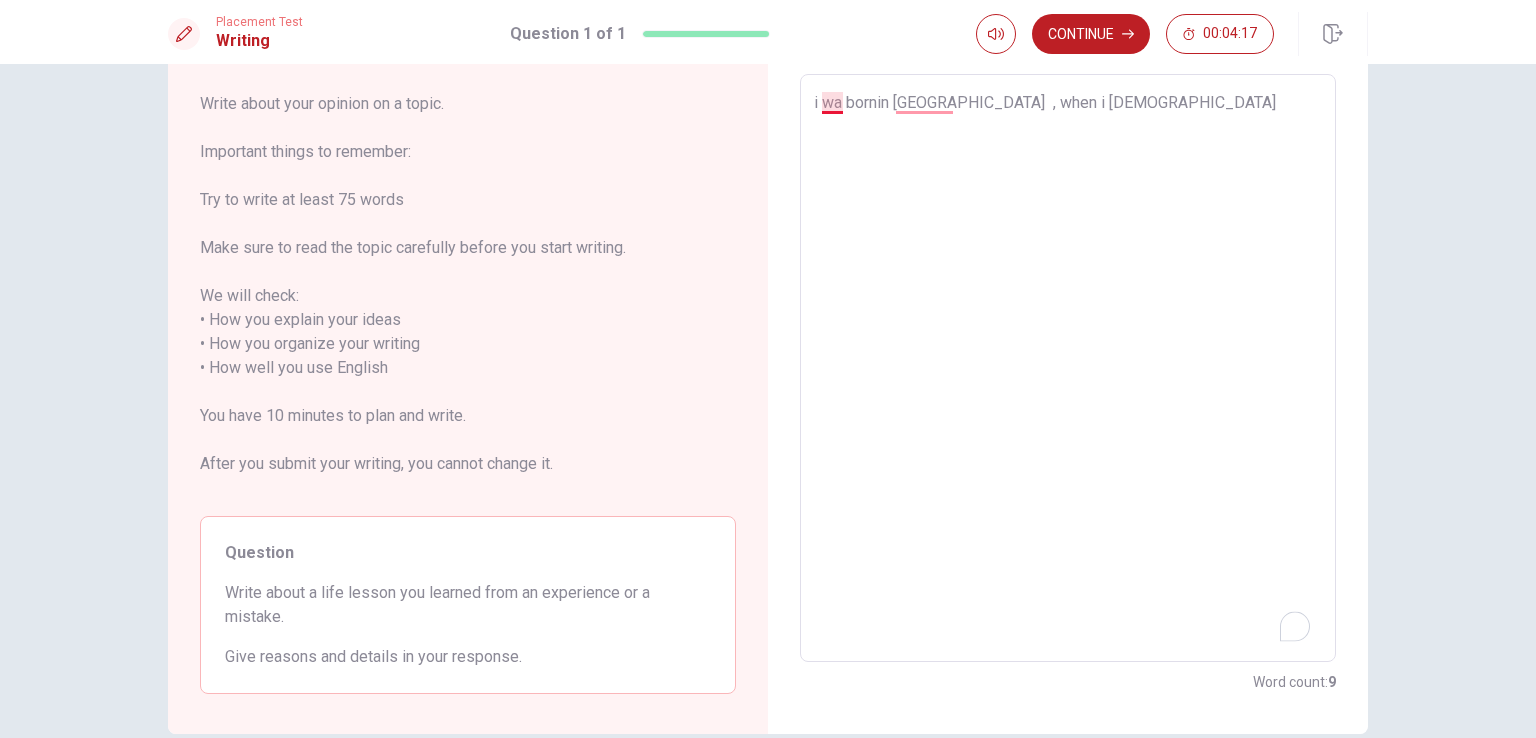 click on "i wa bornin [GEOGRAPHIC_DATA]  , when i [DEMOGRAPHIC_DATA]" at bounding box center (1068, 368) 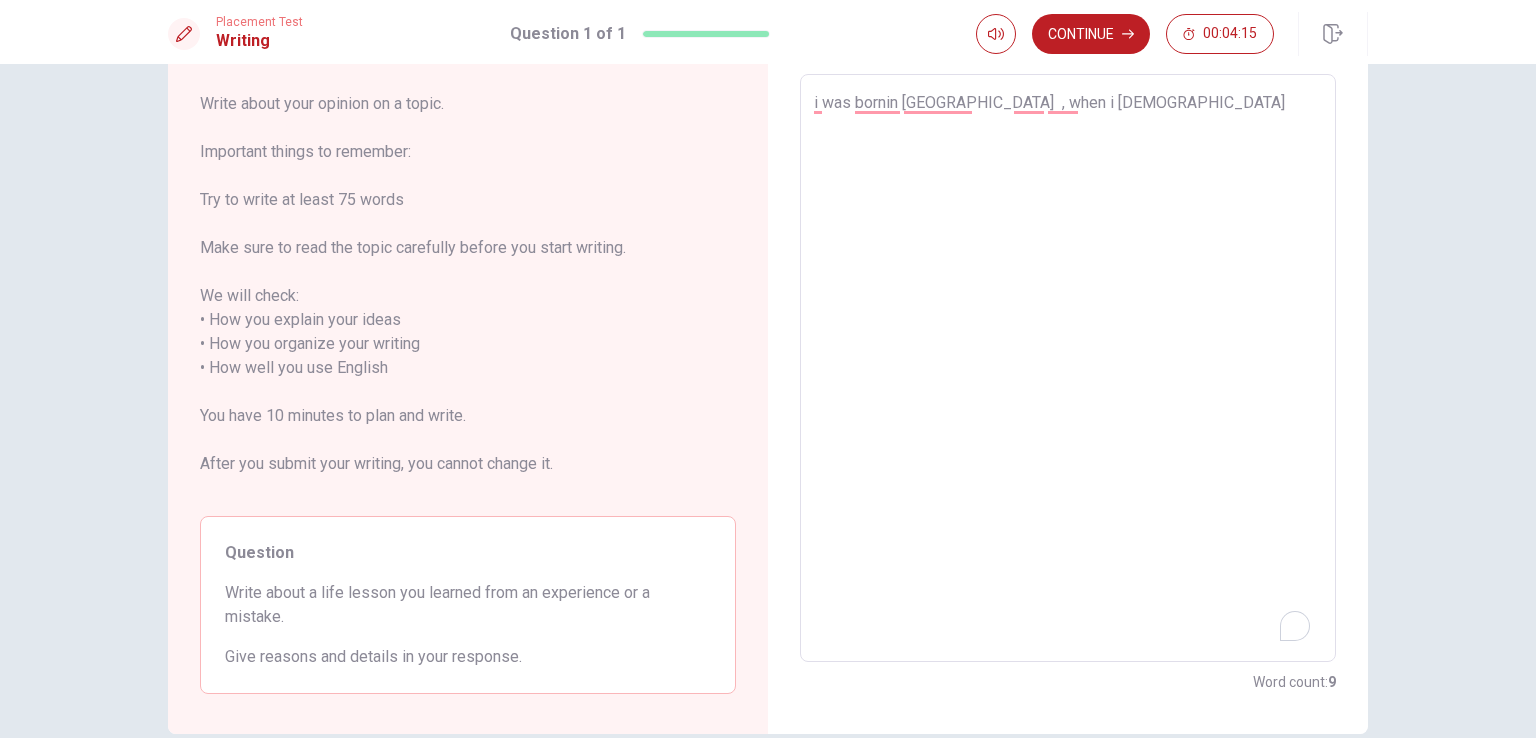 click on "i was bornin [GEOGRAPHIC_DATA]  , when i [DEMOGRAPHIC_DATA]" at bounding box center [1068, 368] 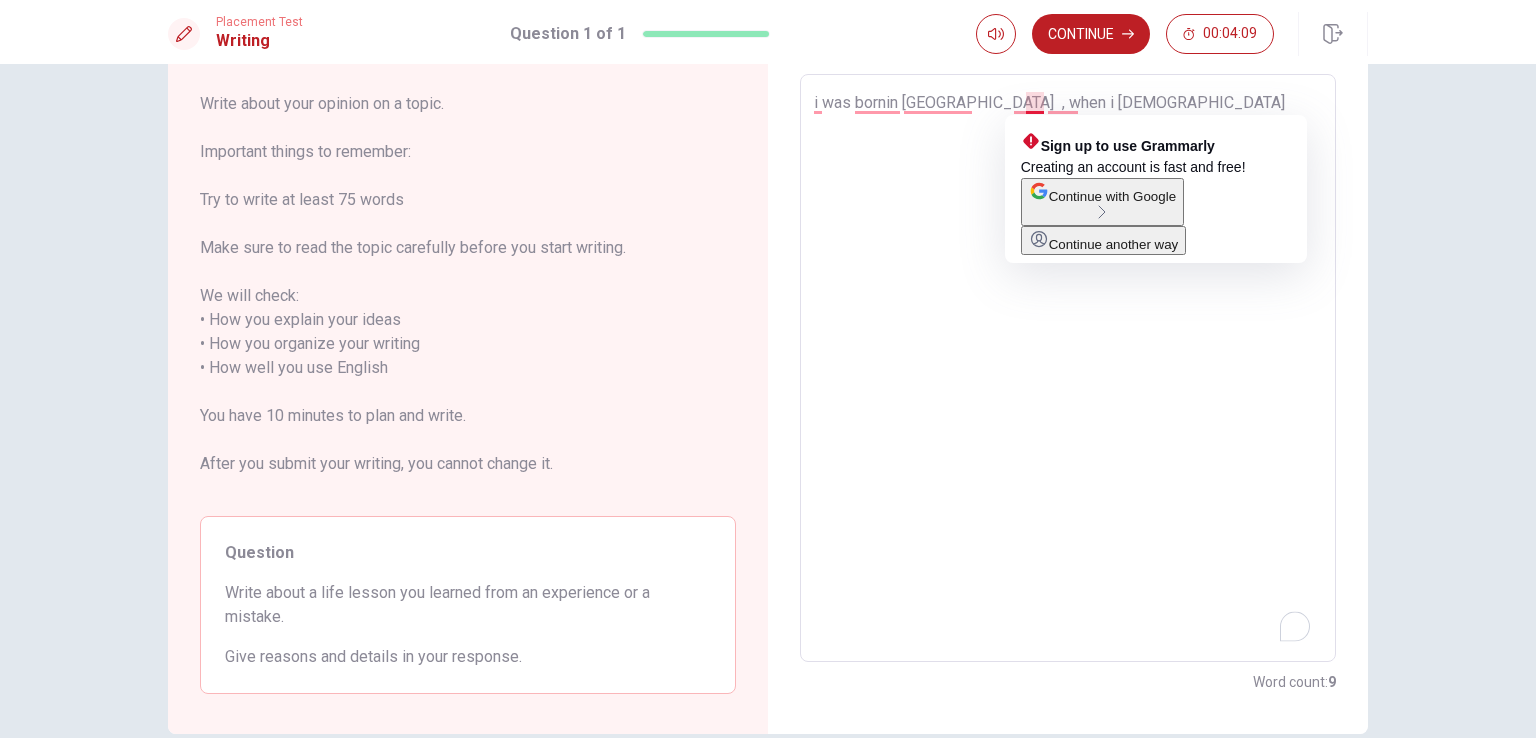 click on "i was bornin [GEOGRAPHIC_DATA]  , when i [DEMOGRAPHIC_DATA]" at bounding box center (1068, 368) 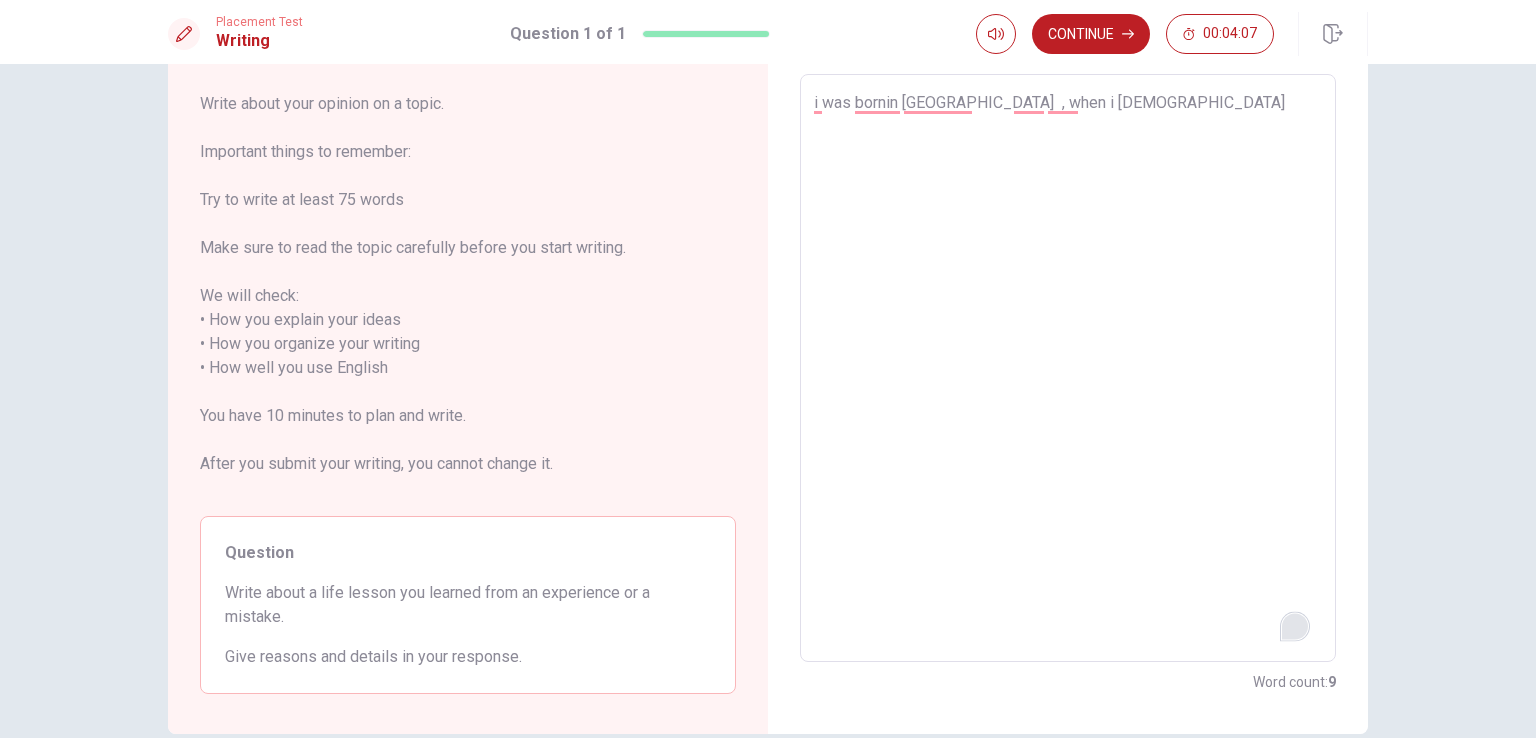 click on "8" at bounding box center (1295, 626) 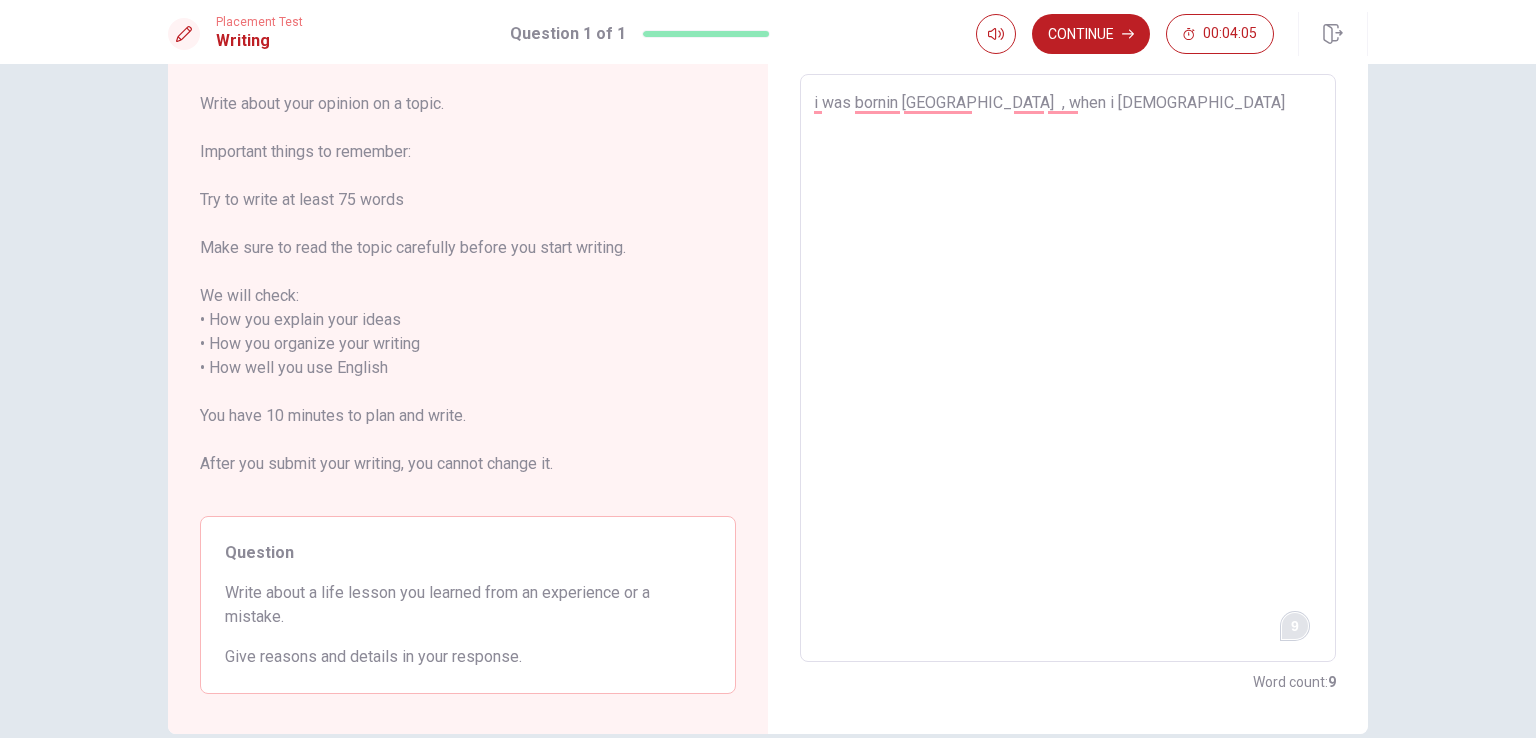 click on "i was bornin [GEOGRAPHIC_DATA]  , when i [DEMOGRAPHIC_DATA]" at bounding box center (1068, 368) 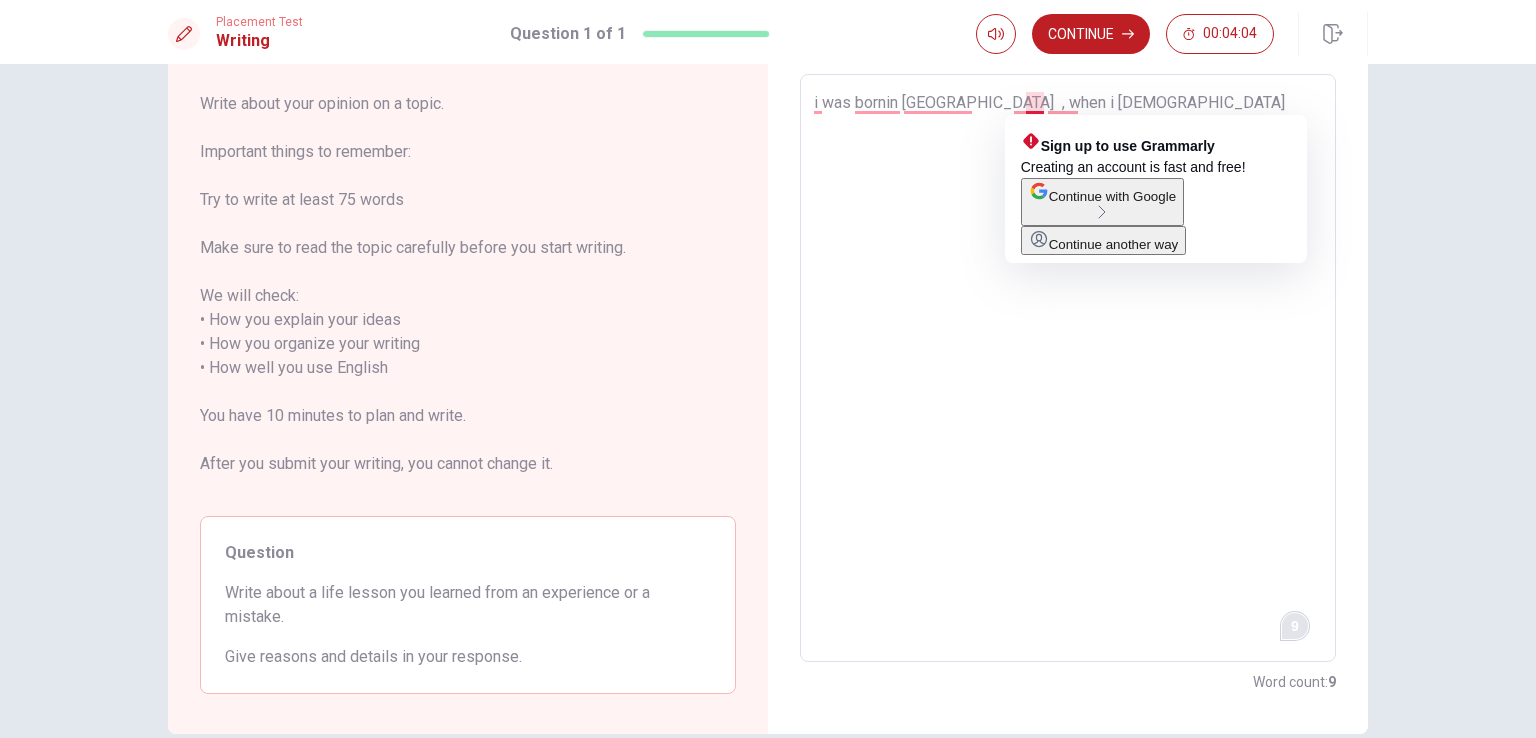 click on "i was bornin [GEOGRAPHIC_DATA]  , when i [DEMOGRAPHIC_DATA]" at bounding box center (1068, 368) 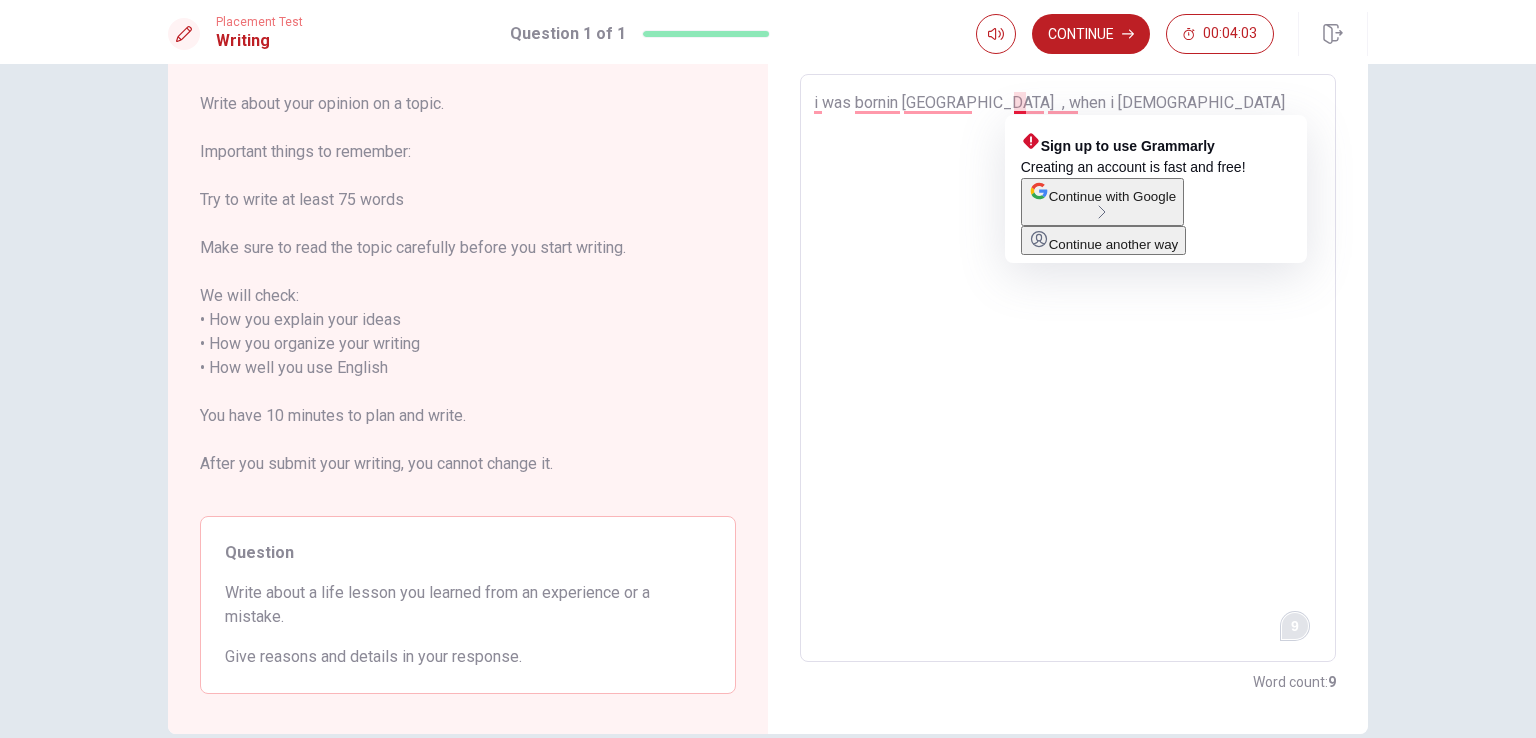 click on "i was bornin [GEOGRAPHIC_DATA]  , when i [DEMOGRAPHIC_DATA]" at bounding box center (1068, 368) 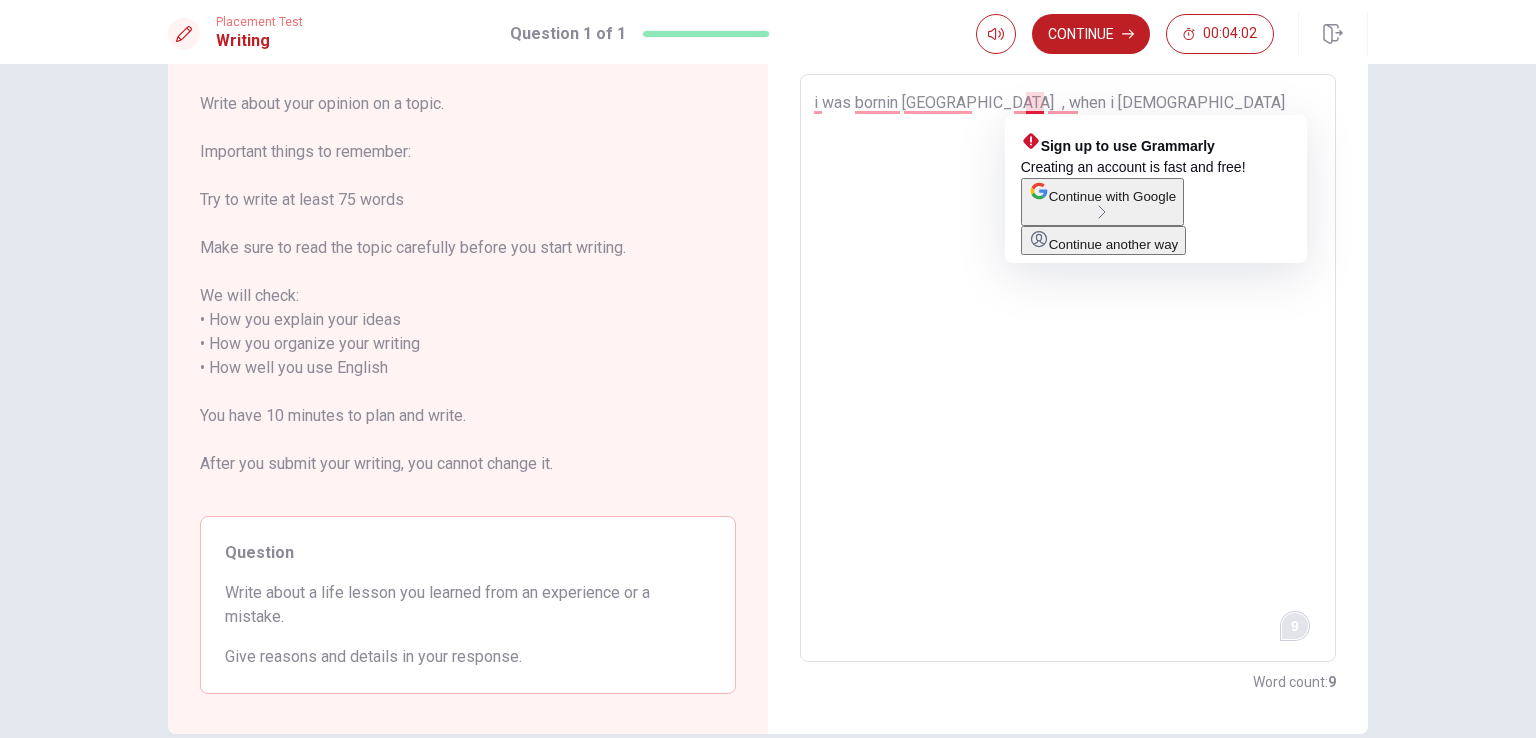 click on "i was bornin [GEOGRAPHIC_DATA]  , when i [DEMOGRAPHIC_DATA]" at bounding box center [1068, 368] 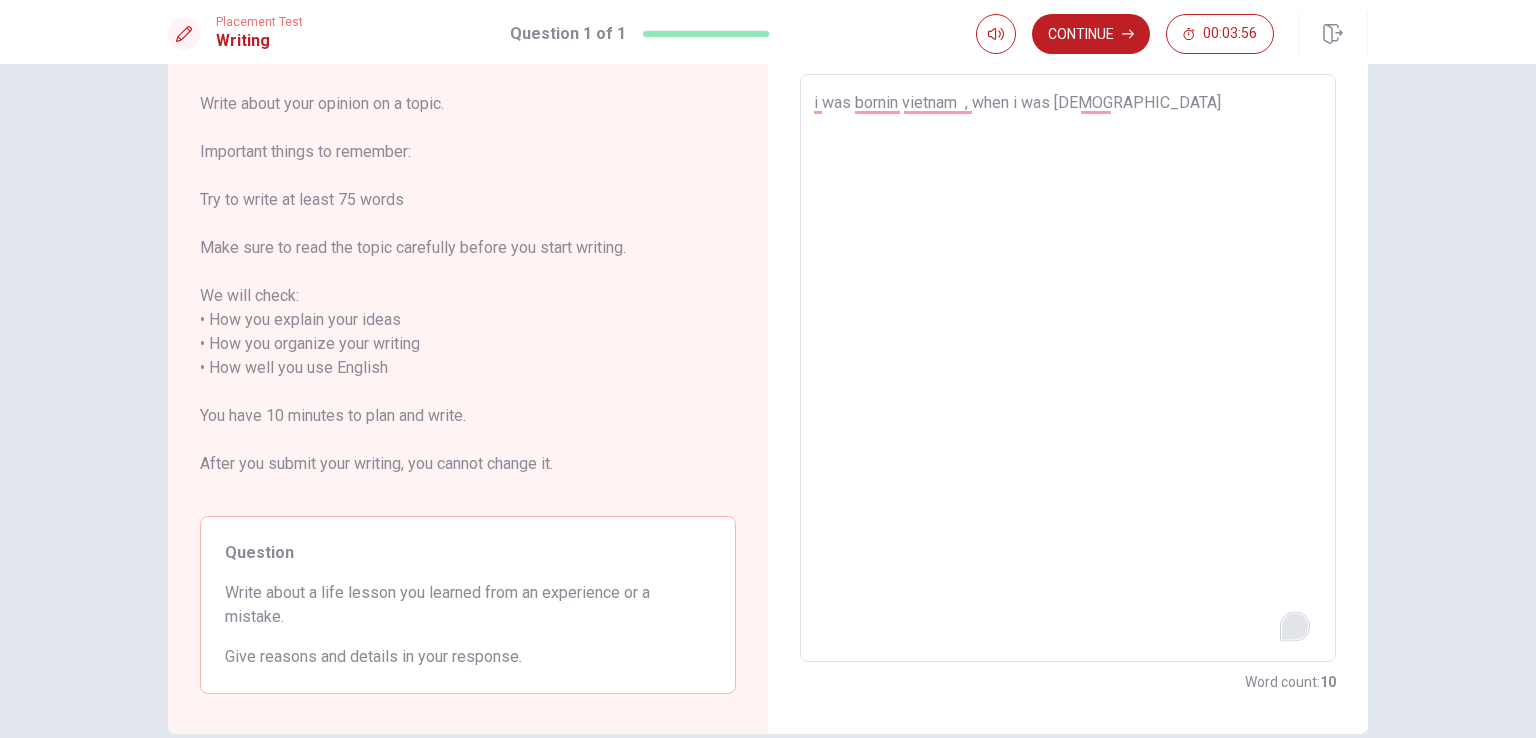 click on "i was bornin vietnam  , when i was [DEMOGRAPHIC_DATA]" at bounding box center [1068, 368] 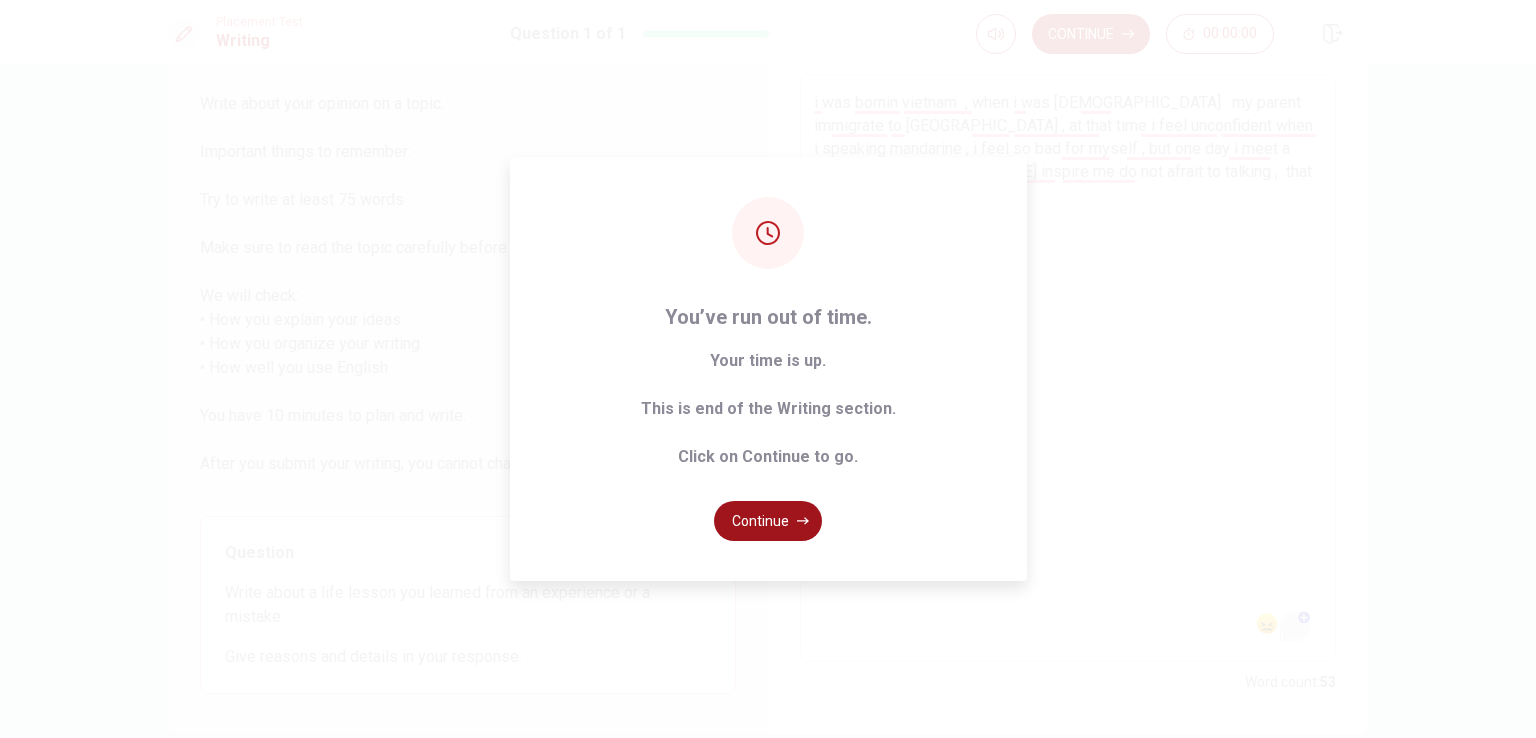 click on "Continue" at bounding box center (768, 521) 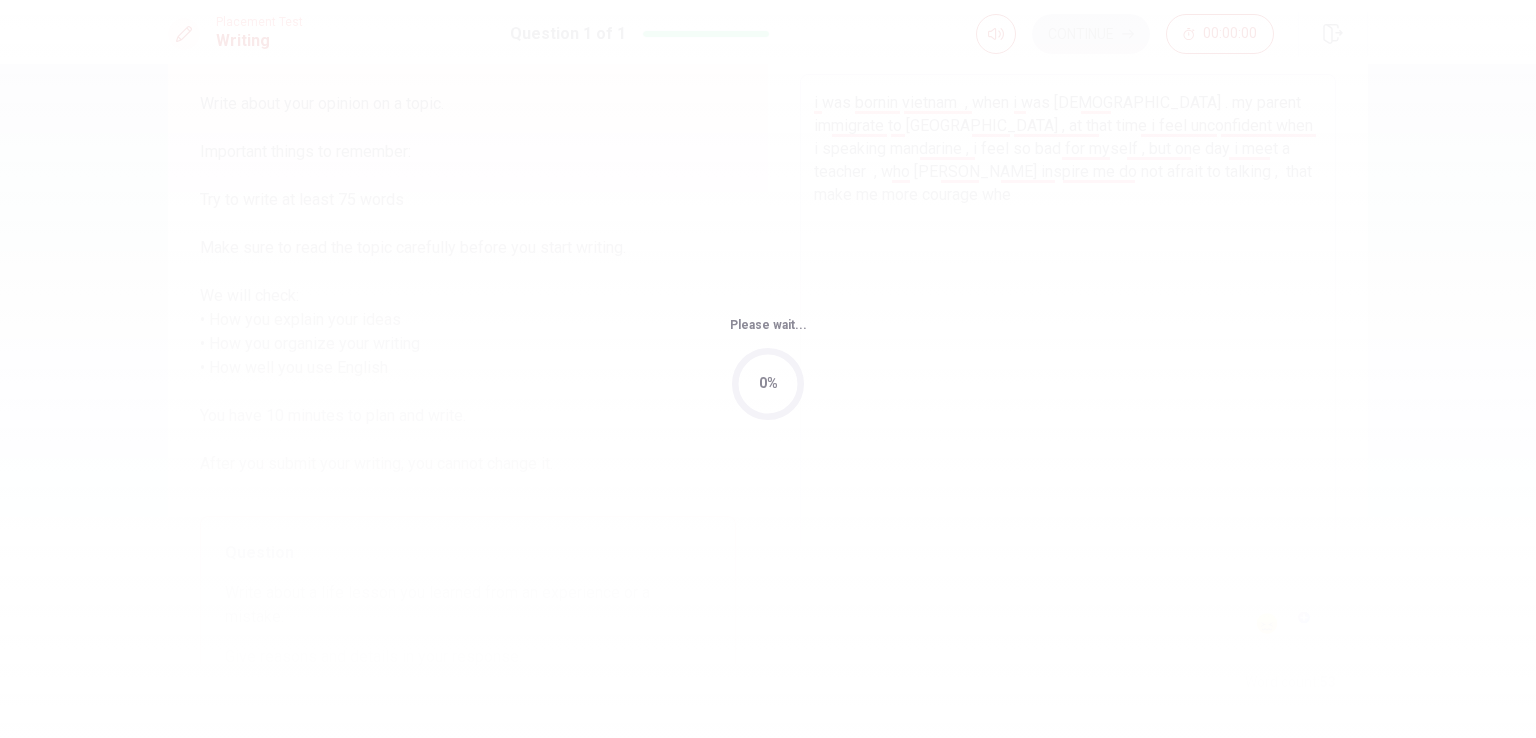 scroll, scrollTop: 0, scrollLeft: 0, axis: both 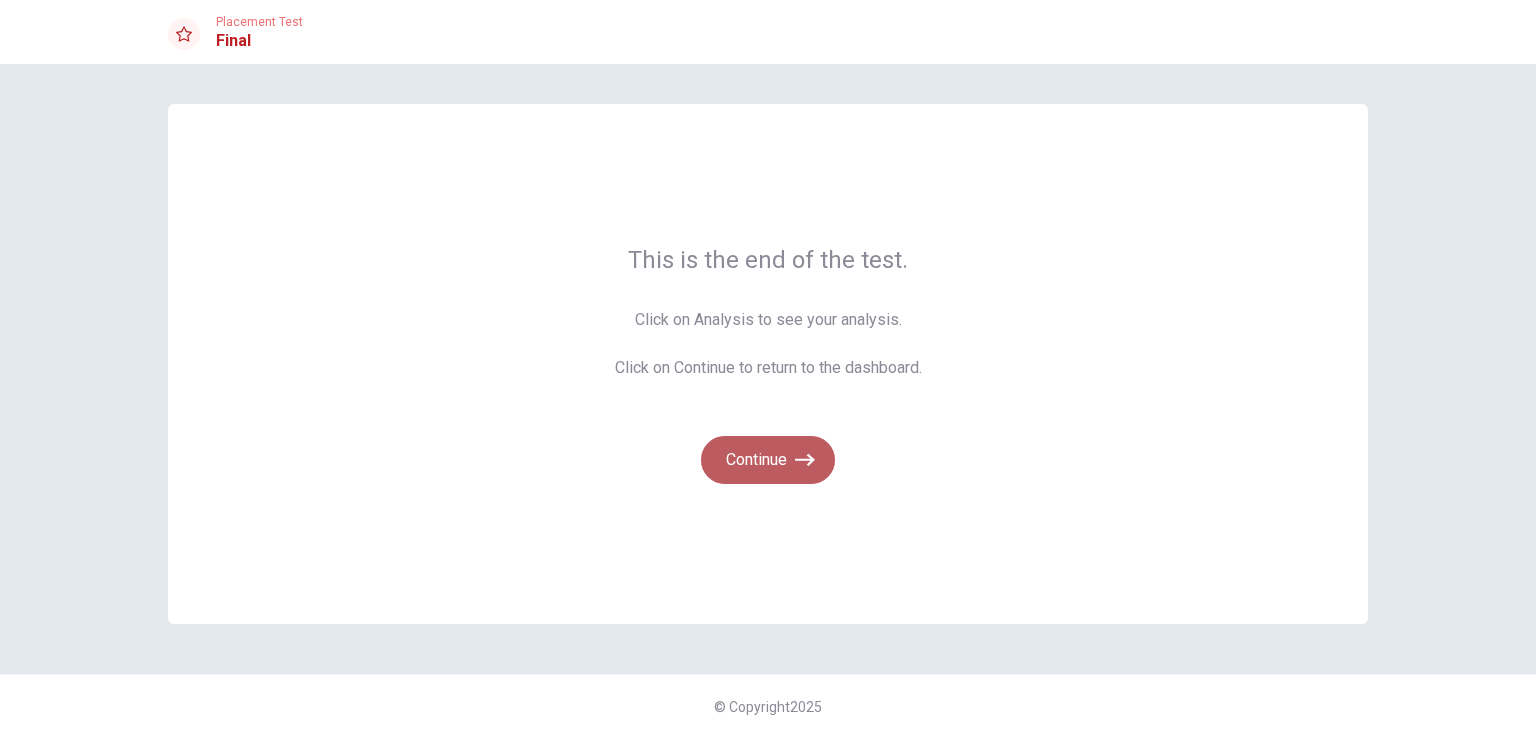 click on "Continue" at bounding box center [768, 460] 